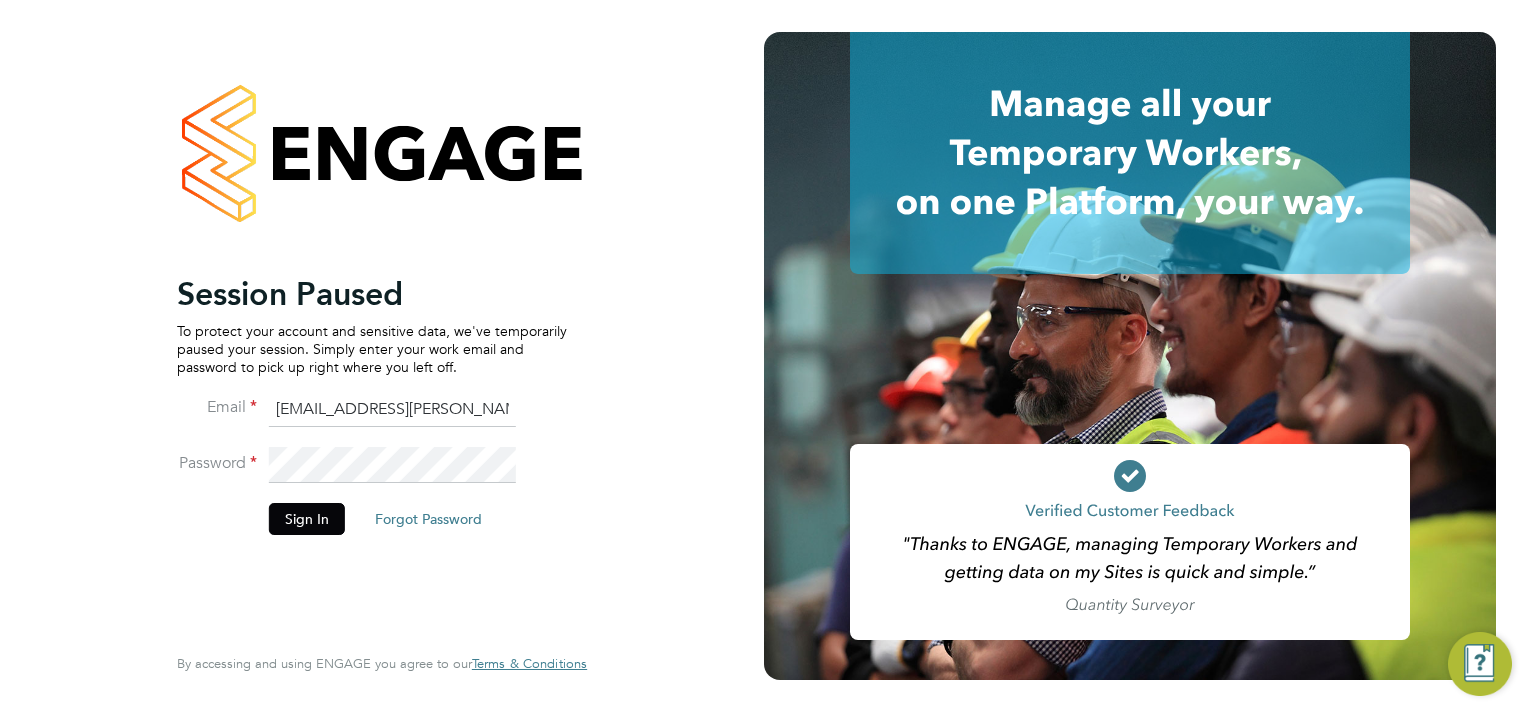 scroll, scrollTop: 0, scrollLeft: 0, axis: both 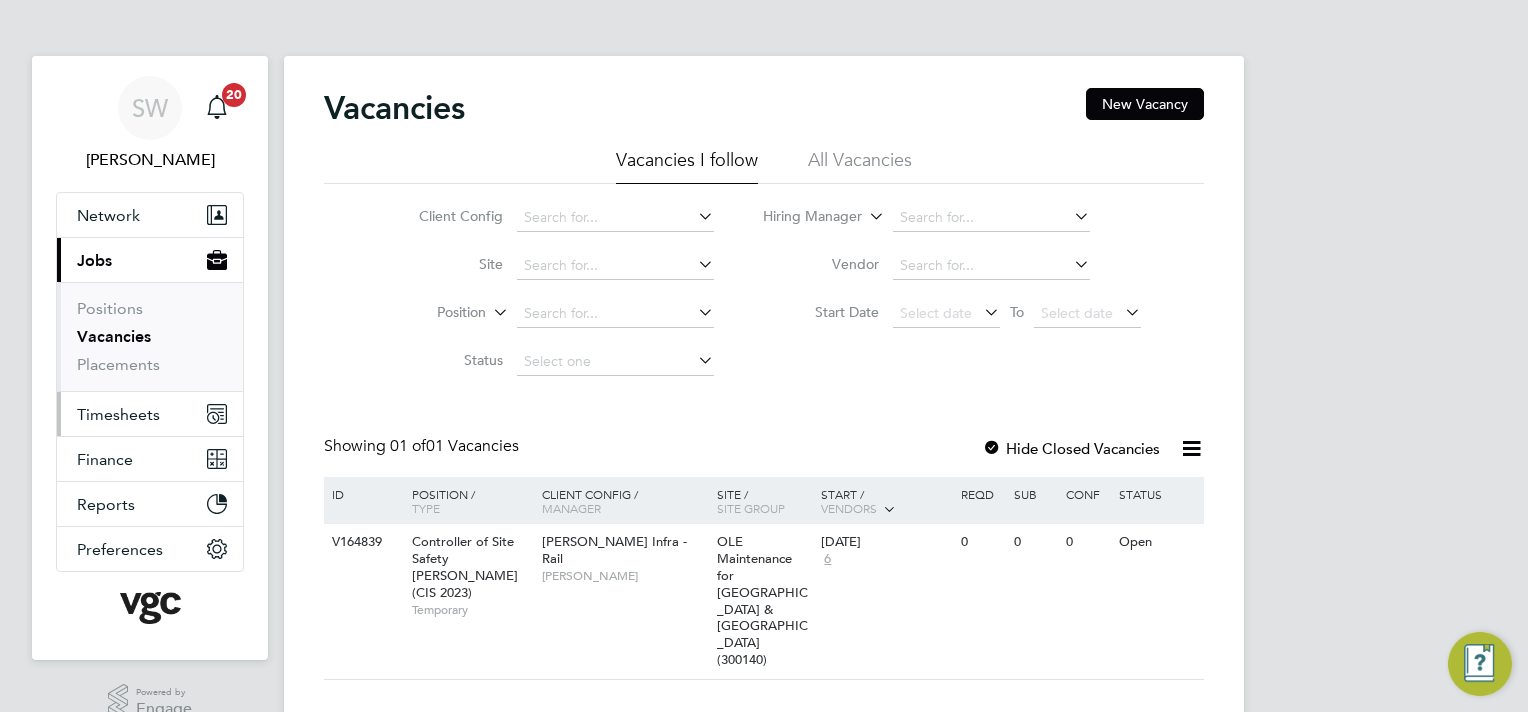 click on "Timesheets" at bounding box center (118, 414) 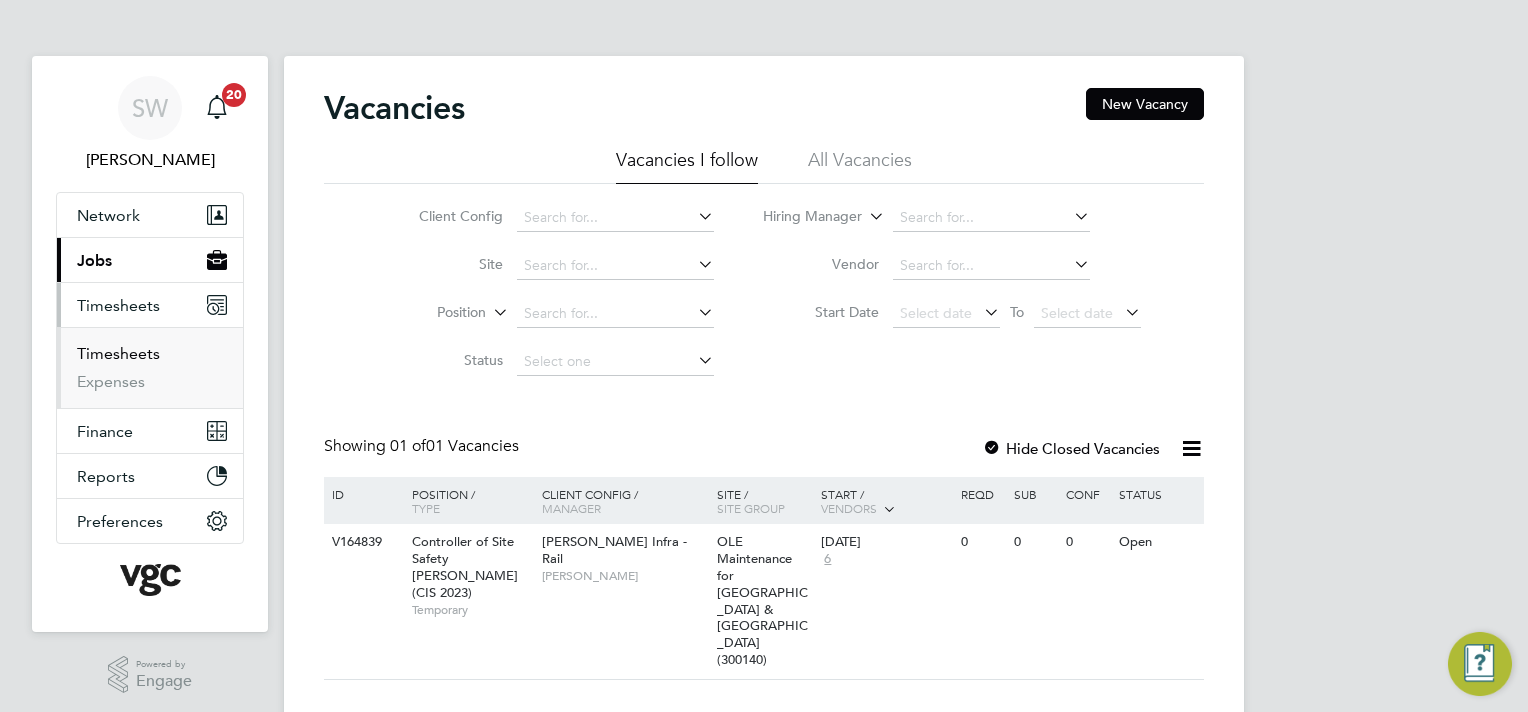 click on "Timesheets" at bounding box center (118, 353) 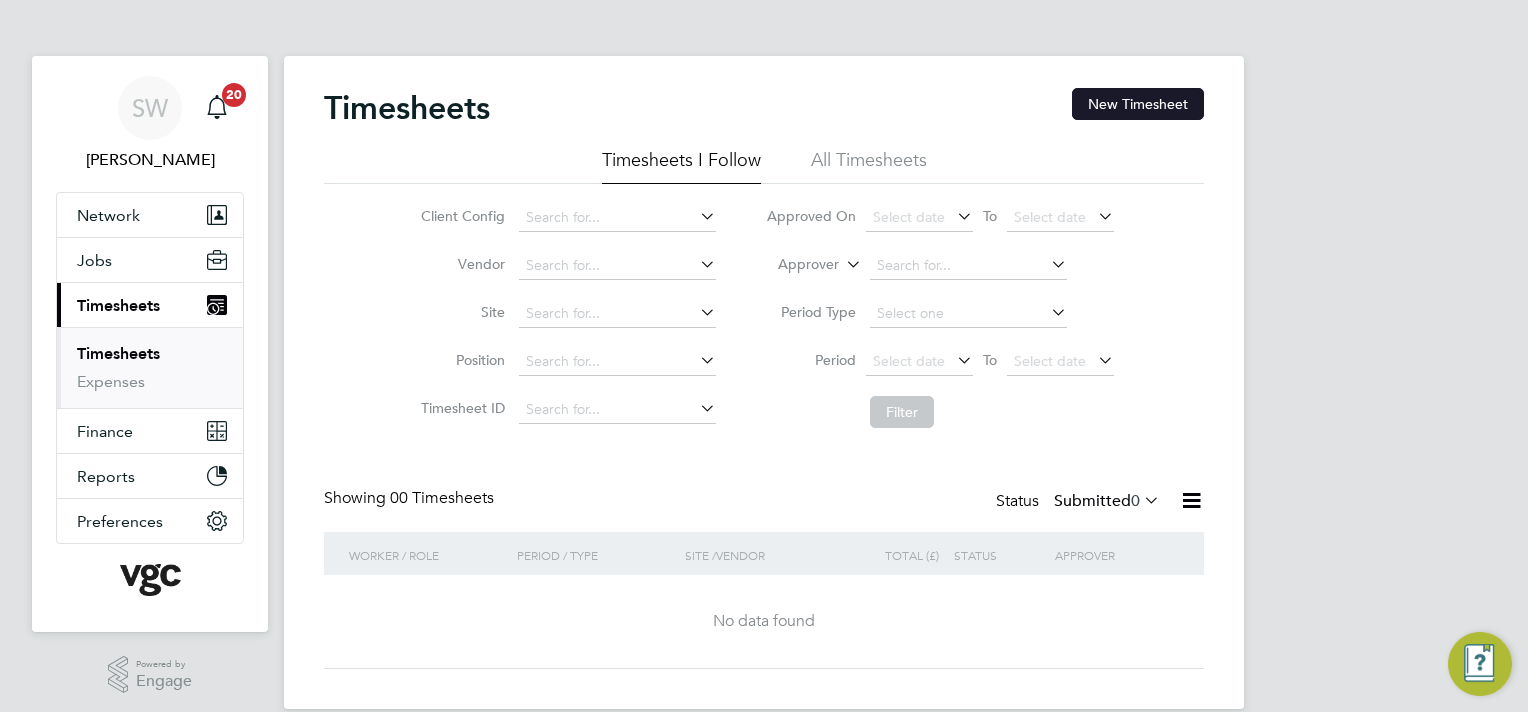 click on "New Timesheet" 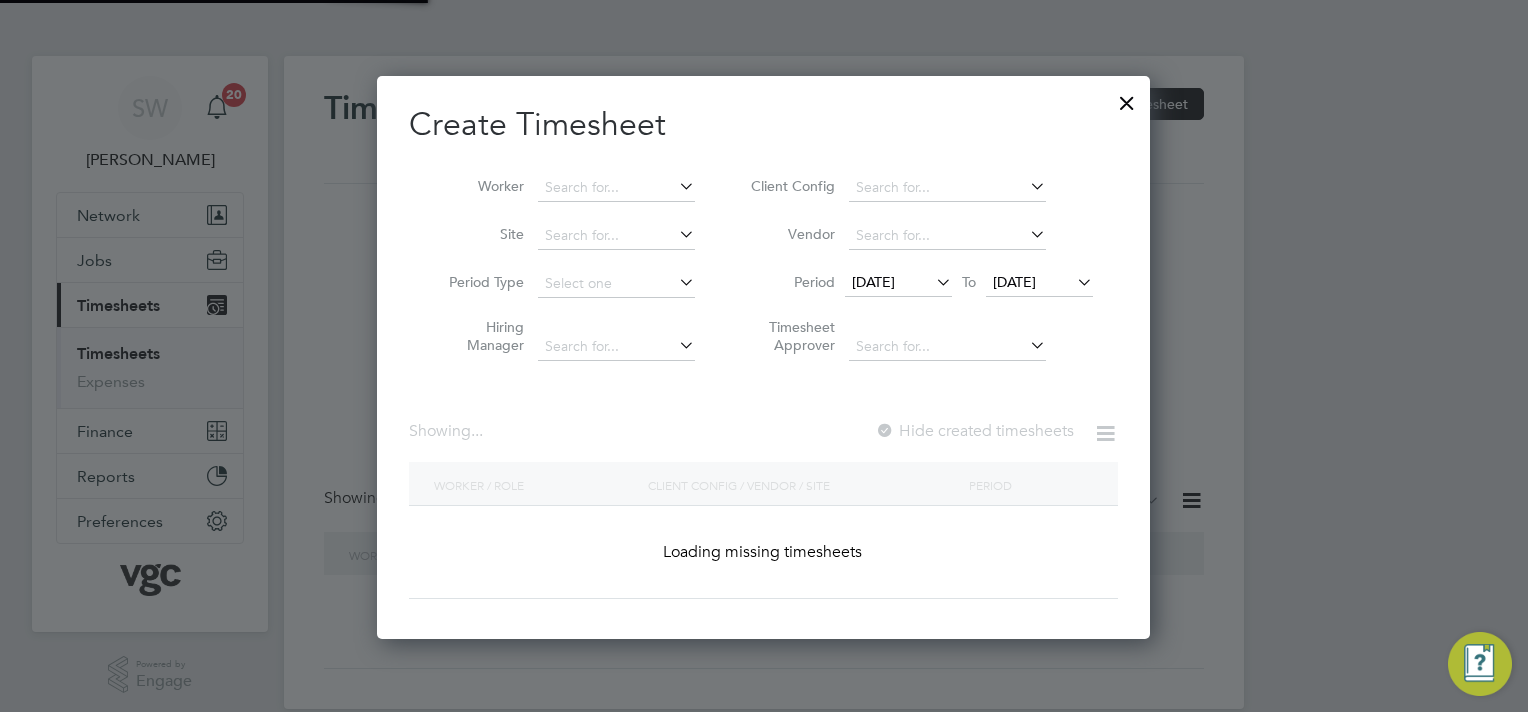 scroll, scrollTop: 10, scrollLeft: 10, axis: both 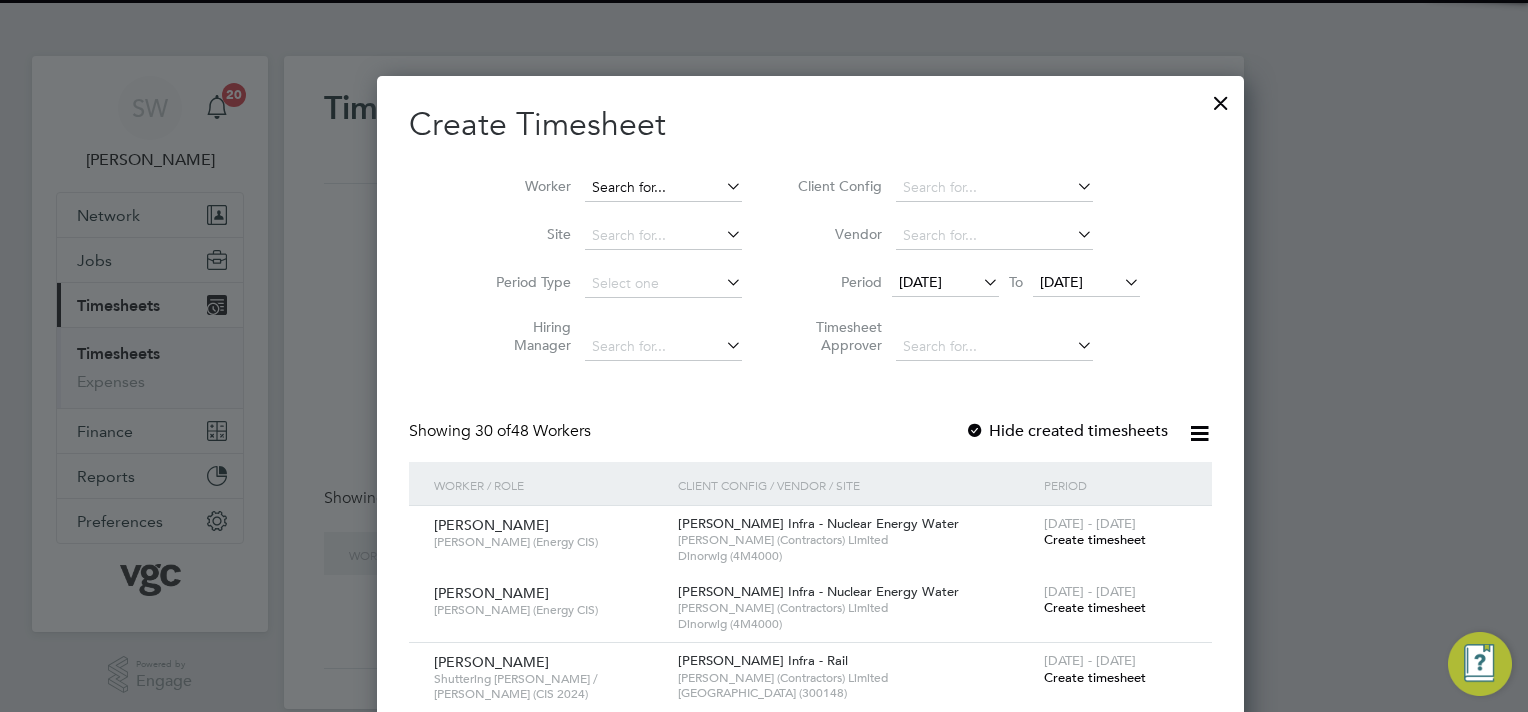 click at bounding box center [663, 188] 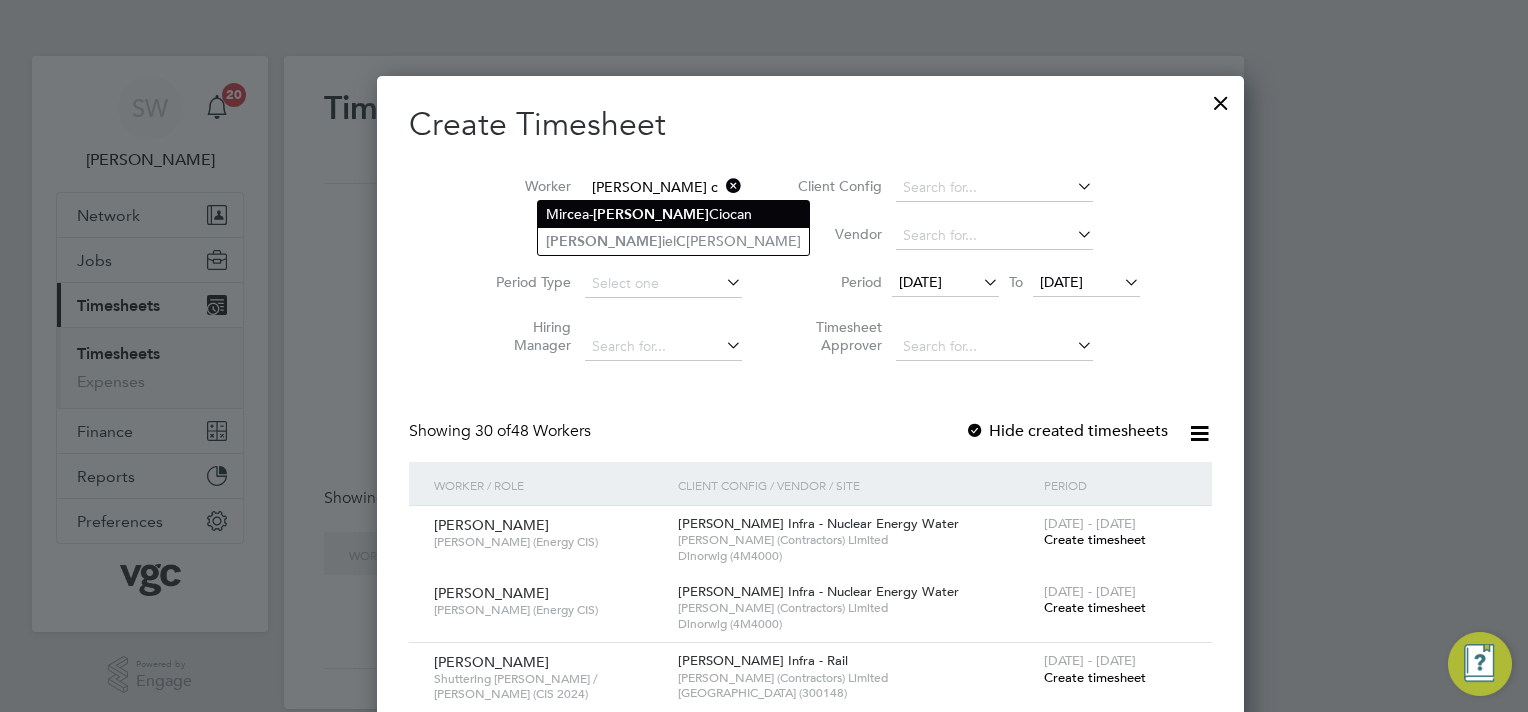 click on "Mir c ea- Dan  Ciocan" 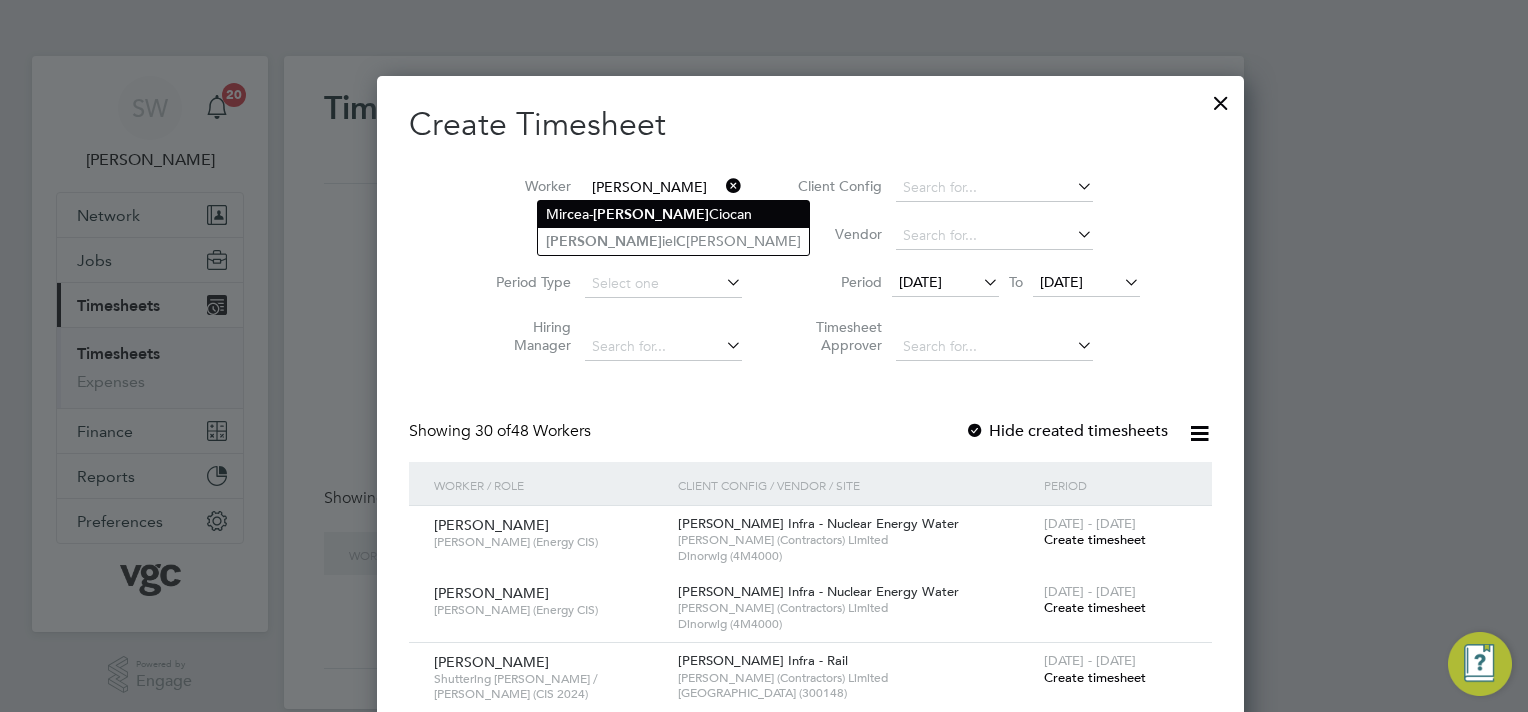 scroll, scrollTop: 10, scrollLeft: 10, axis: both 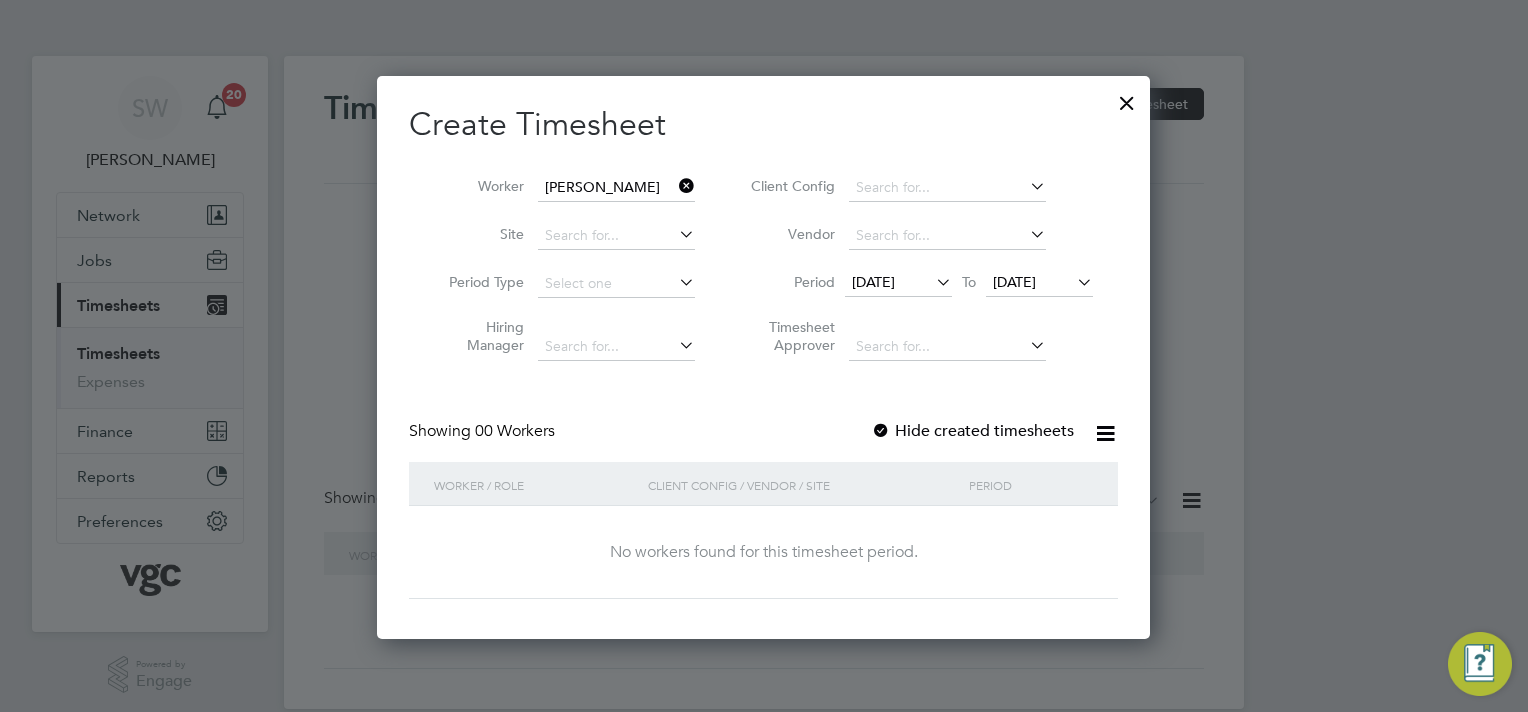 click on "18 Jul 2025" at bounding box center [1014, 282] 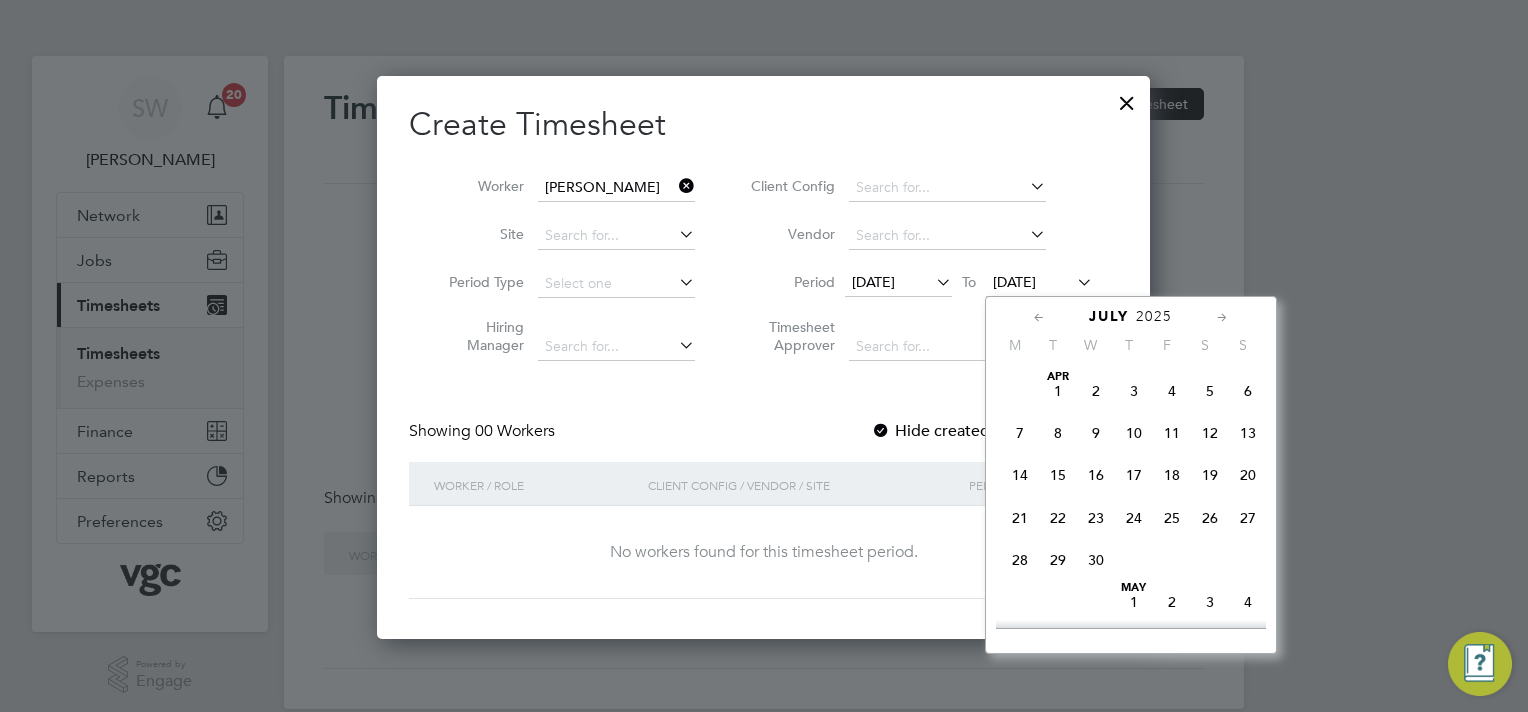 scroll, scrollTop: 696, scrollLeft: 0, axis: vertical 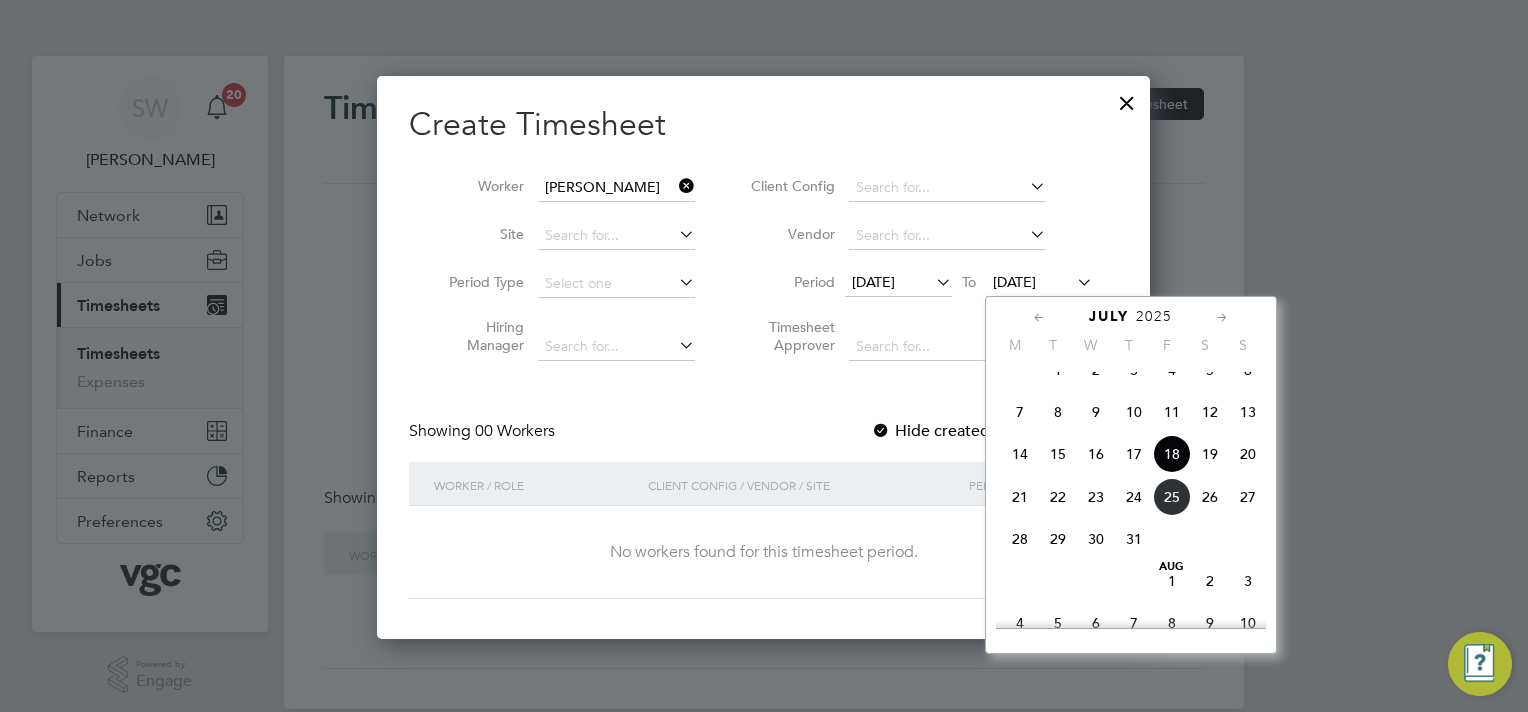 click on "25" 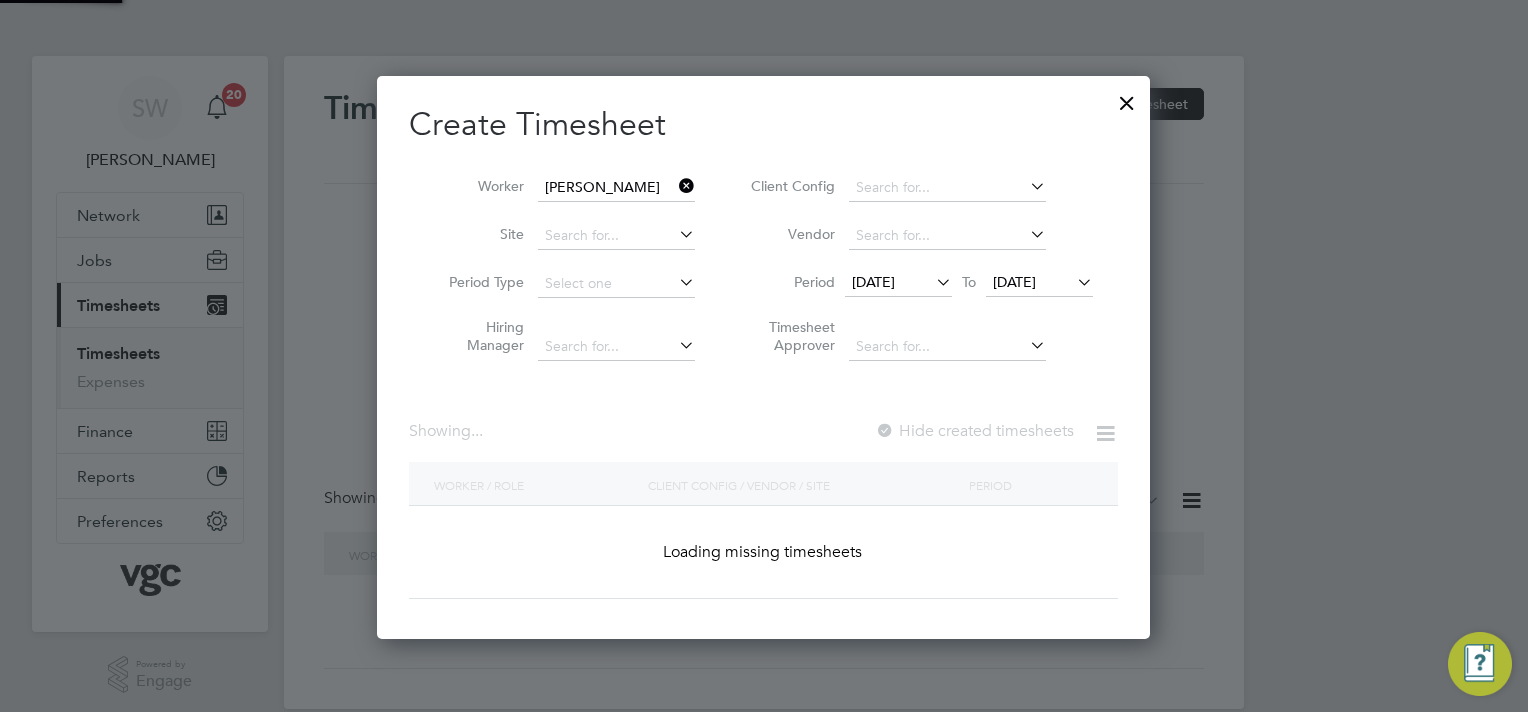 scroll, scrollTop: 10, scrollLeft: 10, axis: both 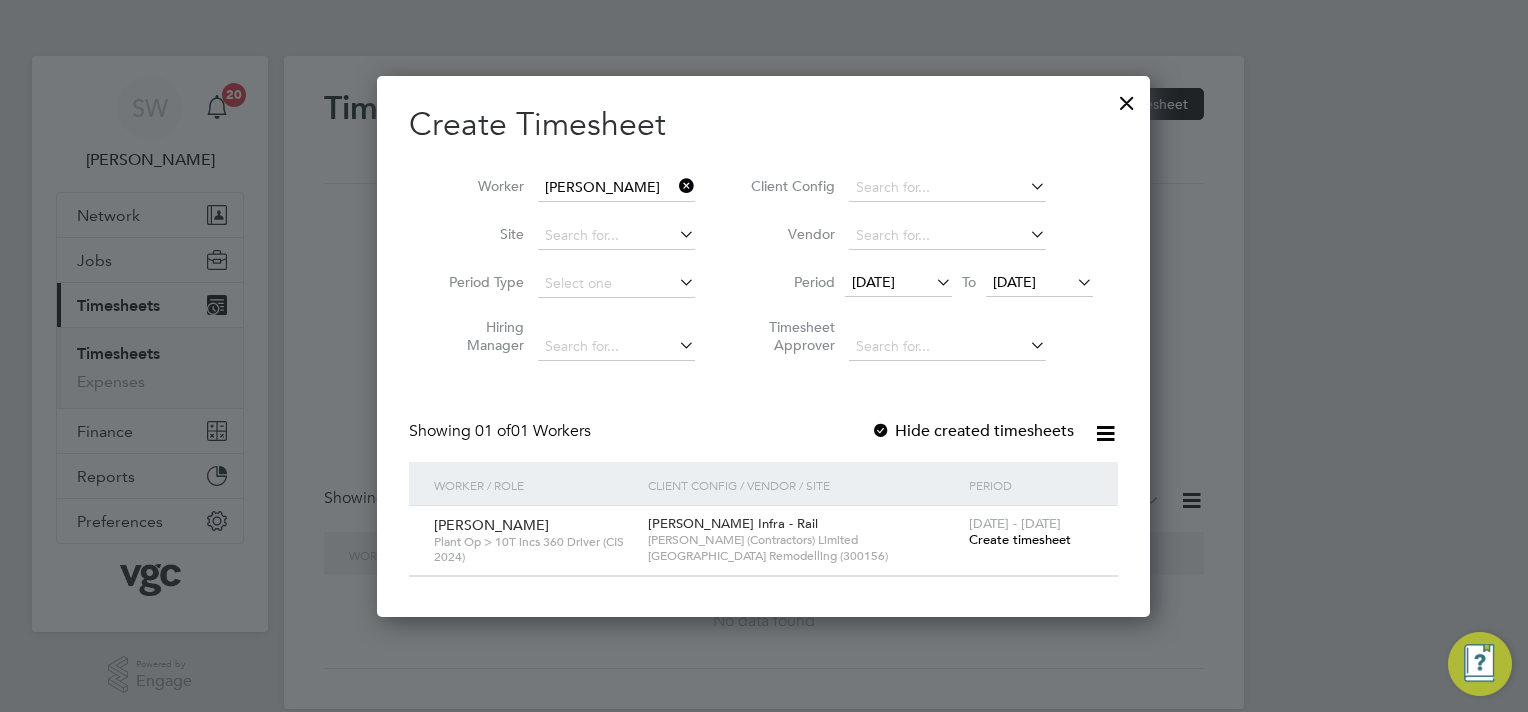 drag, startPoint x: 1001, startPoint y: 539, endPoint x: 988, endPoint y: 530, distance: 15.811388 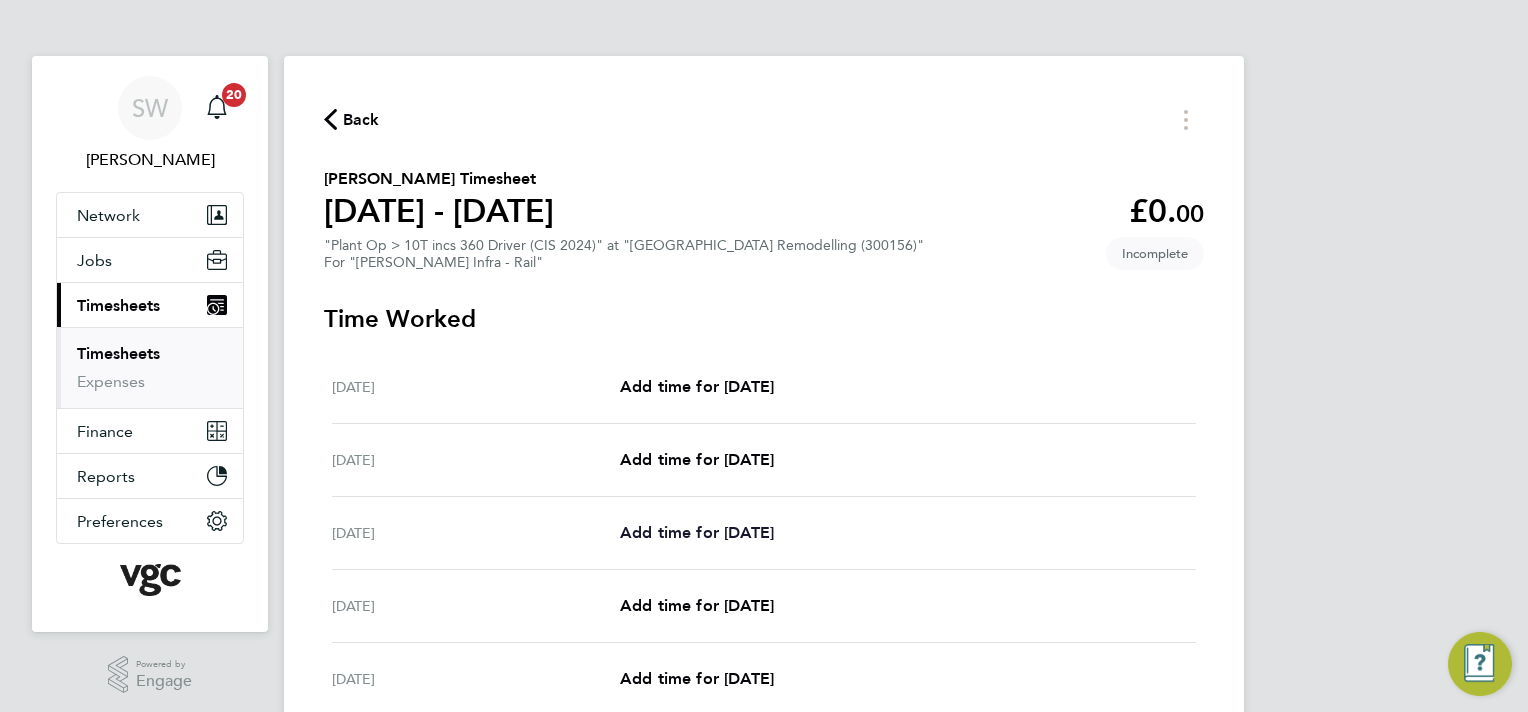 click on "Add time for Mon 21 Jul" at bounding box center (697, 532) 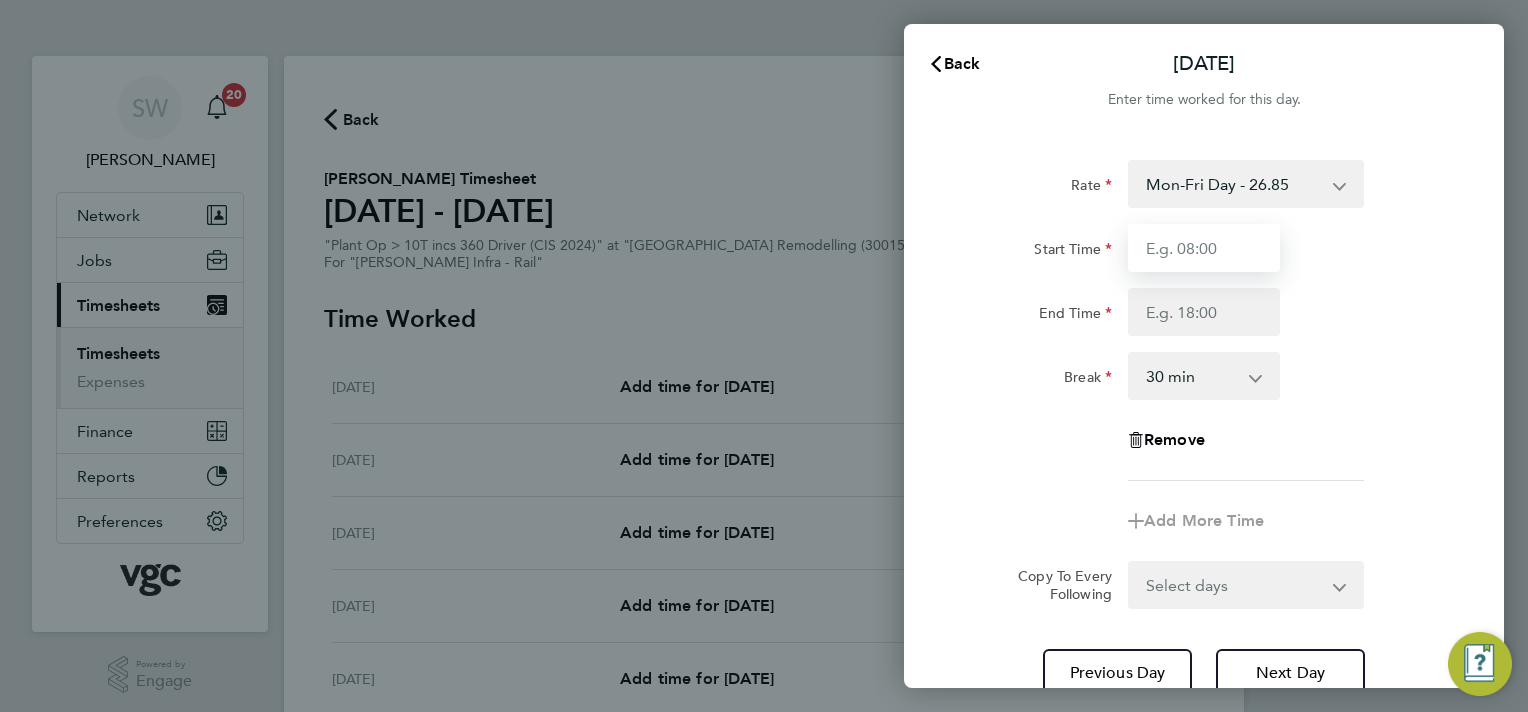 click on "Start Time" at bounding box center [1204, 248] 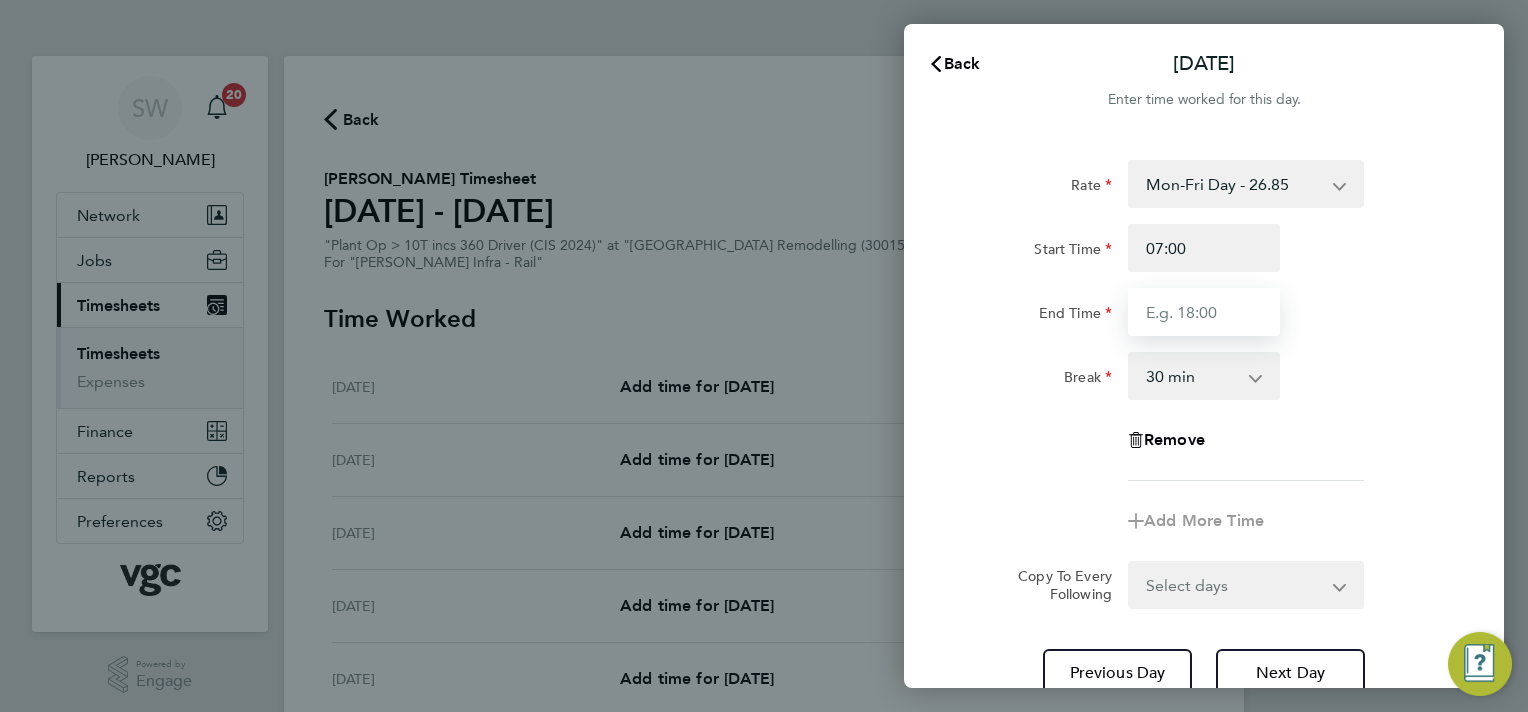 click on "End Time" at bounding box center (1204, 312) 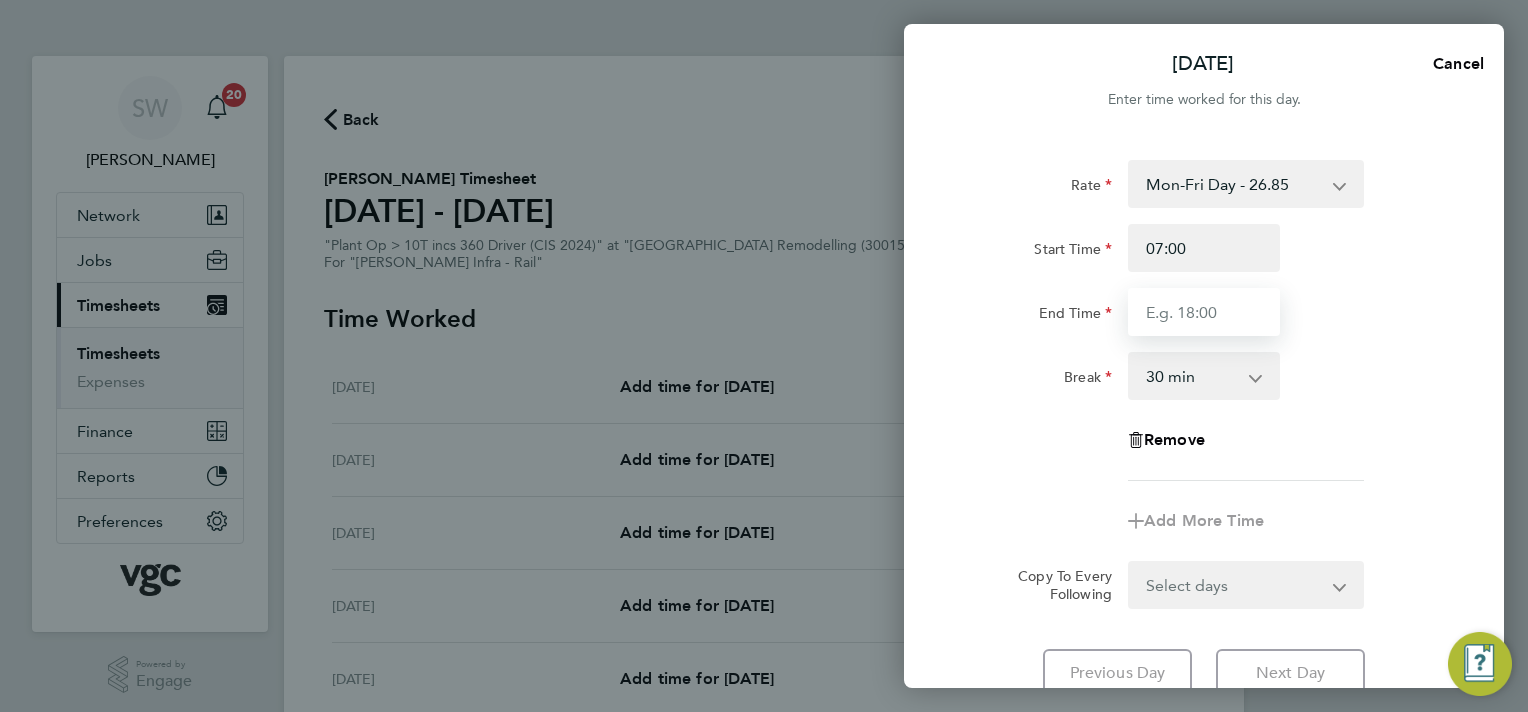 type on "17:30" 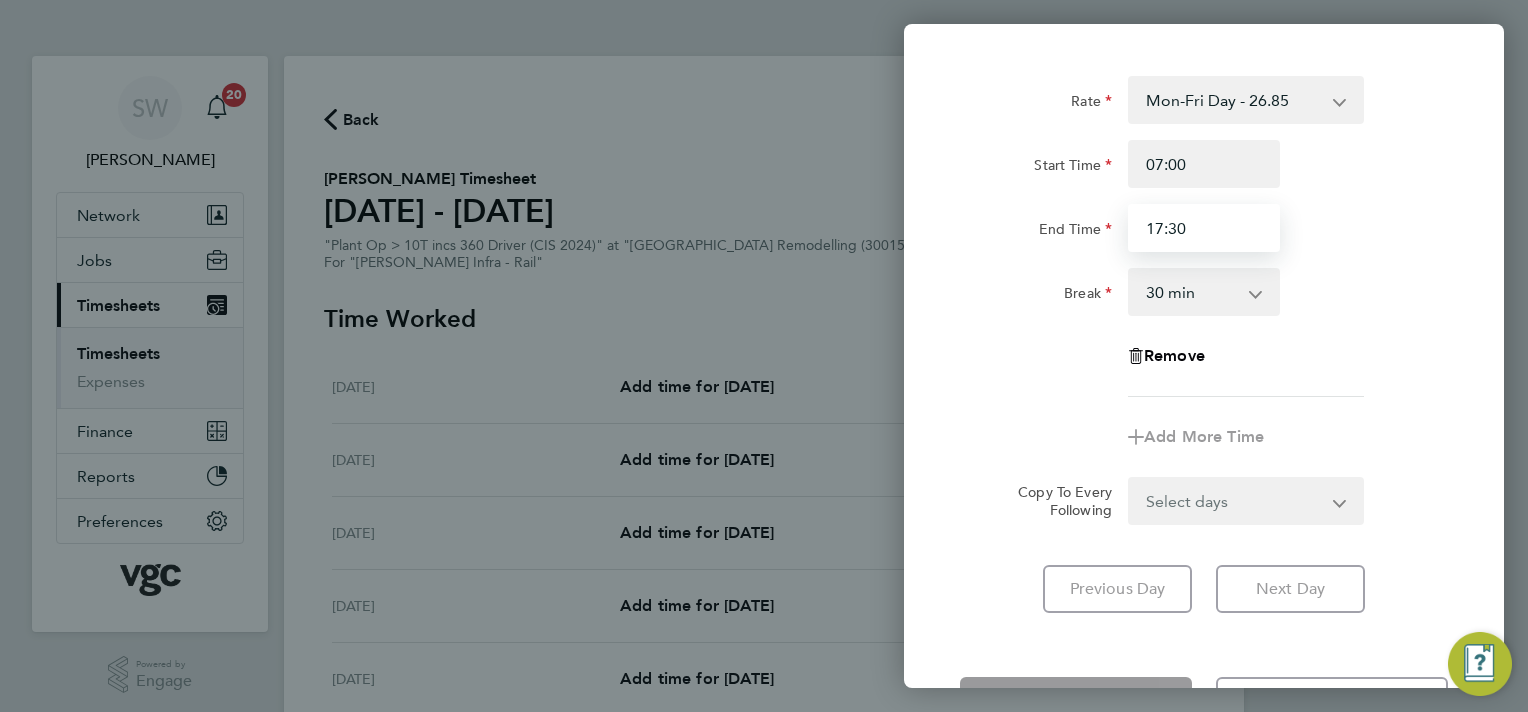 scroll, scrollTop: 160, scrollLeft: 0, axis: vertical 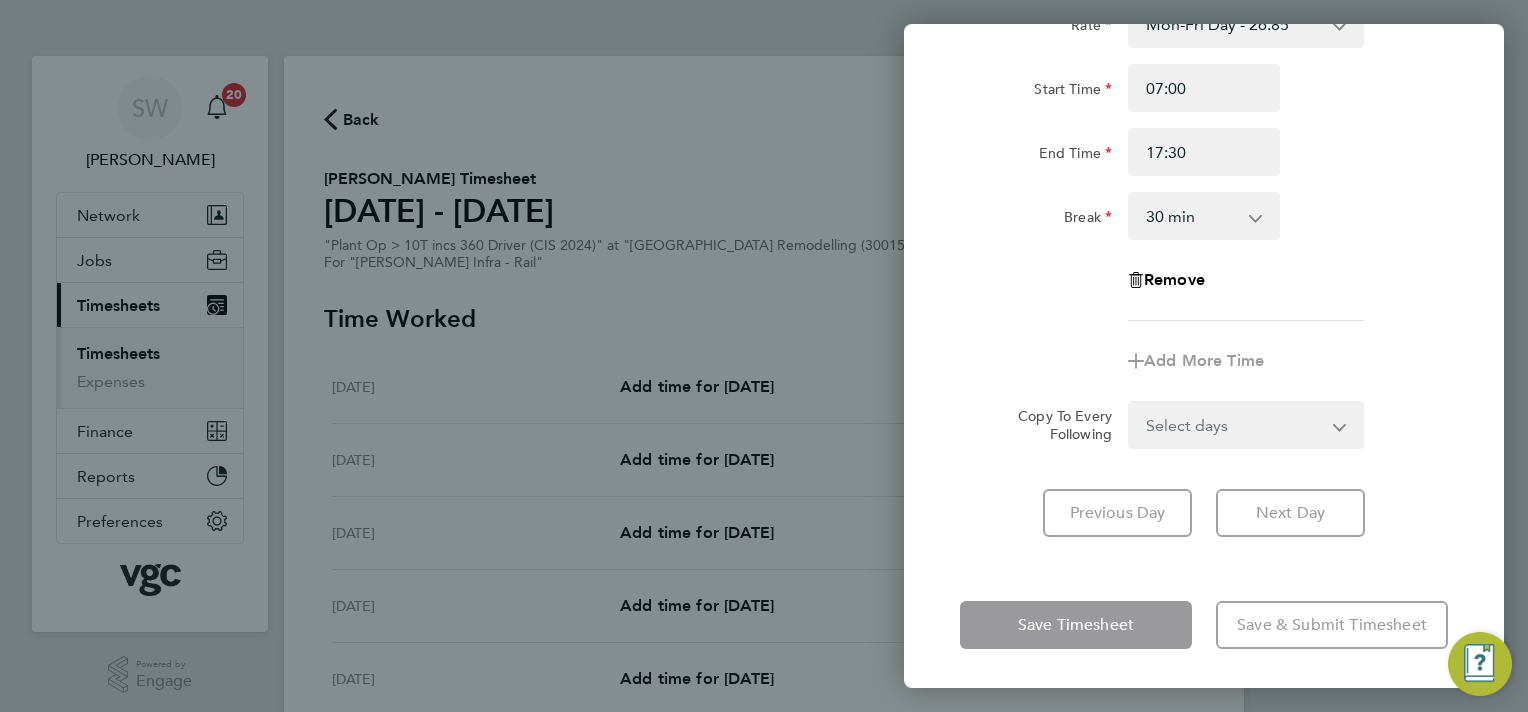 click on "Rate  Mon-Fri Day - 26.85   Weekend - 34.91   Xmas / NY - 53.71   Mon-Thurs Night - 30.88   Bank Hol - 40.28
Start Time 07:00 End Time 17:30 Break  0 min   15 min   30 min   45 min   60 min   75 min   90 min
Remove
Add More Time  Copy To Every Following  Select days   Day   Tuesday   Wednesday   Thursday   Friday" 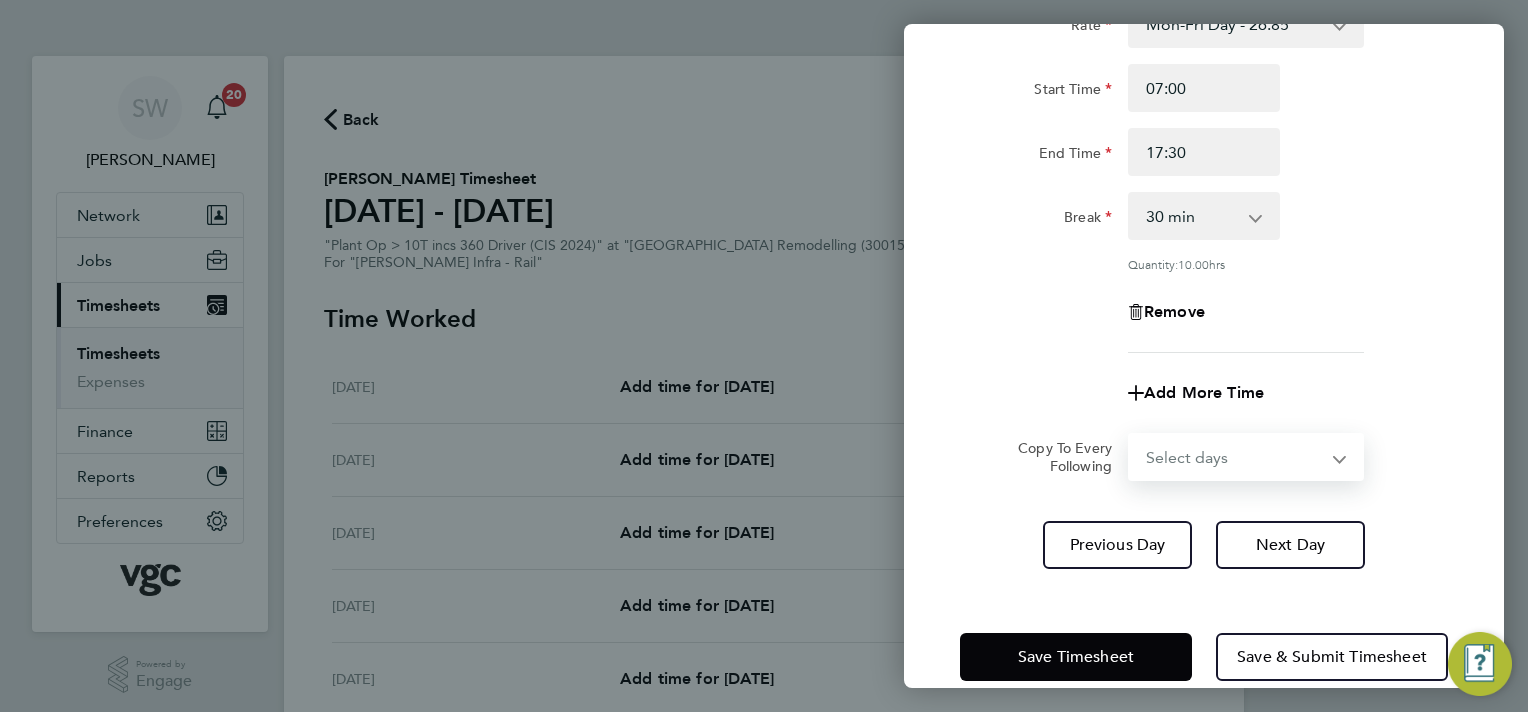 select on "TUE" 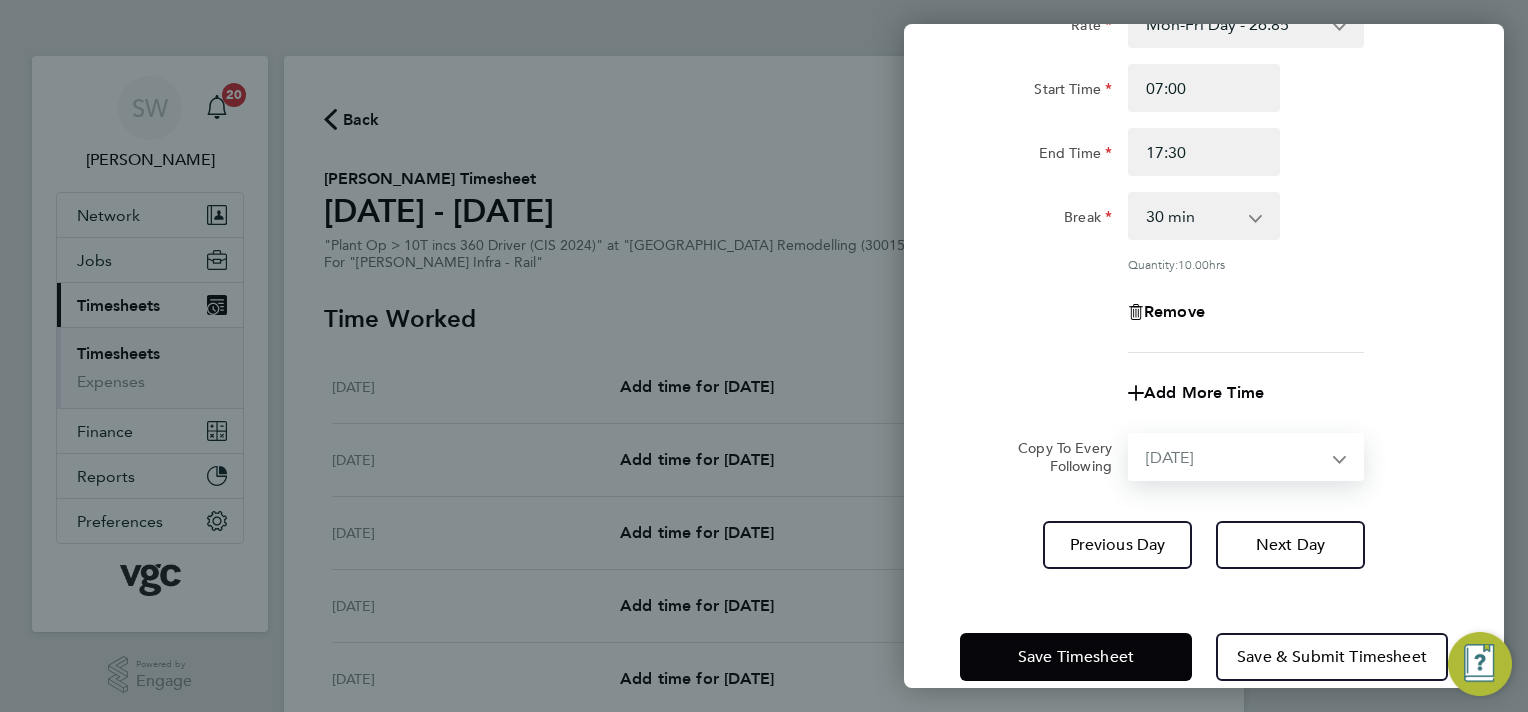 click on "Select days   Day   Tuesday   Wednesday   Thursday   Friday" at bounding box center (1235, 457) 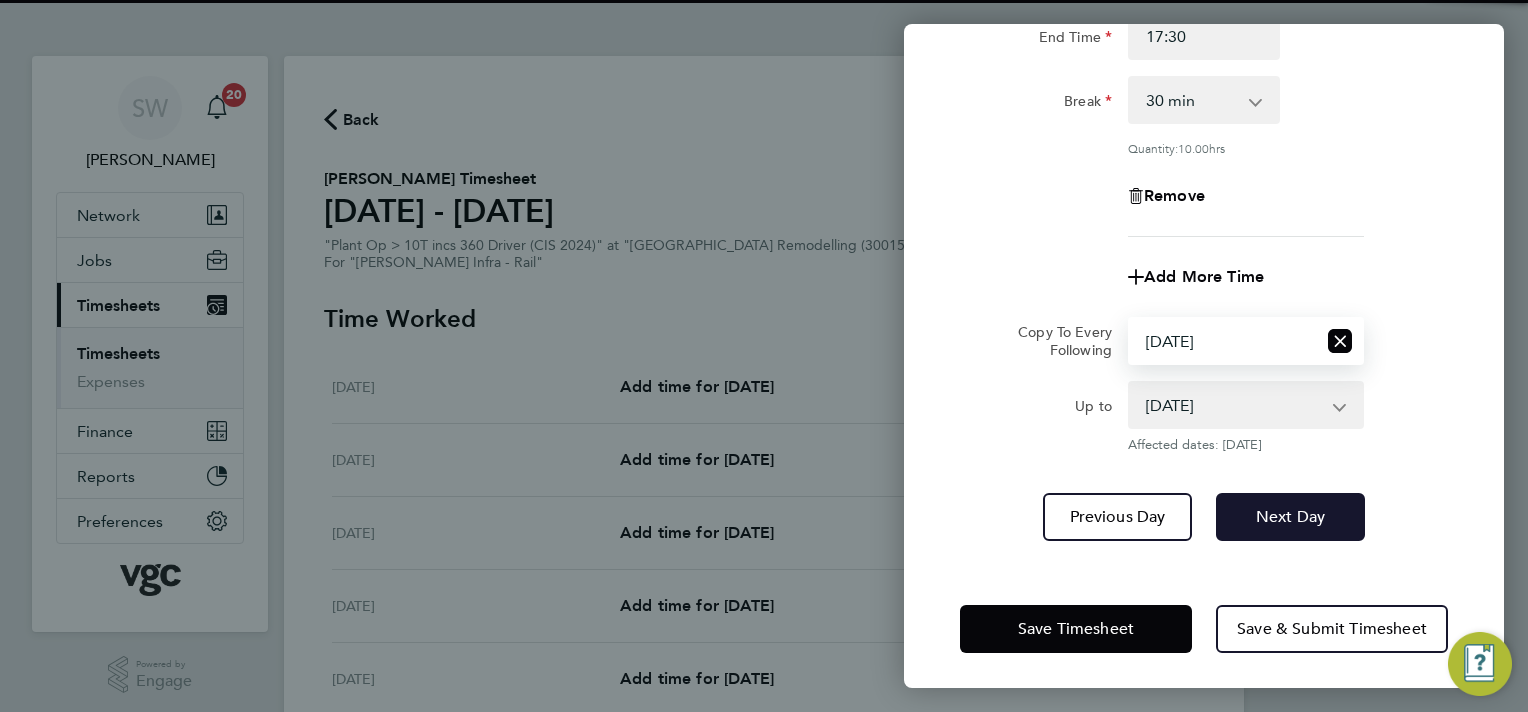 scroll, scrollTop: 278, scrollLeft: 0, axis: vertical 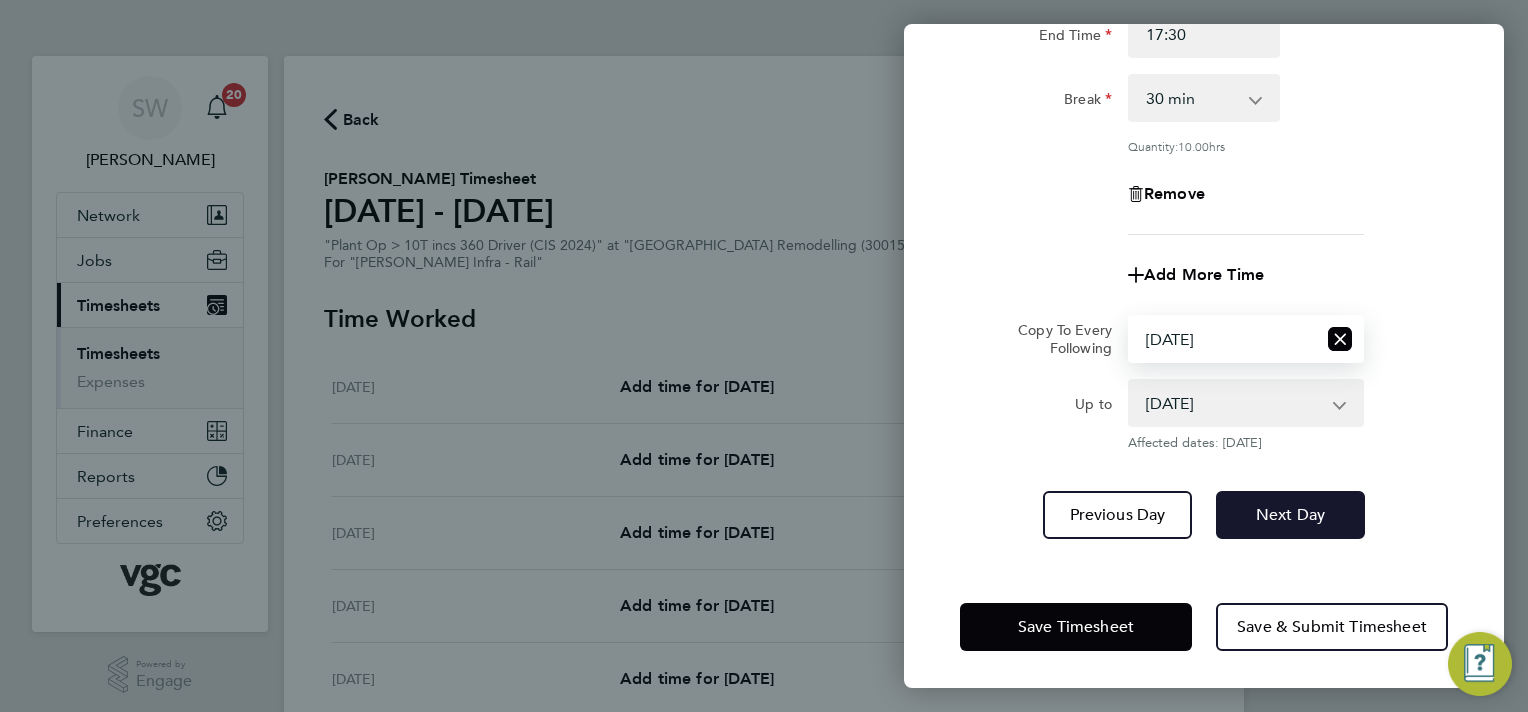 click on "Next Day" 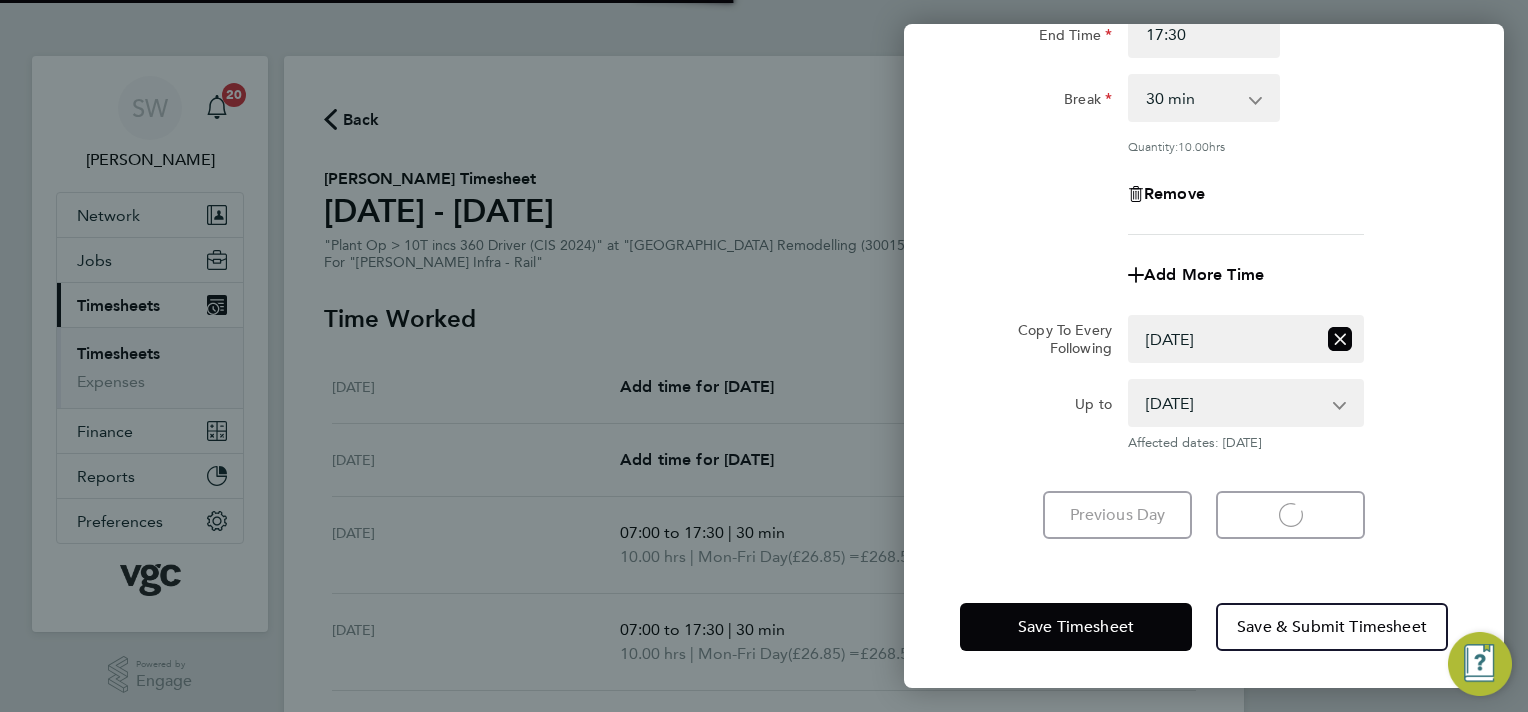 select on "30" 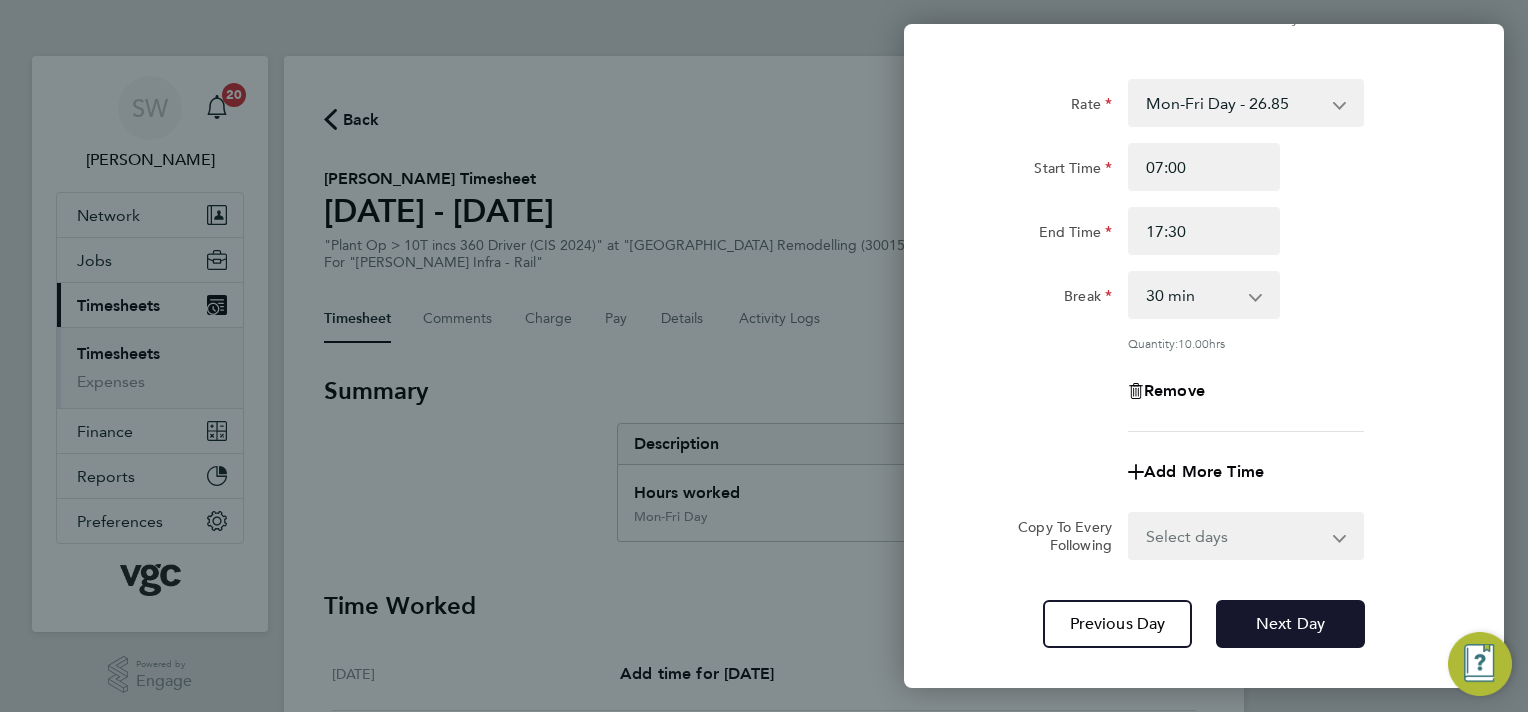 scroll, scrollTop: 190, scrollLeft: 0, axis: vertical 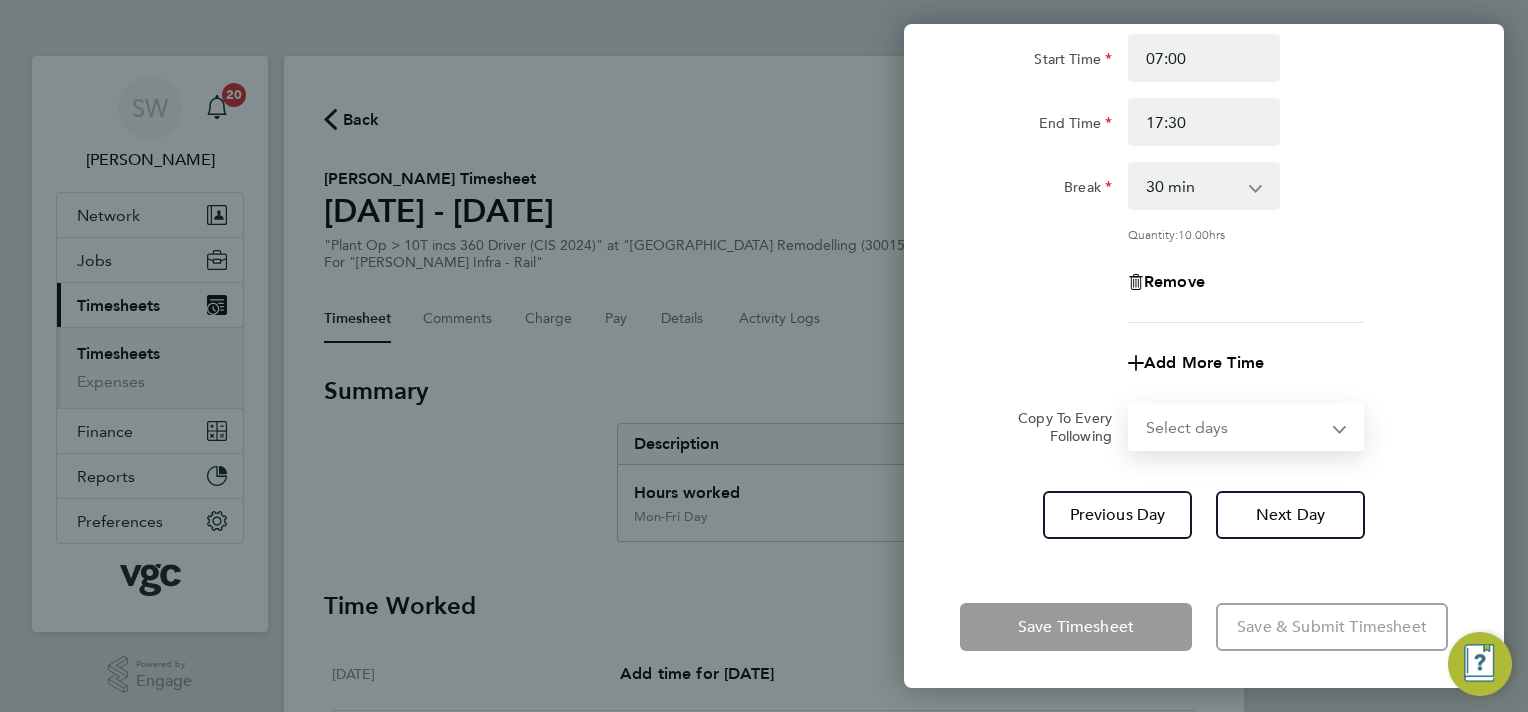 click on "Select days   Day   Wednesday   Thursday   Friday" at bounding box center (1235, 427) 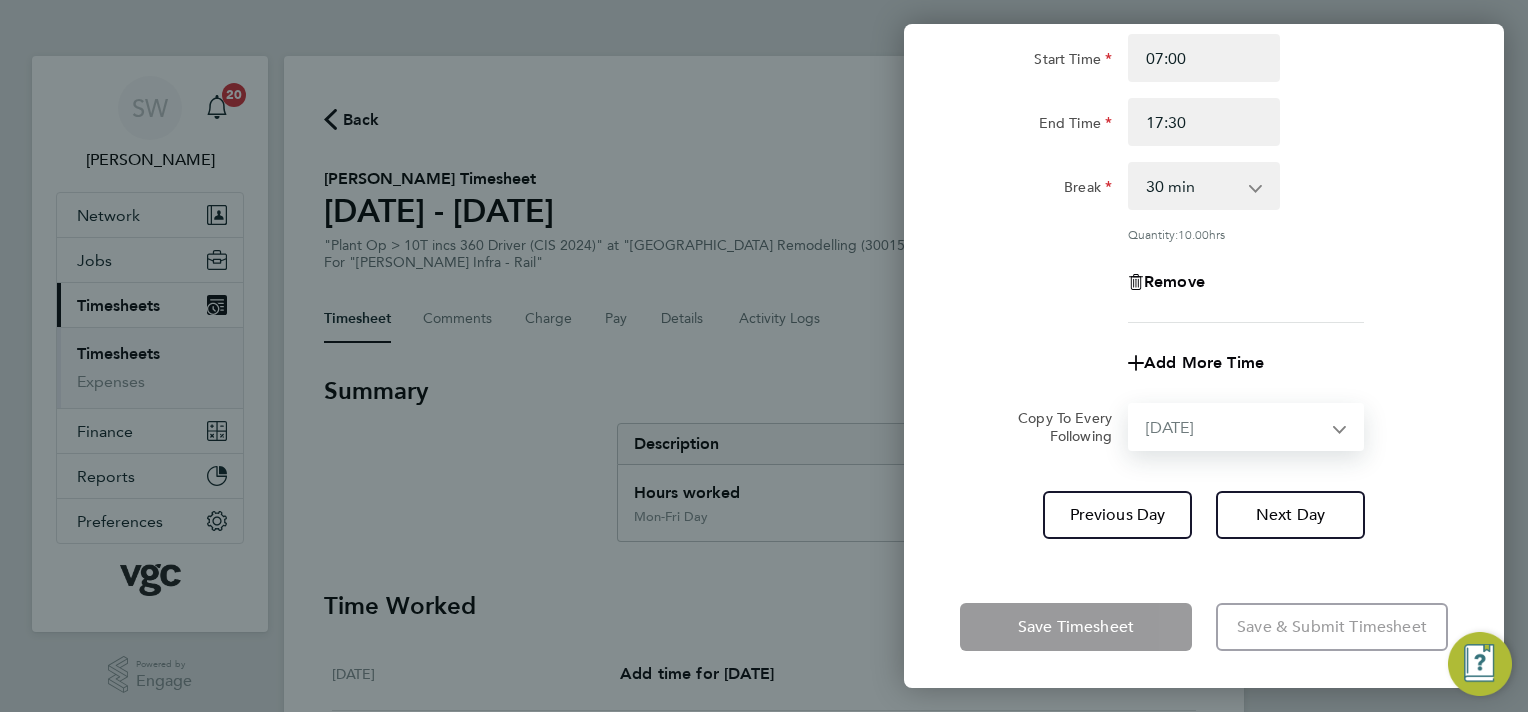 click on "Select days   Day   Wednesday   Thursday   Friday" at bounding box center (1235, 427) 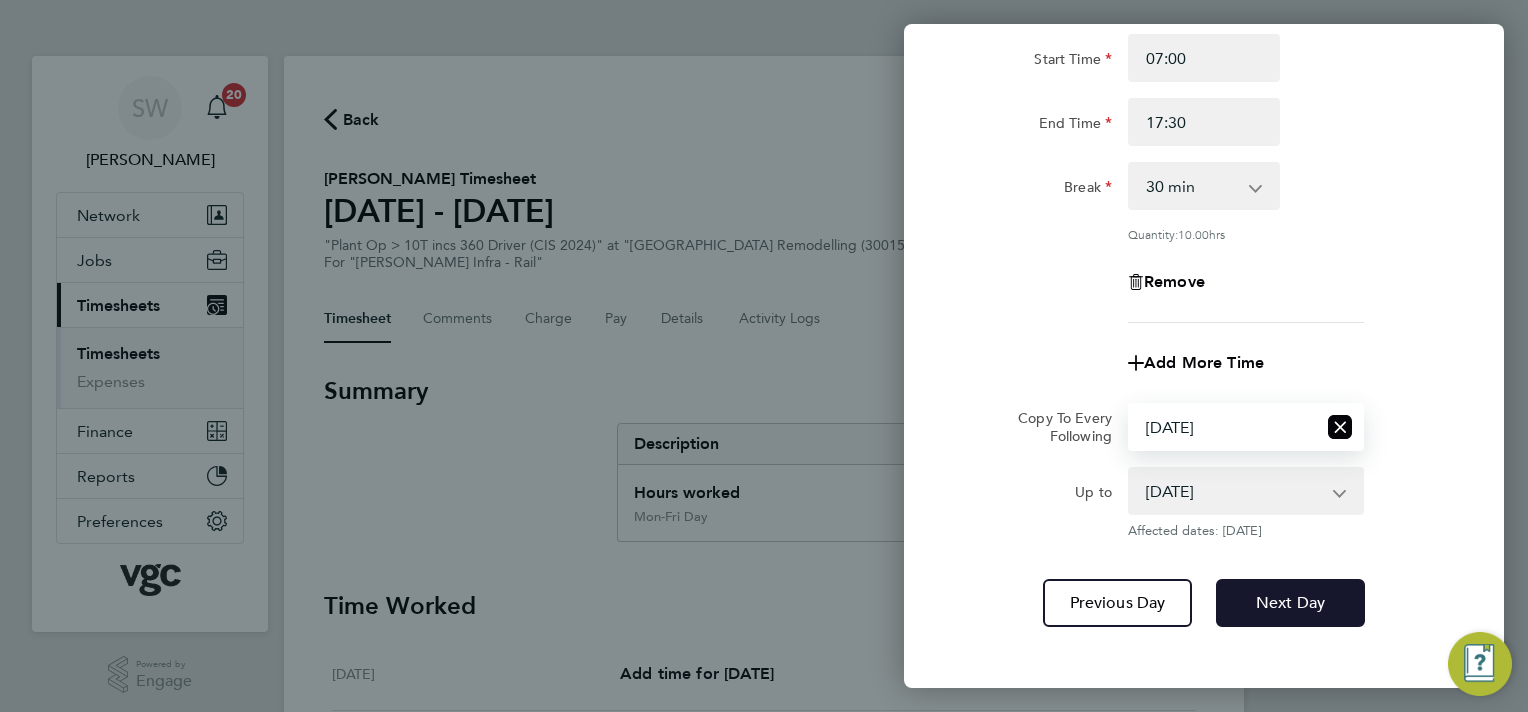 drag, startPoint x: 1307, startPoint y: 611, endPoint x: 1300, endPoint y: 594, distance: 18.384777 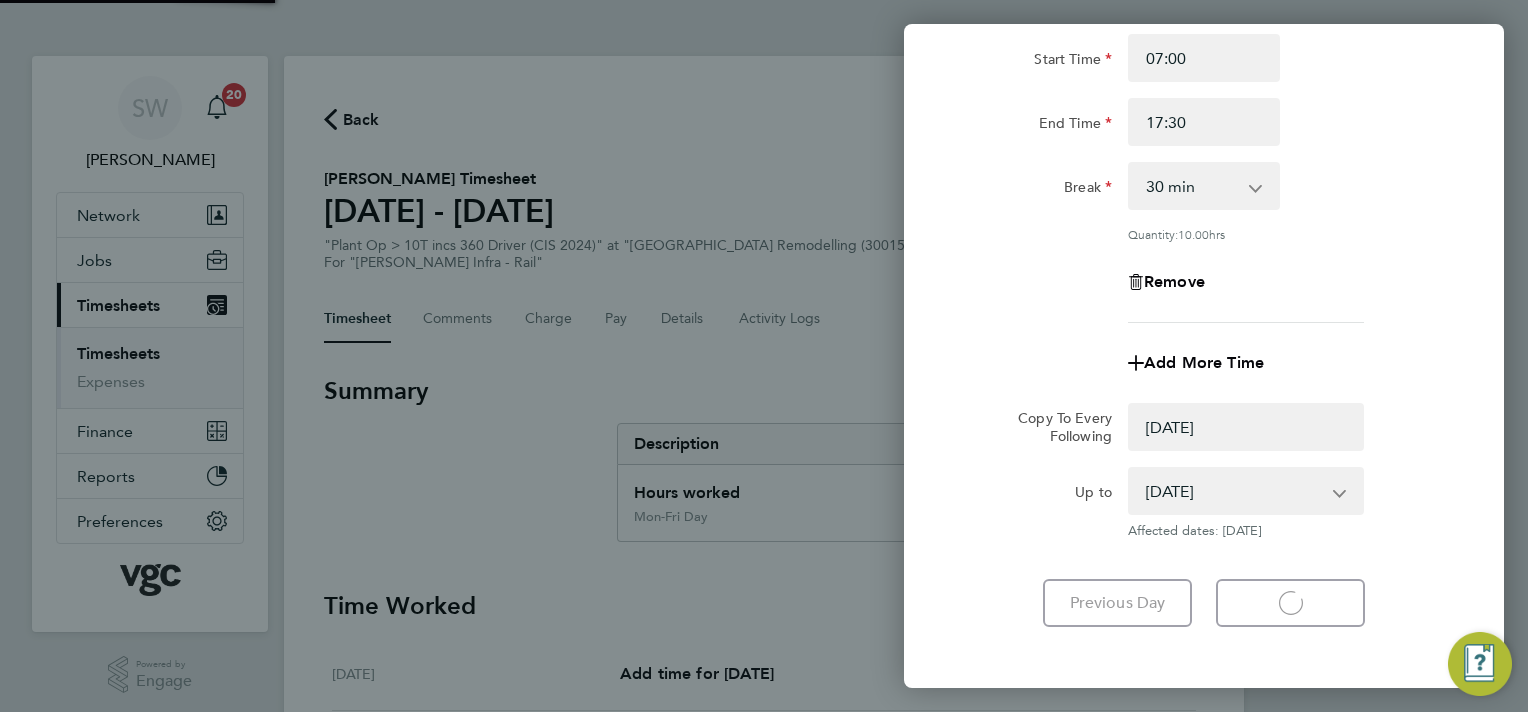 select on "0: null" 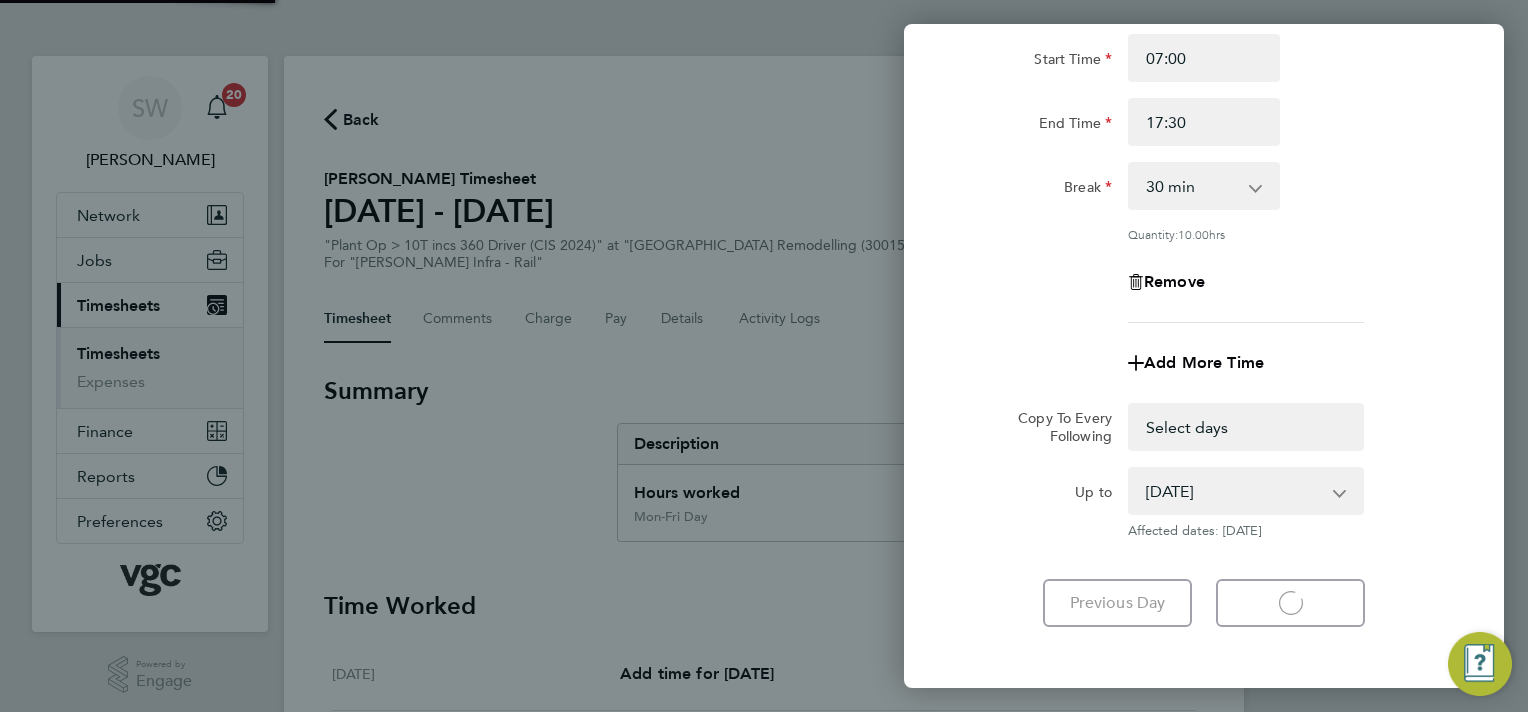 select on "30" 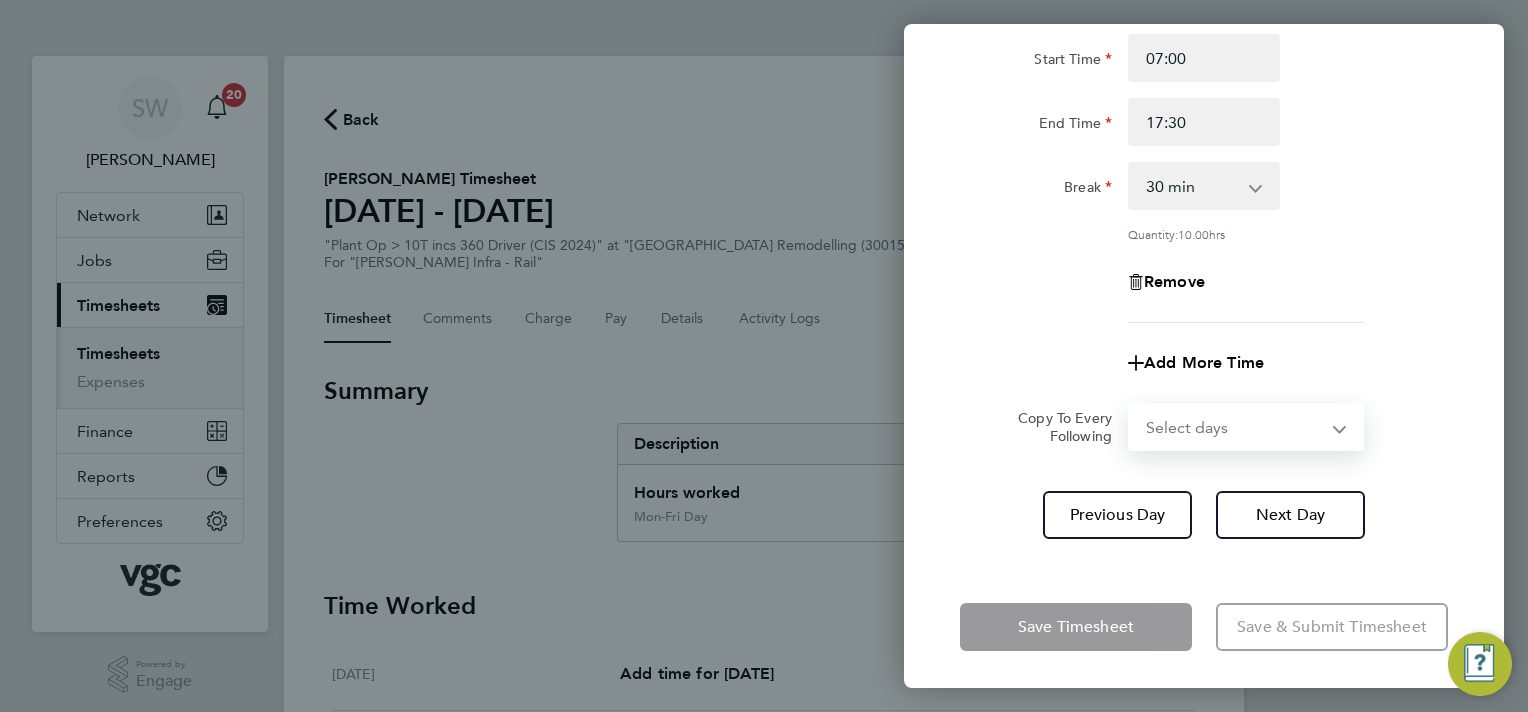 click on "Select days   Day   Thursday   Friday" at bounding box center [1235, 427] 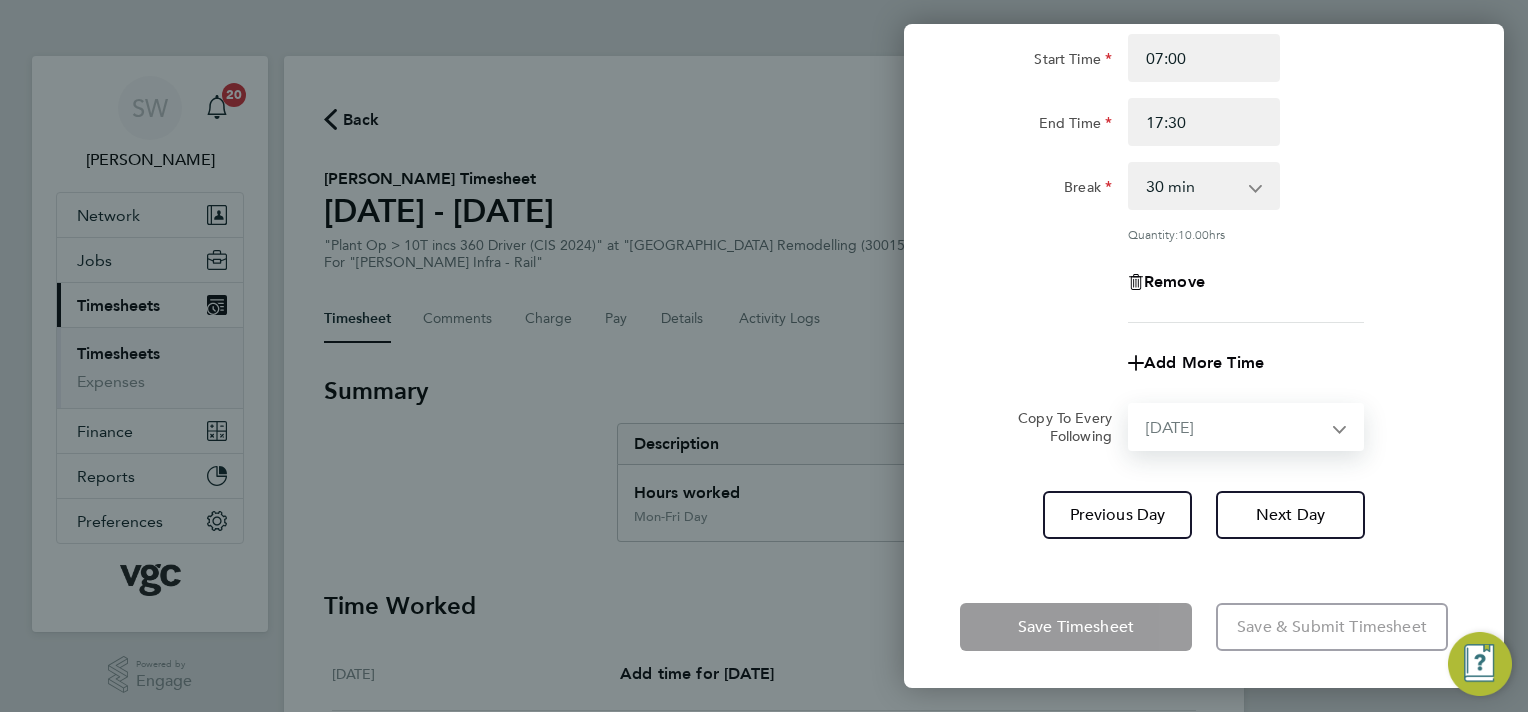 click on "Select days   Day   Thursday   Friday" at bounding box center (1235, 427) 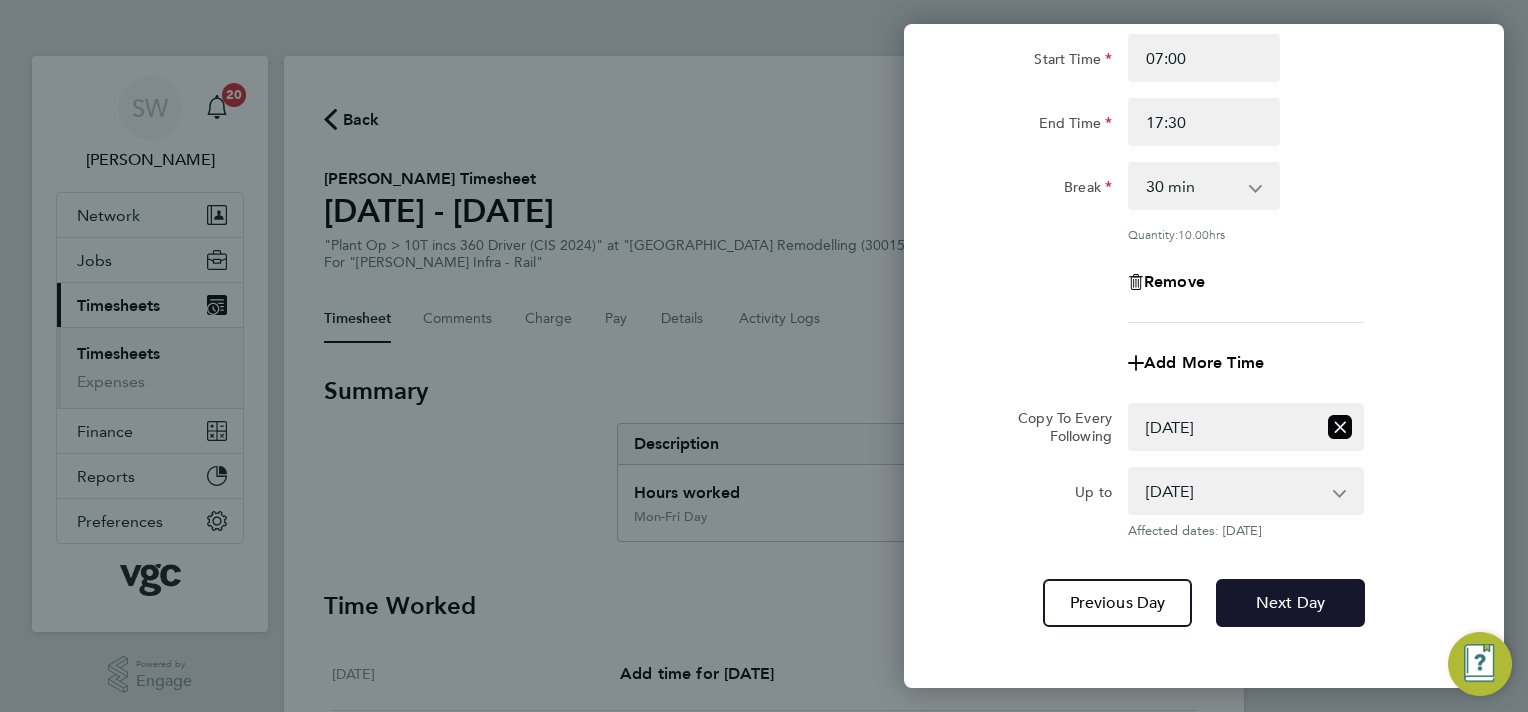 drag, startPoint x: 1277, startPoint y: 603, endPoint x: 1281, endPoint y: 564, distance: 39.20459 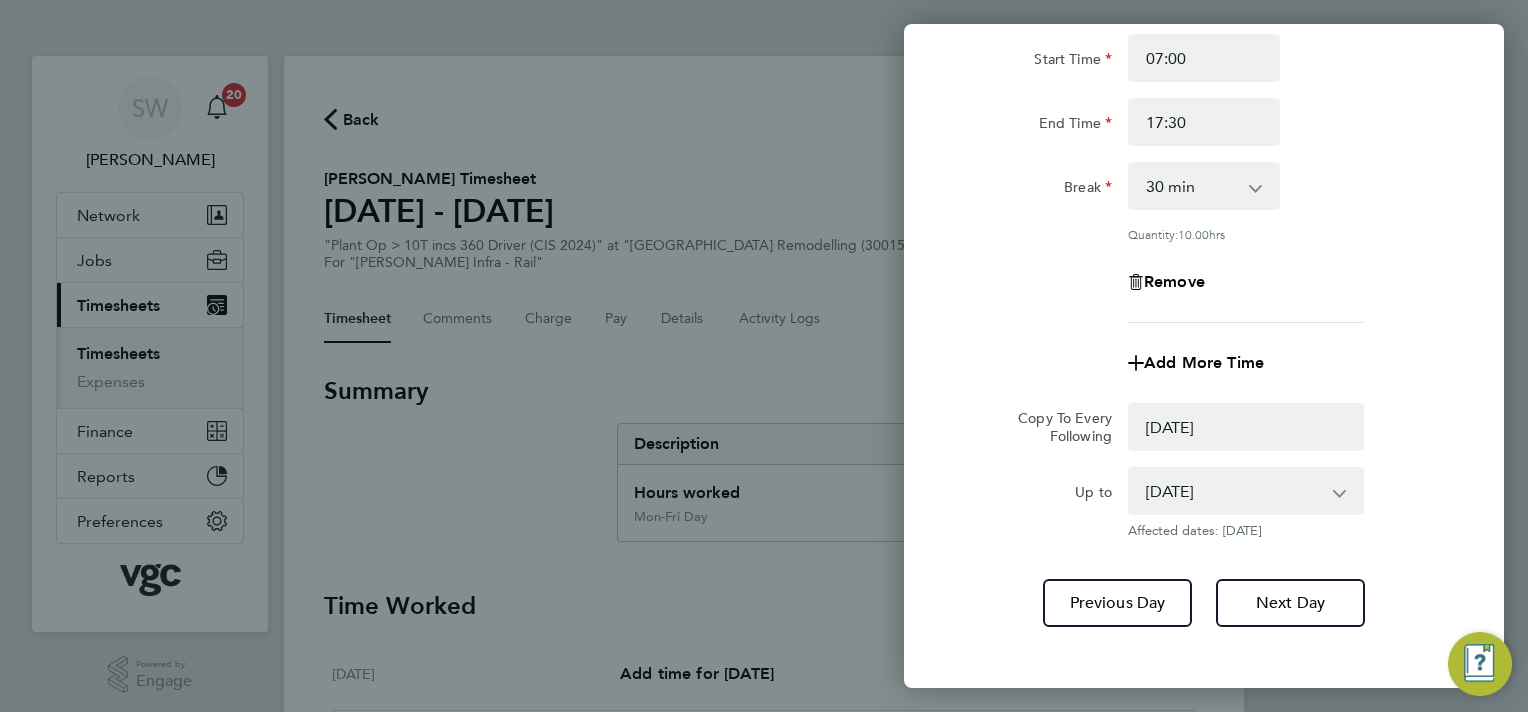select on "0: null" 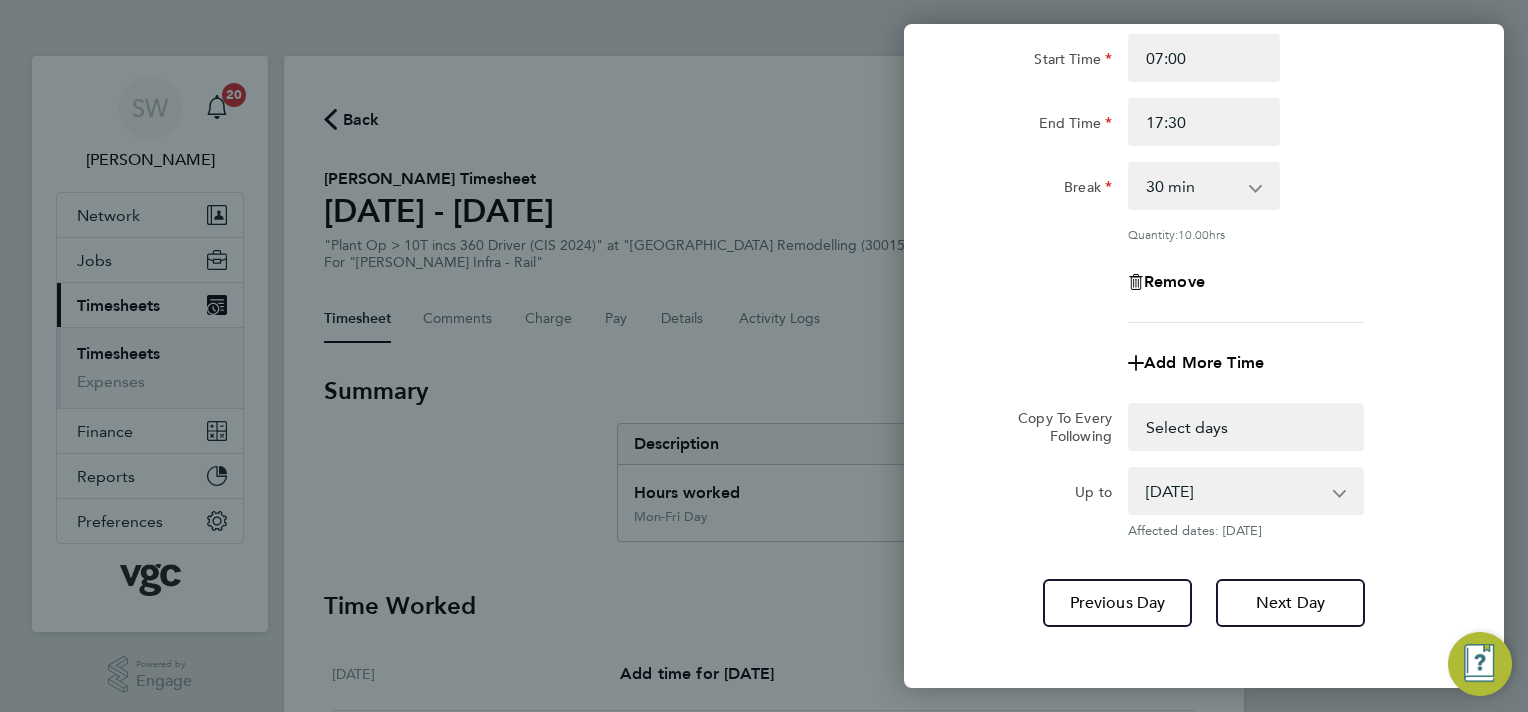 select on "30" 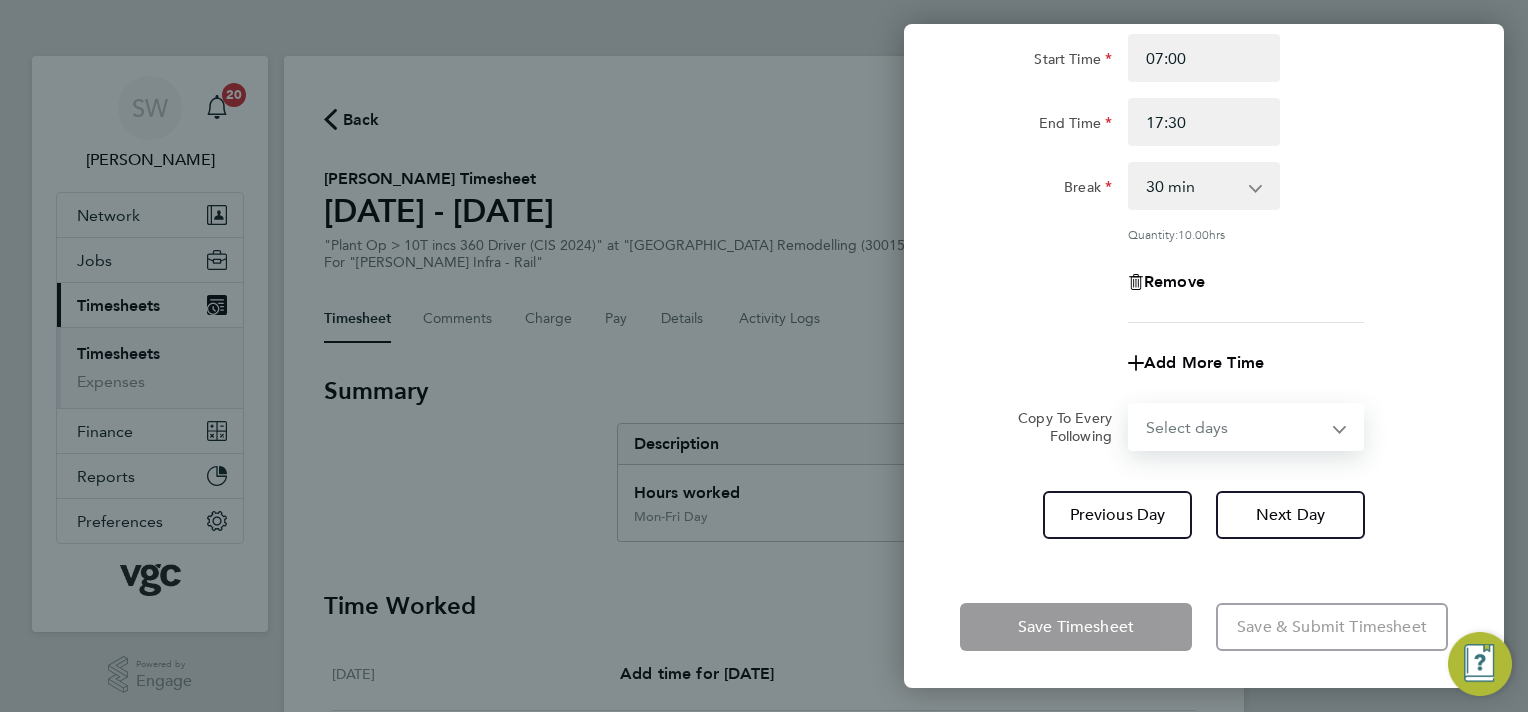 click on "Select days   Friday" at bounding box center (1235, 427) 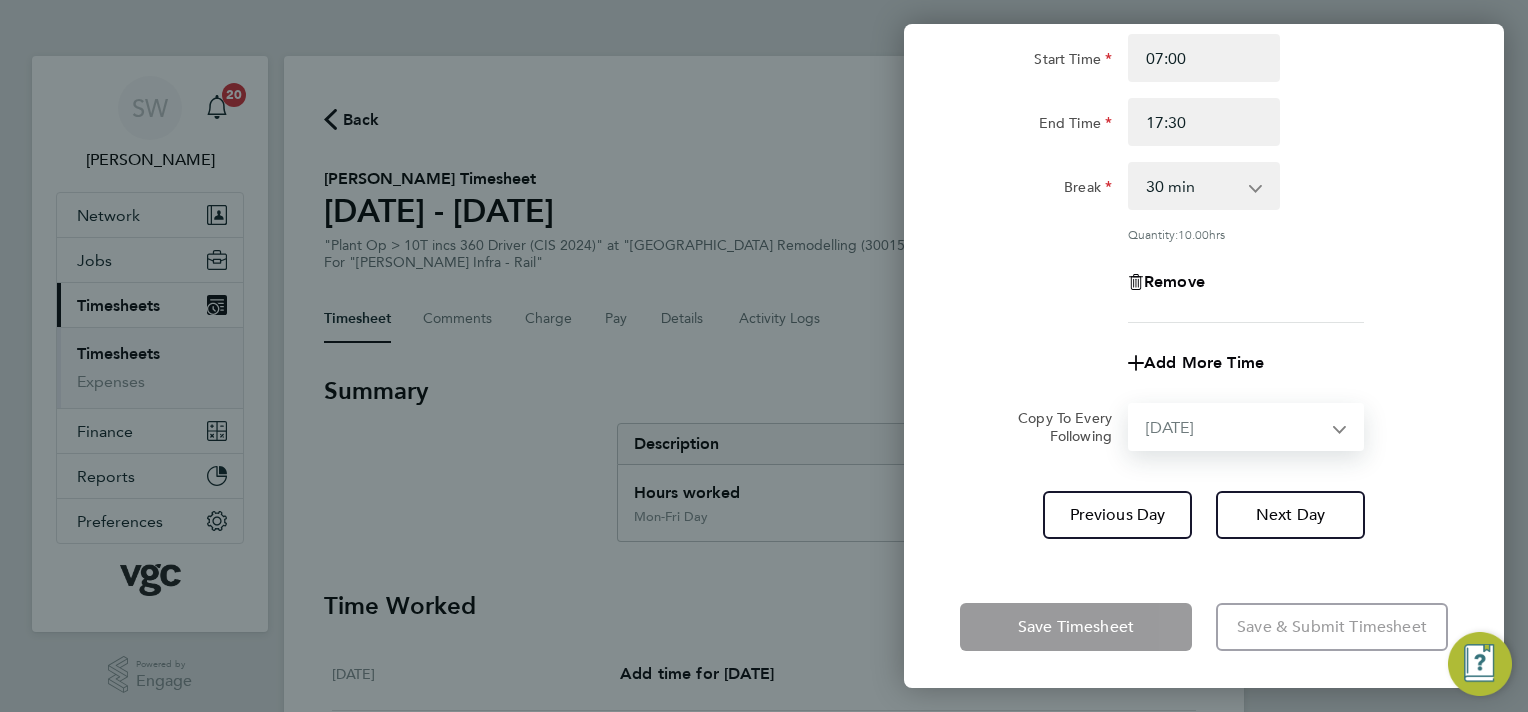 click on "Select days   Friday" at bounding box center (1235, 427) 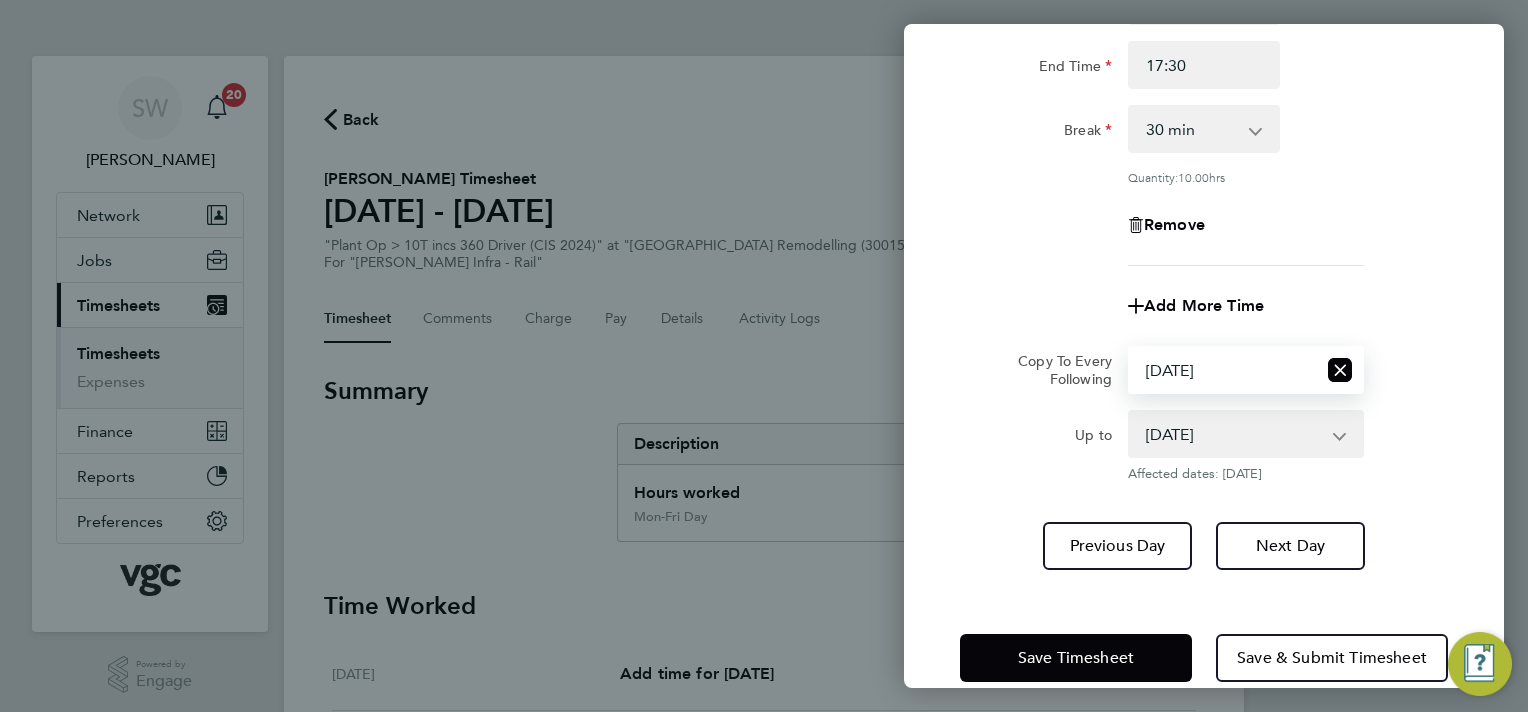 scroll, scrollTop: 278, scrollLeft: 0, axis: vertical 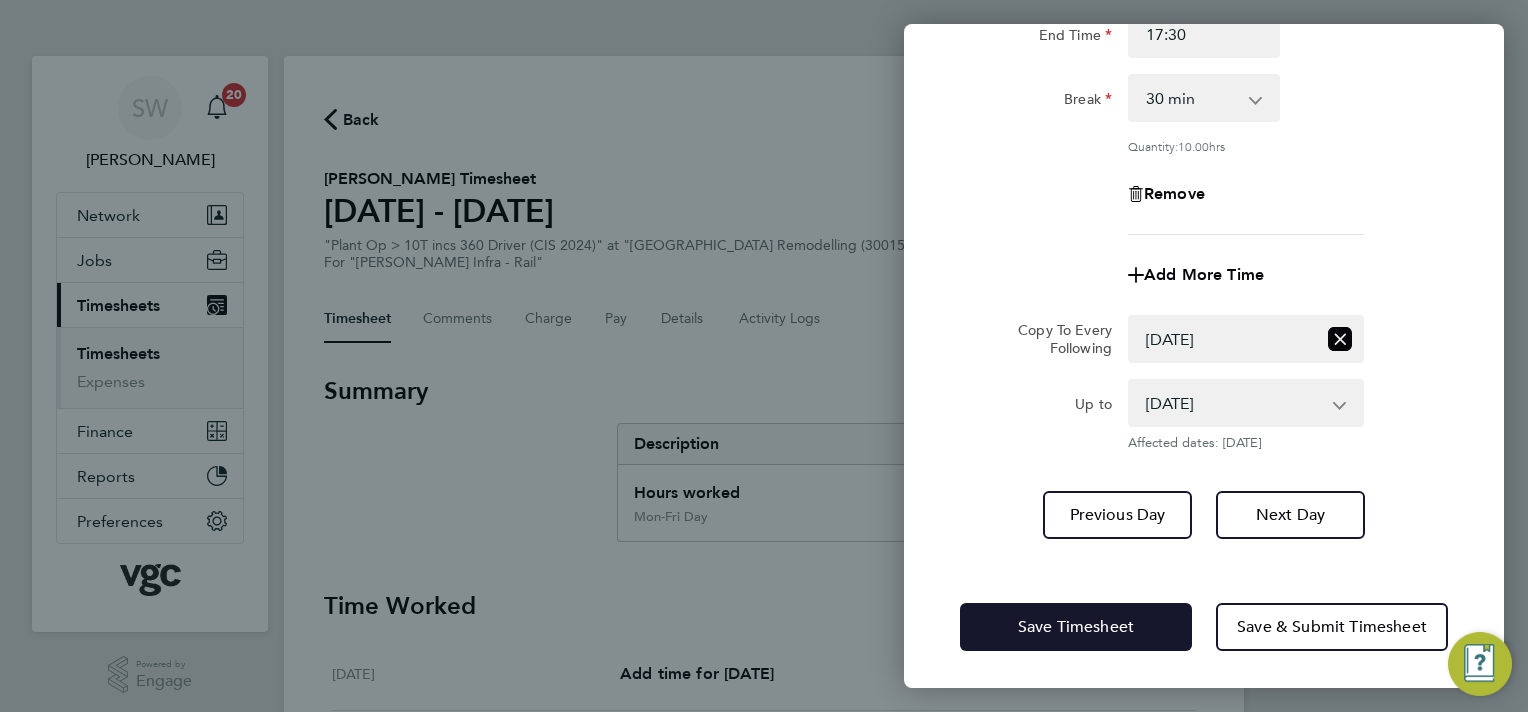 click on "Save Timesheet" 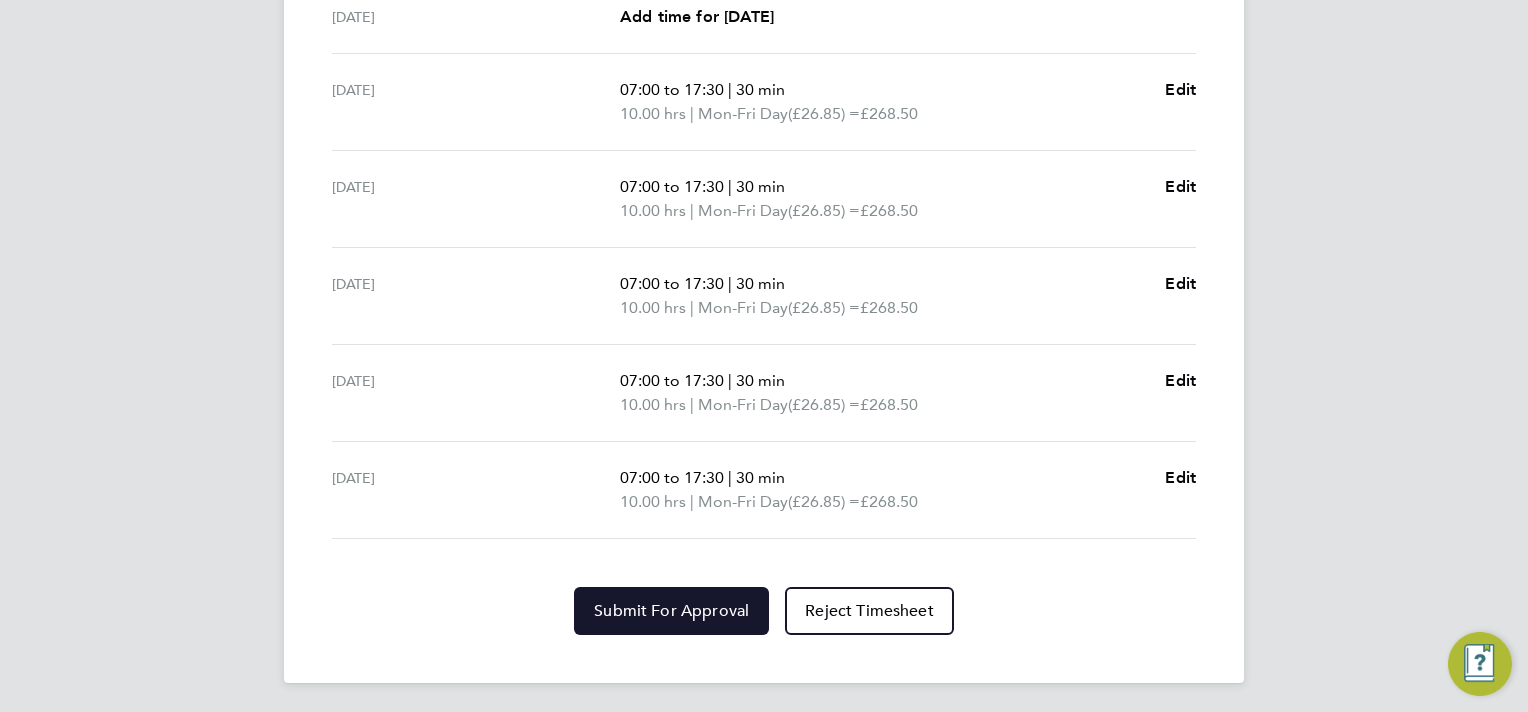 click on "Submit For Approval" 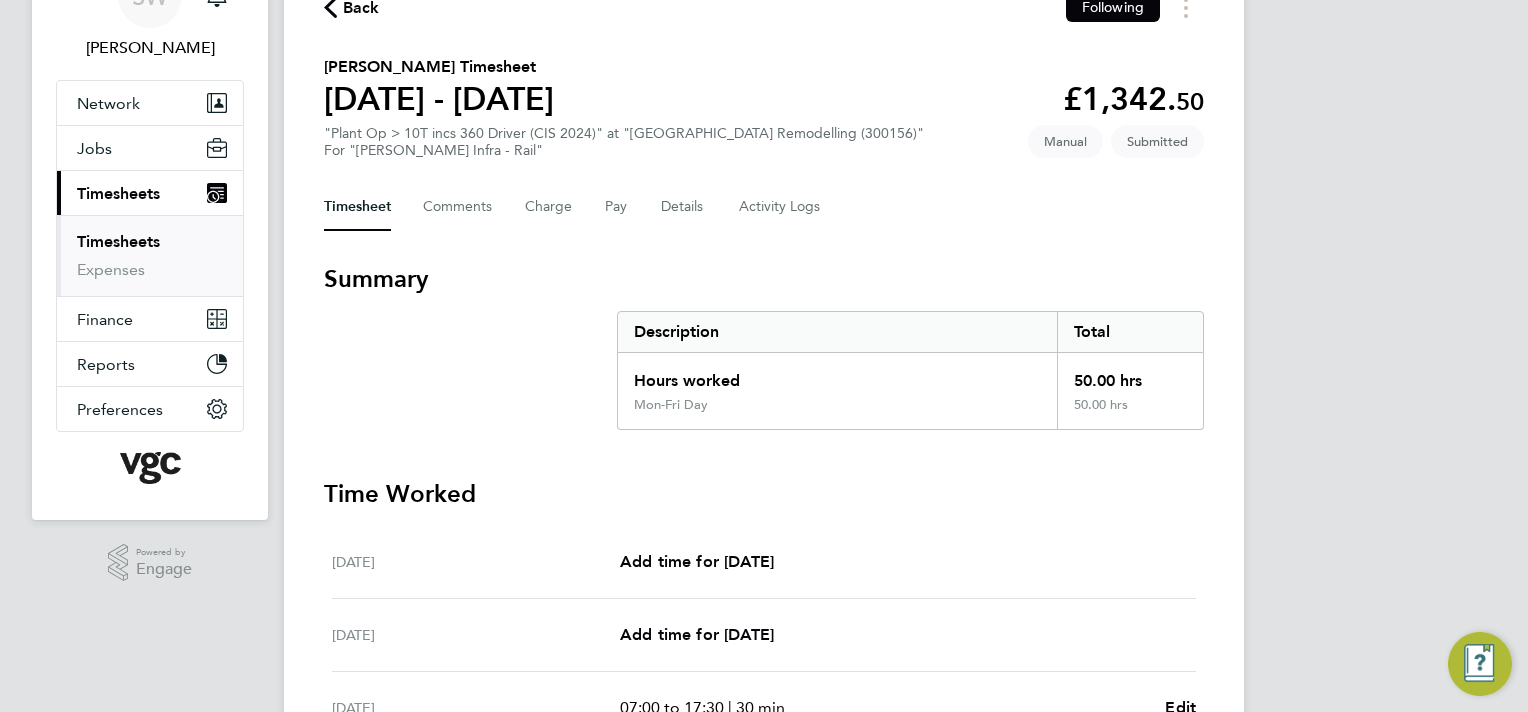 scroll, scrollTop: 0, scrollLeft: 0, axis: both 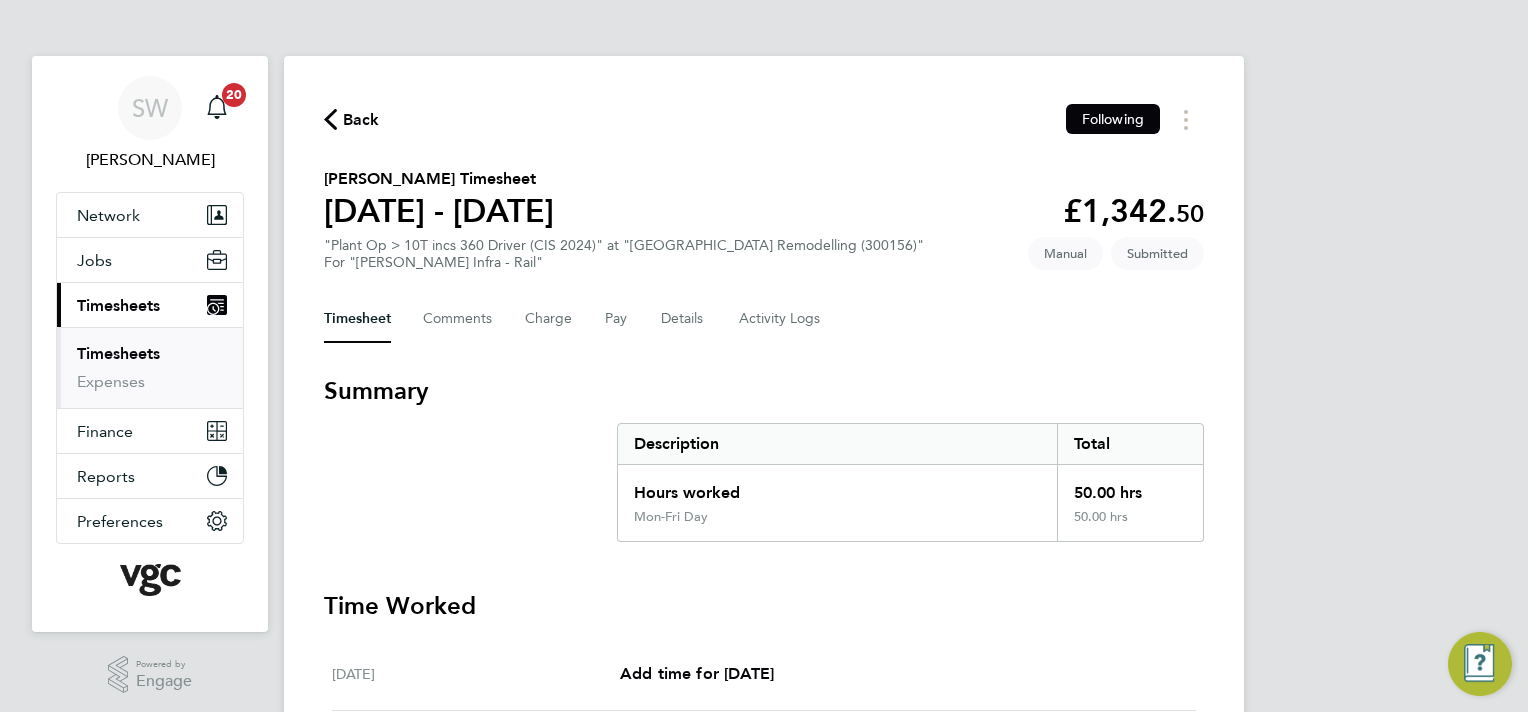 click on "Timesheets" at bounding box center (118, 353) 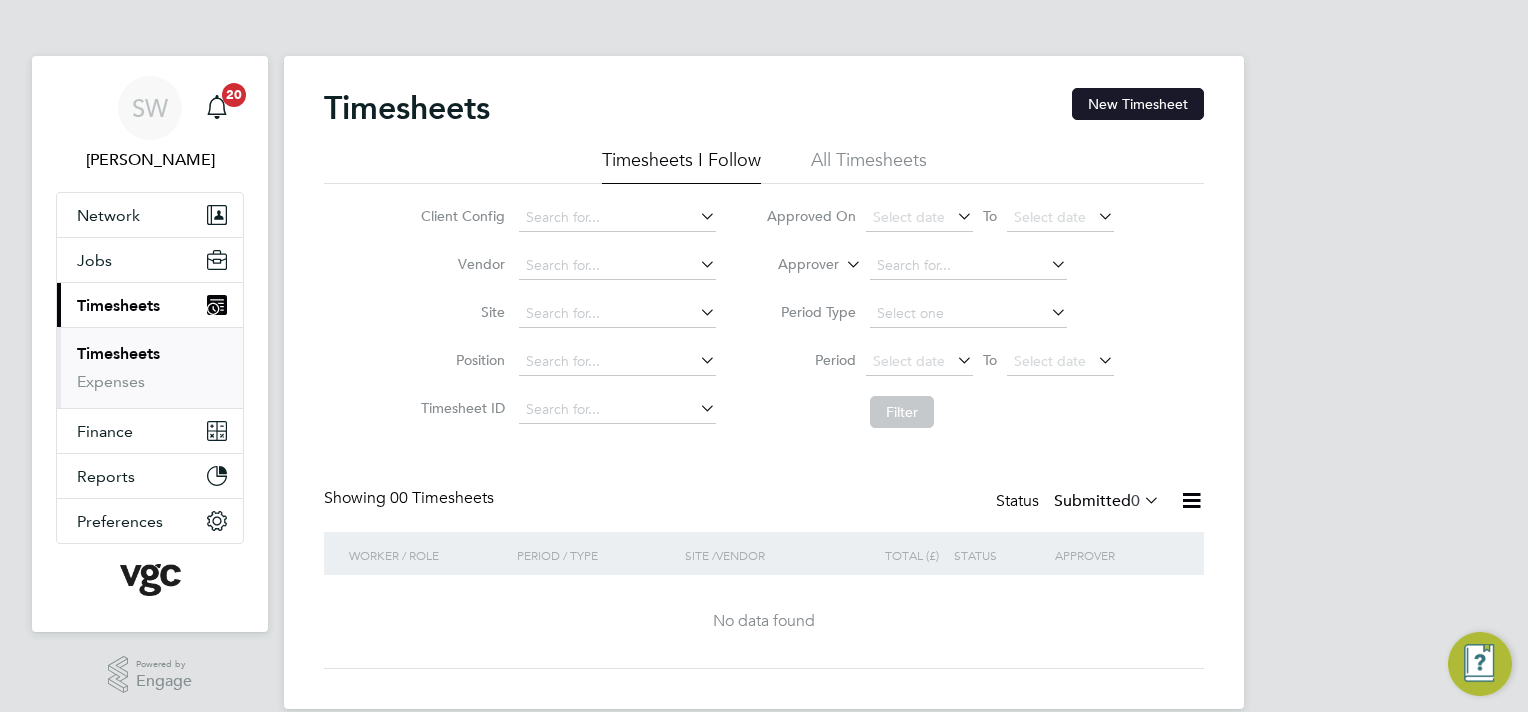 click on "New Timesheet" 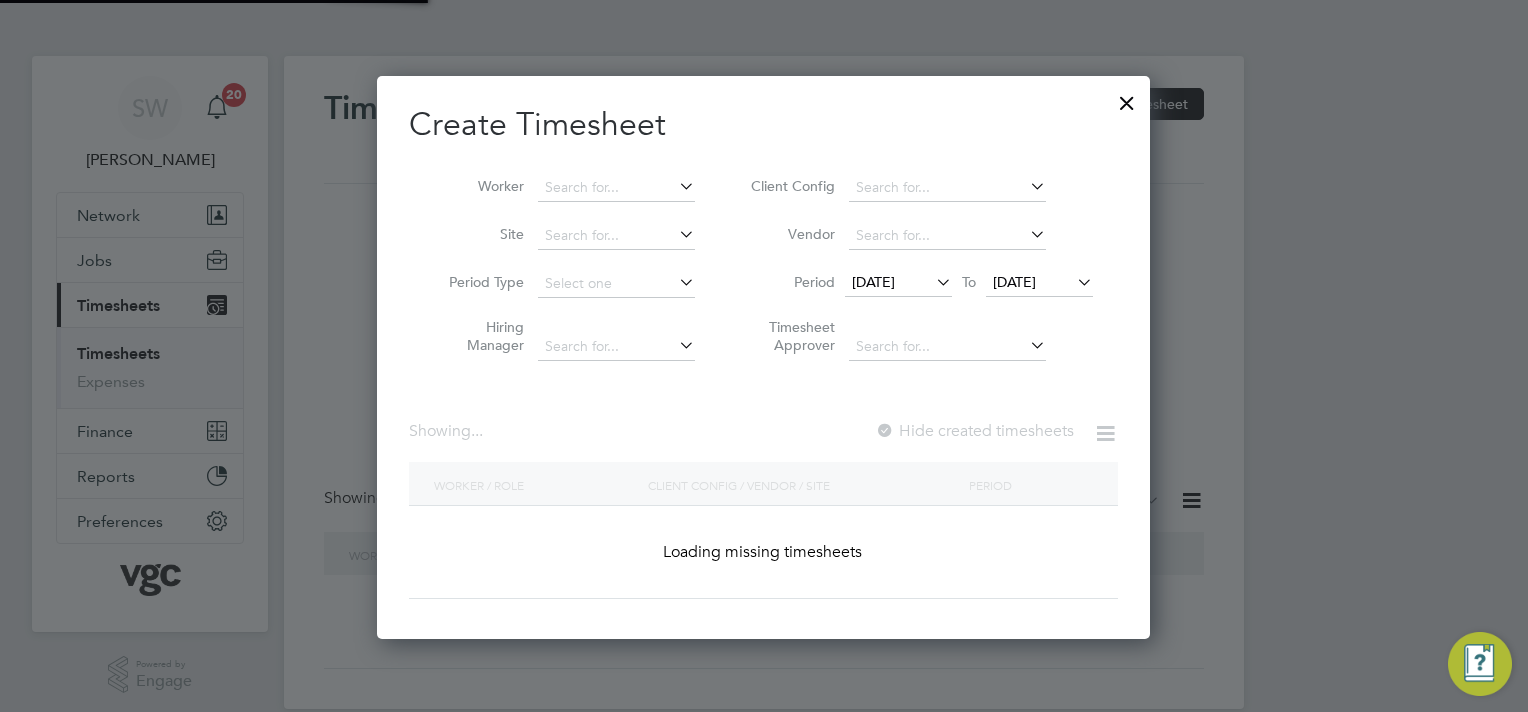 scroll, scrollTop: 10, scrollLeft: 10, axis: both 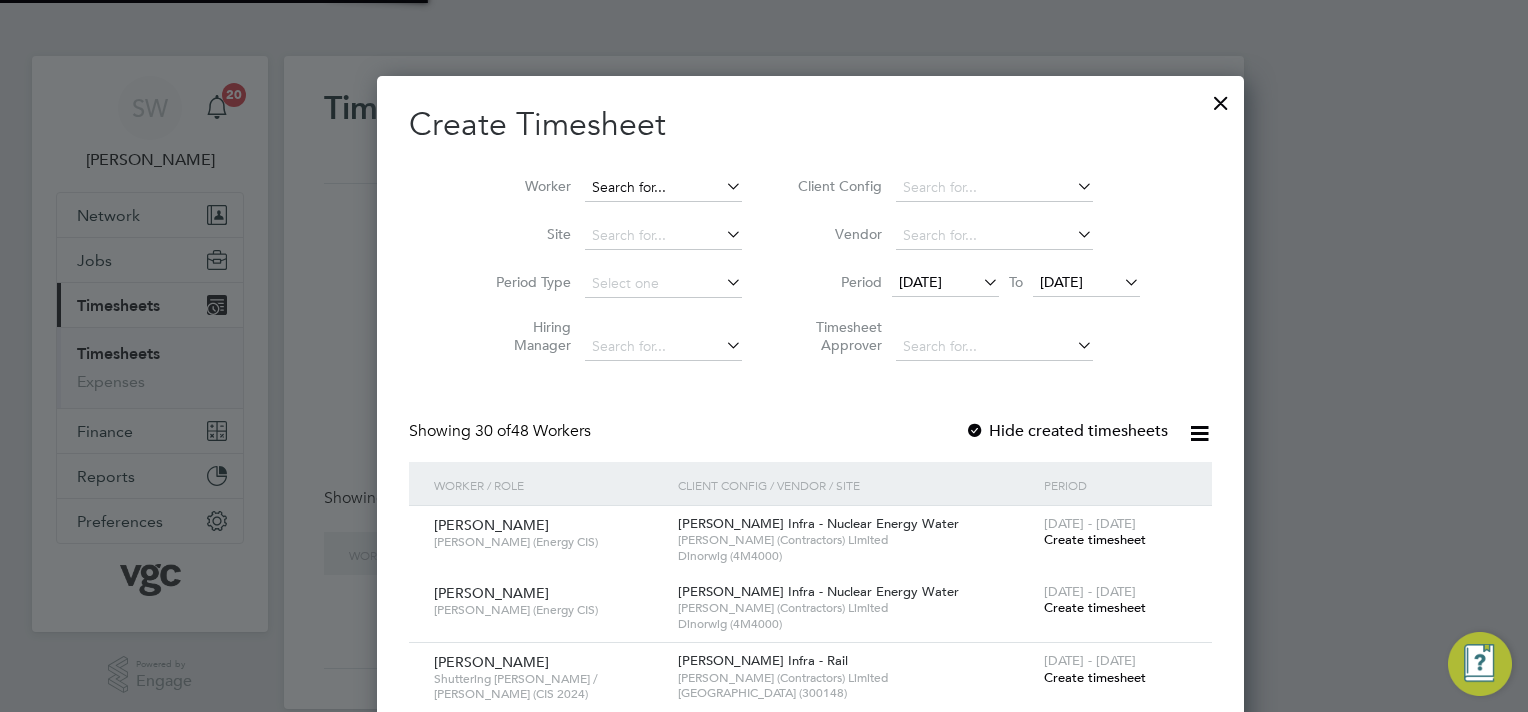 click at bounding box center [663, 188] 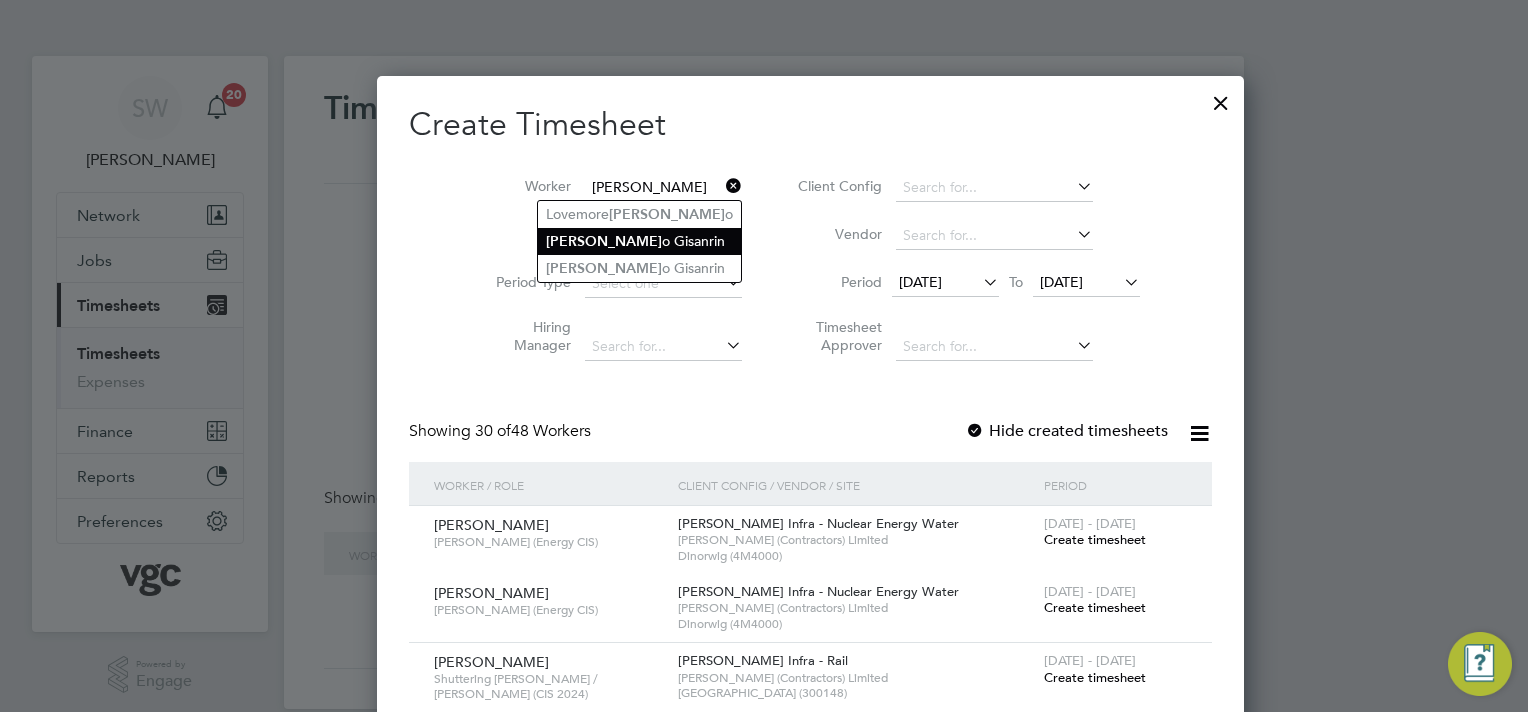 click on "Moy o Gisanrin" 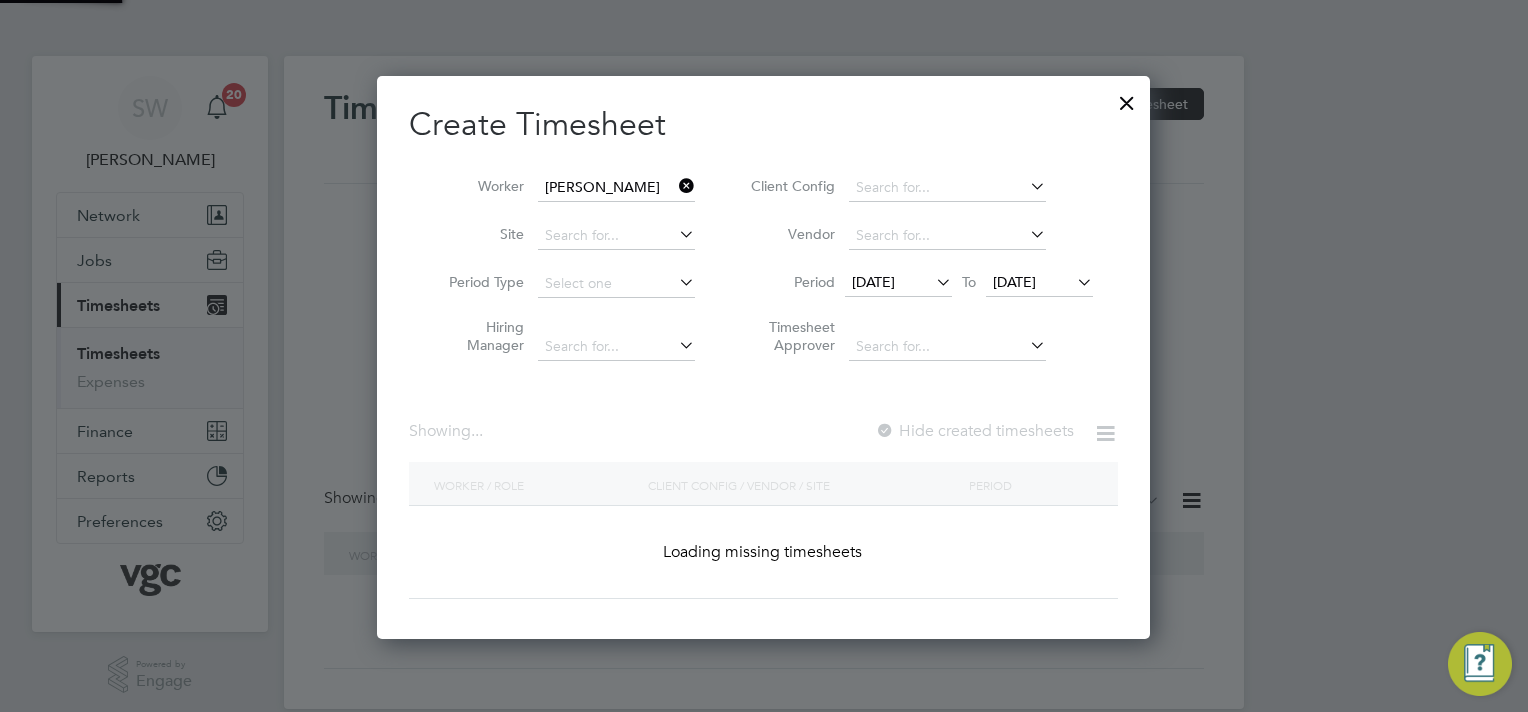 scroll, scrollTop: 11, scrollLeft: 10, axis: both 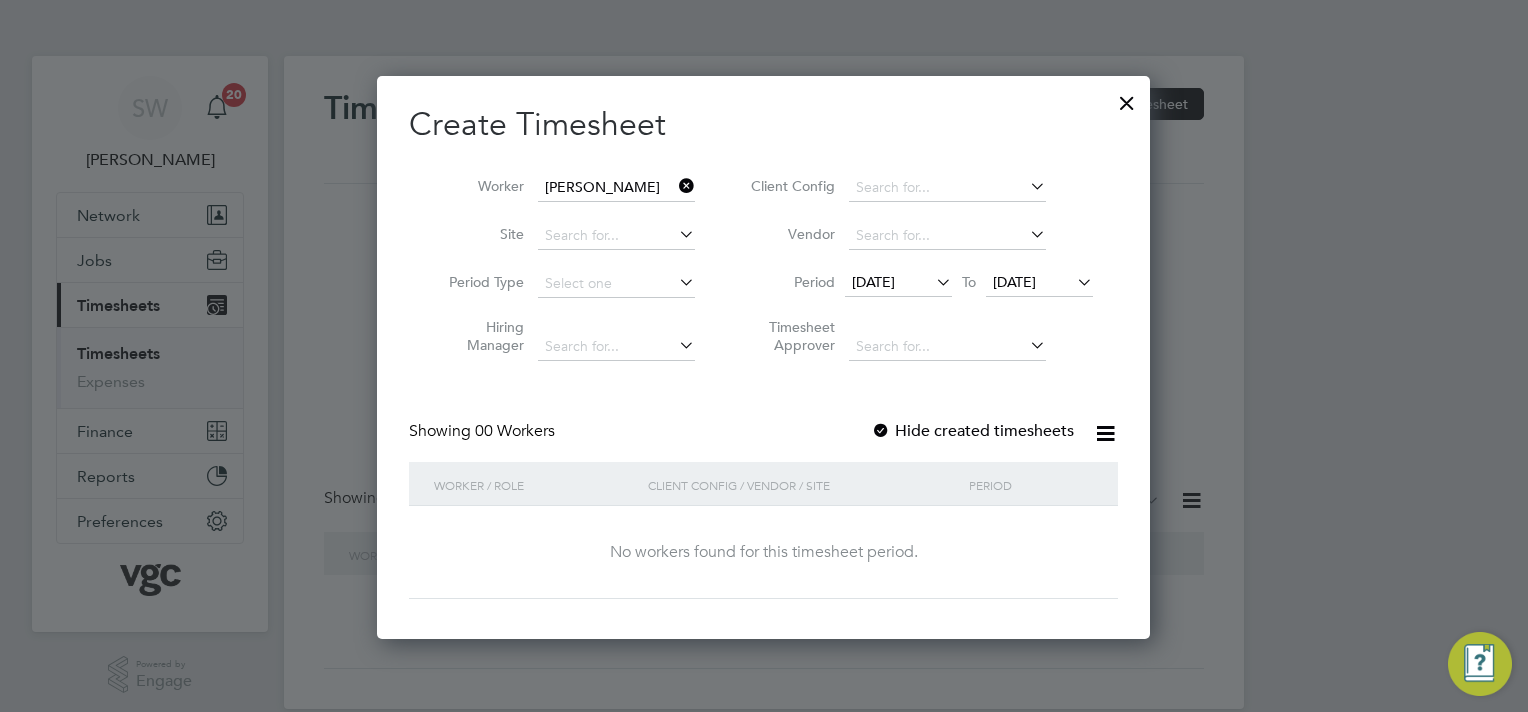 click on "18 Jul 2025" at bounding box center (1014, 282) 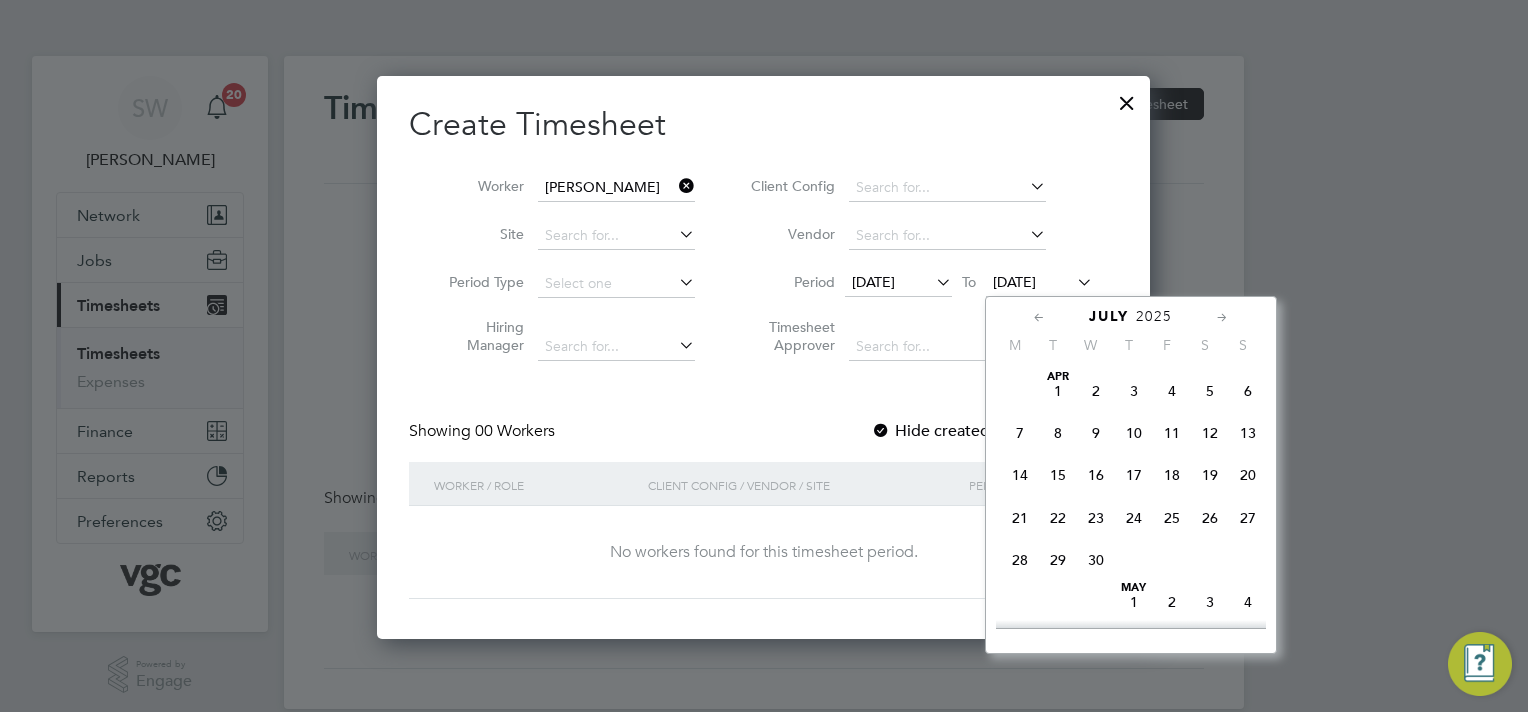 scroll, scrollTop: 696, scrollLeft: 0, axis: vertical 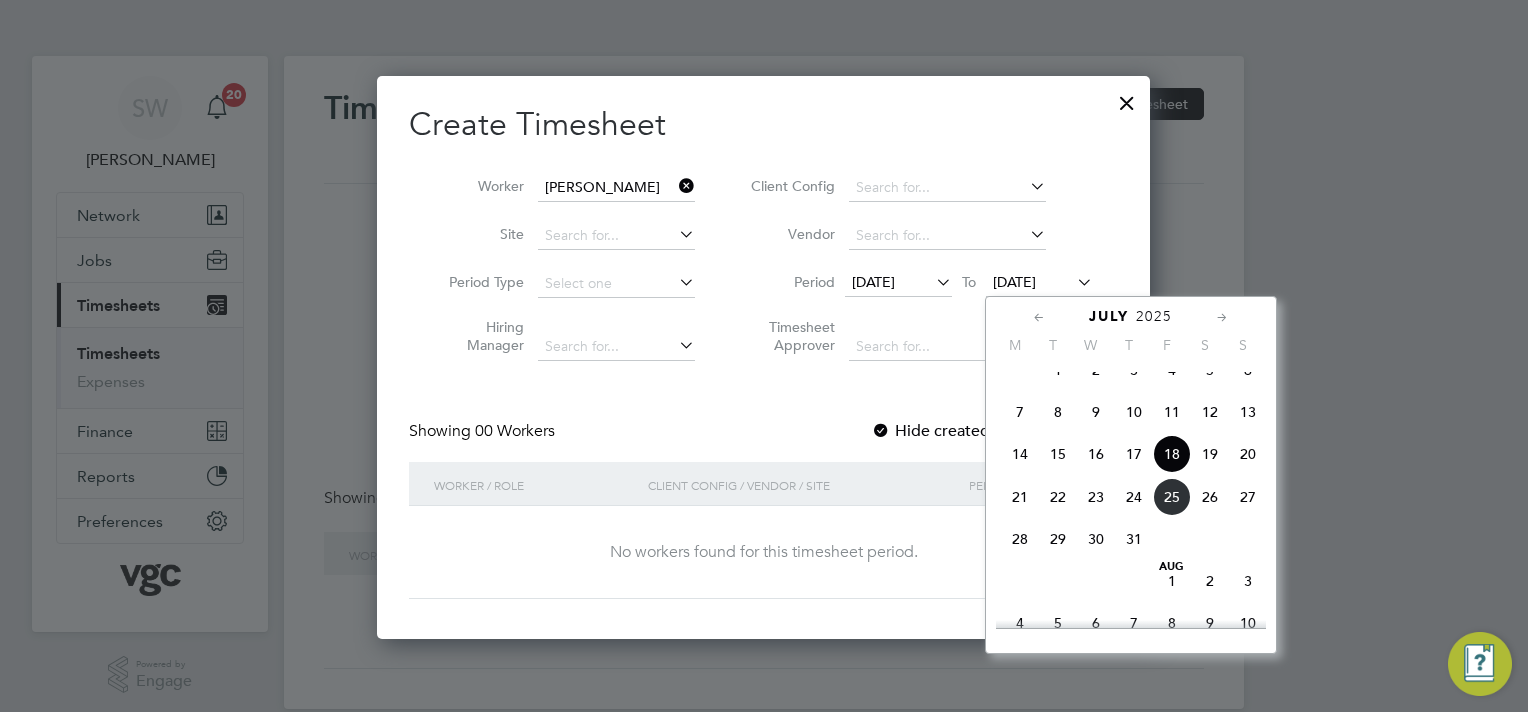 click on "25" 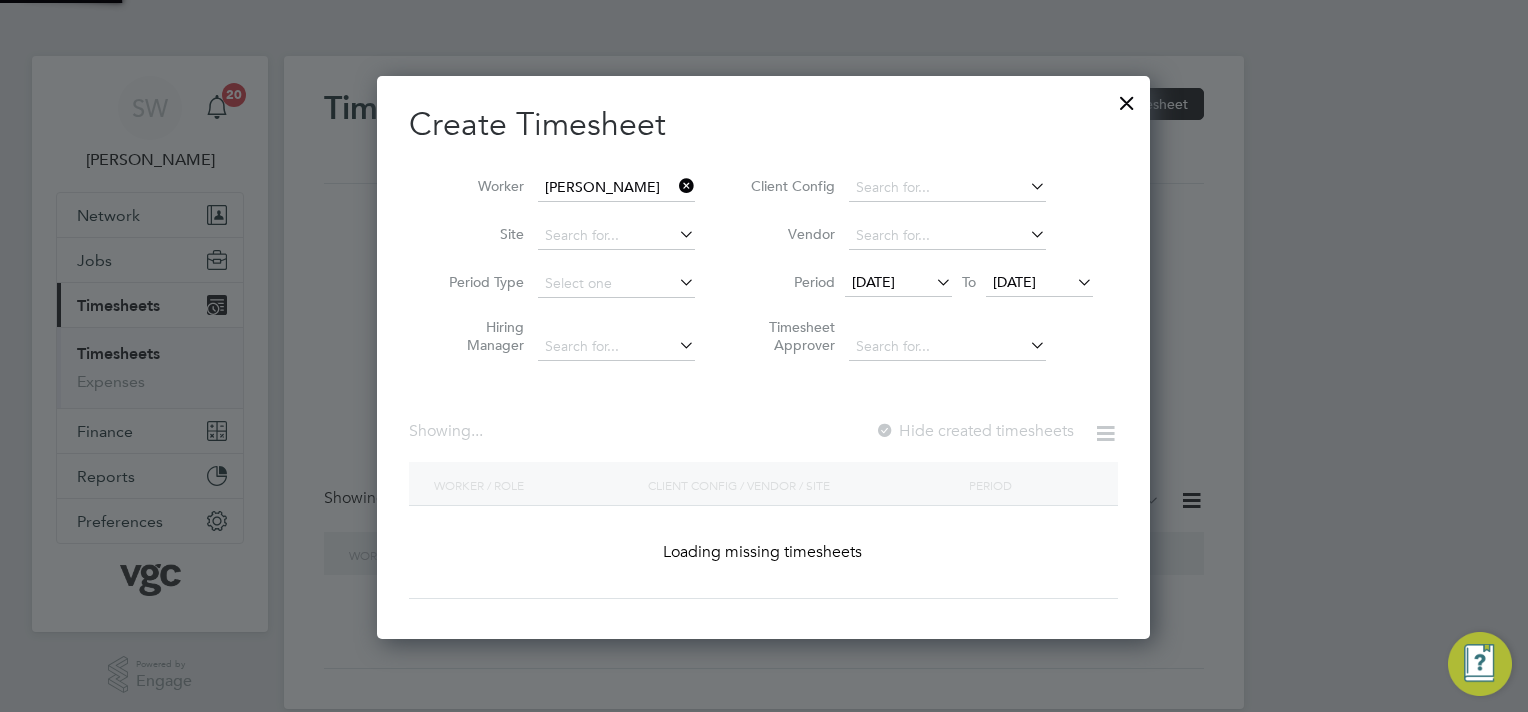 scroll, scrollTop: 10, scrollLeft: 10, axis: both 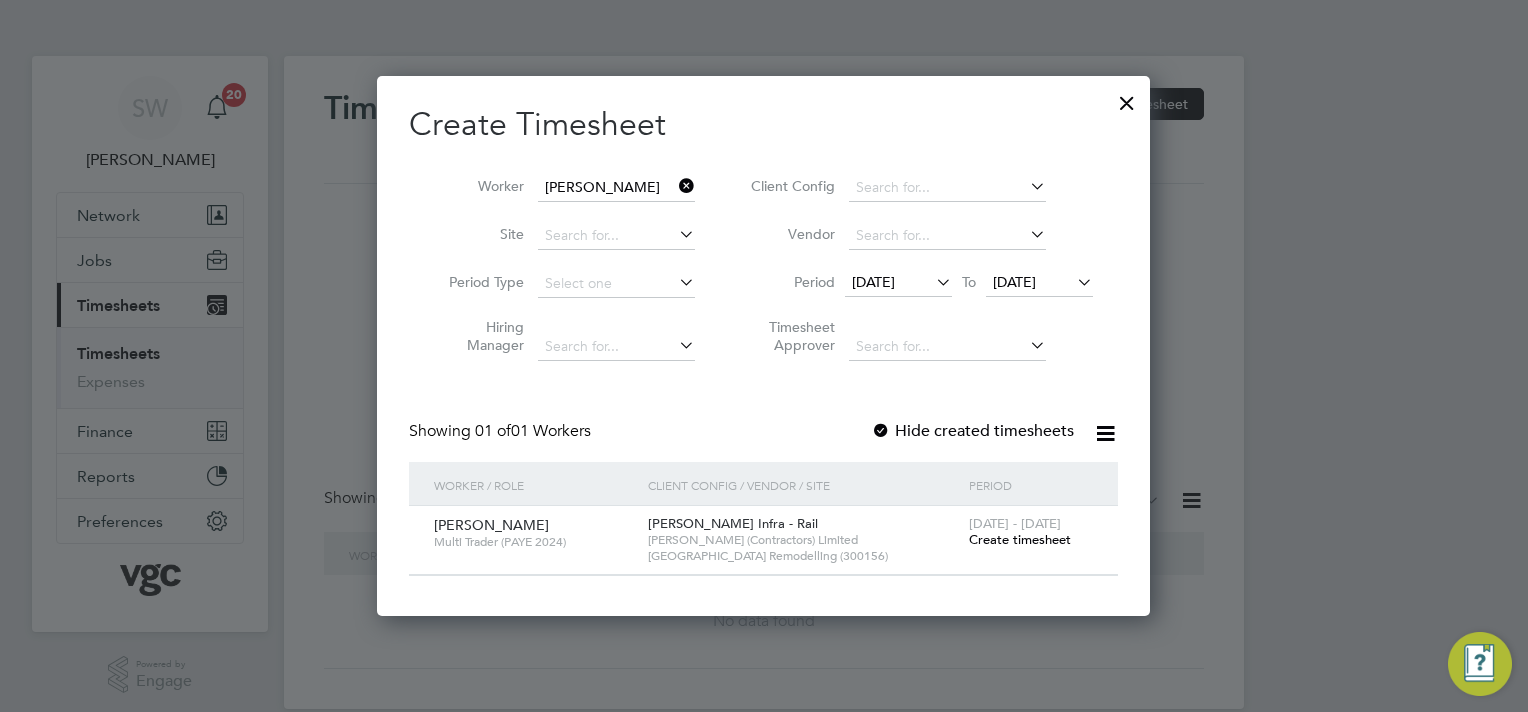 click on "19 - 25 Jul 2025" at bounding box center [1015, 523] 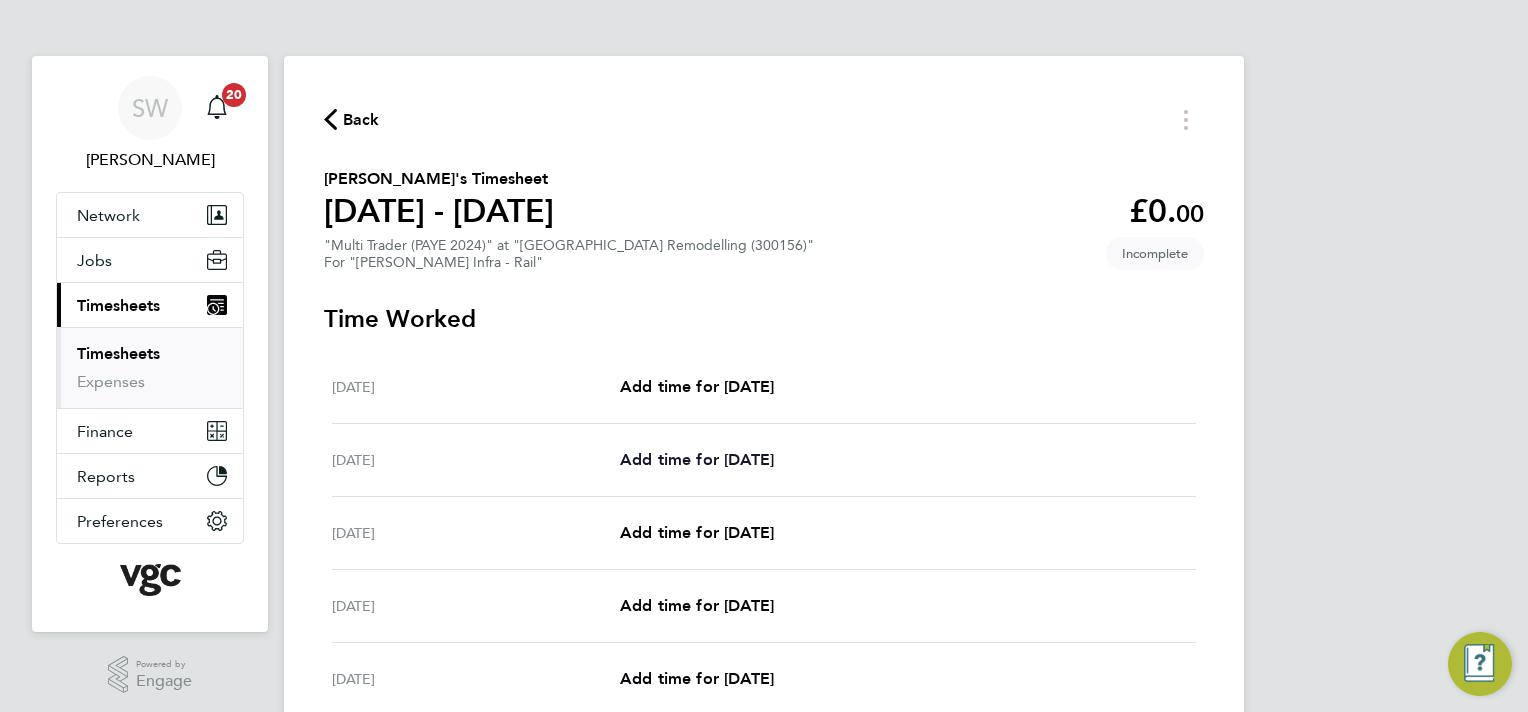 click on "Add time for Sun 20 Jul" at bounding box center (697, 459) 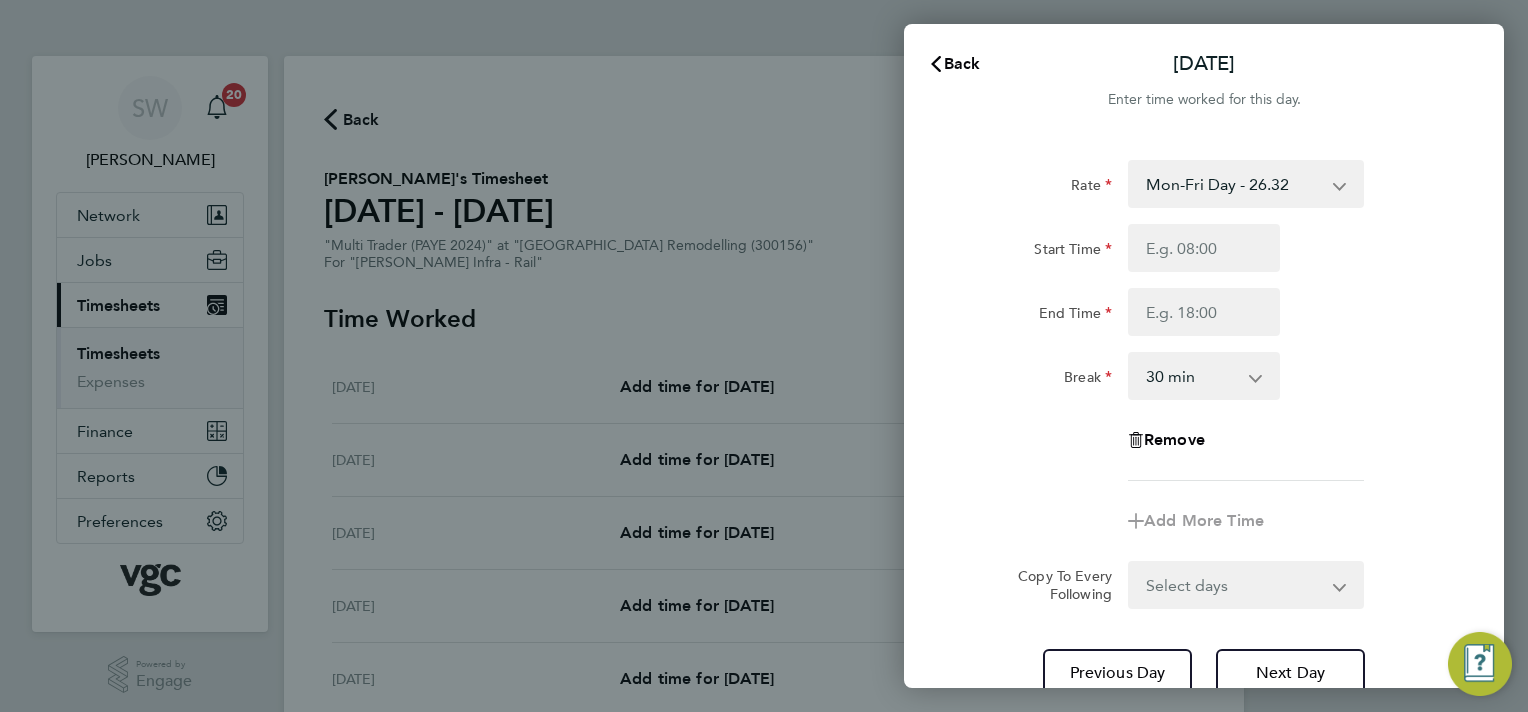 click on "Mon-Fri Day - 26.32   Xmas / NY - 52.64   Weekend - 34.21   Bank Hol - 39.48   Mon-Thurs Night - 30.27" at bounding box center [1234, 184] 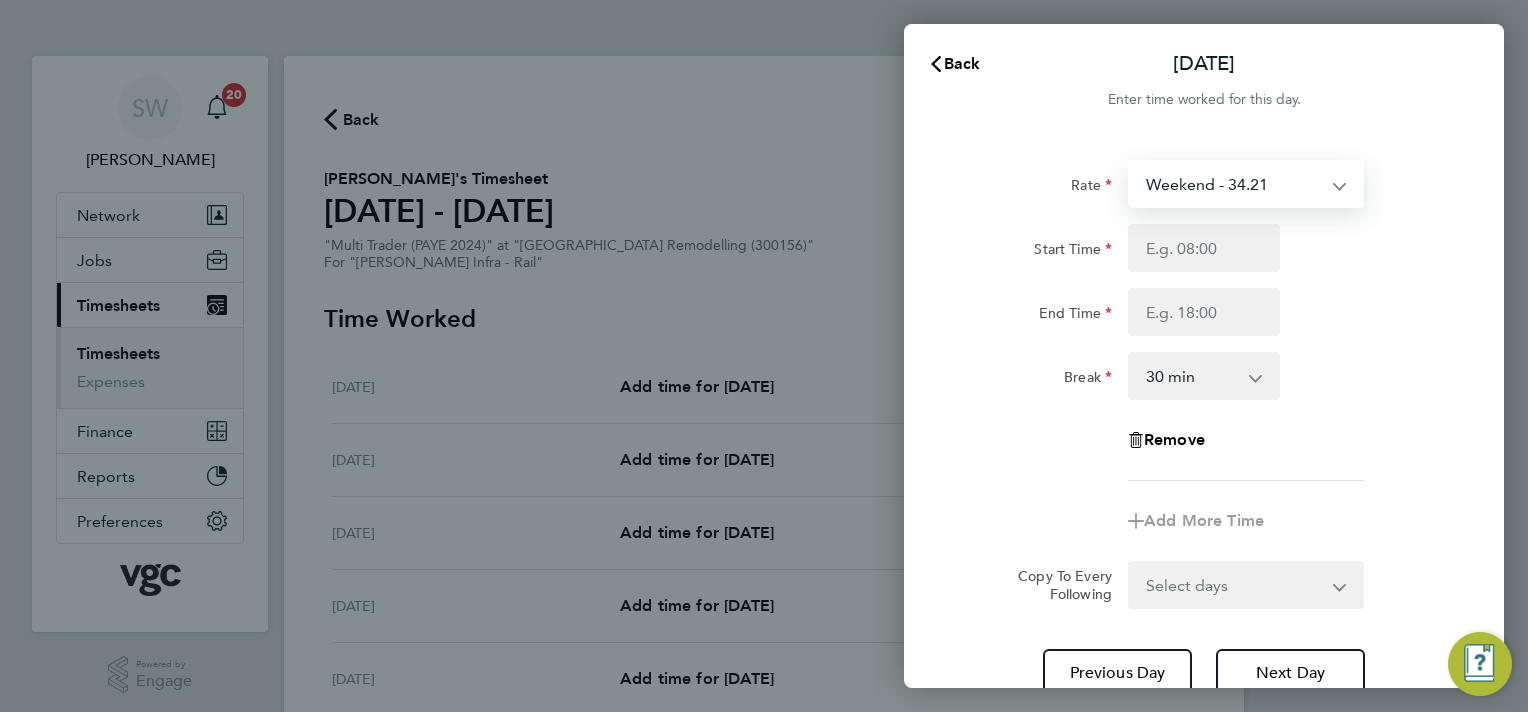 select on "30" 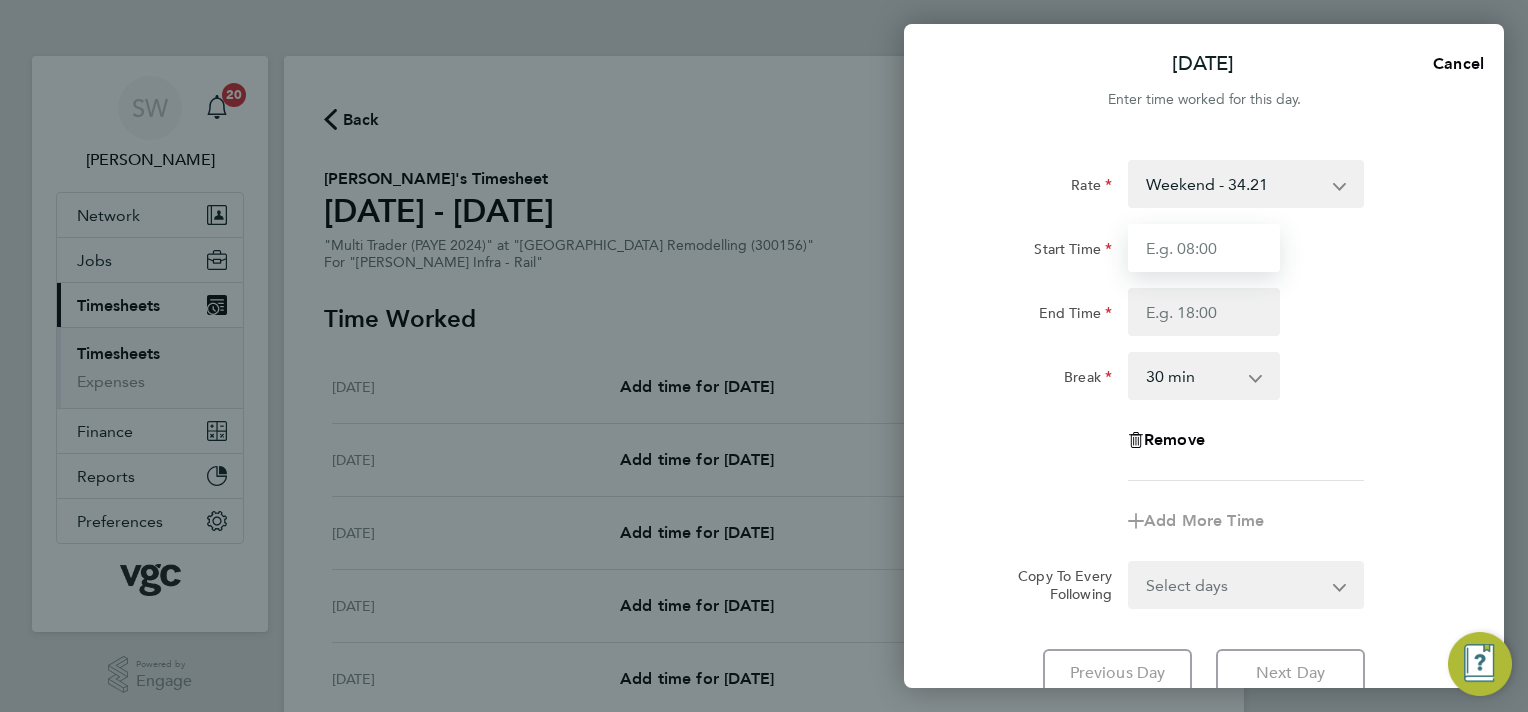click on "Start Time" at bounding box center (1204, 248) 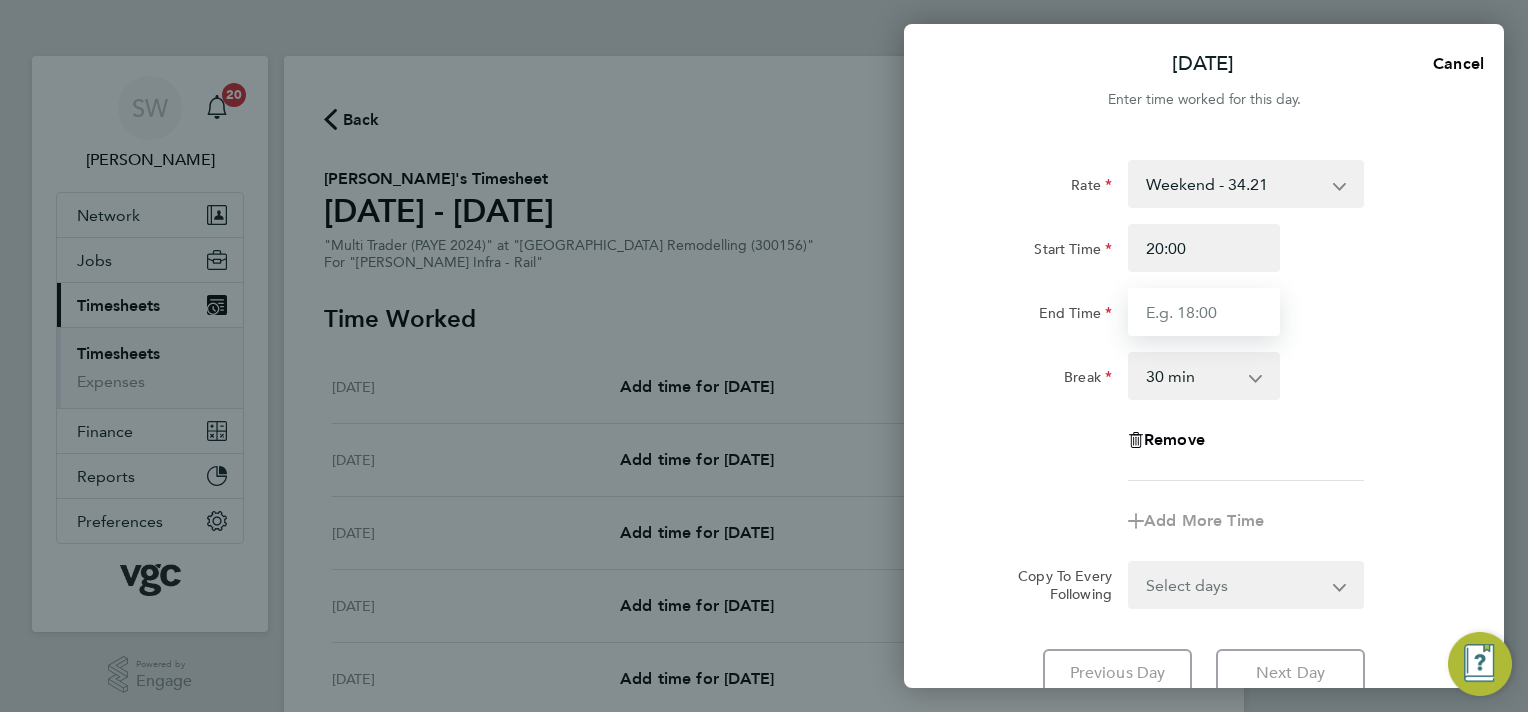 click on "End Time" at bounding box center (1204, 312) 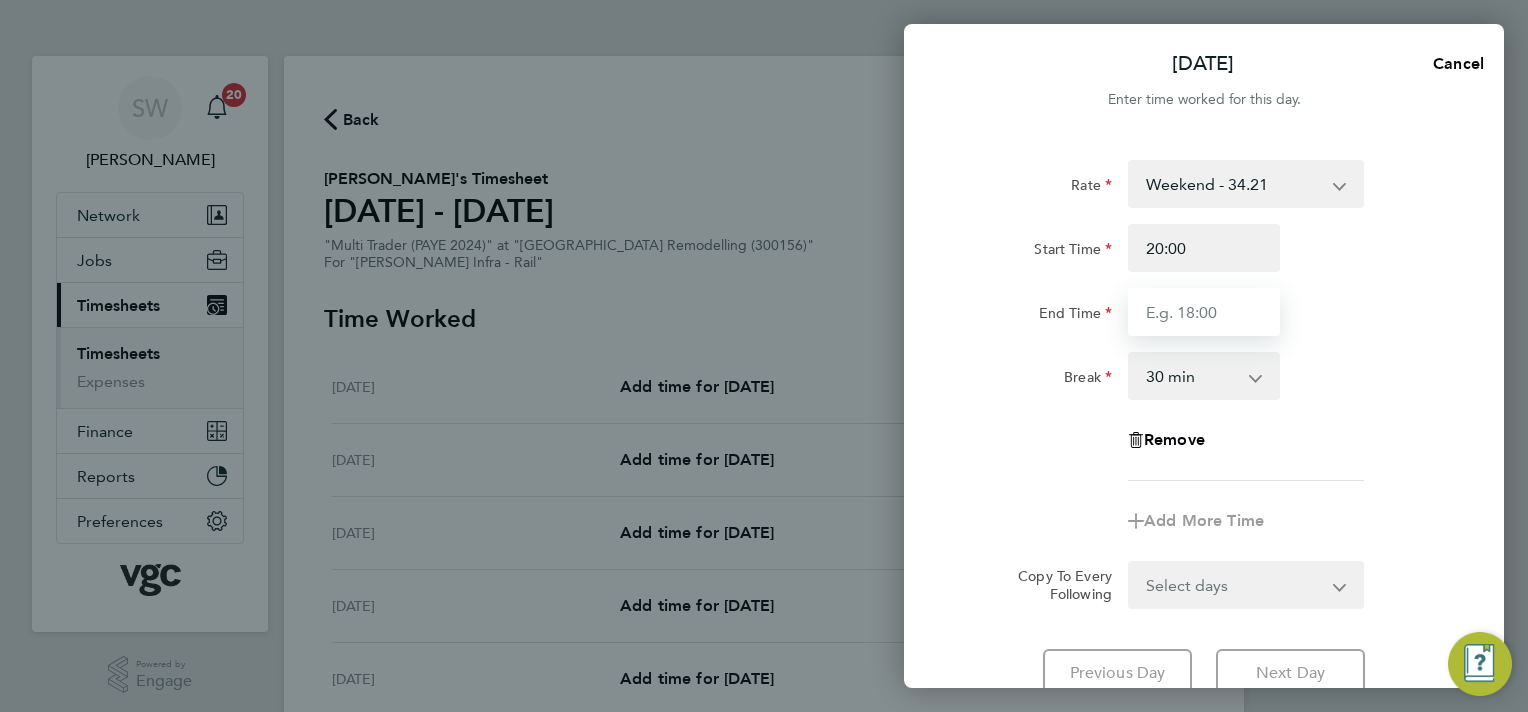 type on "06:30" 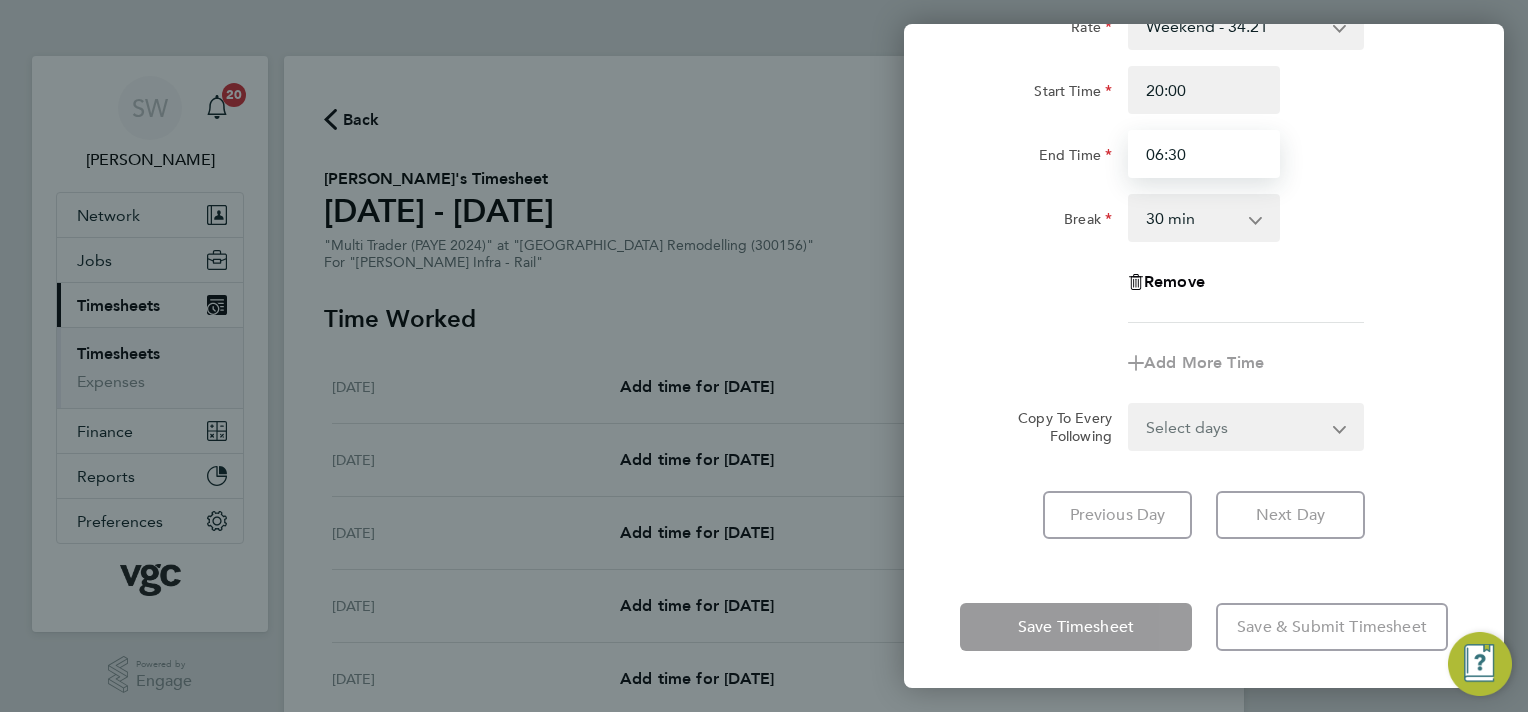 scroll, scrollTop: 160, scrollLeft: 0, axis: vertical 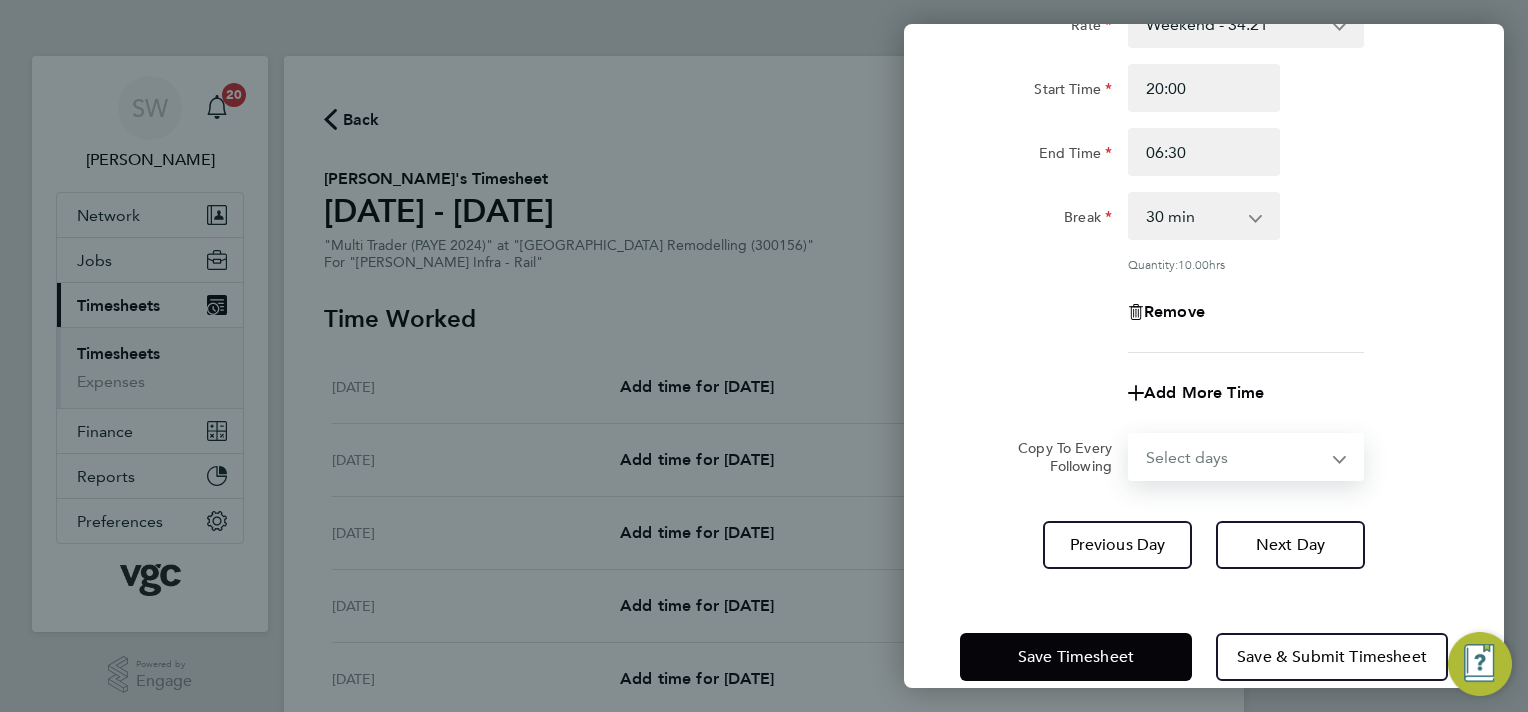 click on "Rate  Weekend - 34.21   Mon-Fri Day - 26.32   Xmas / NY - 52.64   Bank Hol - 39.48   Mon-Thurs Night - 30.27
Start Time 20:00 End Time 06:30 Break  0 min   15 min   30 min   45 min   60 min   75 min   90 min
Quantity:  10.00  hrs
Remove
Add More Time  Copy To Every Following  Select days   Day   Monday   Tuesday   Wednesday   Thursday   Friday" 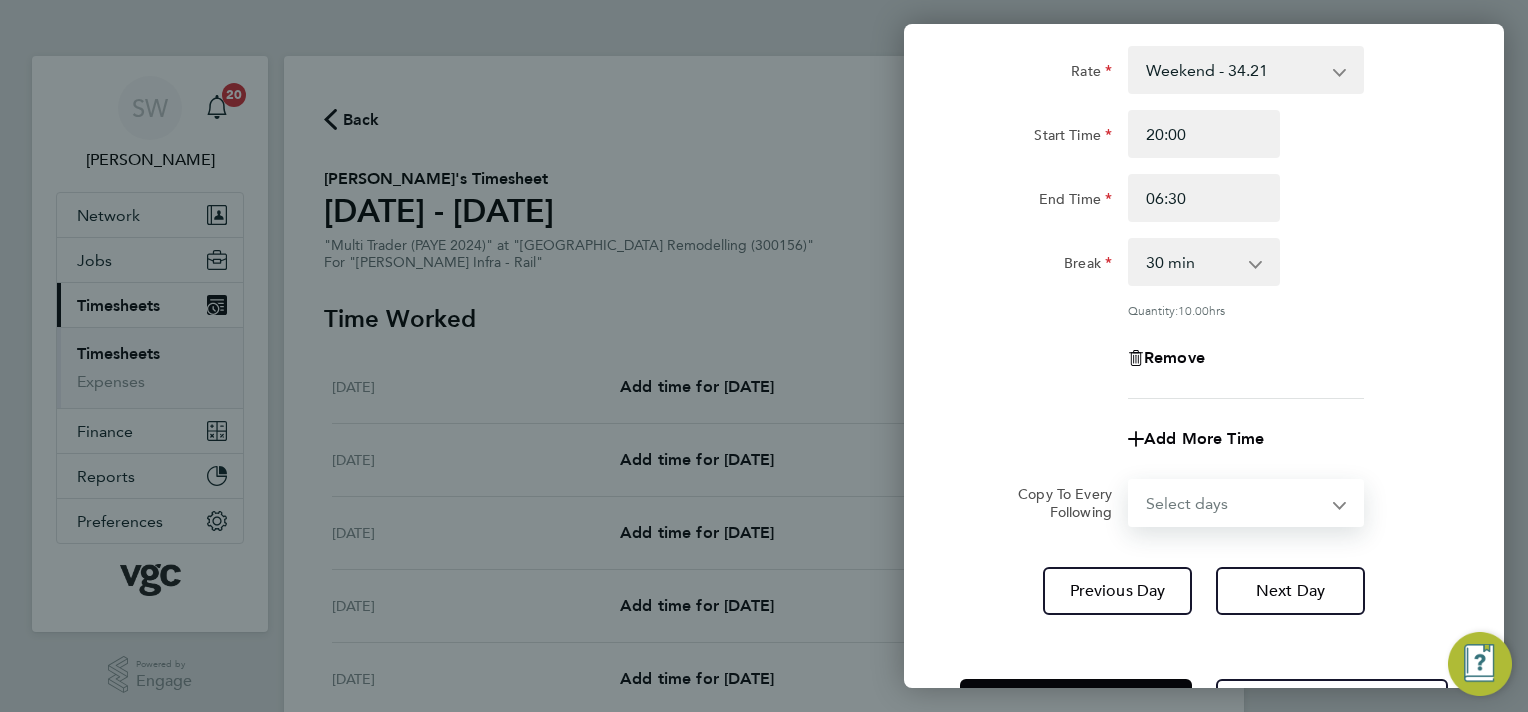 scroll, scrollTop: 190, scrollLeft: 0, axis: vertical 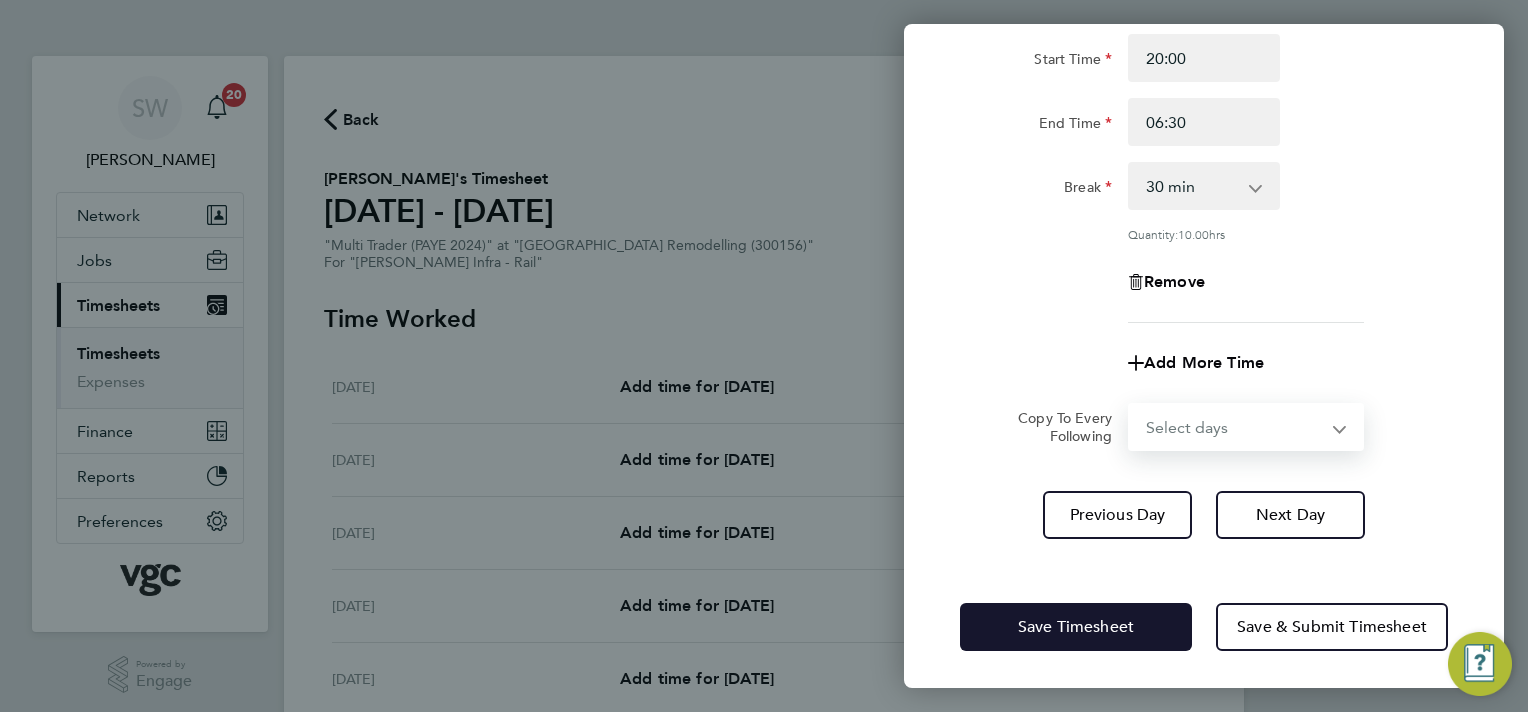 click on "Save Timesheet" 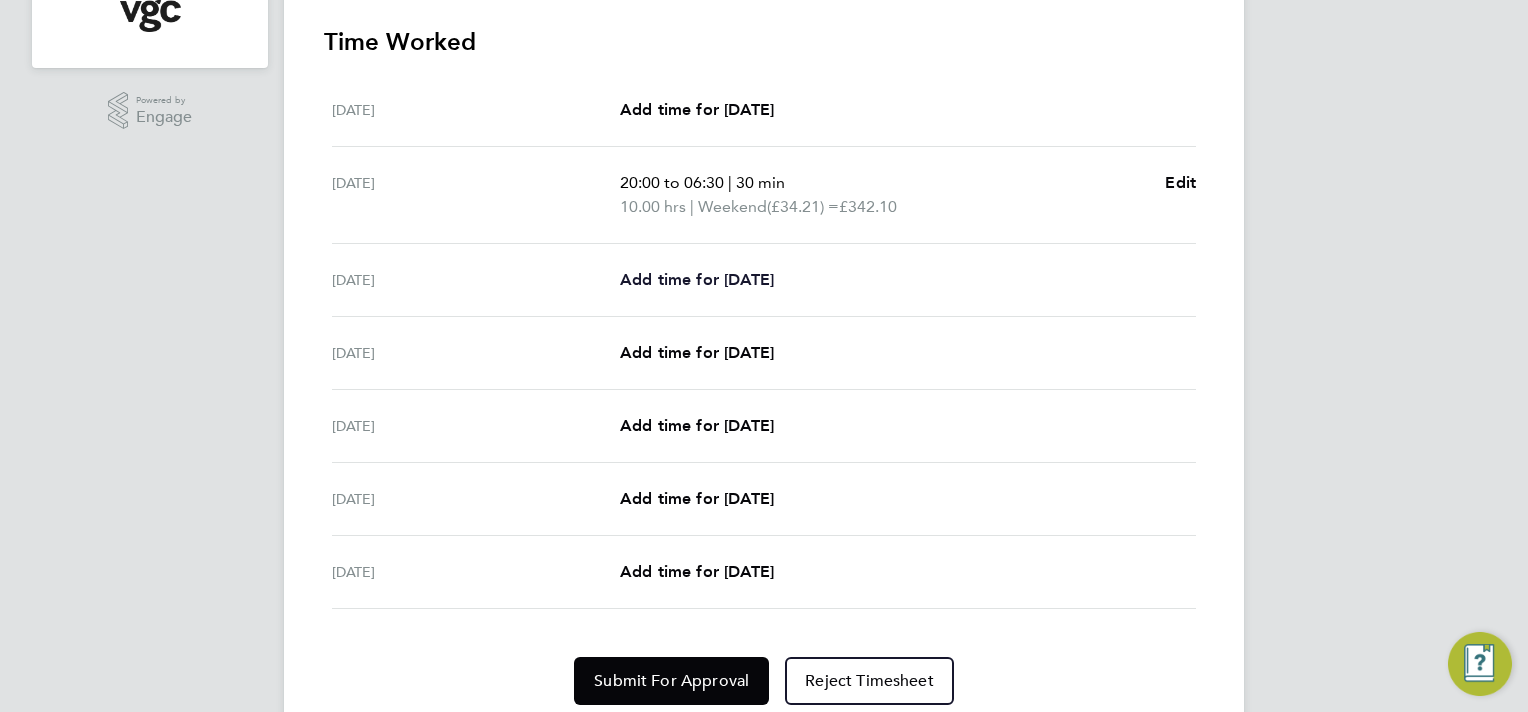 scroll, scrollTop: 600, scrollLeft: 0, axis: vertical 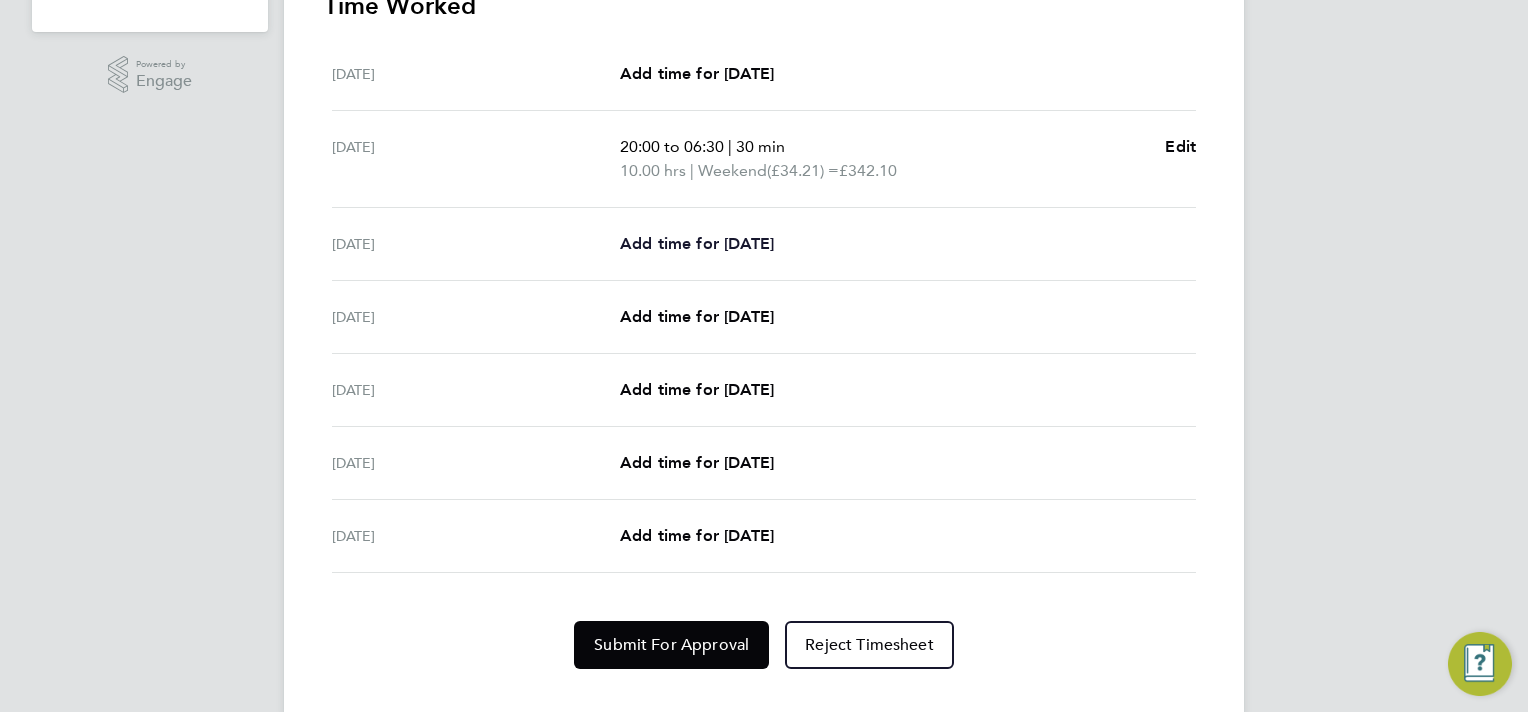 click on "Add time for Mon 21 Jul" at bounding box center [697, 243] 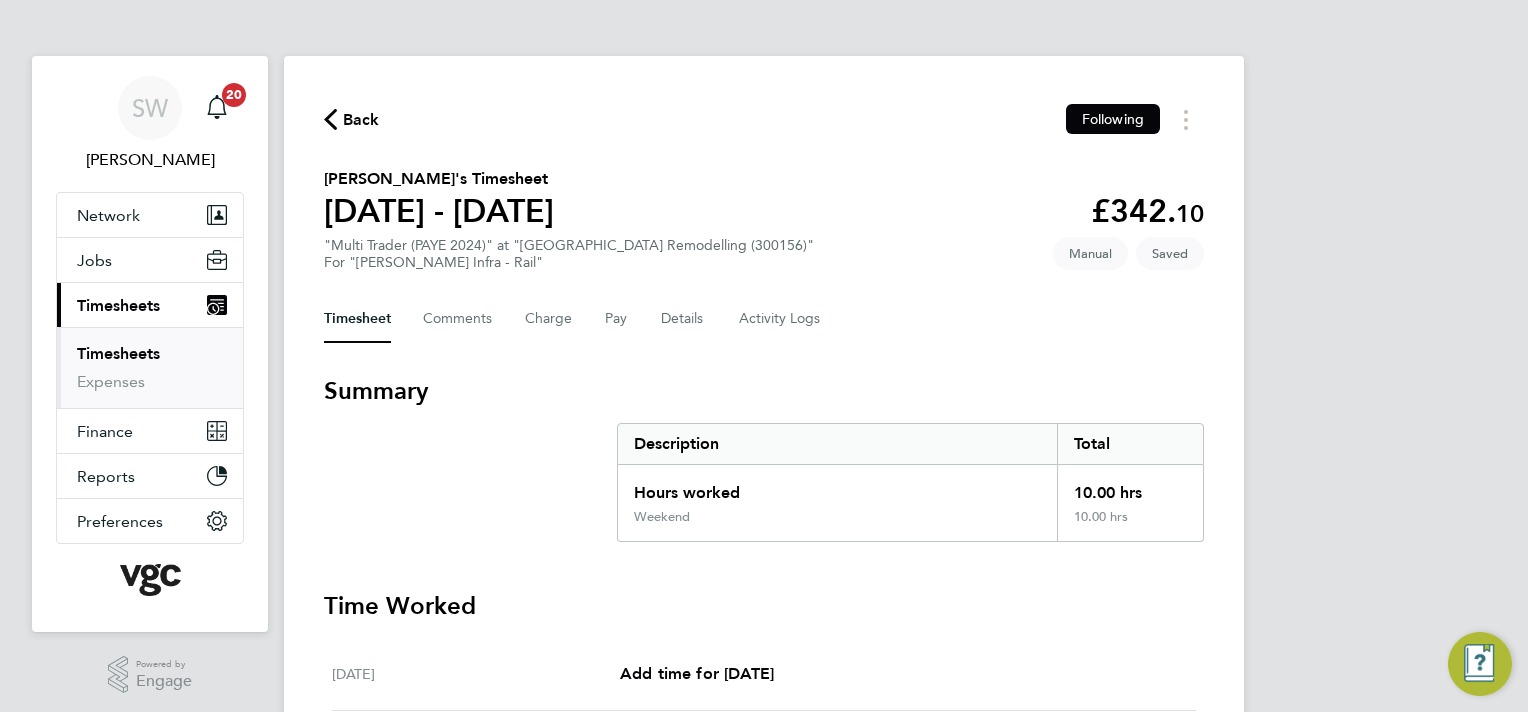 select on "30" 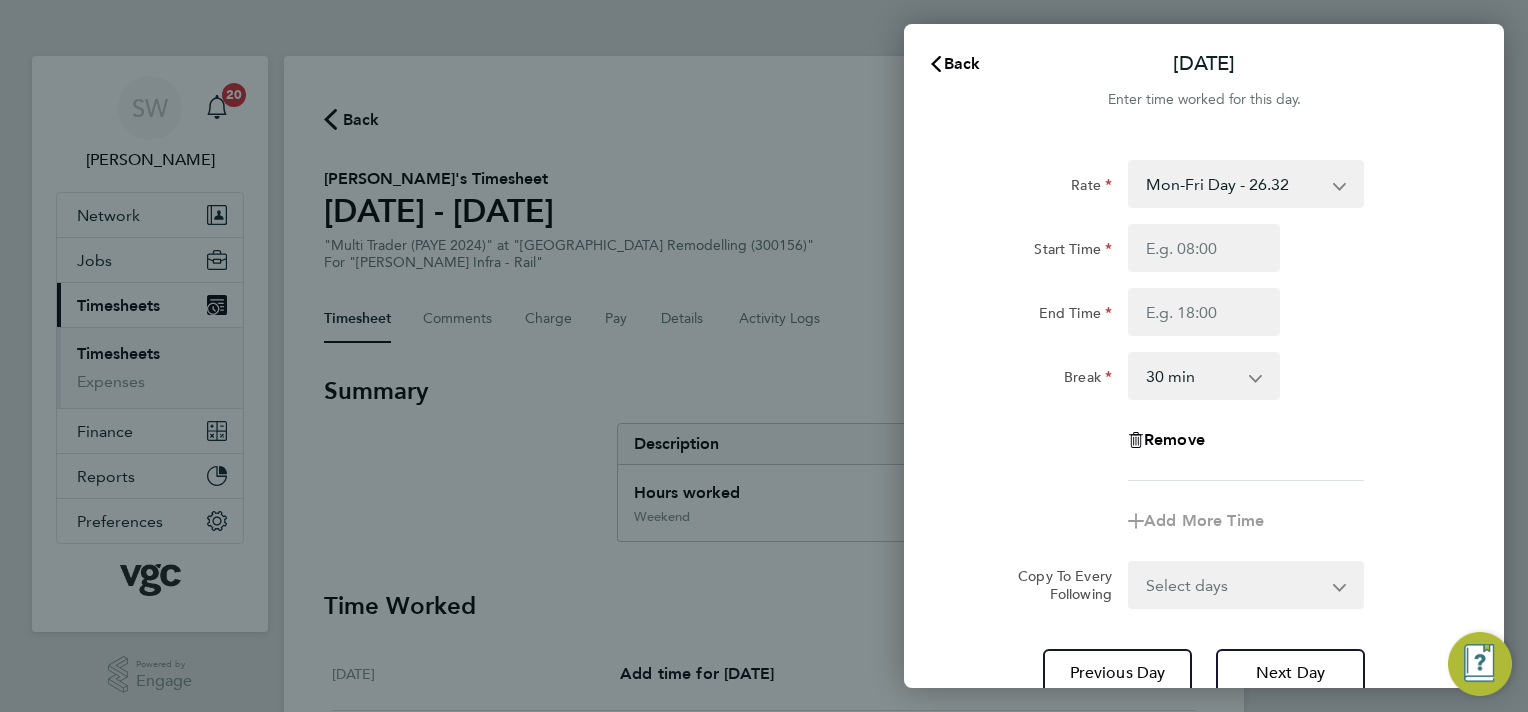 click on "Mon-Fri Day - 26.32   Xmas / NY - 52.64   Weekend - 34.21   Bank Hol - 39.48   Mon-Thurs Night - 30.27" at bounding box center [1234, 184] 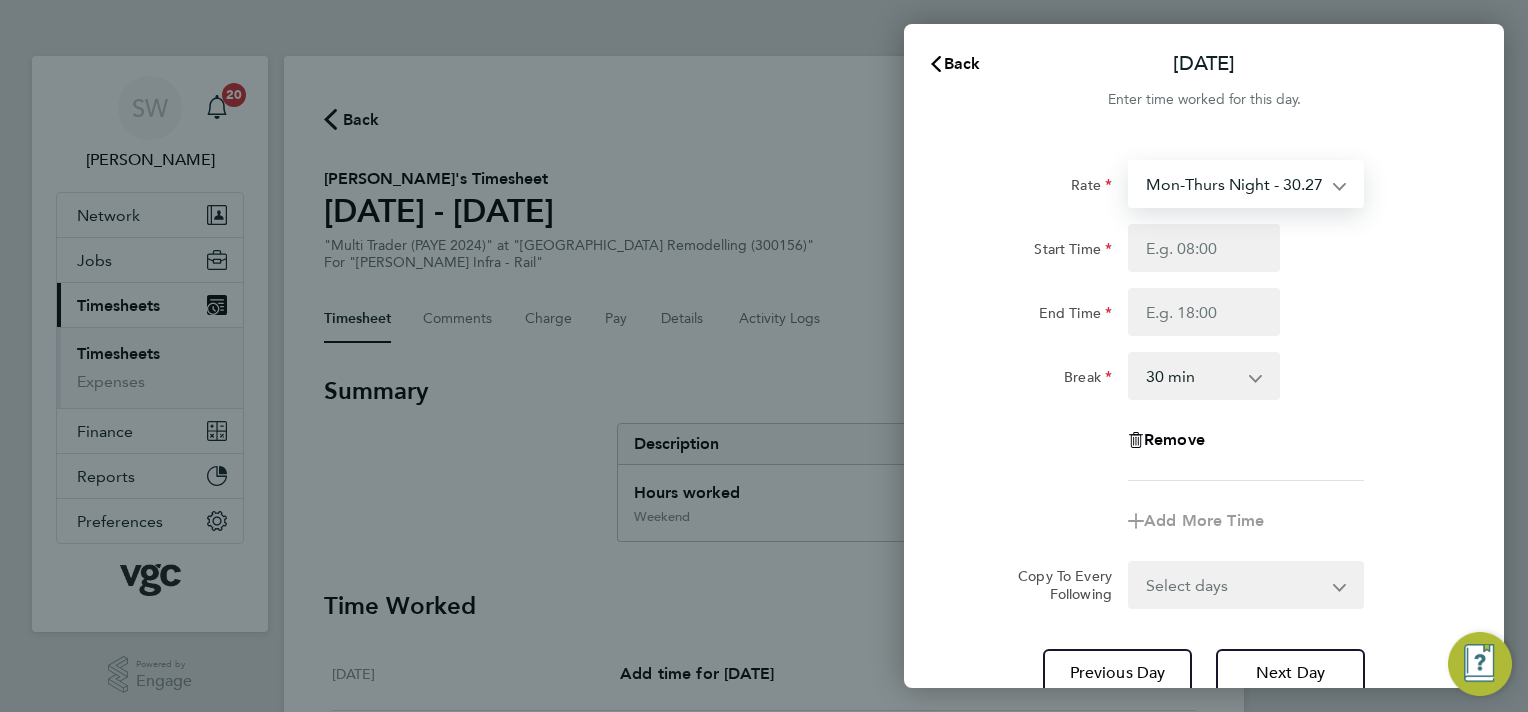 select on "30" 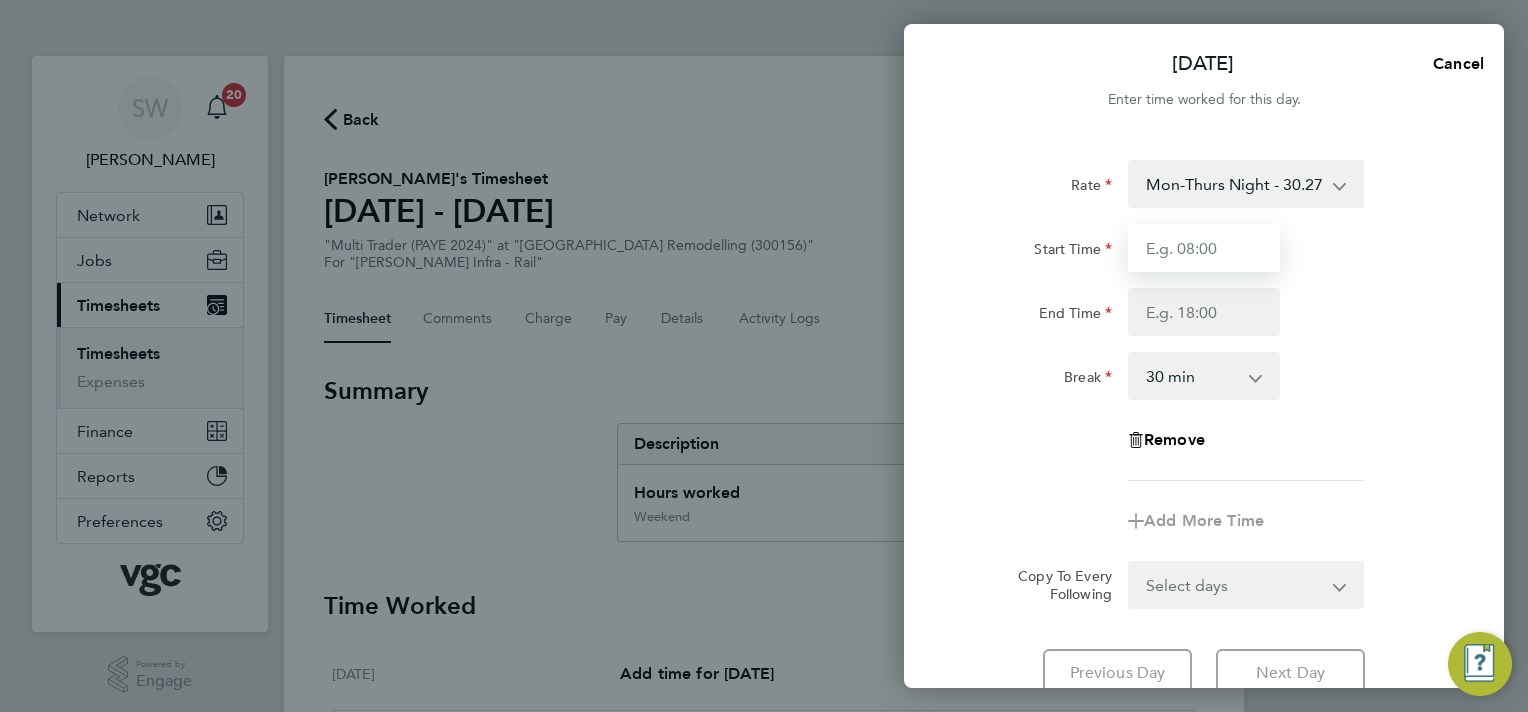 click on "Start Time" at bounding box center [1204, 248] 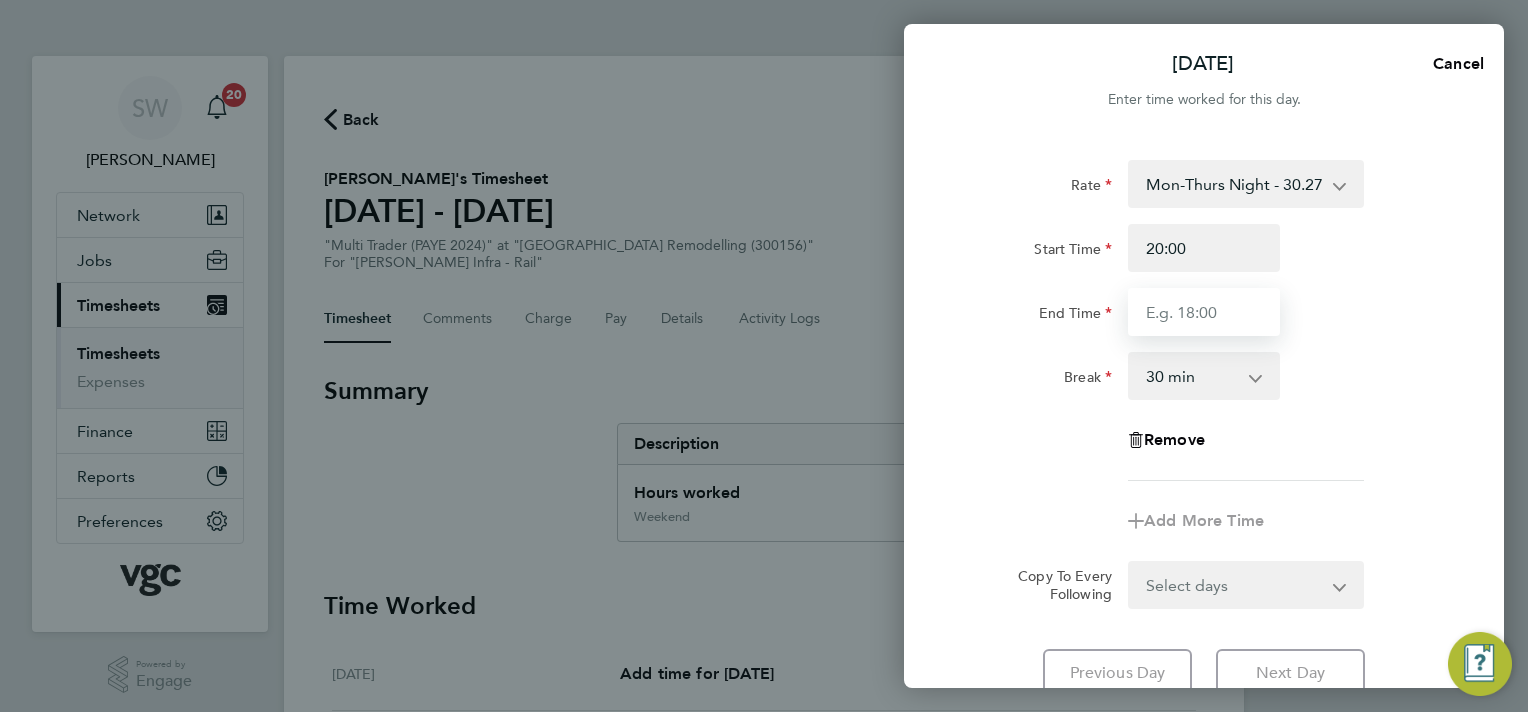 type on "06:30" 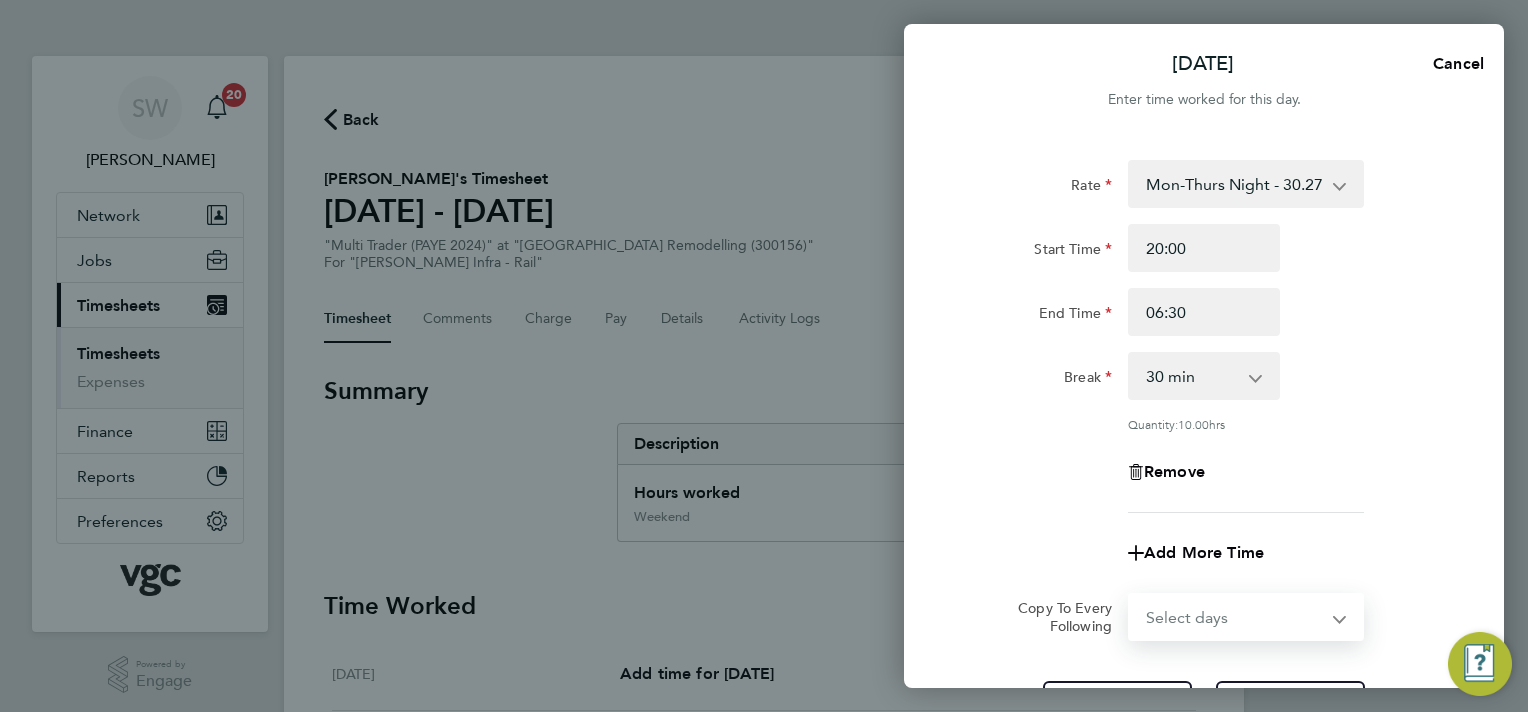 click on "Select days   Day   Tuesday   Wednesday   Thursday   Friday" at bounding box center [1235, 617] 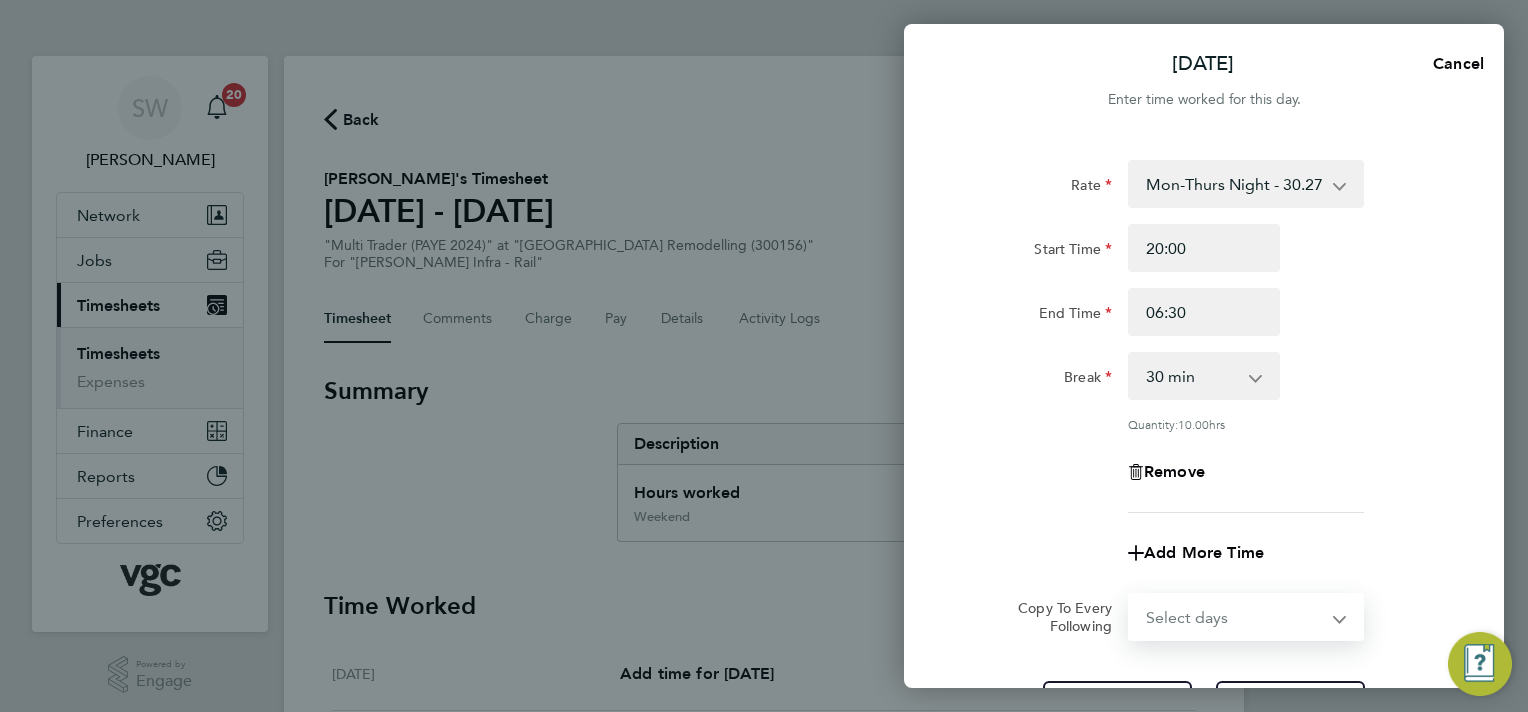 select on "TUE" 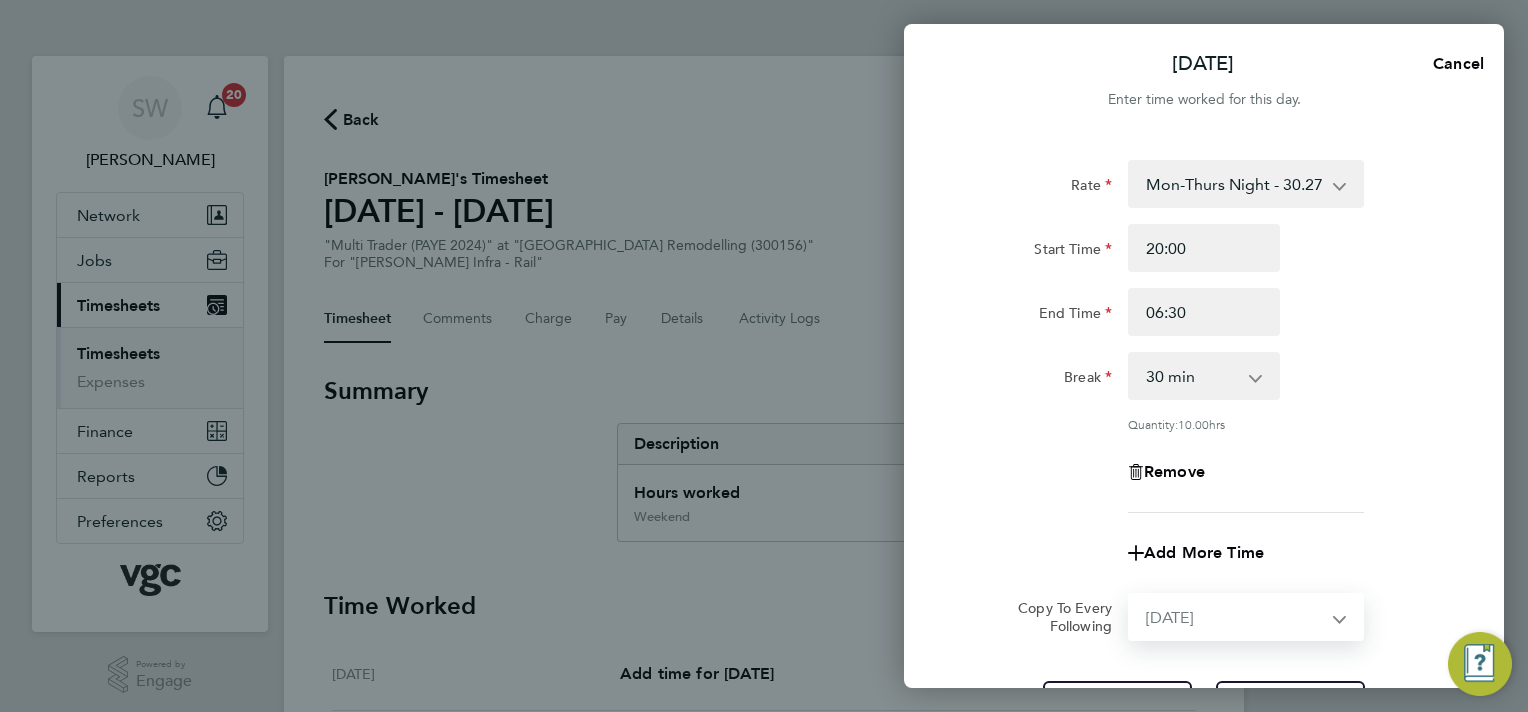 click on "Select days   Day   Tuesday   Wednesday   Thursday   Friday" at bounding box center (1235, 617) 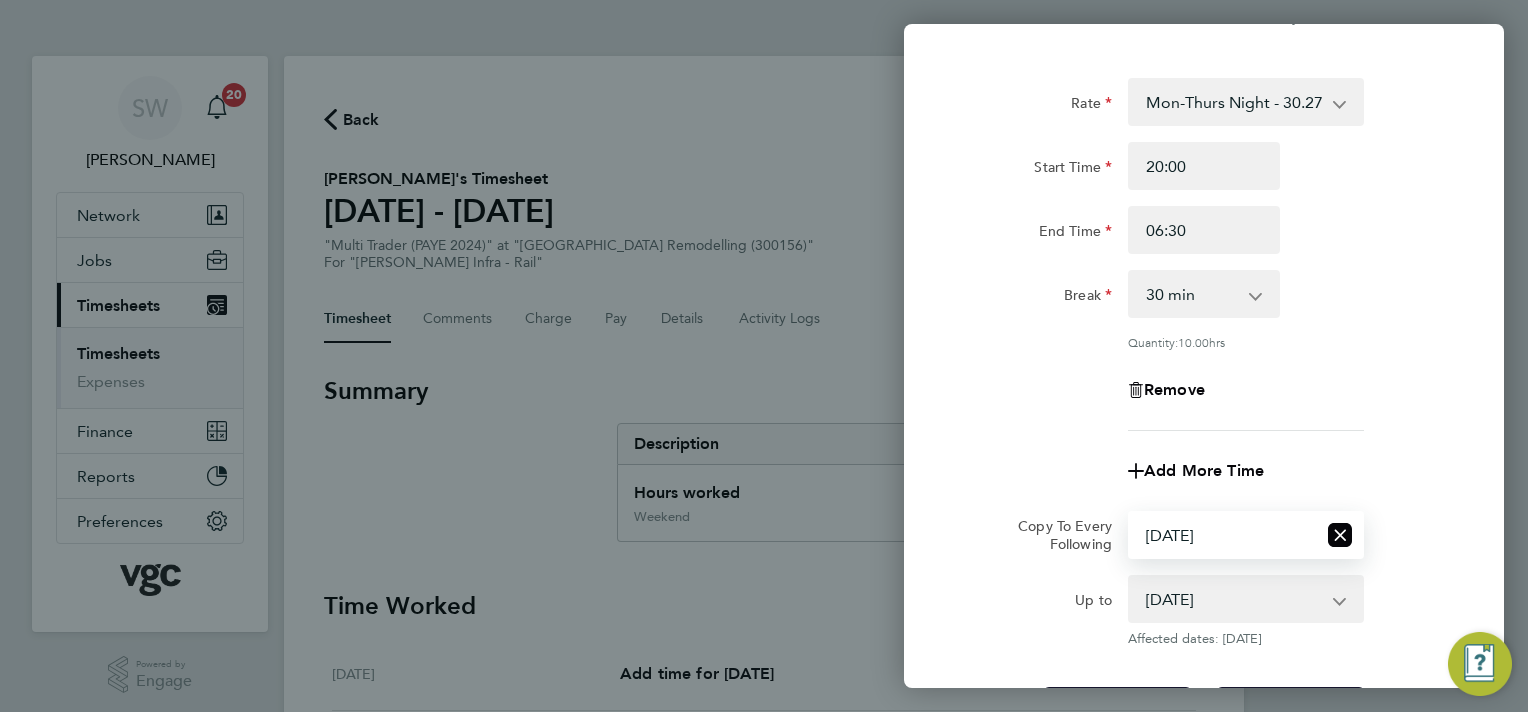 scroll, scrollTop: 200, scrollLeft: 0, axis: vertical 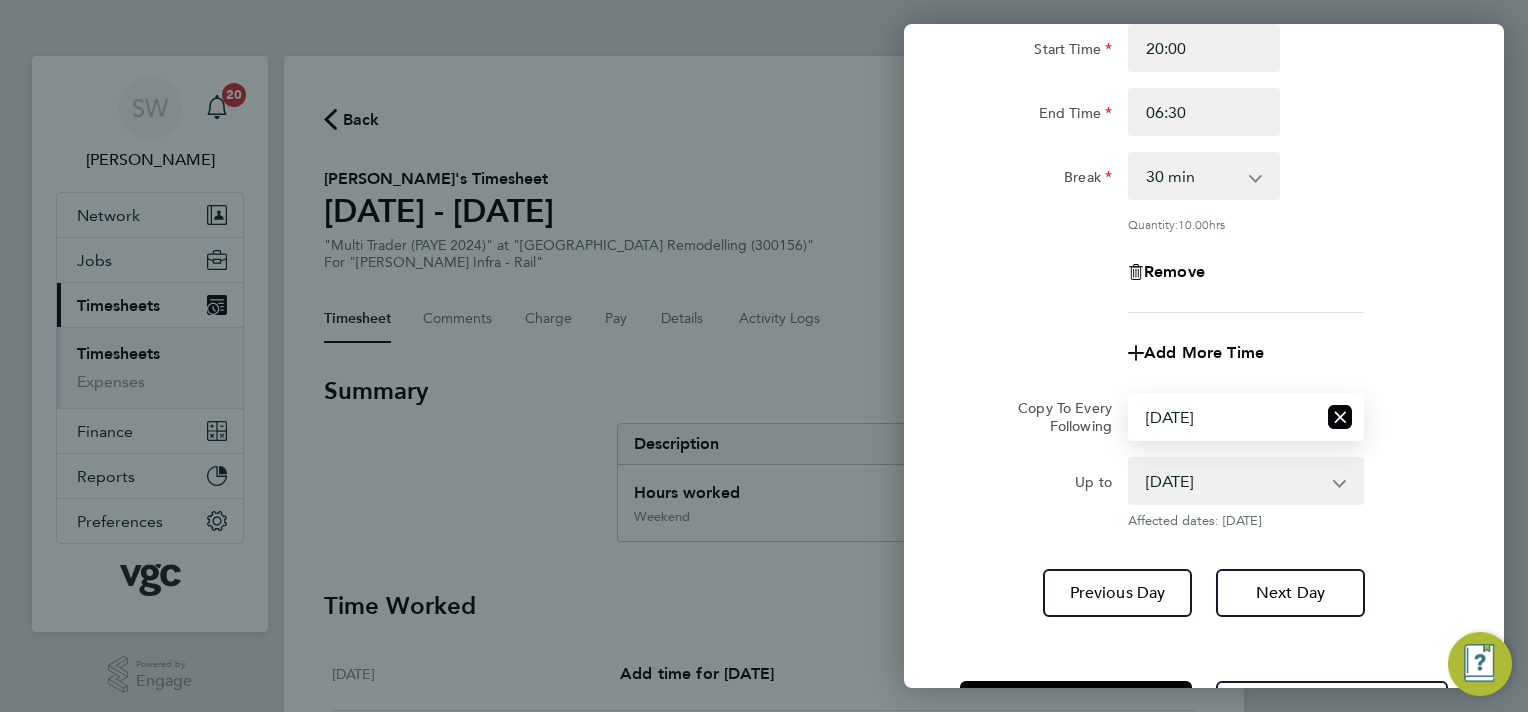 click on "22 Jul 2025   23 Jul 2025   24 Jul 2025   25 Jul 2025" at bounding box center (1234, 481) 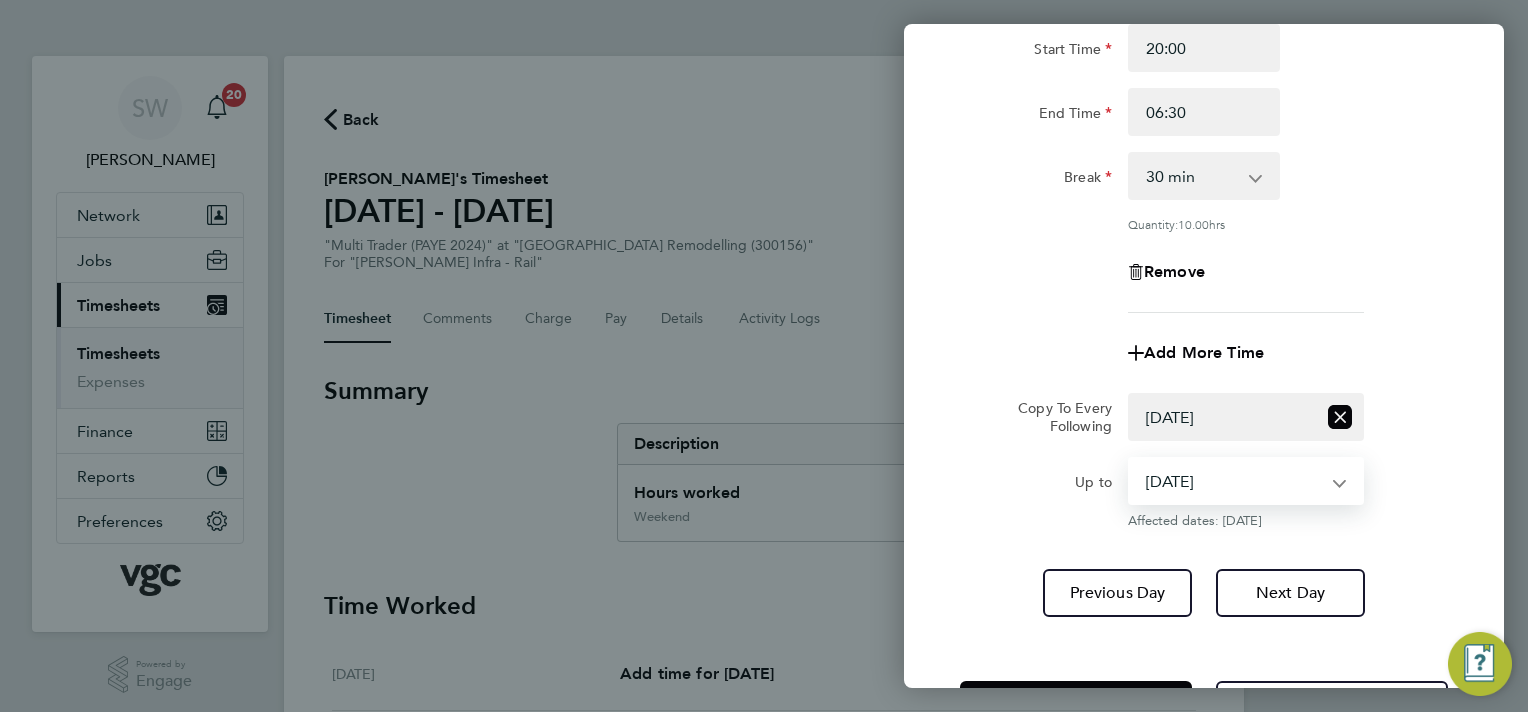 click on "Copy To Every Following  Select days   Day   Tuesday   Wednesday   Thursday   Friday" 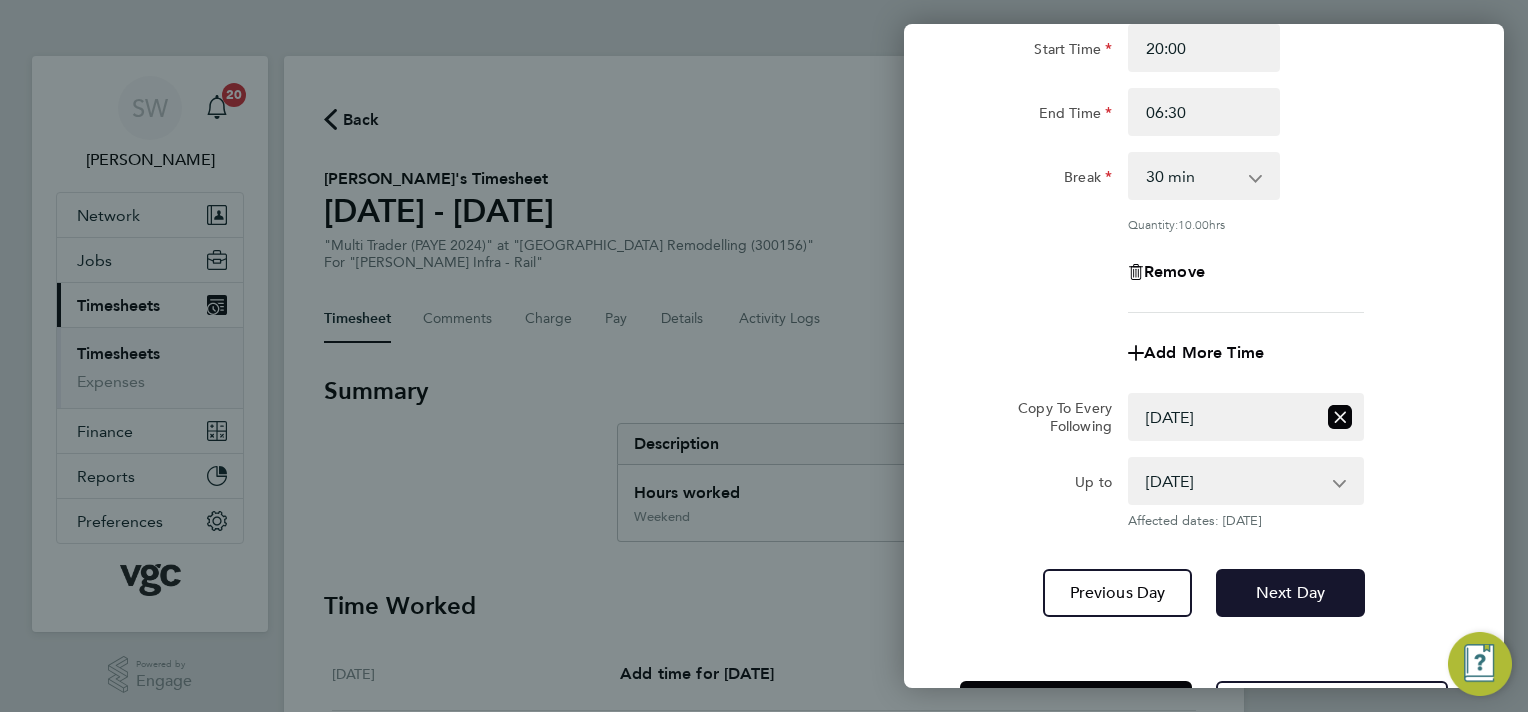 click on "Next Day" 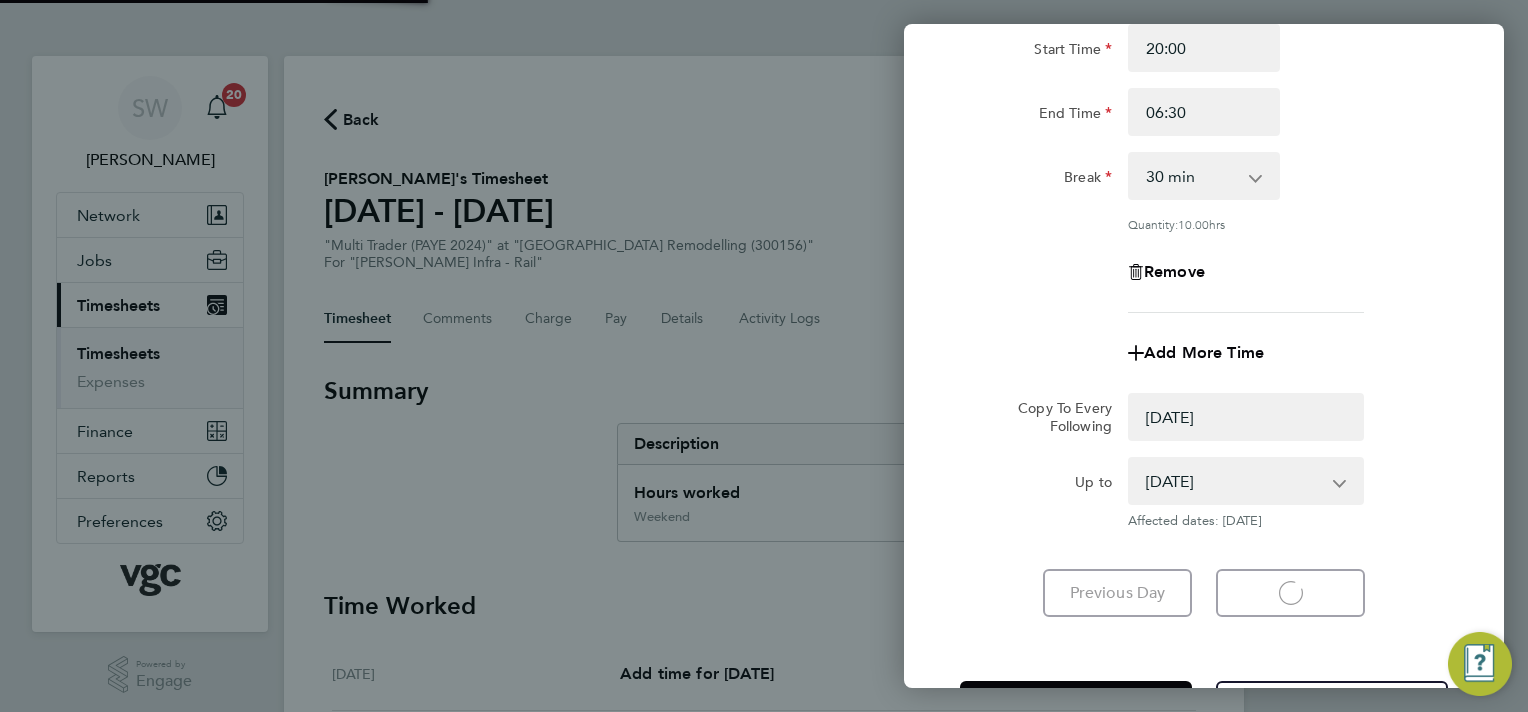 select on "0: null" 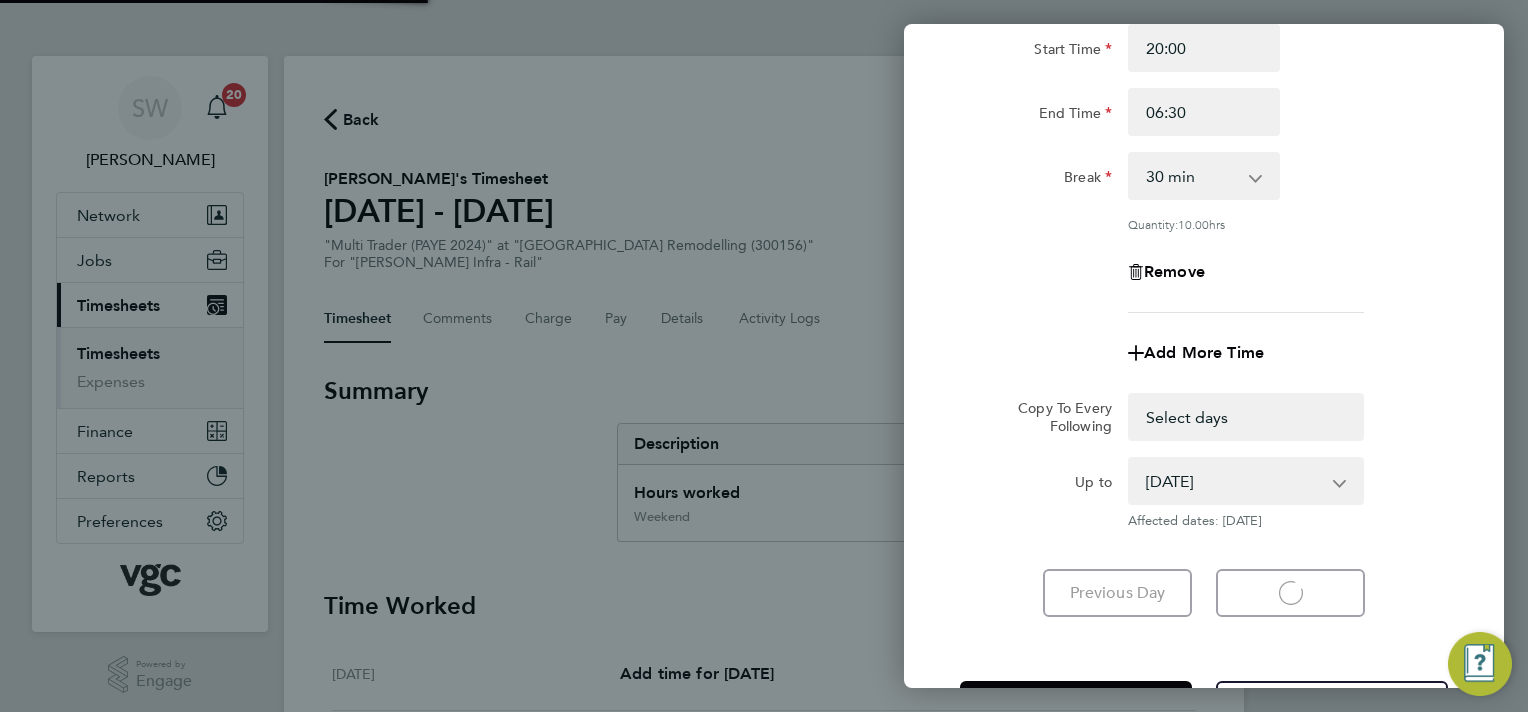 select on "30" 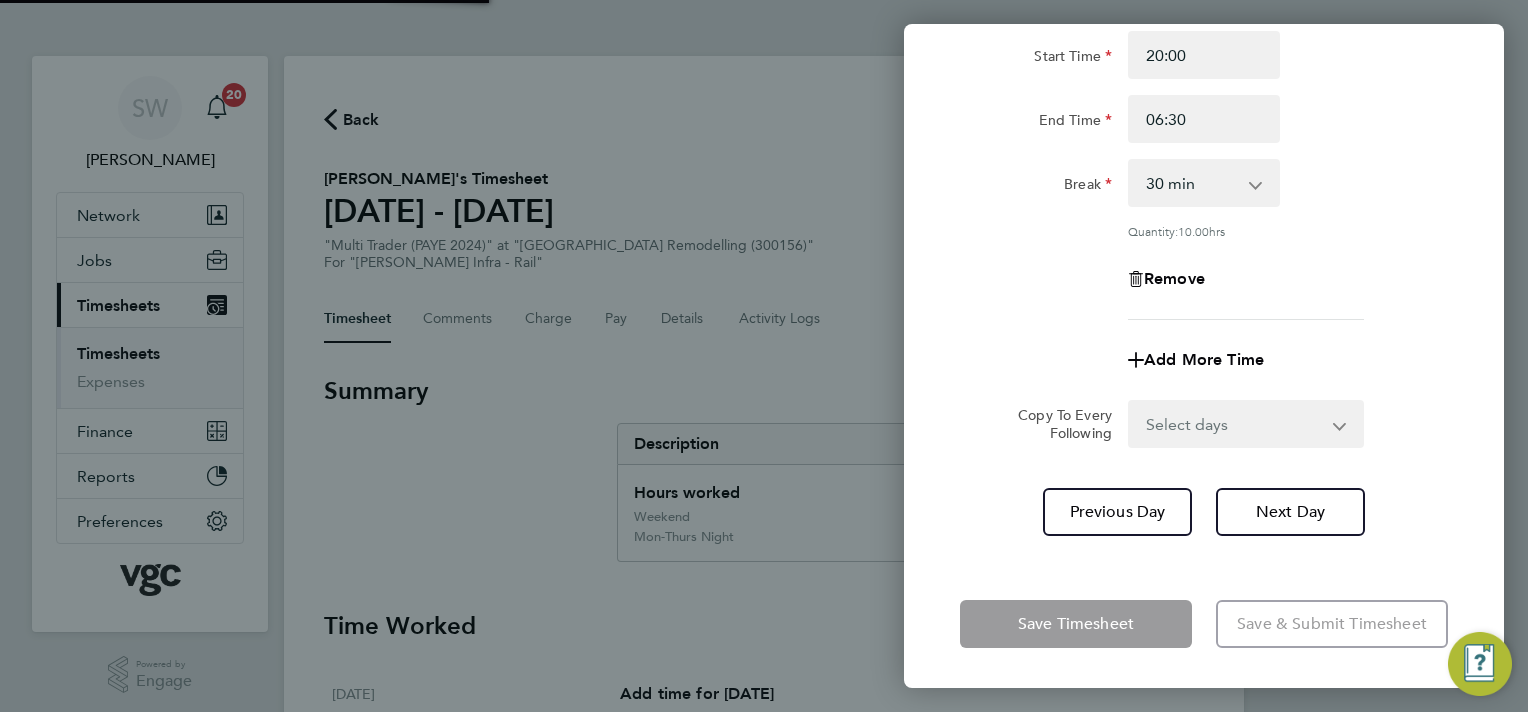 scroll, scrollTop: 190, scrollLeft: 0, axis: vertical 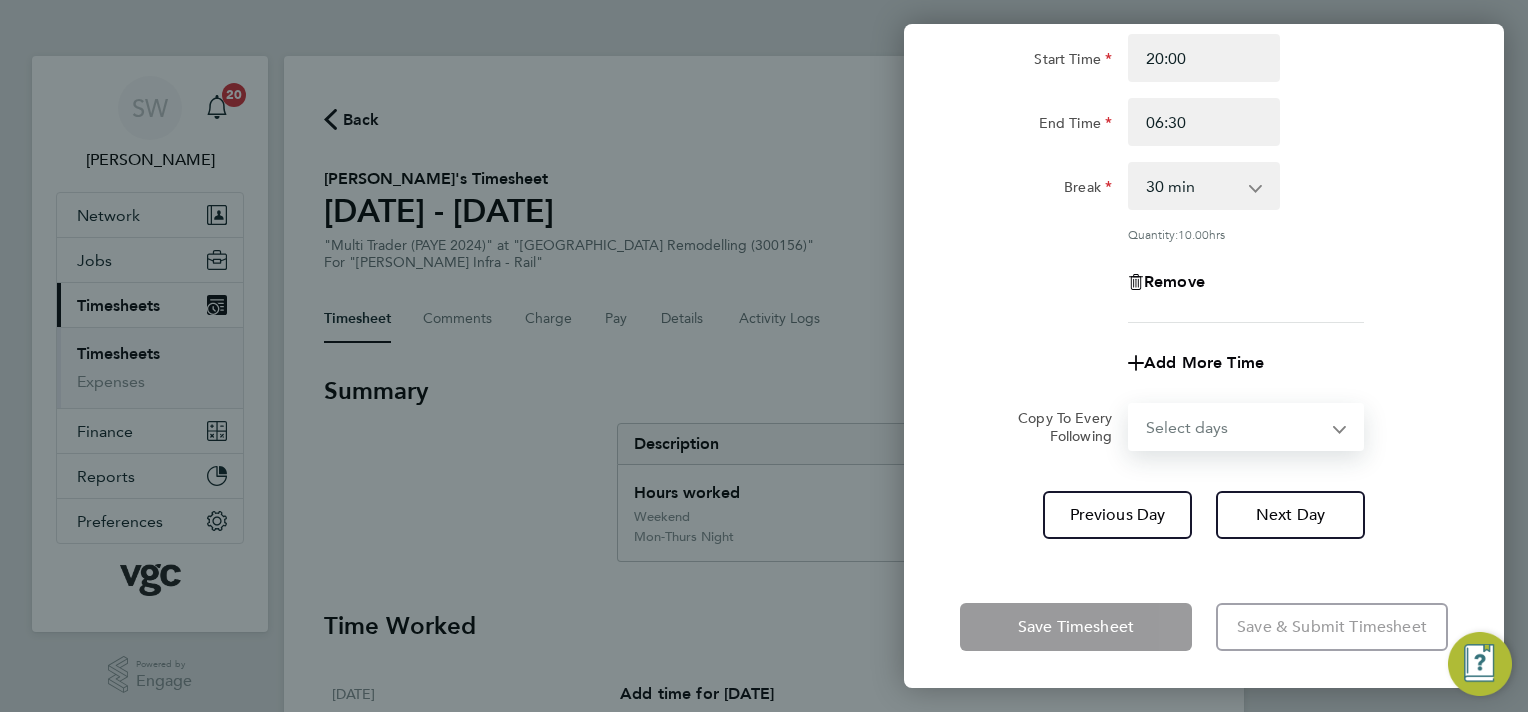 click on "Select days   Day   Wednesday   Thursday   Friday" at bounding box center (1235, 427) 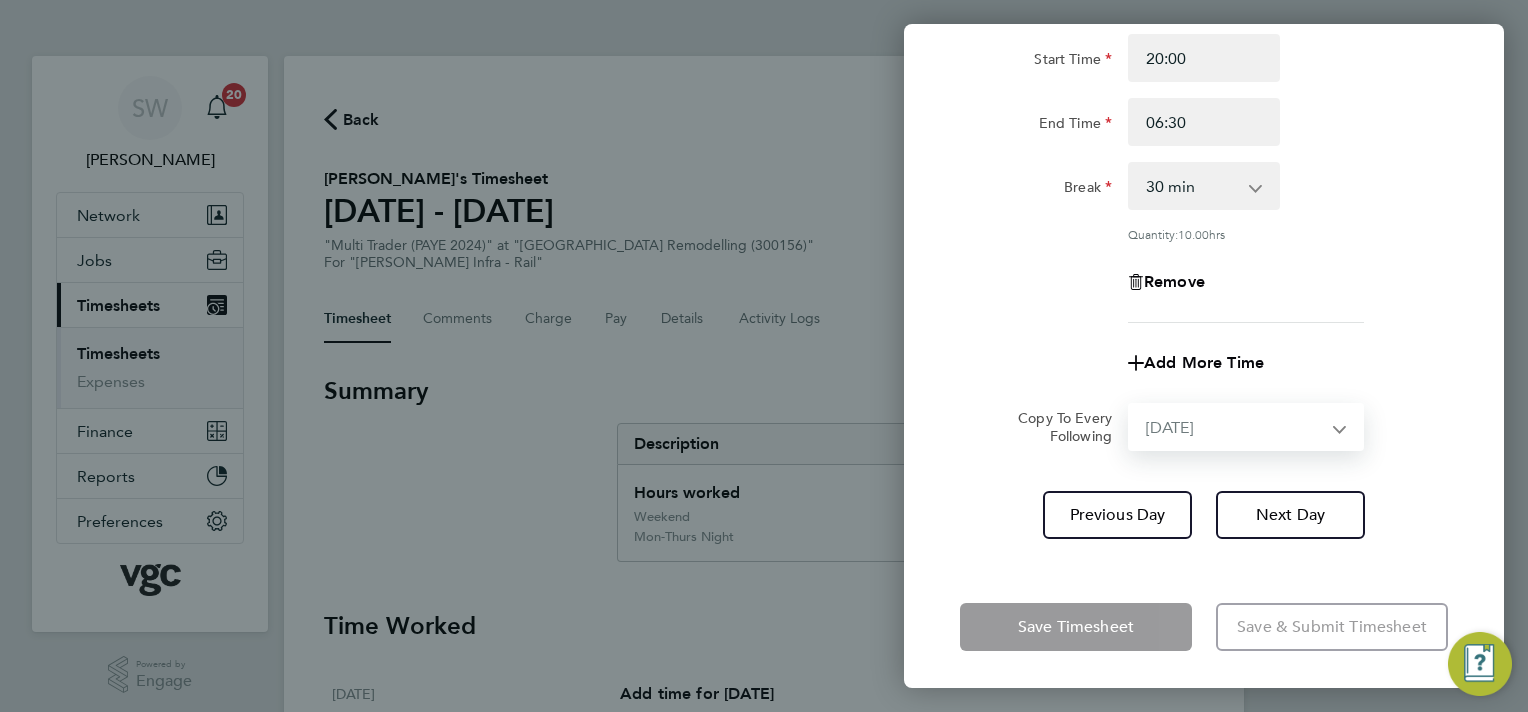 click on "Select days   Day   Wednesday   Thursday   Friday" at bounding box center (1235, 427) 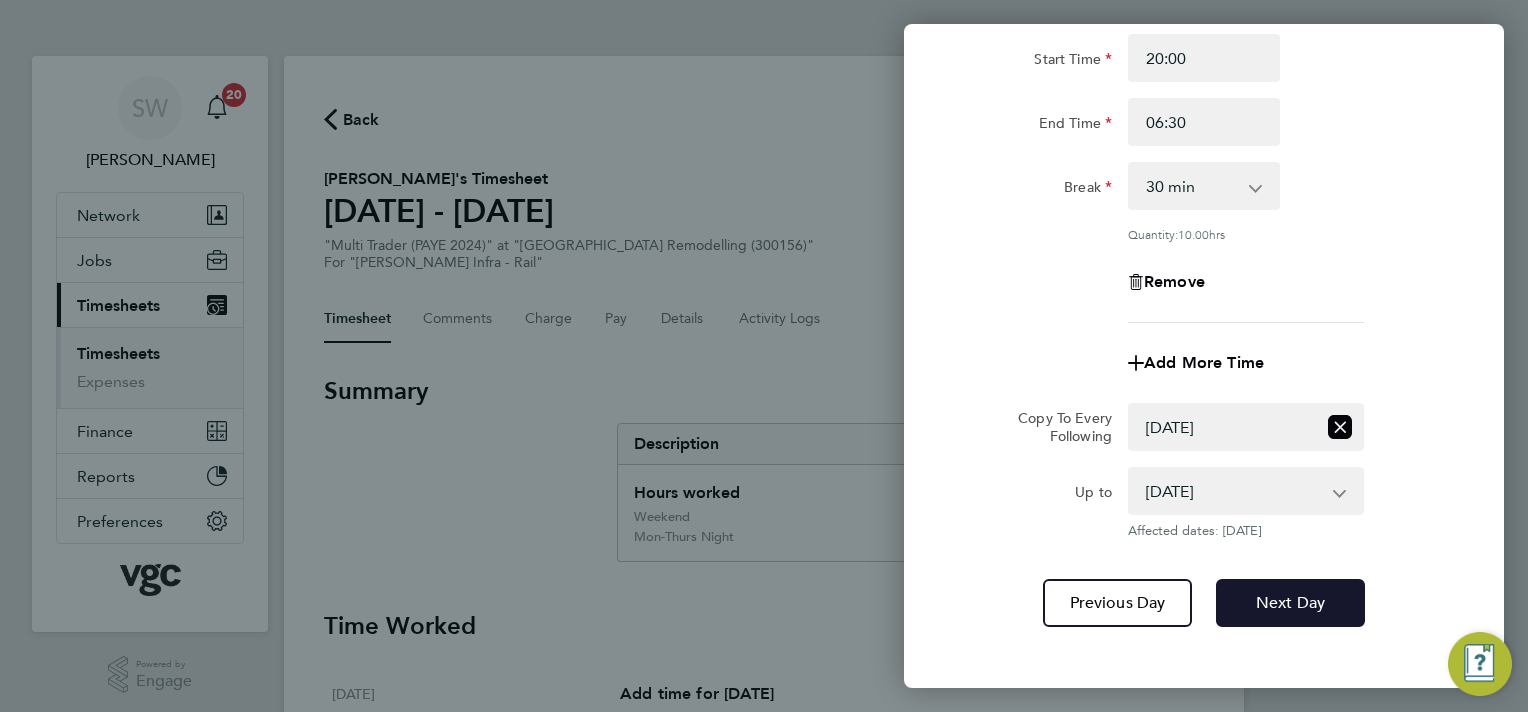 click on "Next Day" 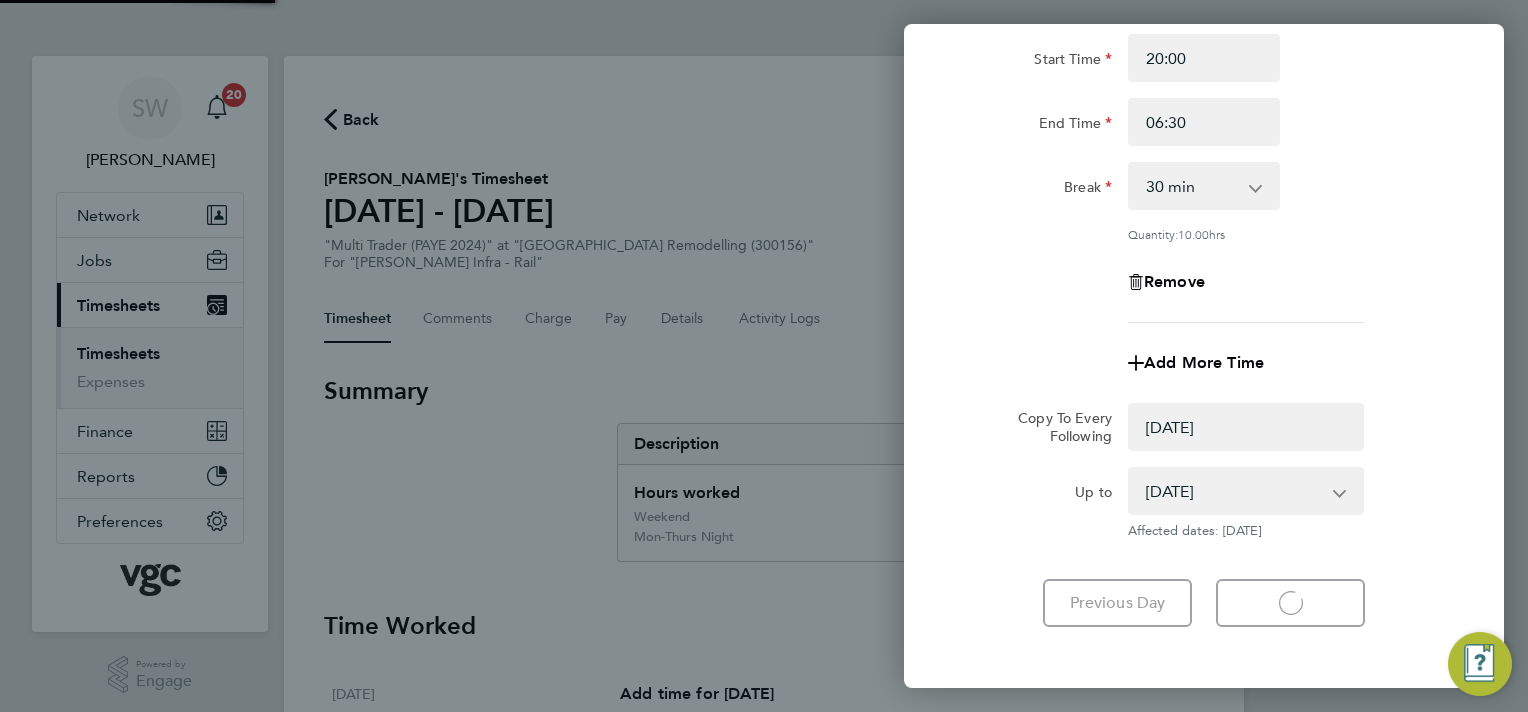 select on "0: null" 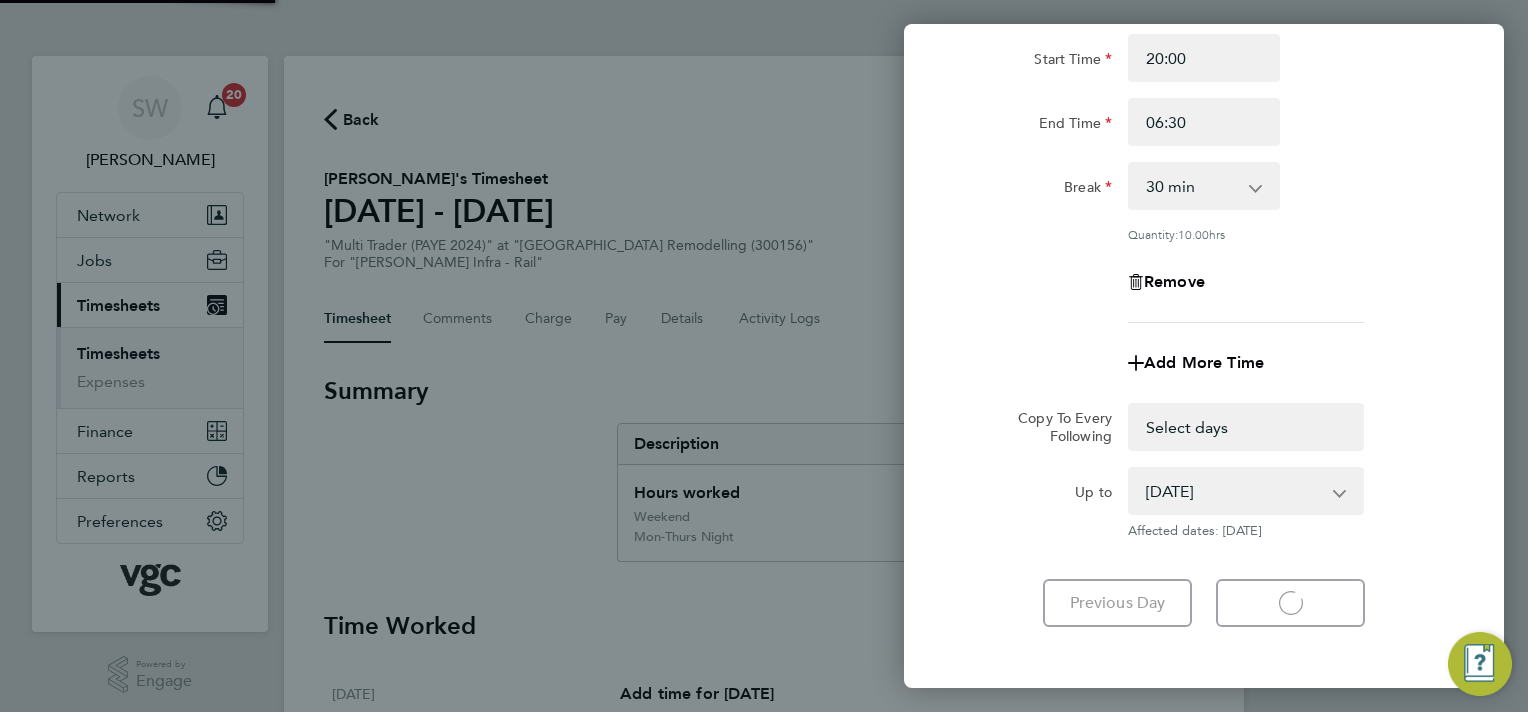 select on "30" 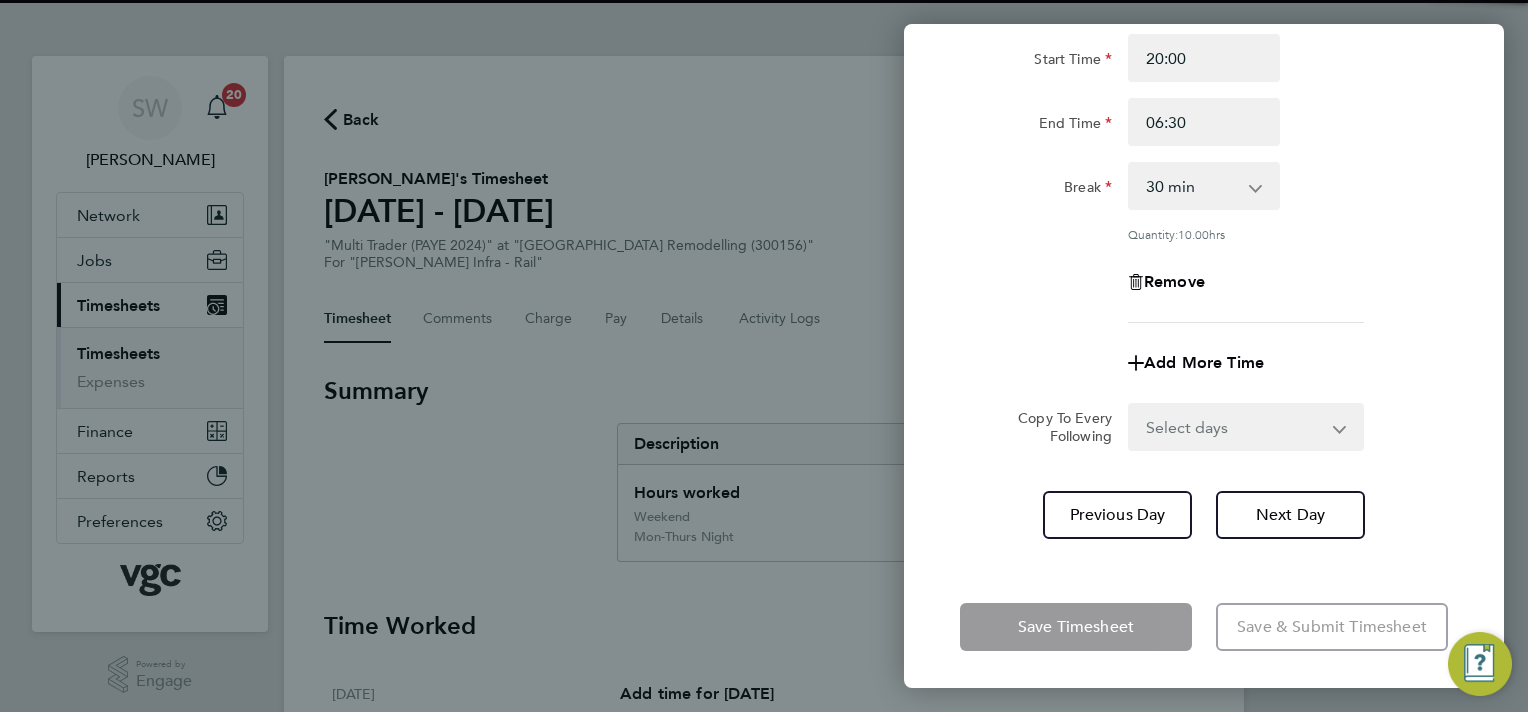 click on "Select days   Day   Thursday   Friday" at bounding box center [1235, 427] 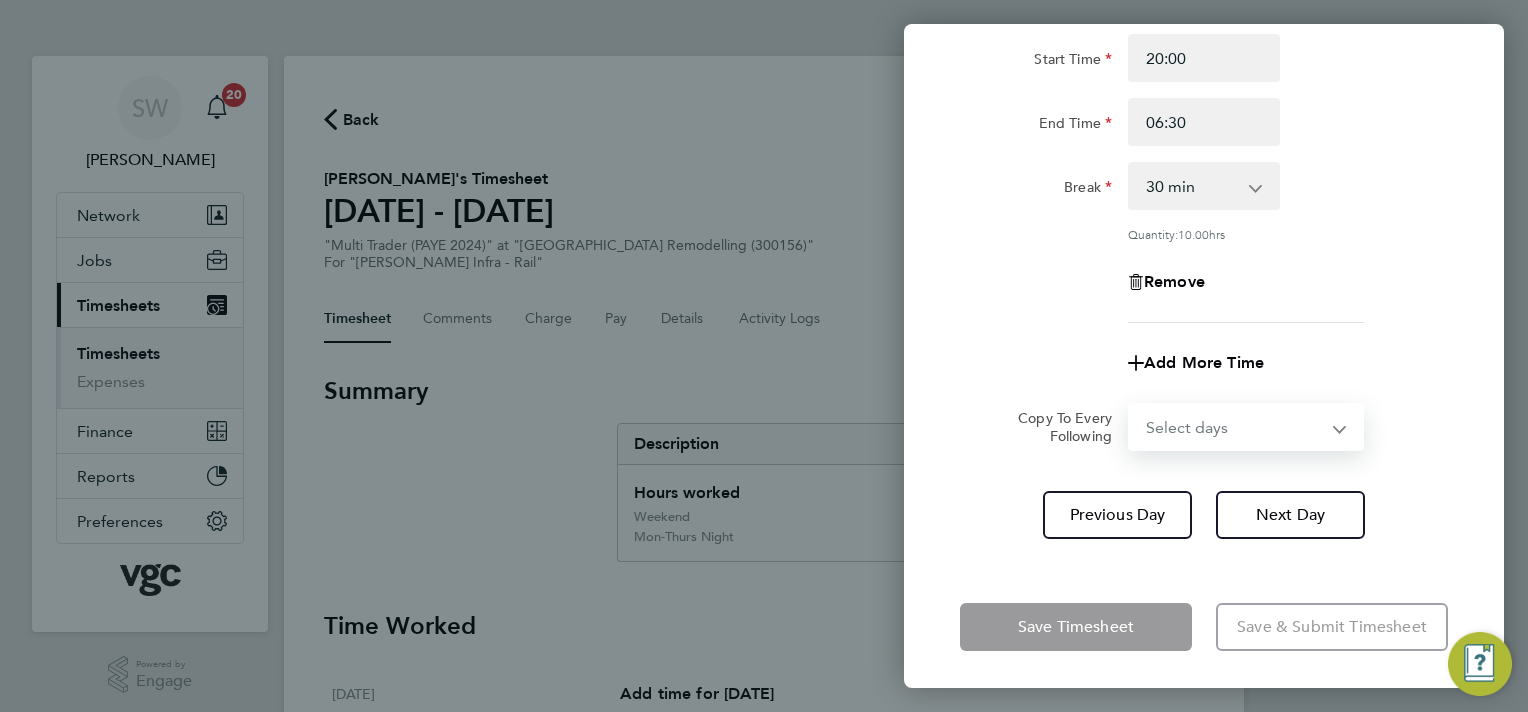 select on "THU" 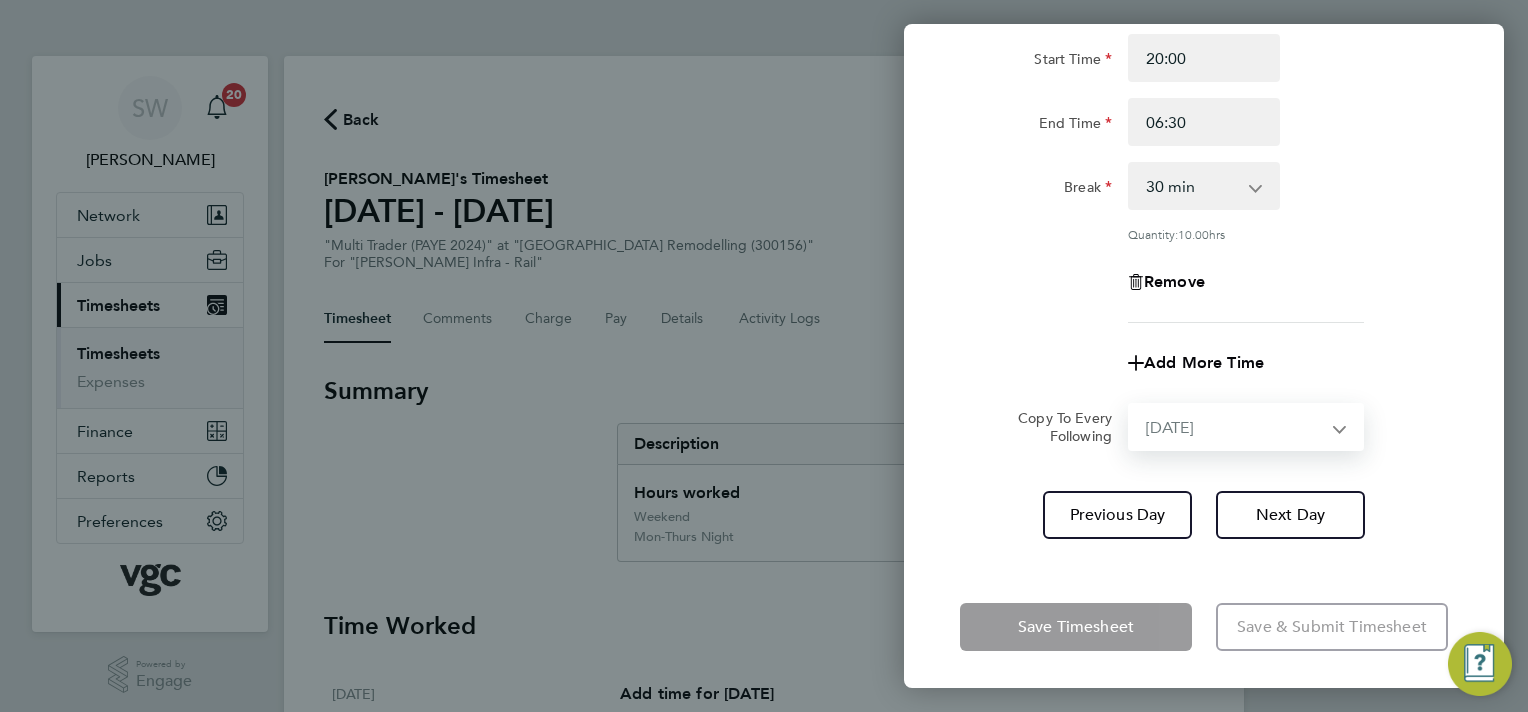 click on "Select days   Day   Thursday   Friday" at bounding box center (1235, 427) 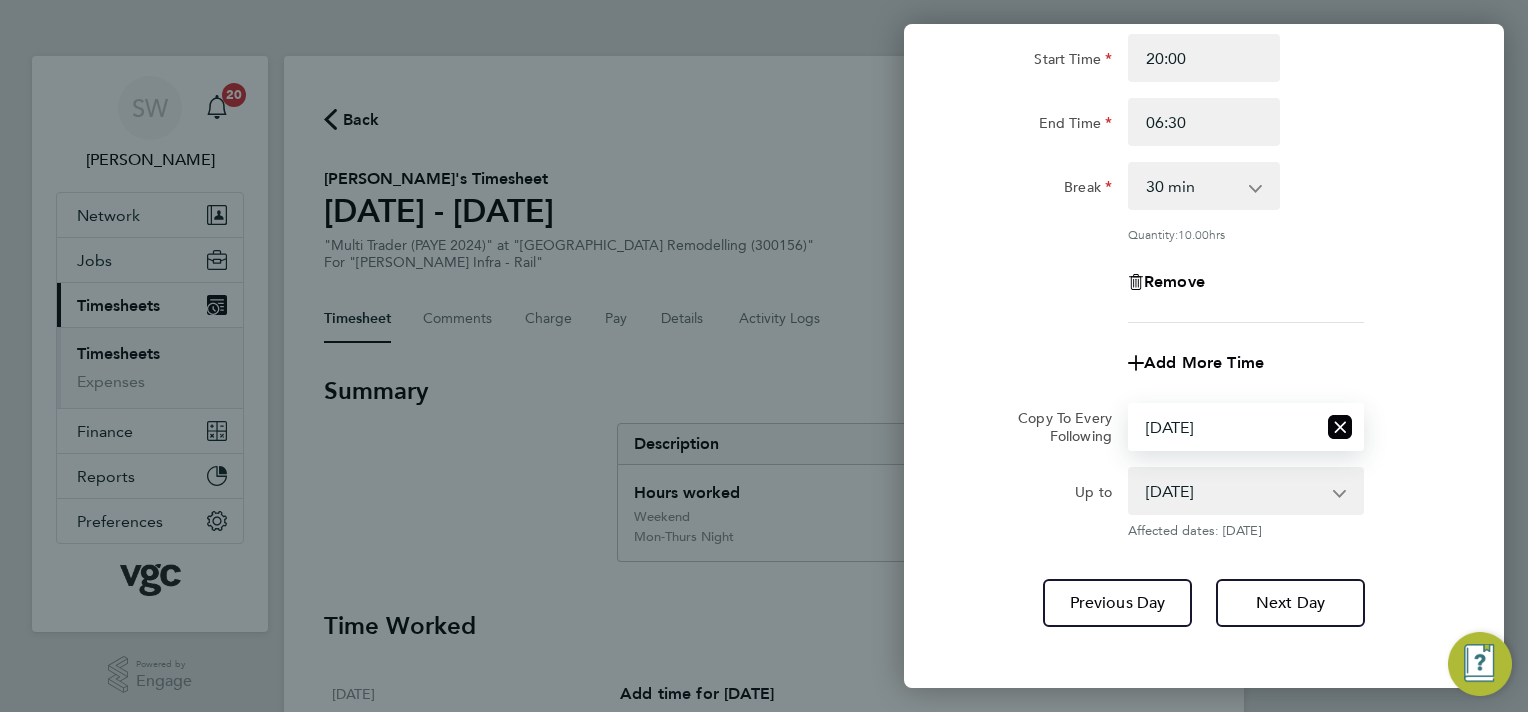 scroll, scrollTop: 278, scrollLeft: 0, axis: vertical 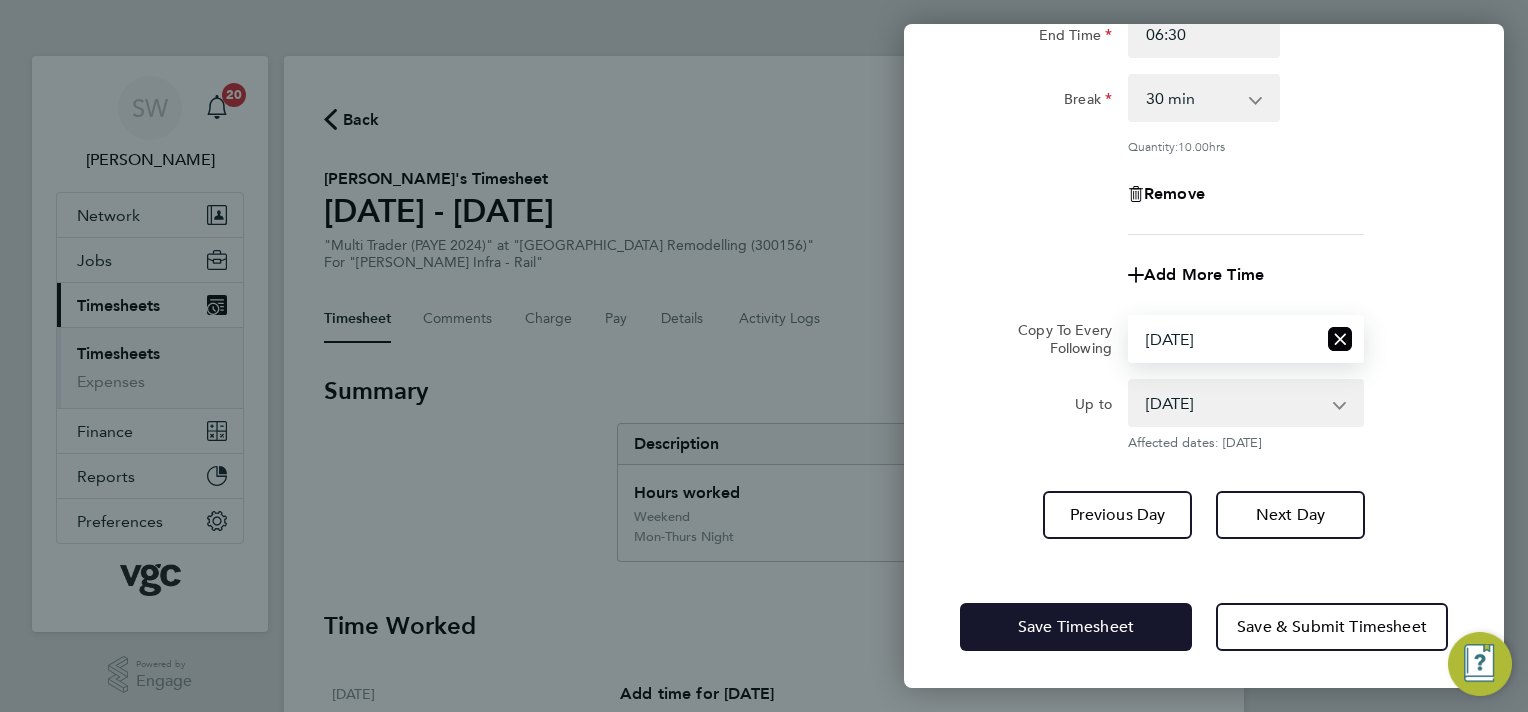 drag, startPoint x: 1056, startPoint y: 630, endPoint x: 1033, endPoint y: 612, distance: 29.206163 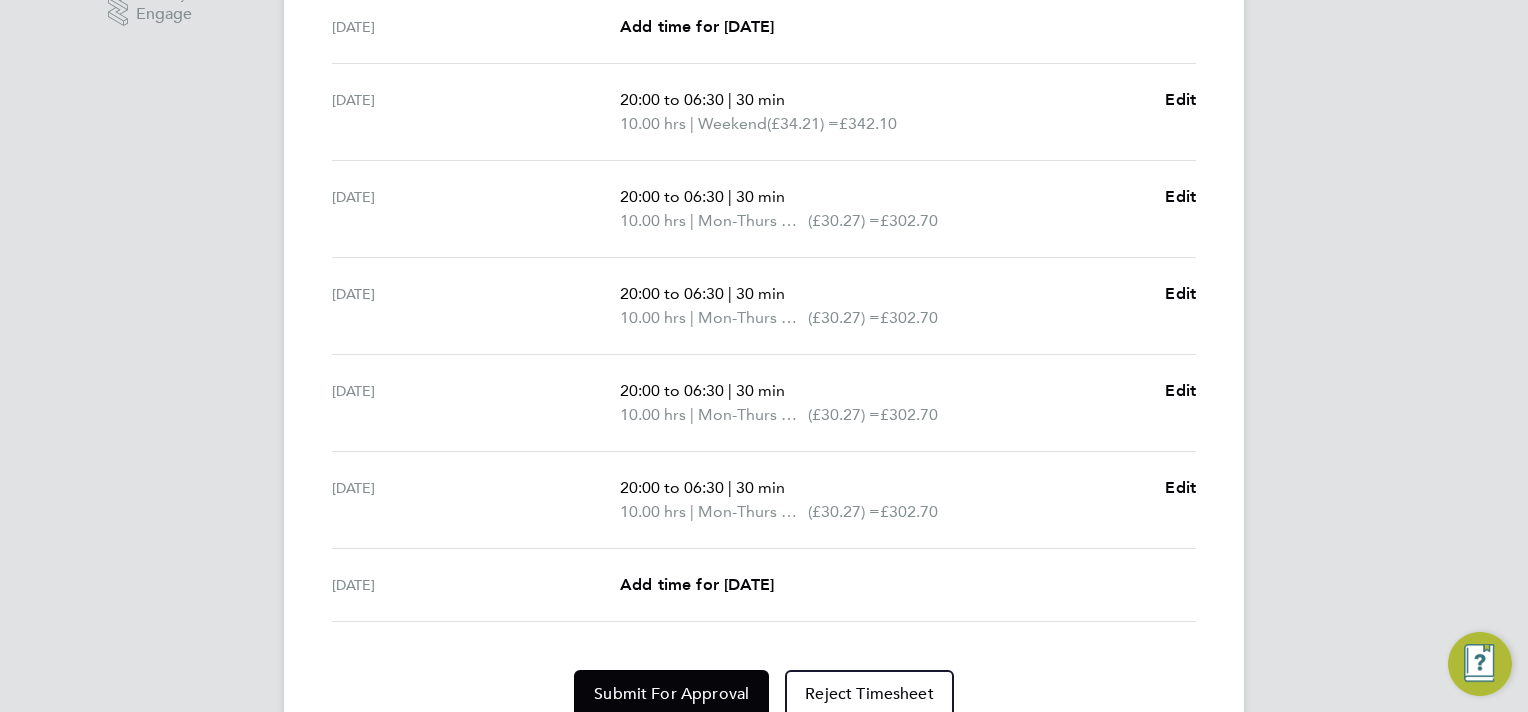 scroll, scrollTop: 750, scrollLeft: 0, axis: vertical 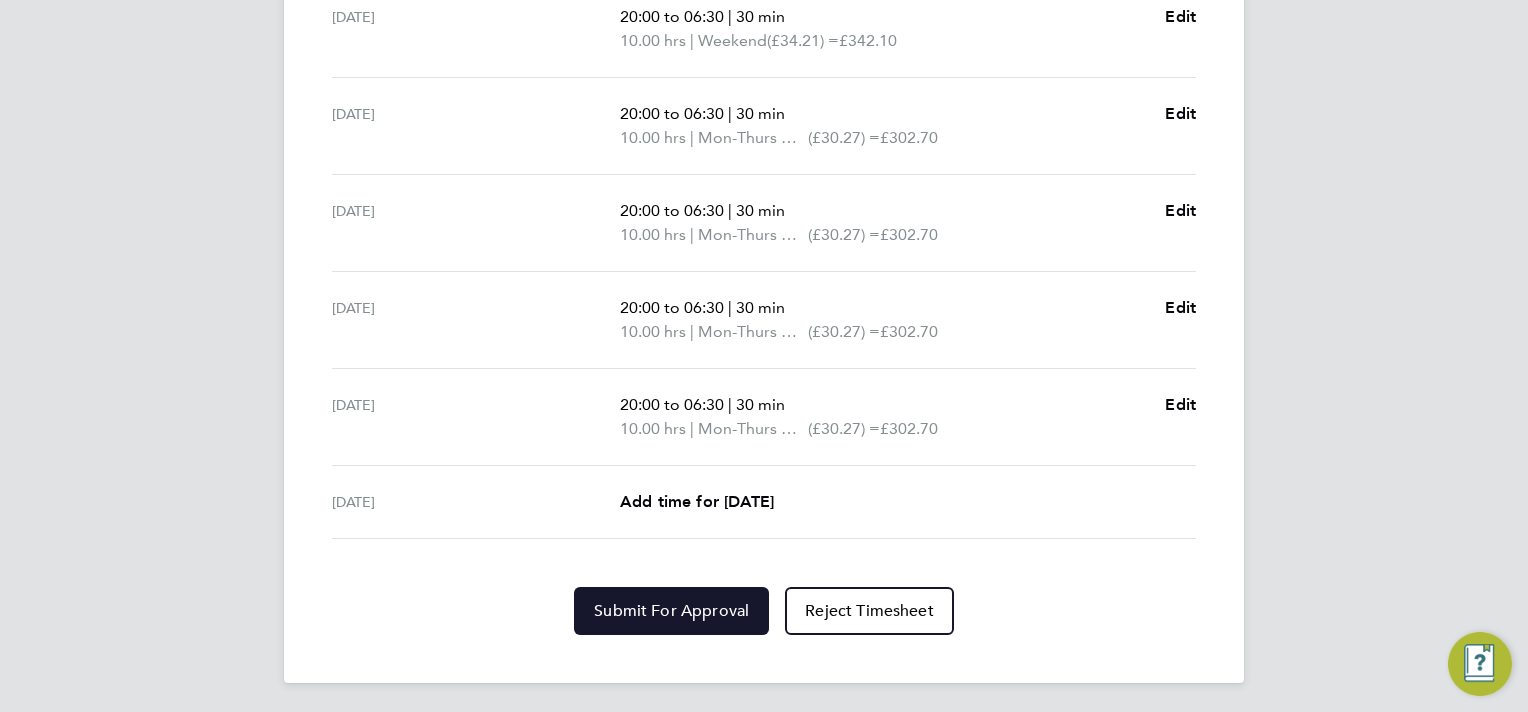 click on "Submit For Approval" 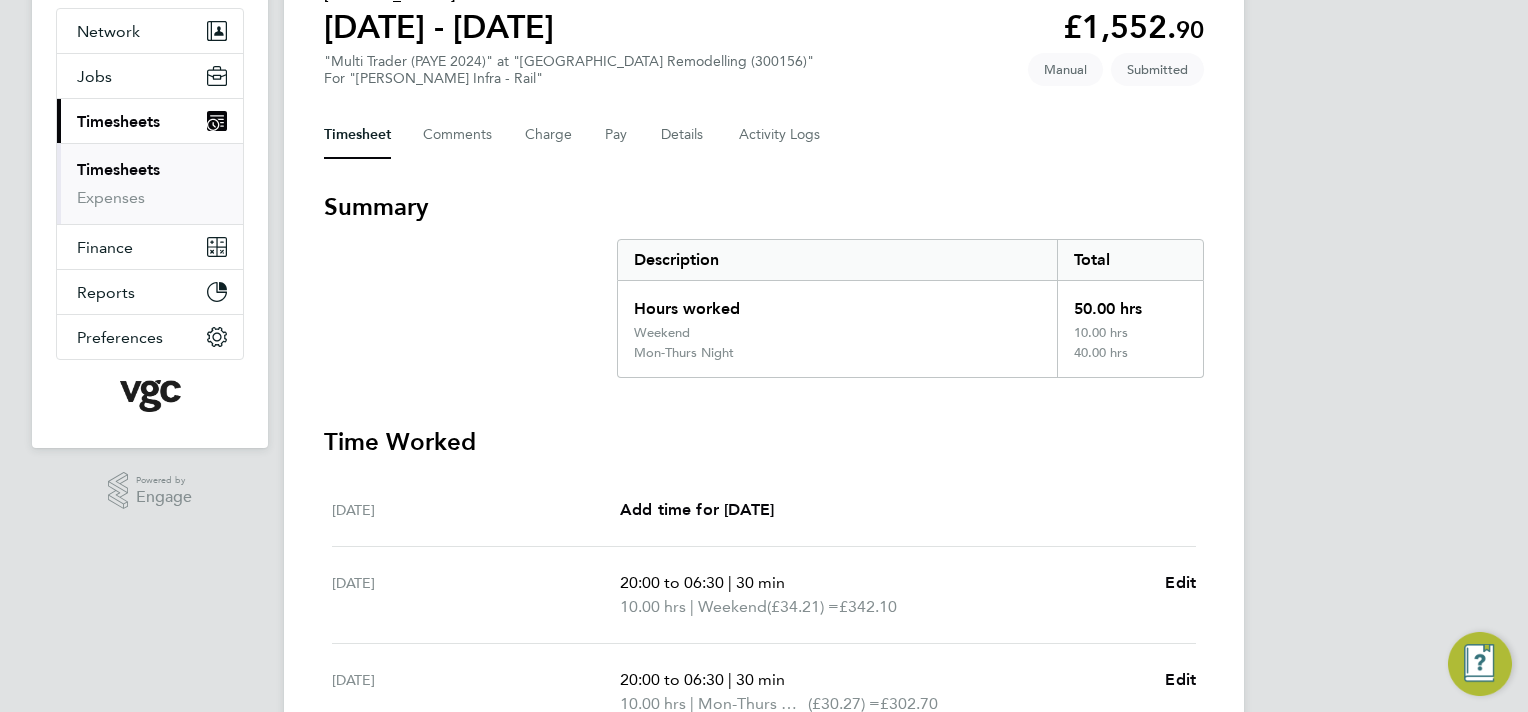 scroll, scrollTop: 149, scrollLeft: 0, axis: vertical 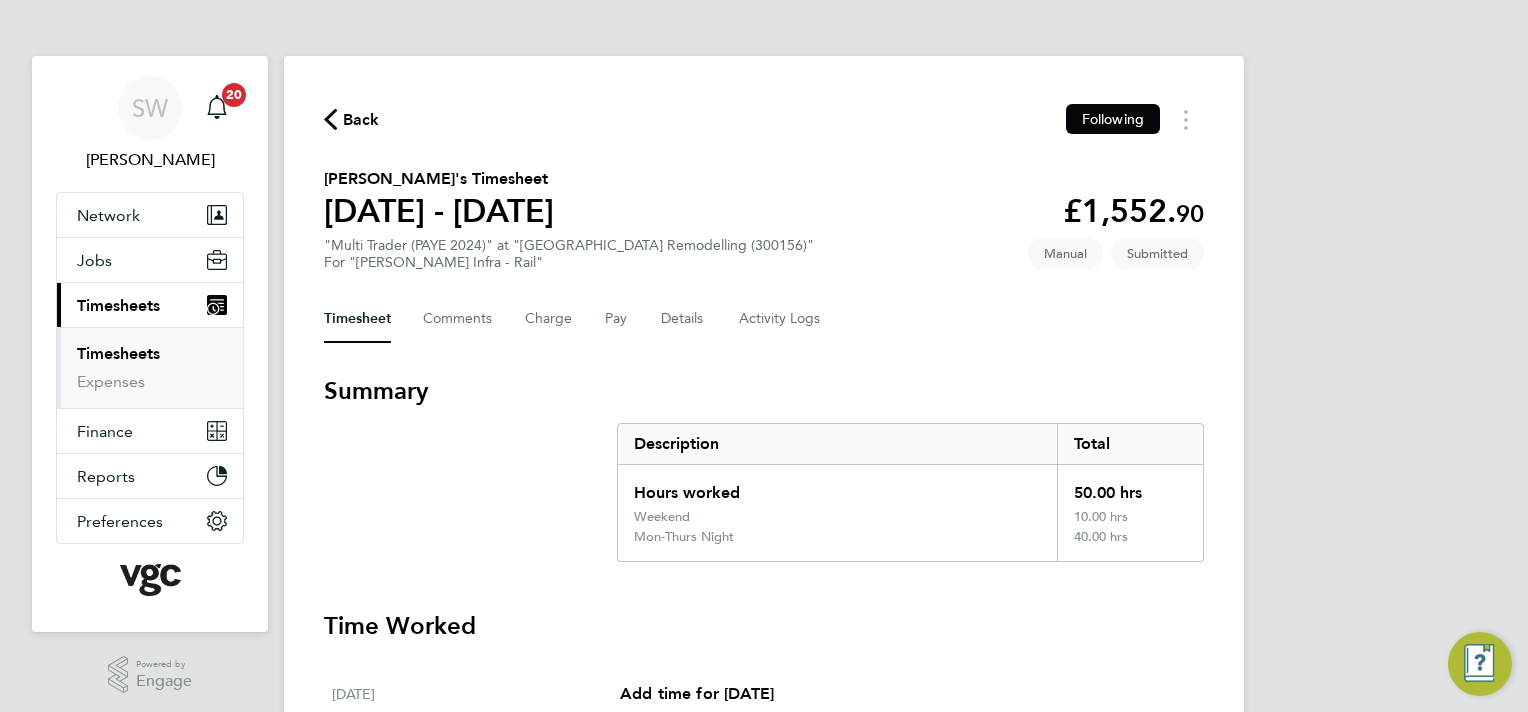 click on "Timesheets" at bounding box center (118, 353) 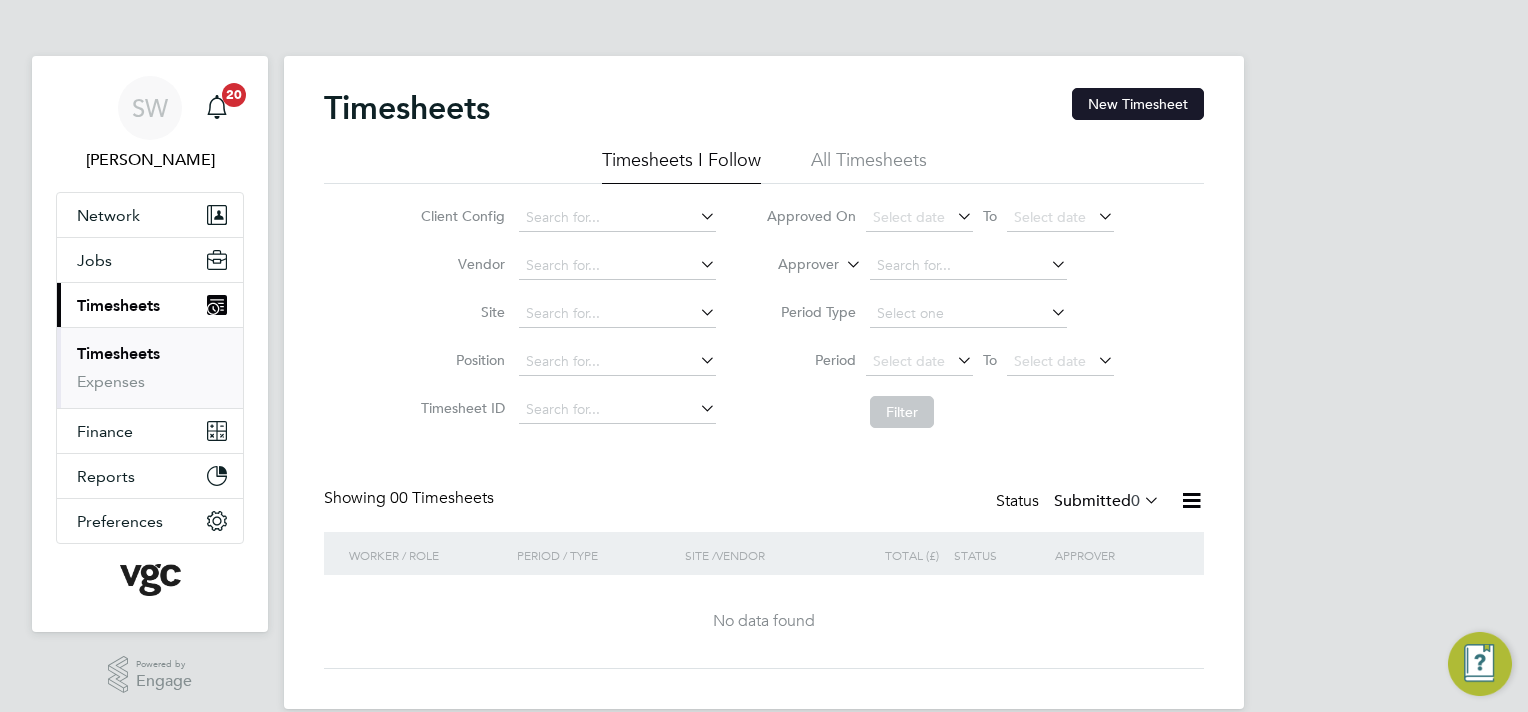 click on "New Timesheet" 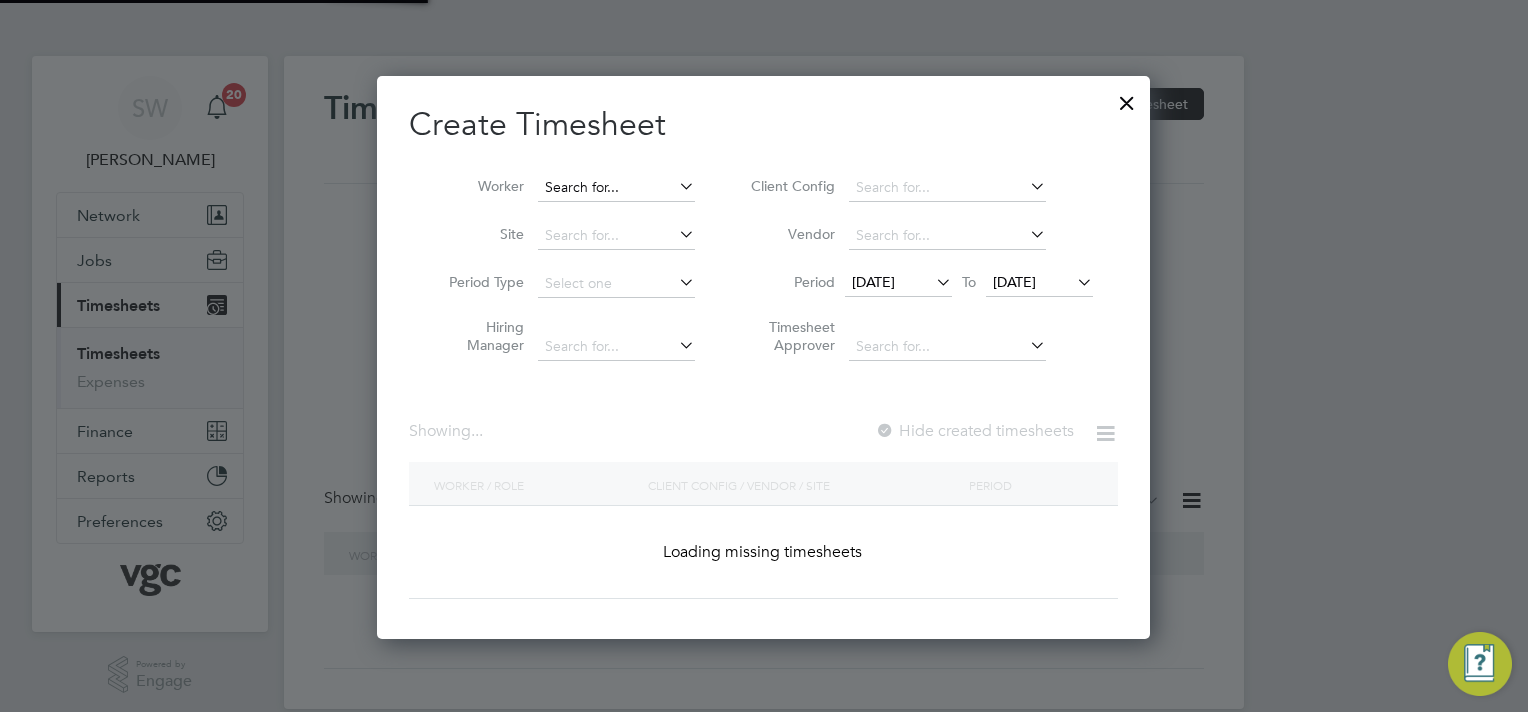 scroll, scrollTop: 10, scrollLeft: 10, axis: both 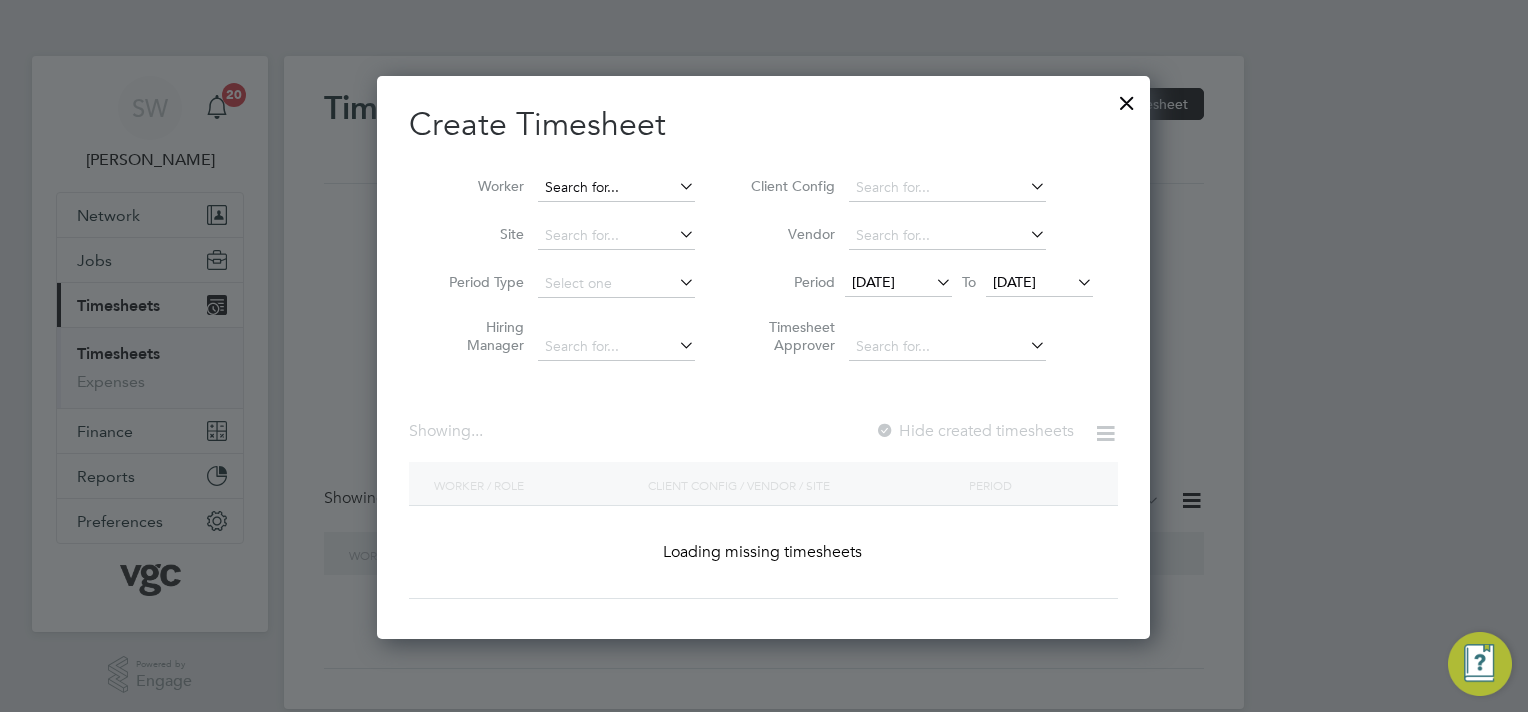 click at bounding box center (616, 188) 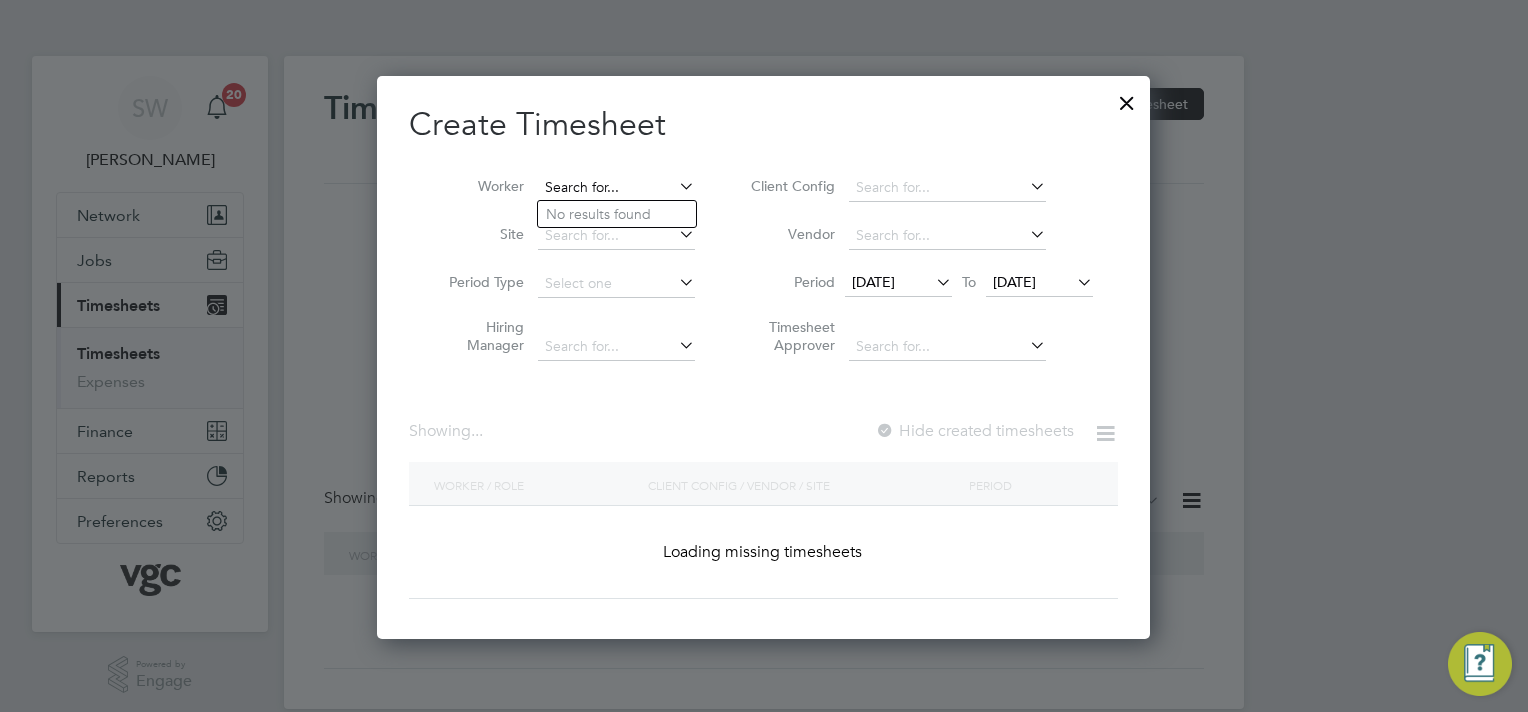 scroll, scrollTop: 10, scrollLeft: 10, axis: both 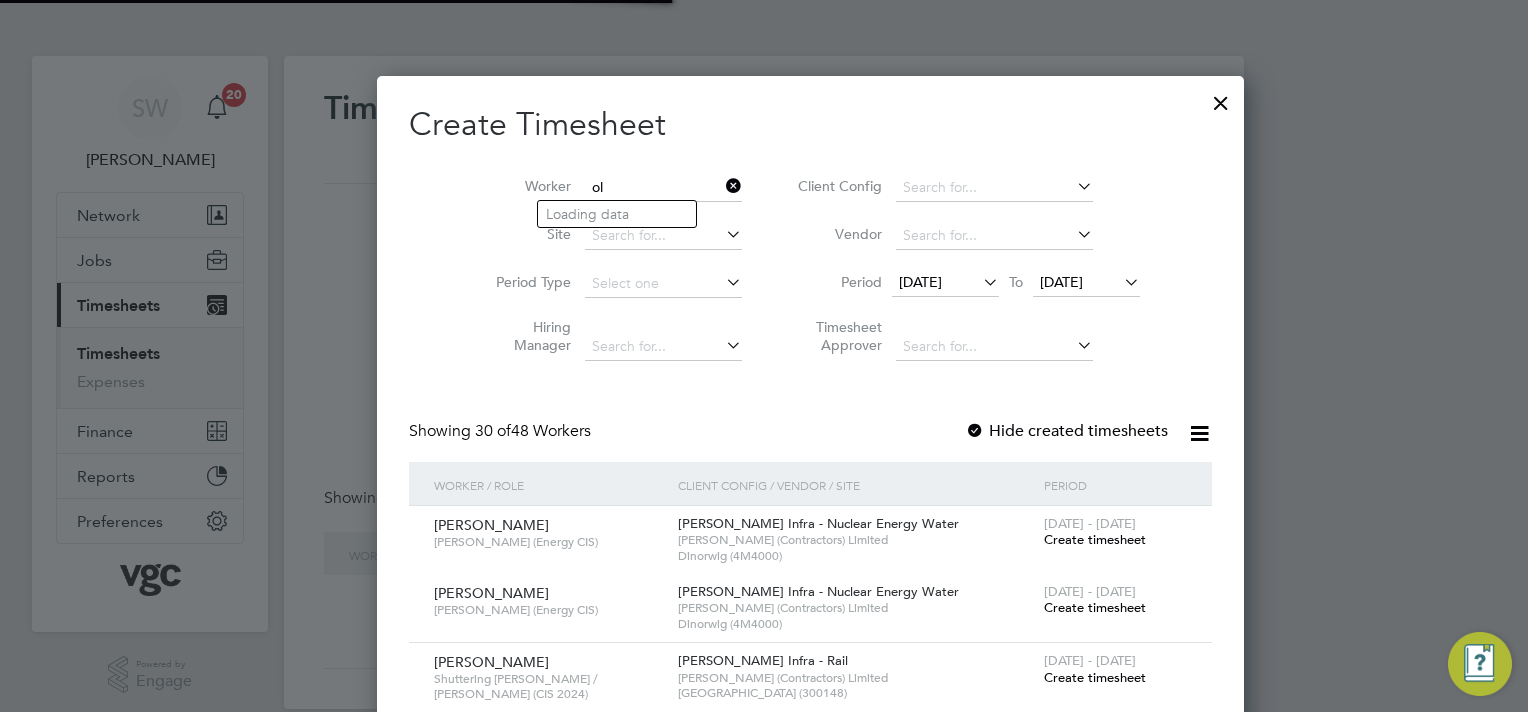 type on "o" 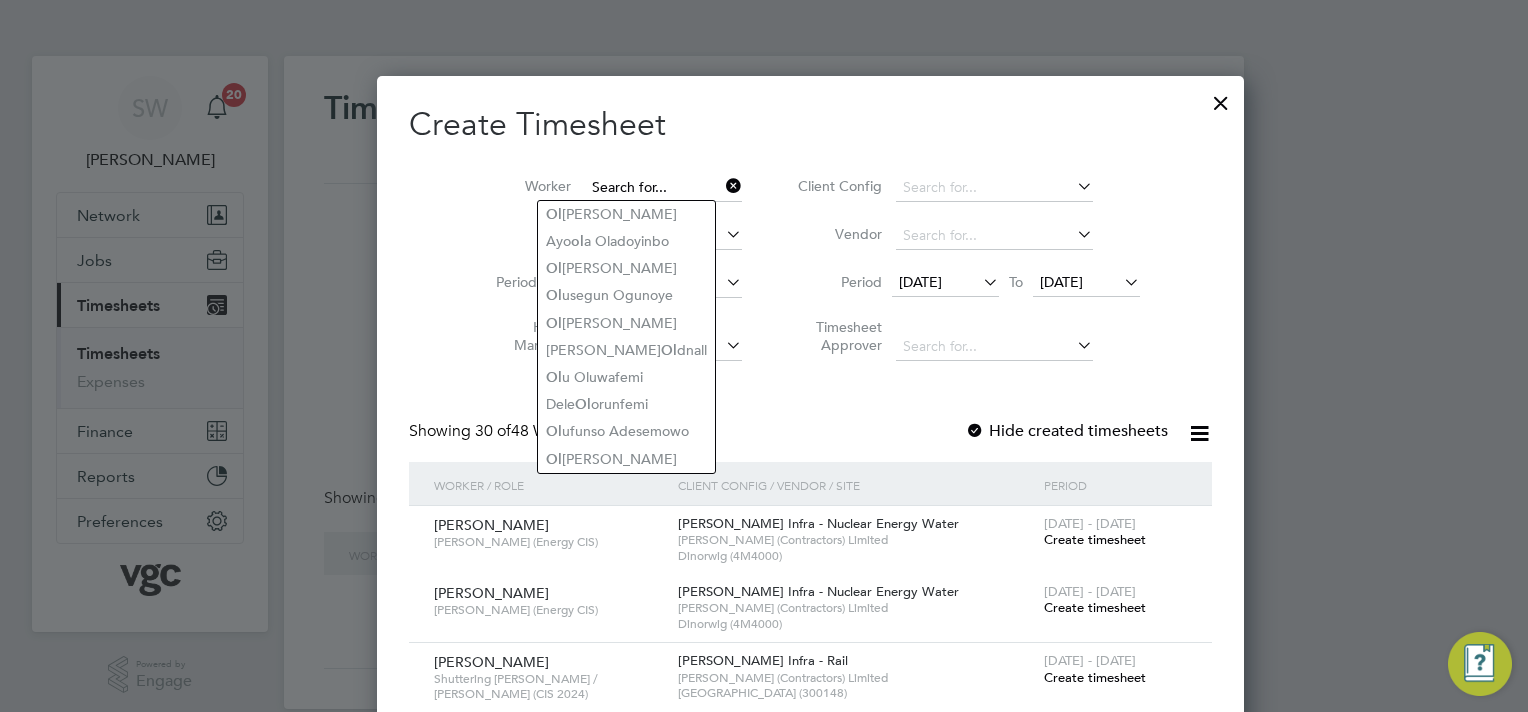 click at bounding box center [663, 188] 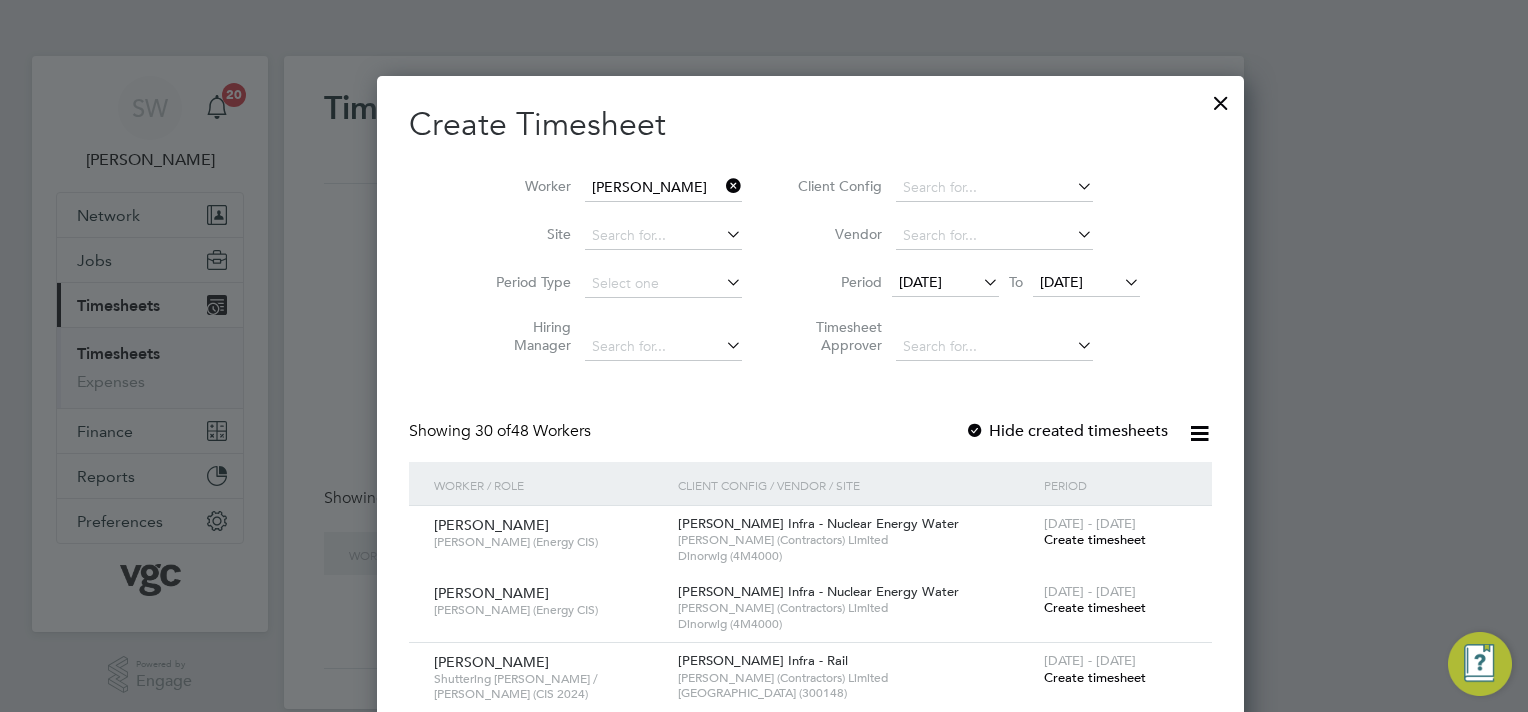 drag, startPoint x: 611, startPoint y: 208, endPoint x: 615, endPoint y: 196, distance: 12.649111 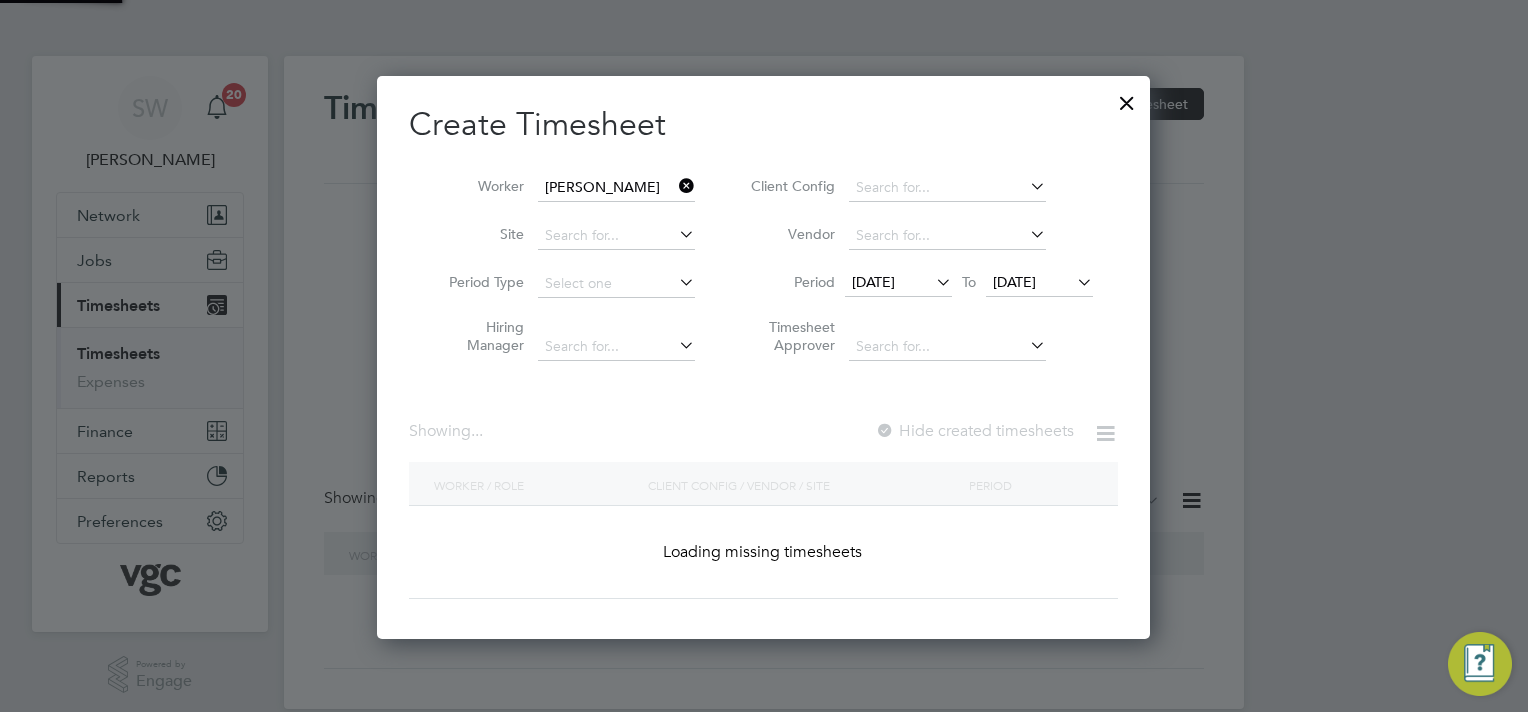 scroll, scrollTop: 9, scrollLeft: 10, axis: both 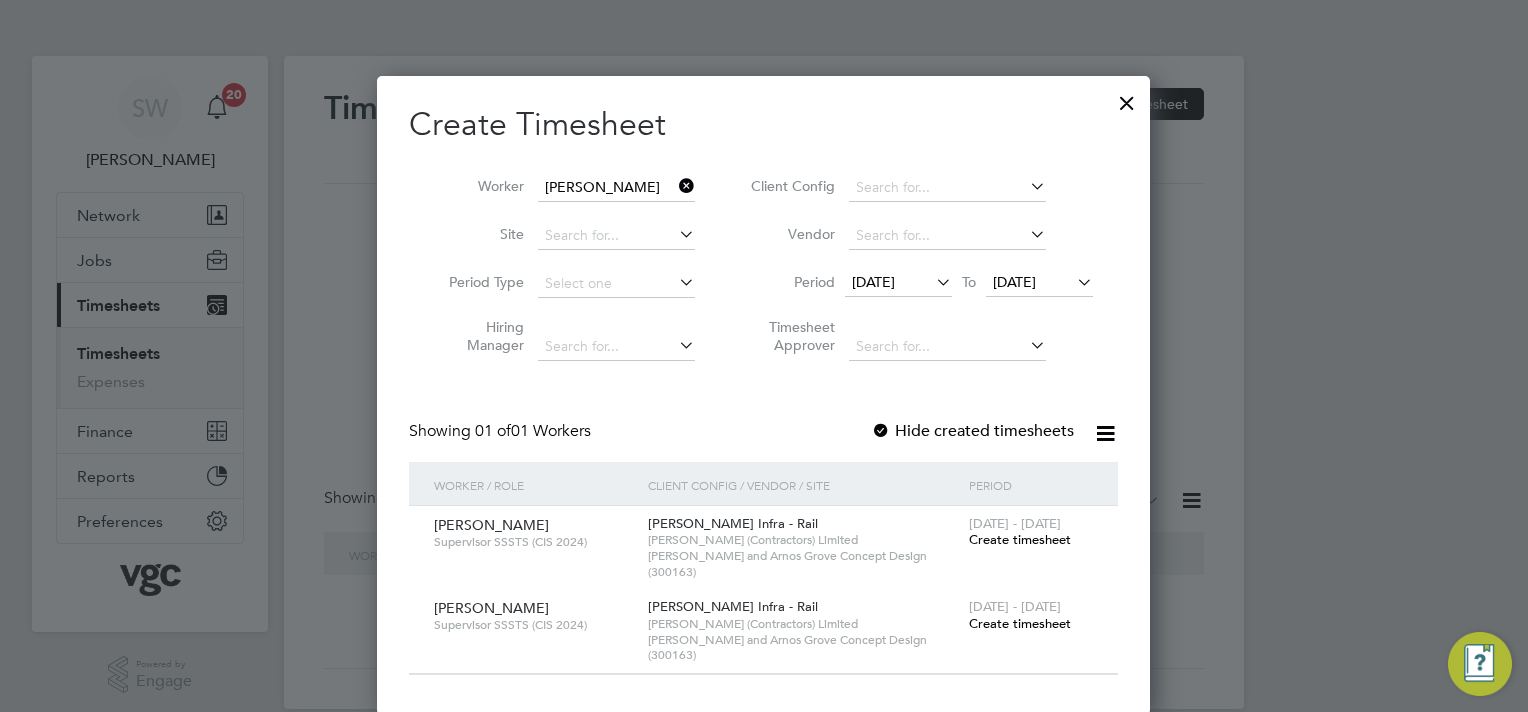 click on "18 Jul 2025" at bounding box center (1014, 282) 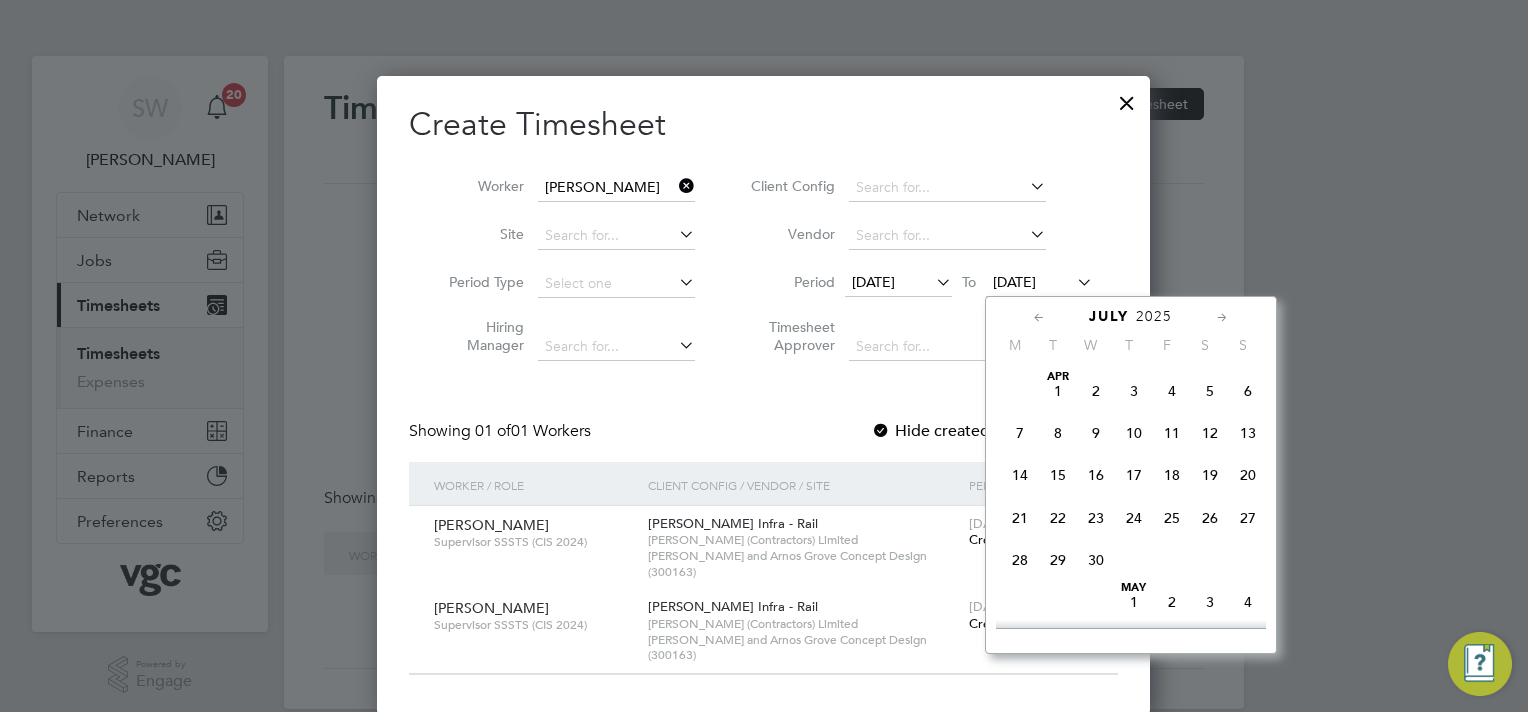 scroll, scrollTop: 696, scrollLeft: 0, axis: vertical 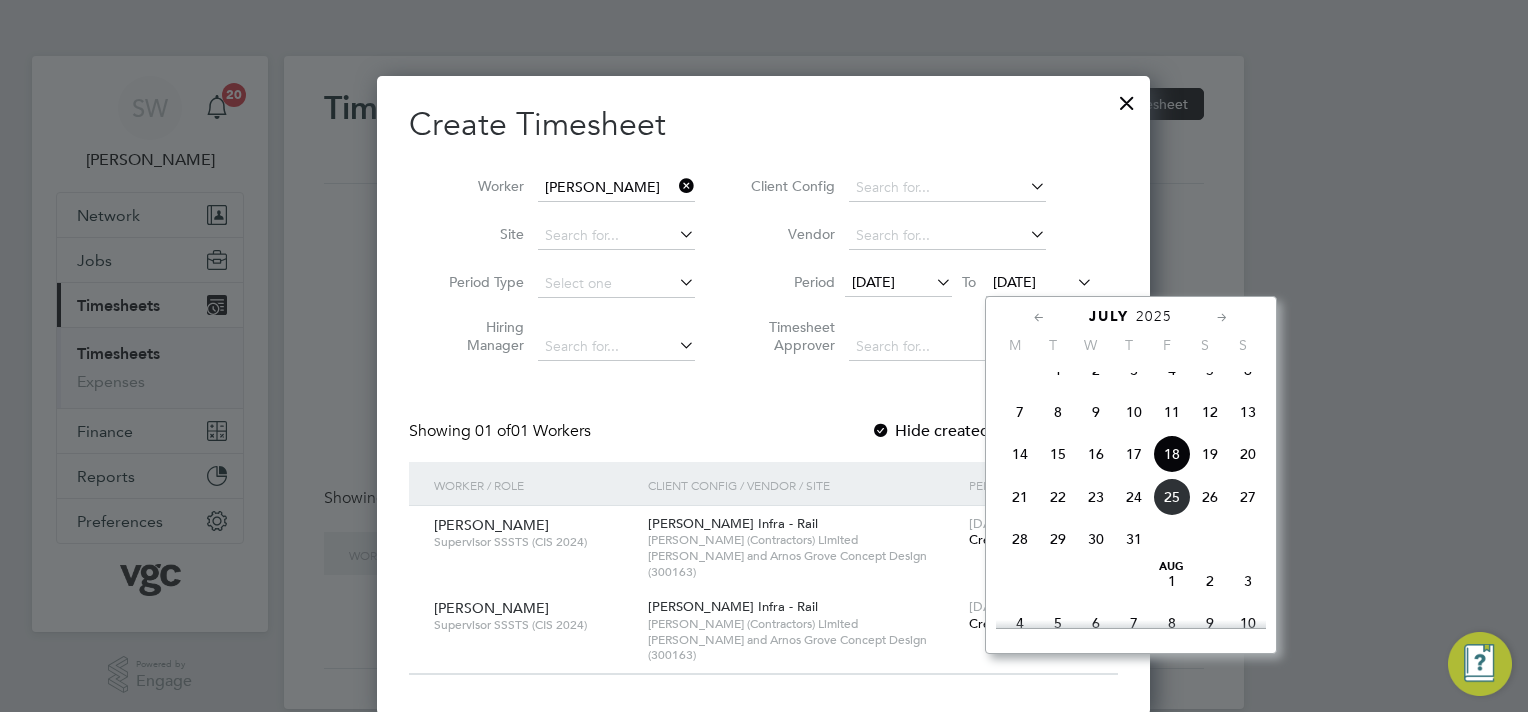 click on "25" 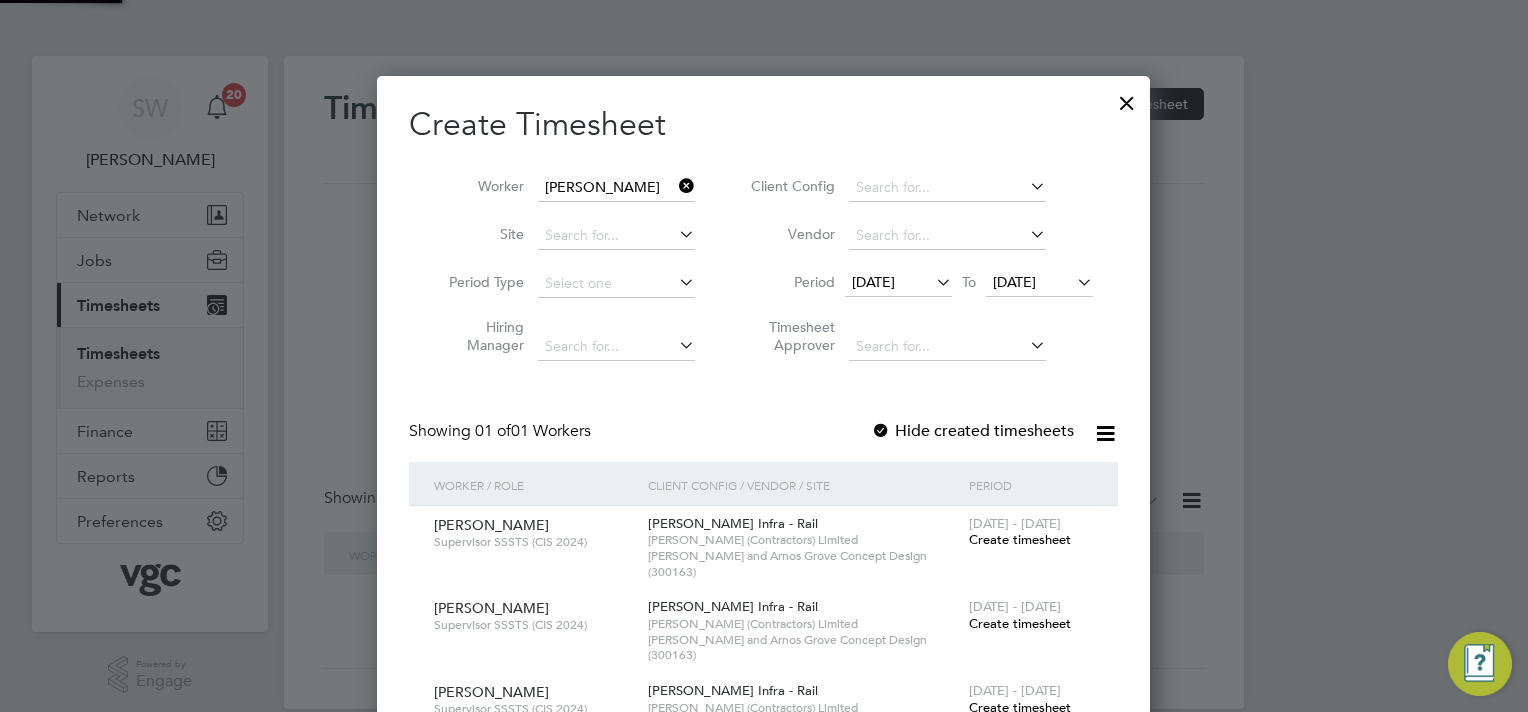 scroll, scrollTop: 9, scrollLeft: 10, axis: both 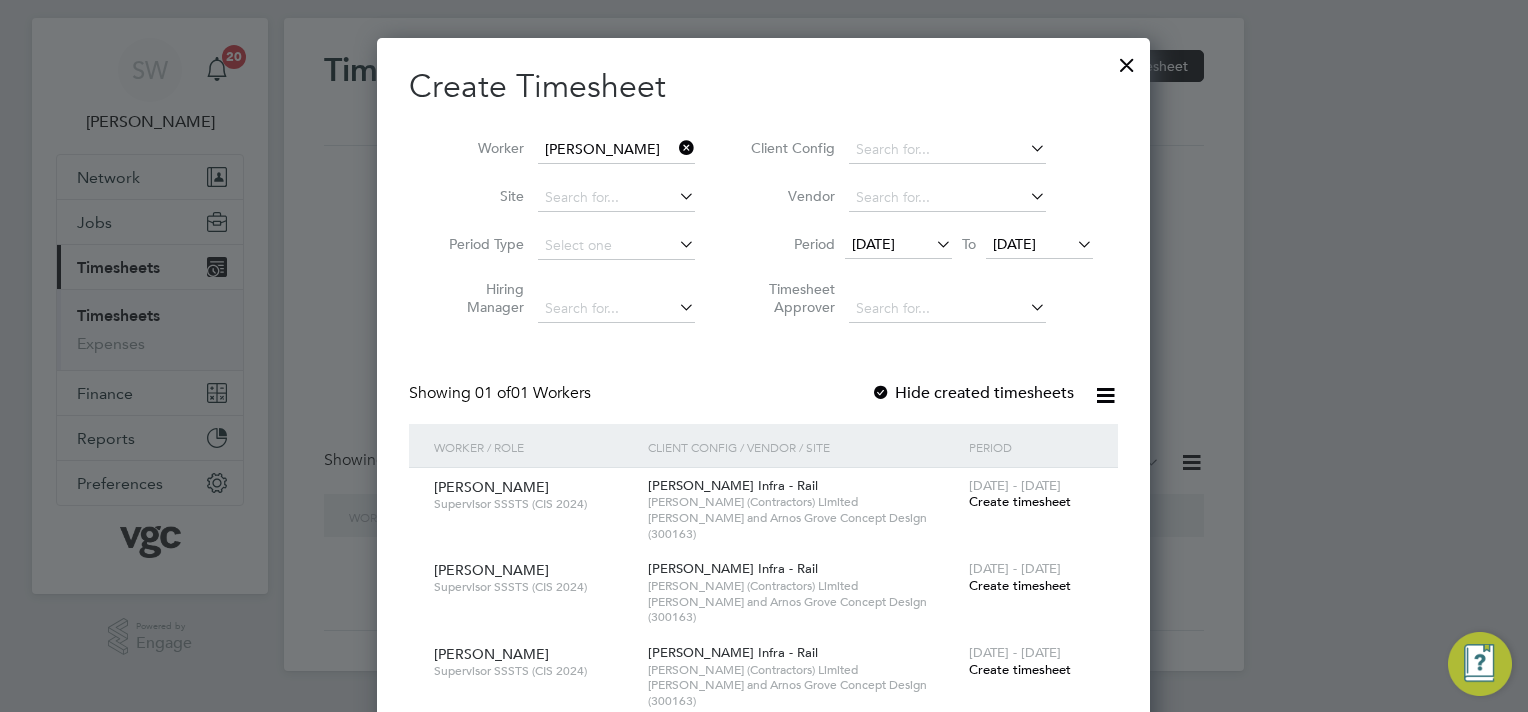 click on "Create timesheet" at bounding box center (1020, 669) 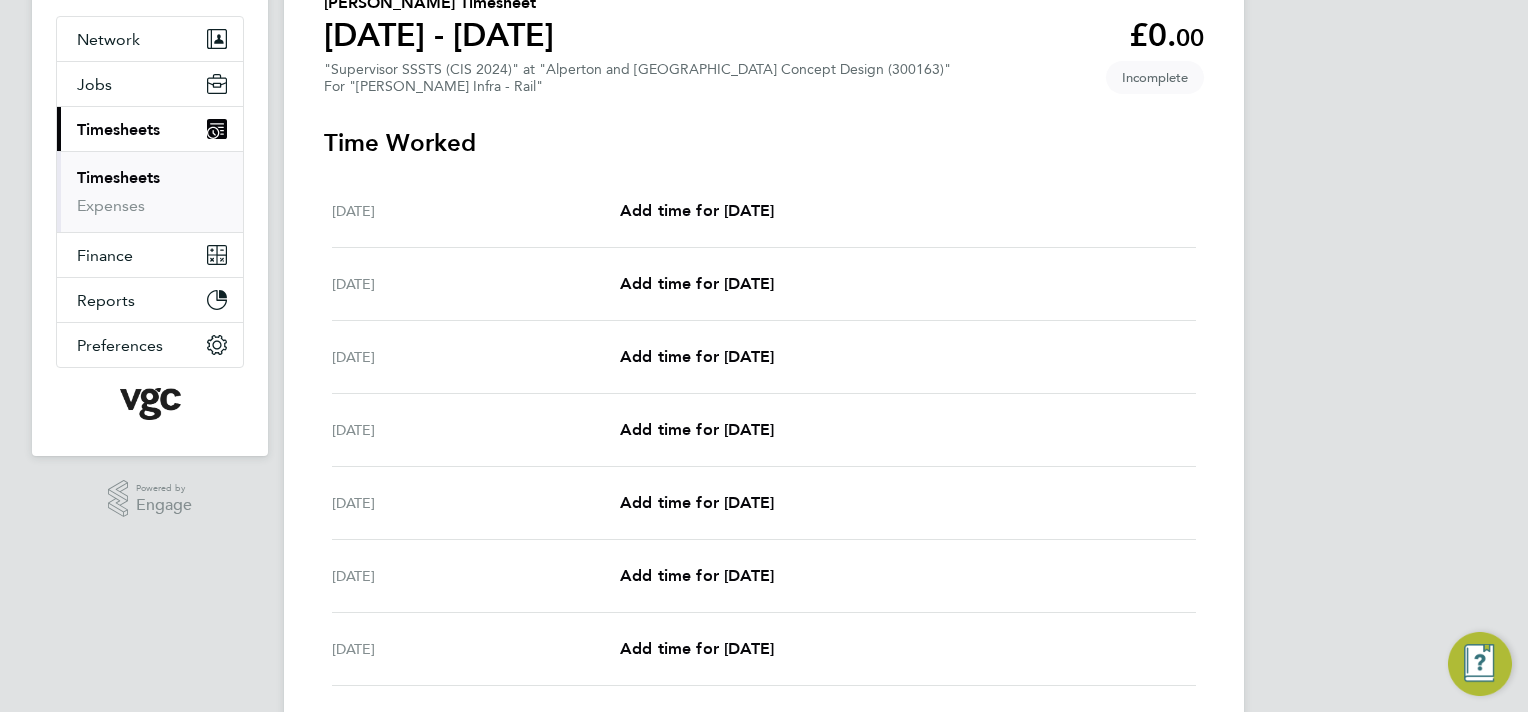 scroll, scrollTop: 200, scrollLeft: 0, axis: vertical 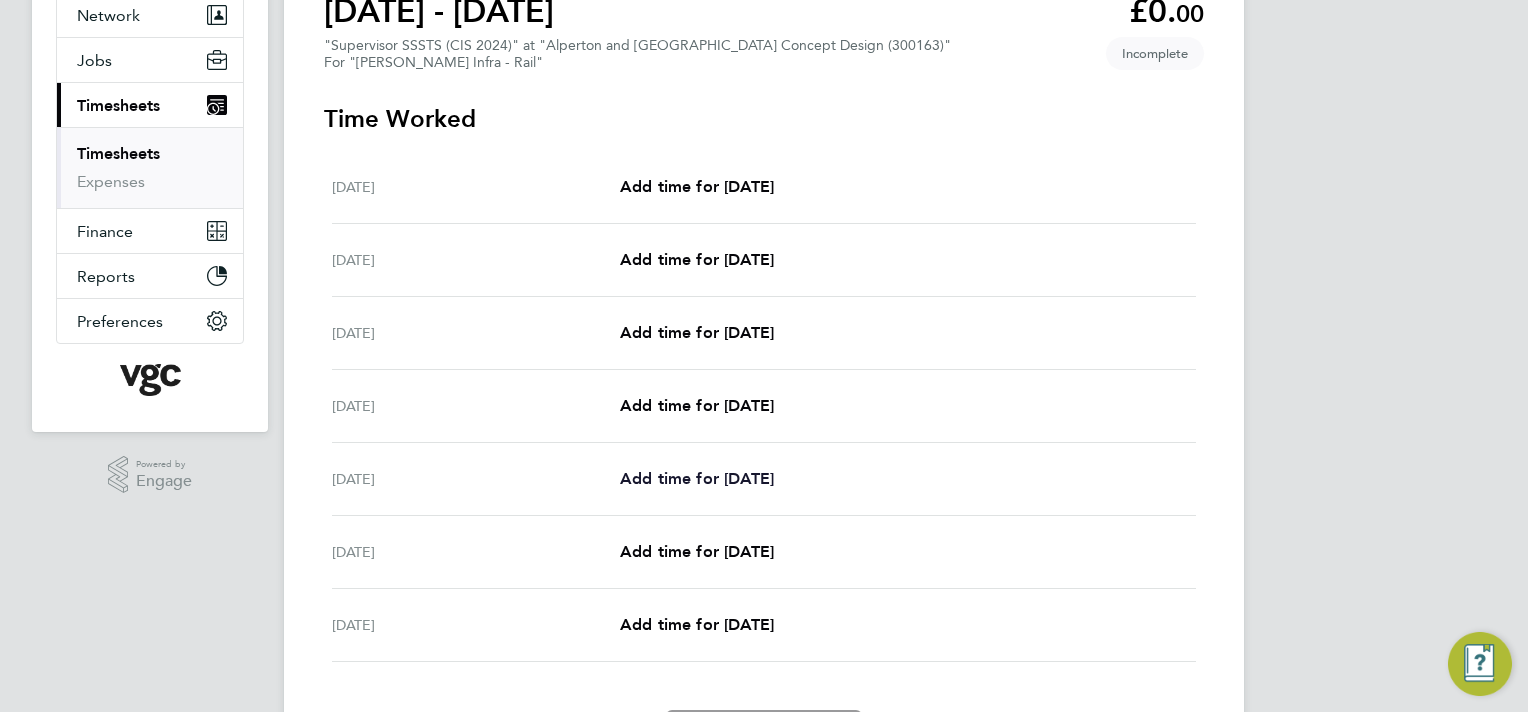 click on "Add time for Wed 23 Jul" at bounding box center [697, 478] 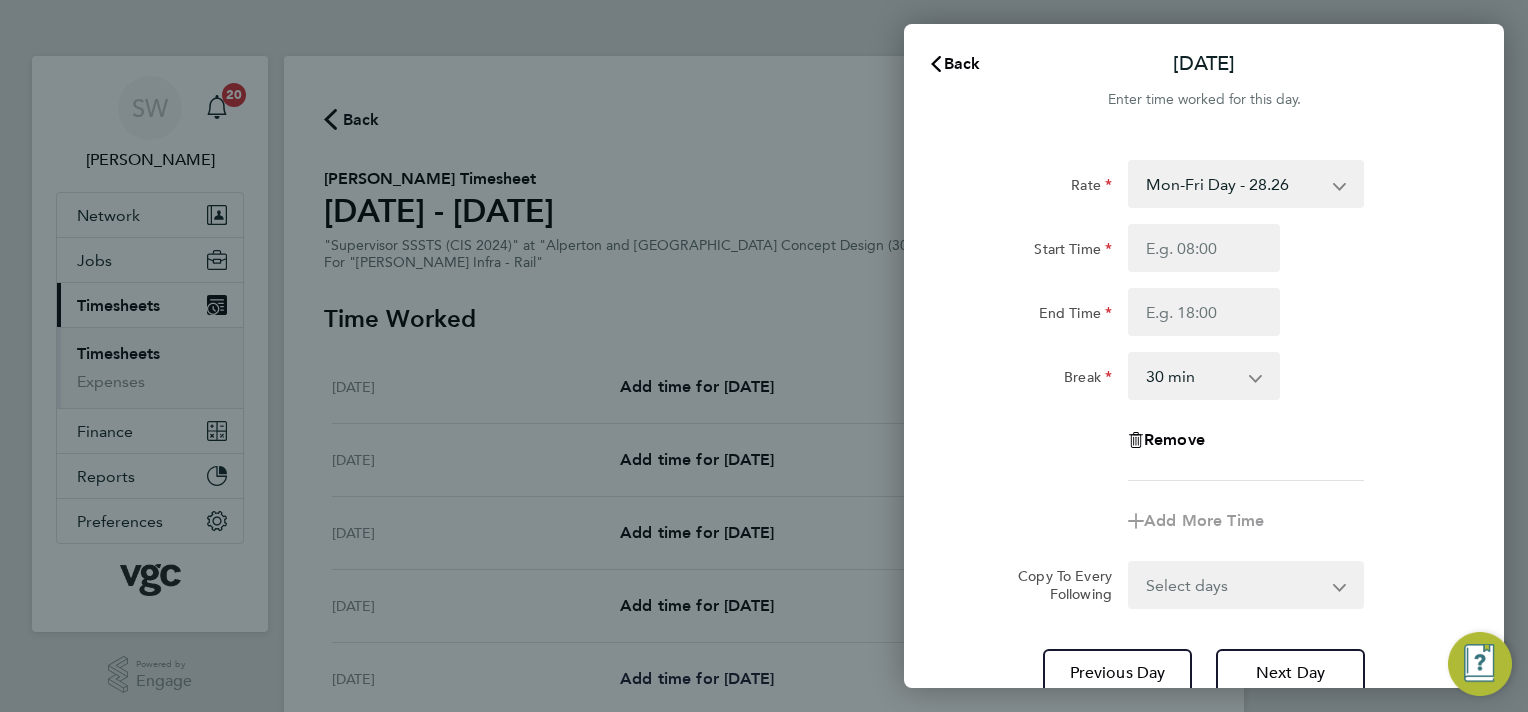scroll, scrollTop: 0, scrollLeft: 0, axis: both 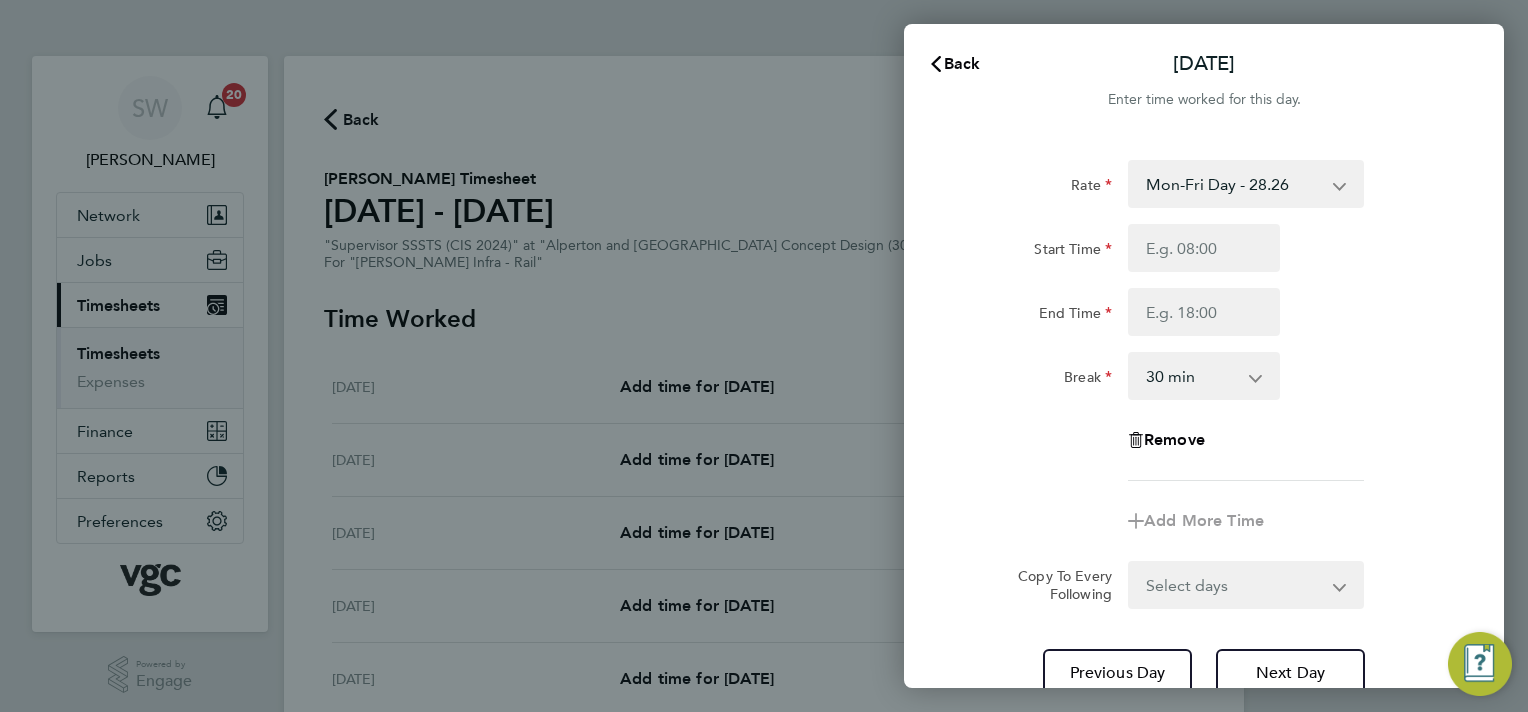 click on "Mon-Fri Day - 28.26   Bank Hol - 42.39   Xmas / NY - 56.51   Mon-Thurs Night - 32.50   Weekend - 36.73" 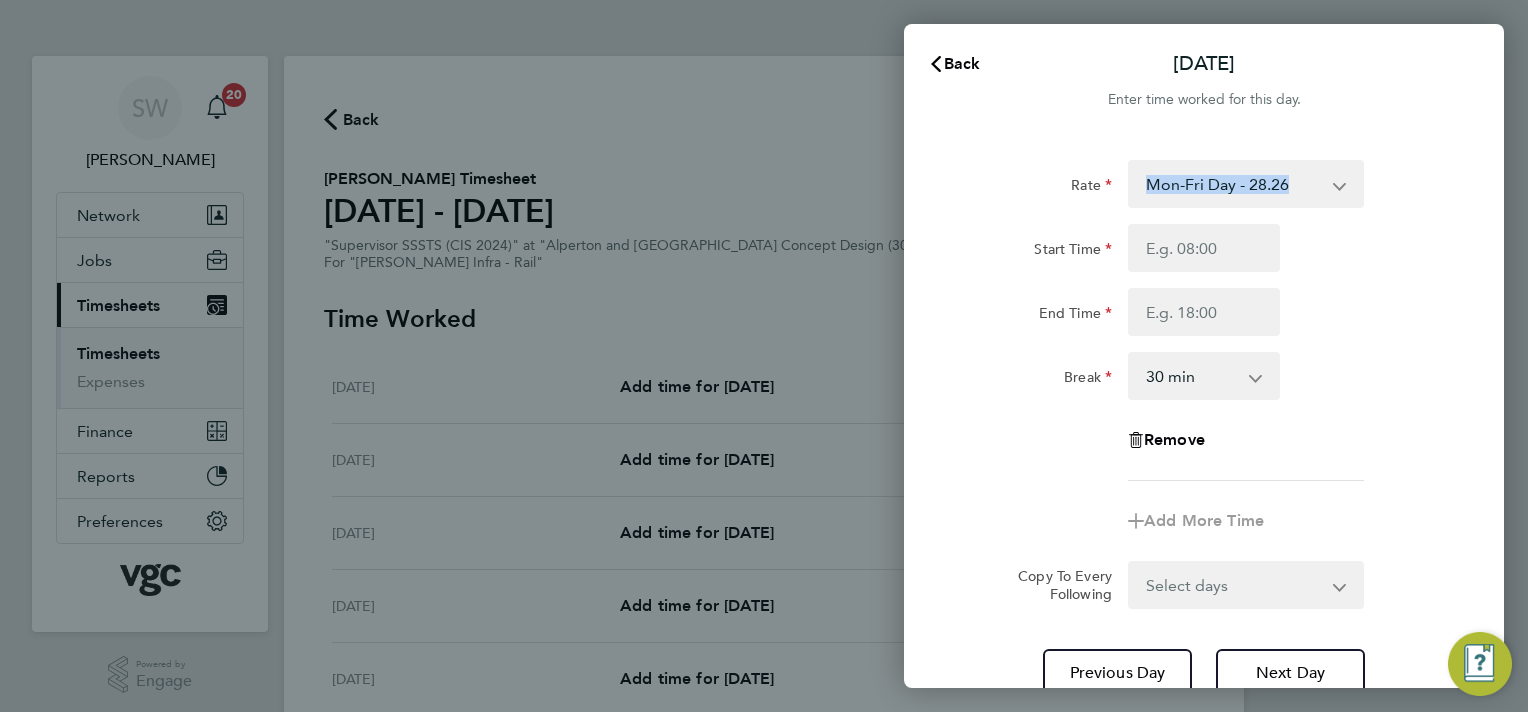 click on "Mon-Fri Day - 28.26   Bank Hol - 42.39   Xmas / NY - 56.51   Mon-Thurs Night - 32.50   Weekend - 36.73" at bounding box center (1234, 184) 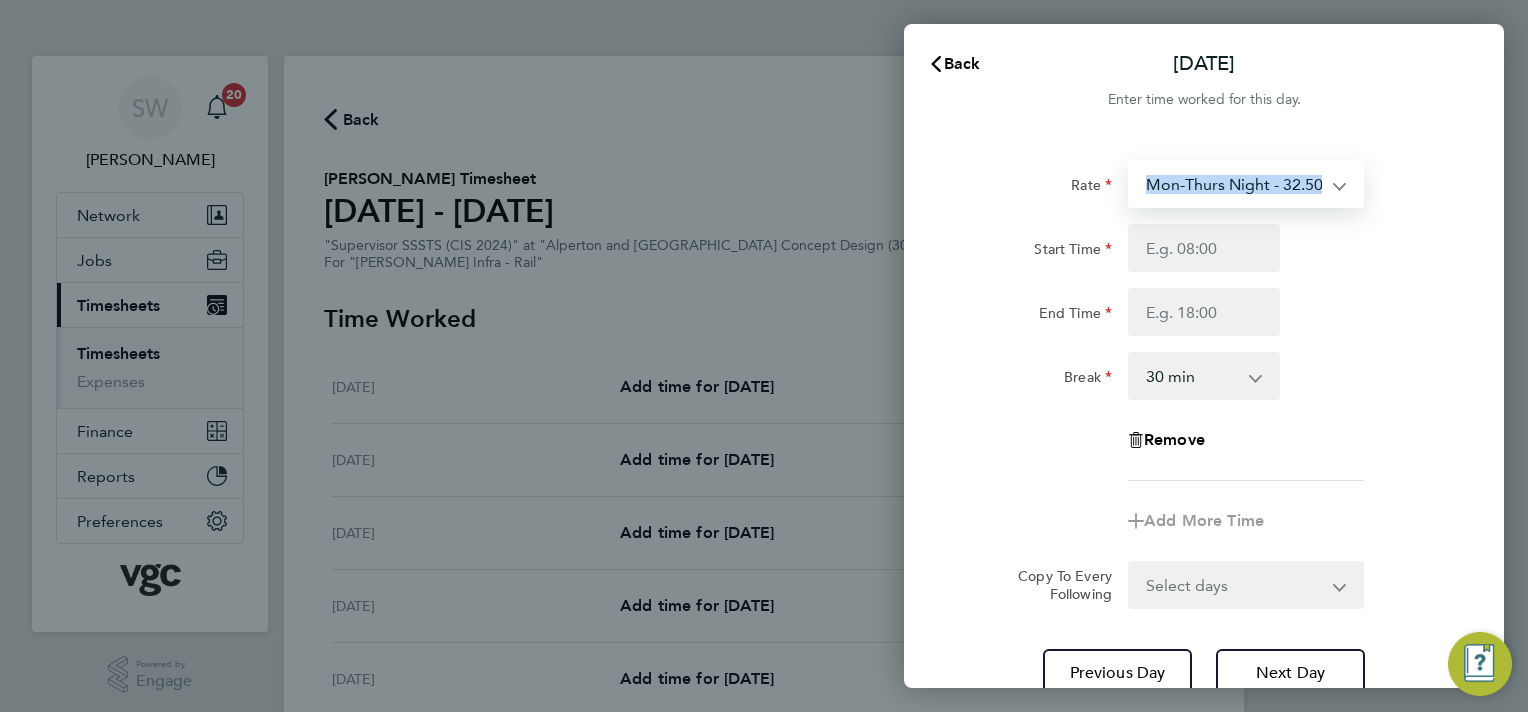 select on "30" 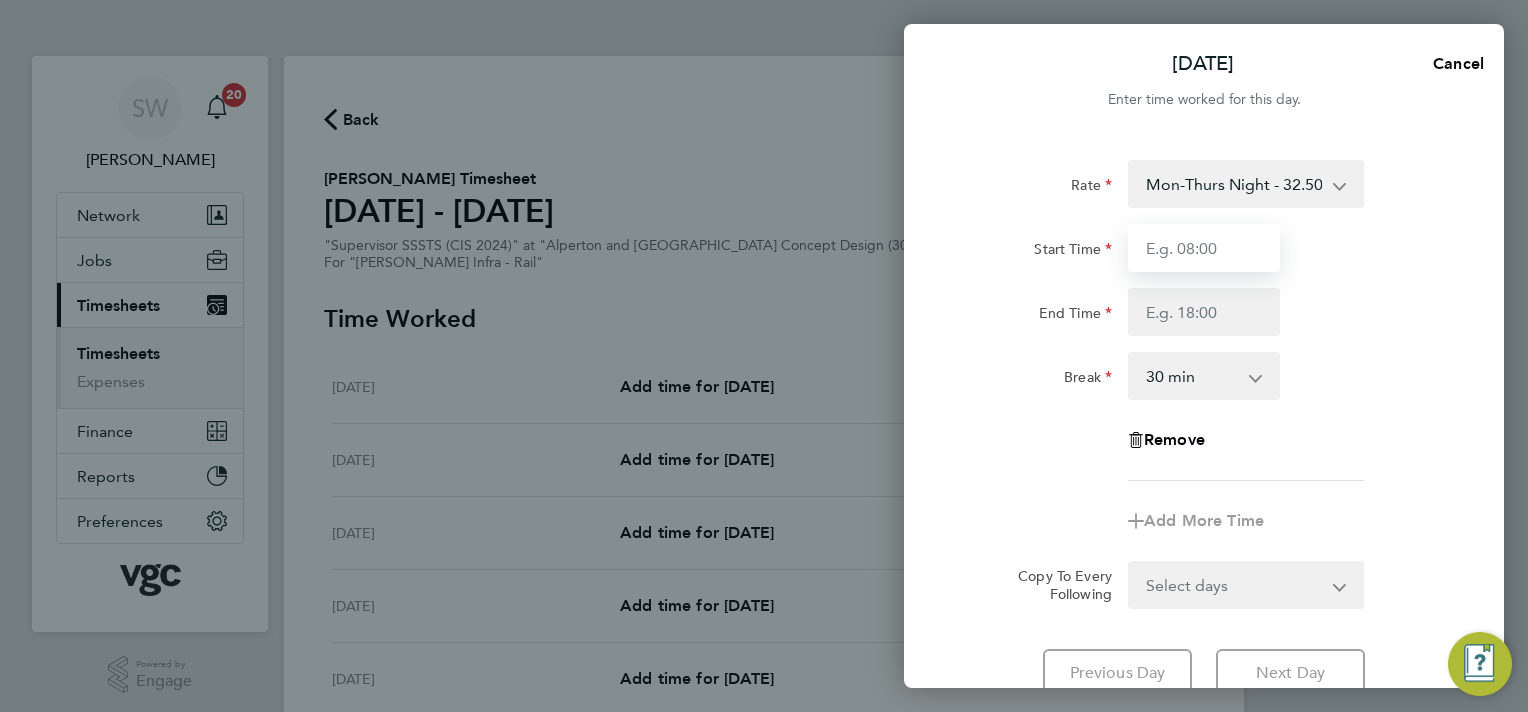 click on "Start Time" at bounding box center (1204, 248) 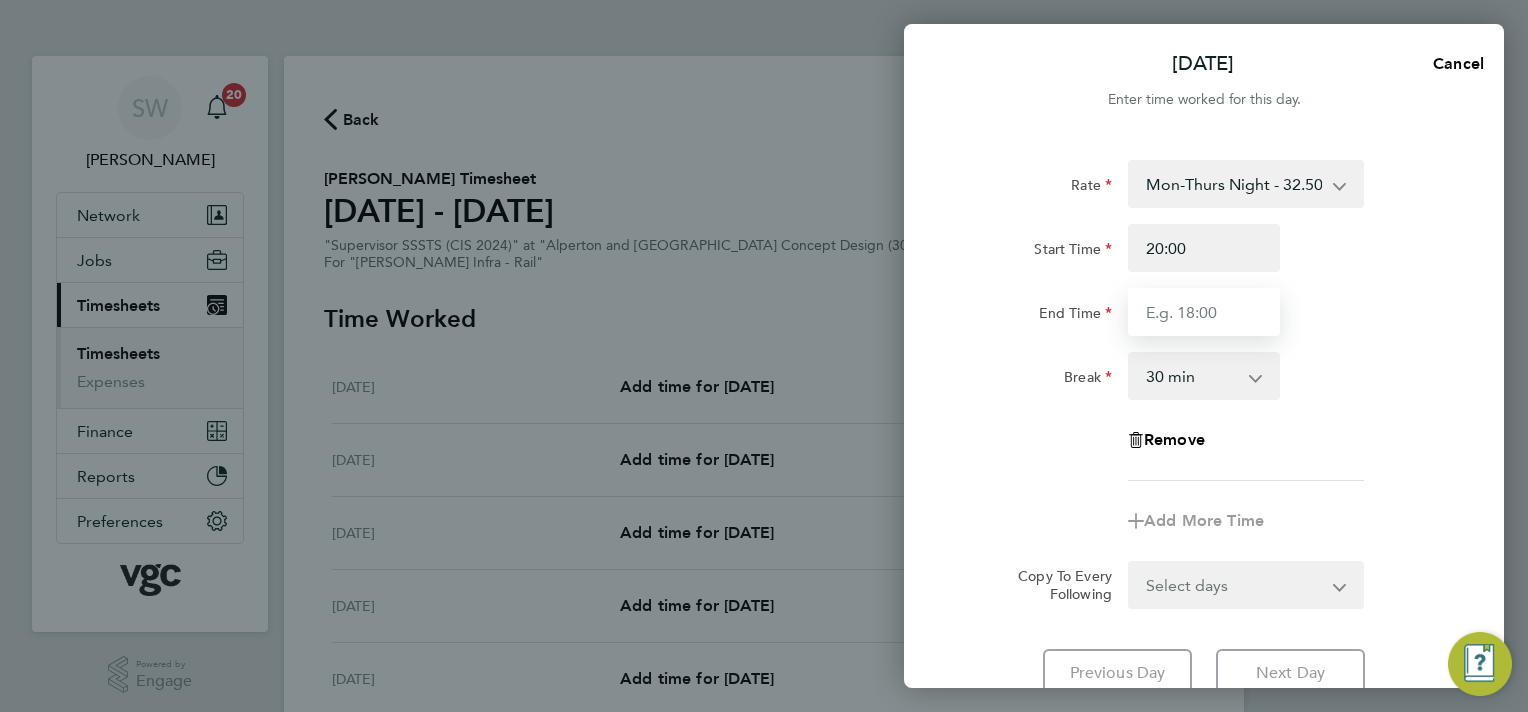 type on "06:30" 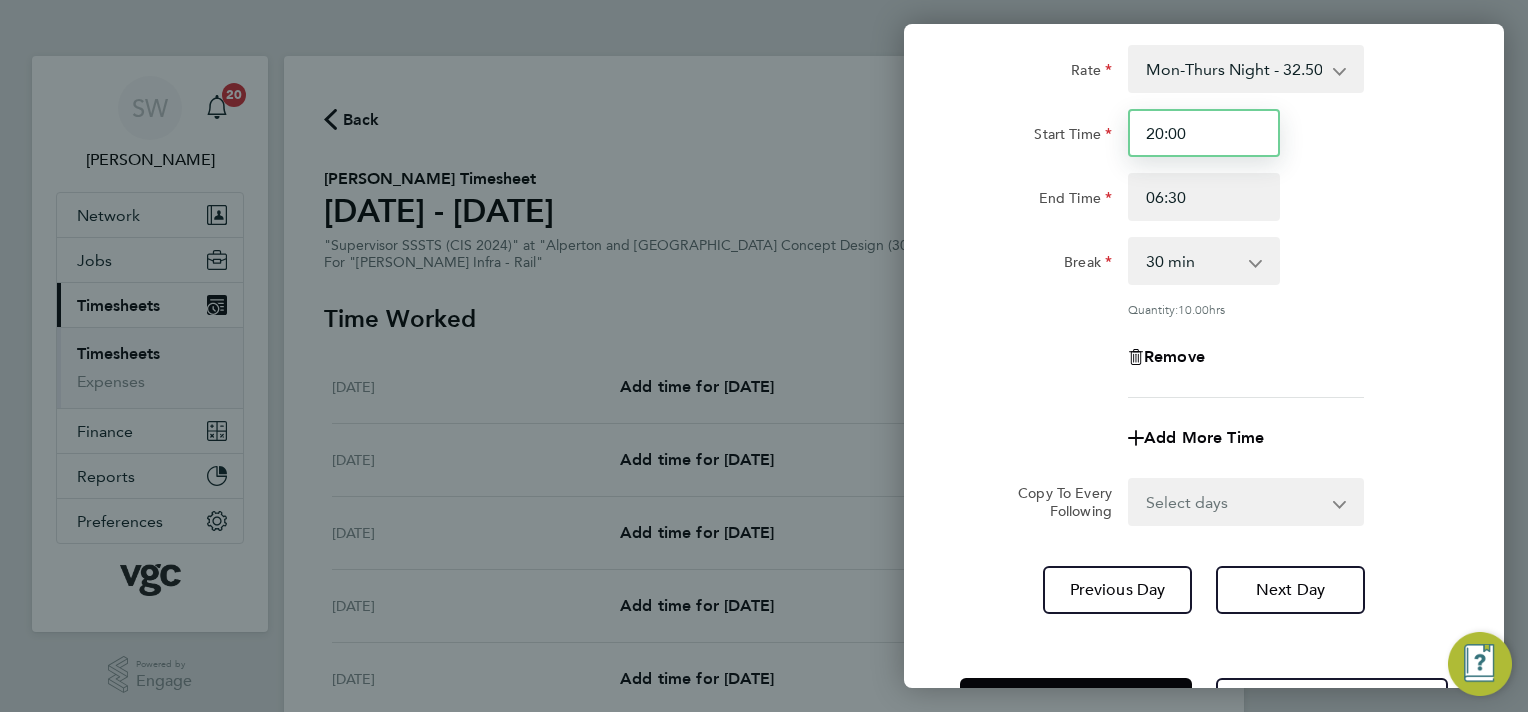 scroll, scrollTop: 190, scrollLeft: 0, axis: vertical 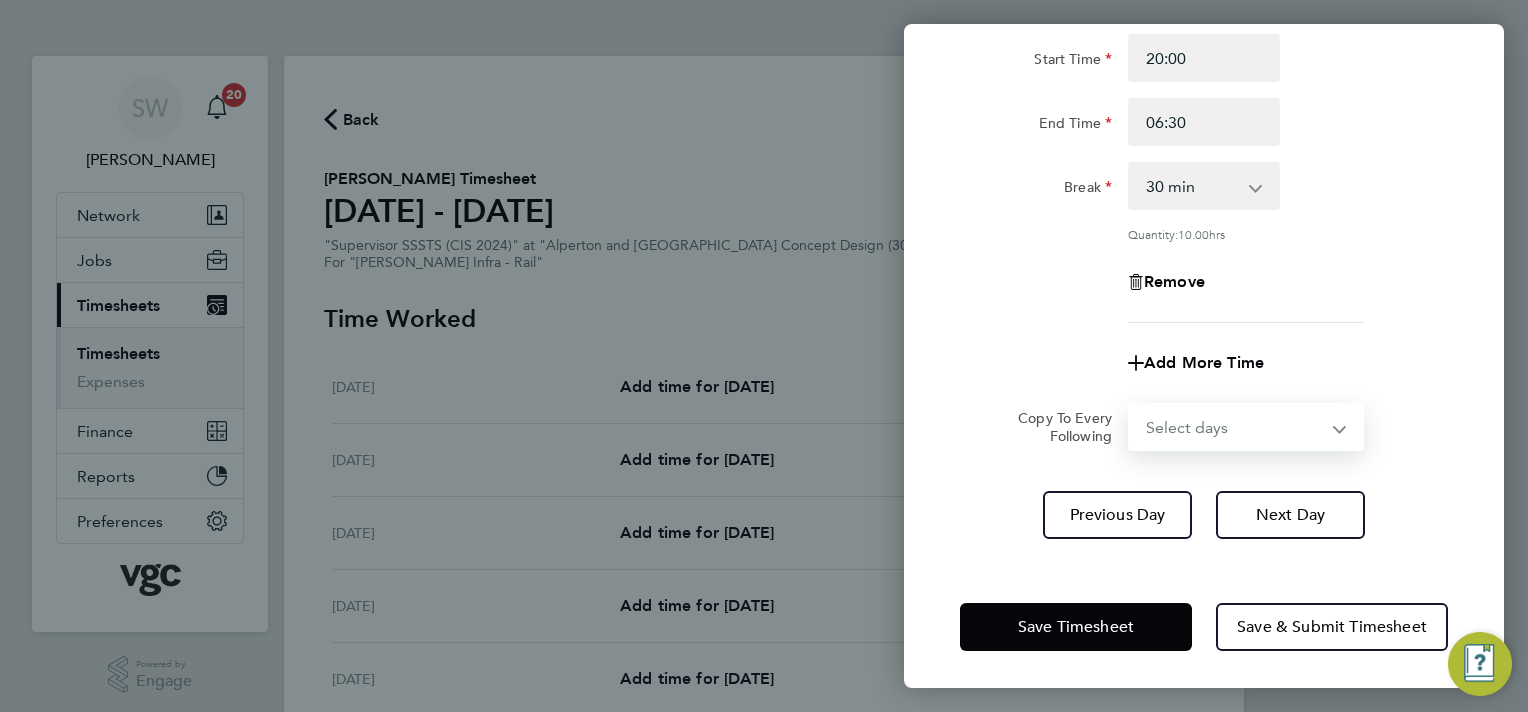 click on "Select days   Day   Thursday   Friday" at bounding box center [1235, 427] 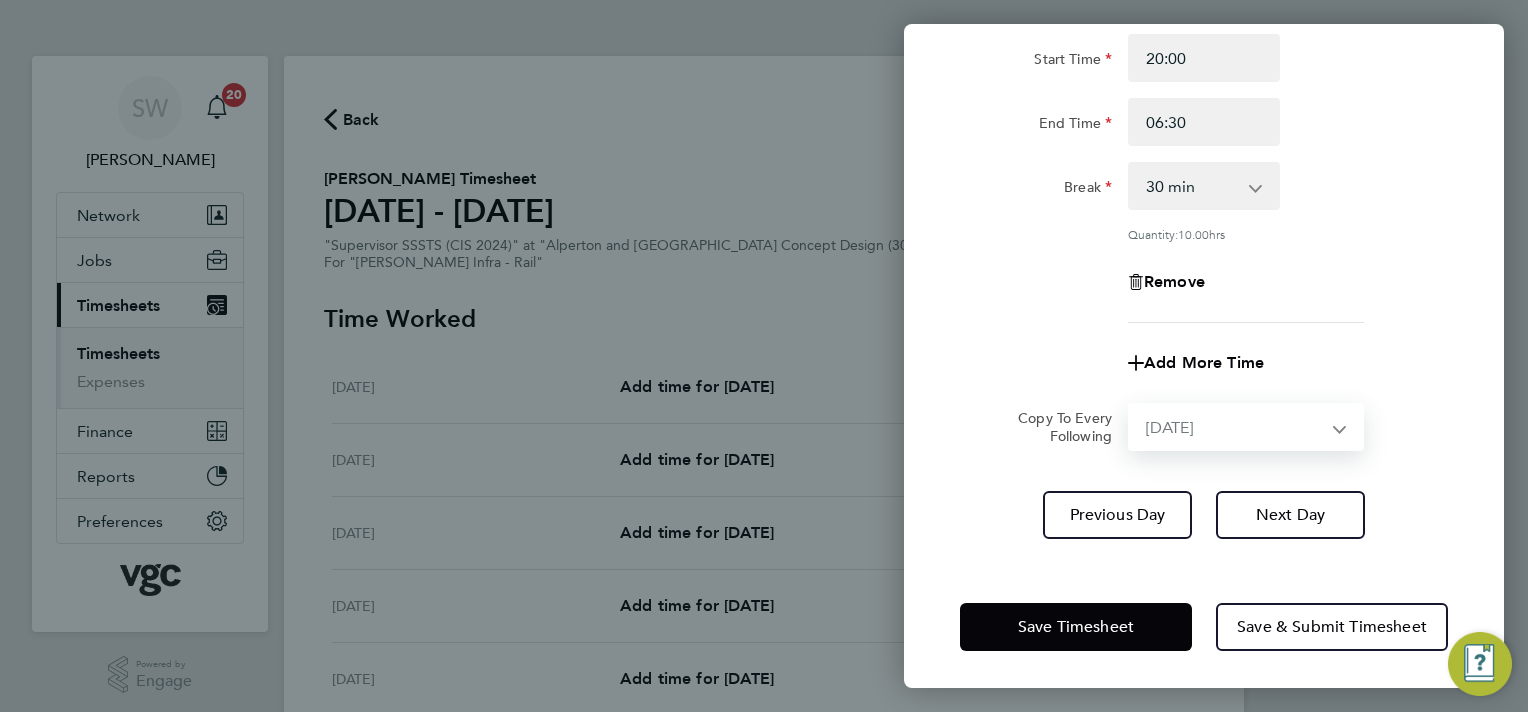 click on "Select days   Day   Thursday   Friday" at bounding box center [1235, 427] 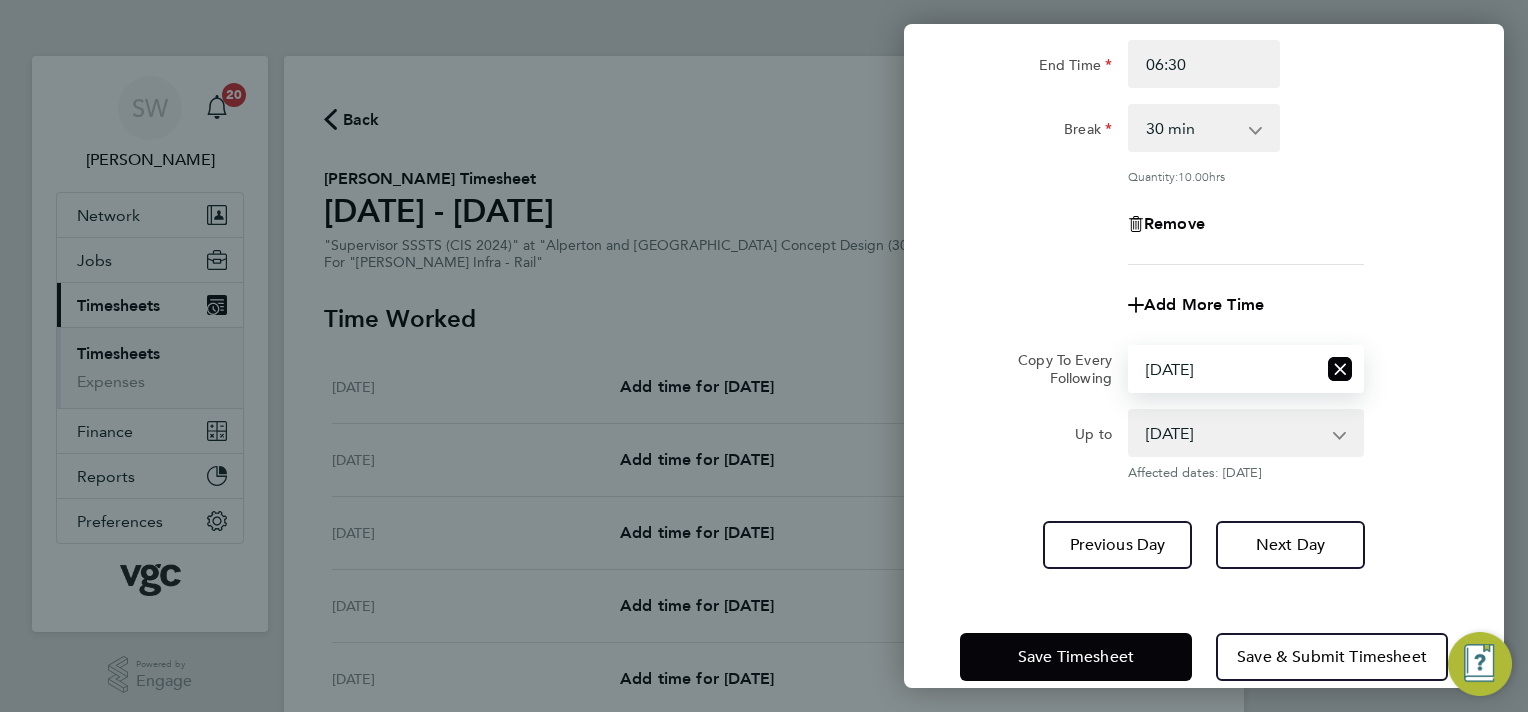 scroll, scrollTop: 278, scrollLeft: 0, axis: vertical 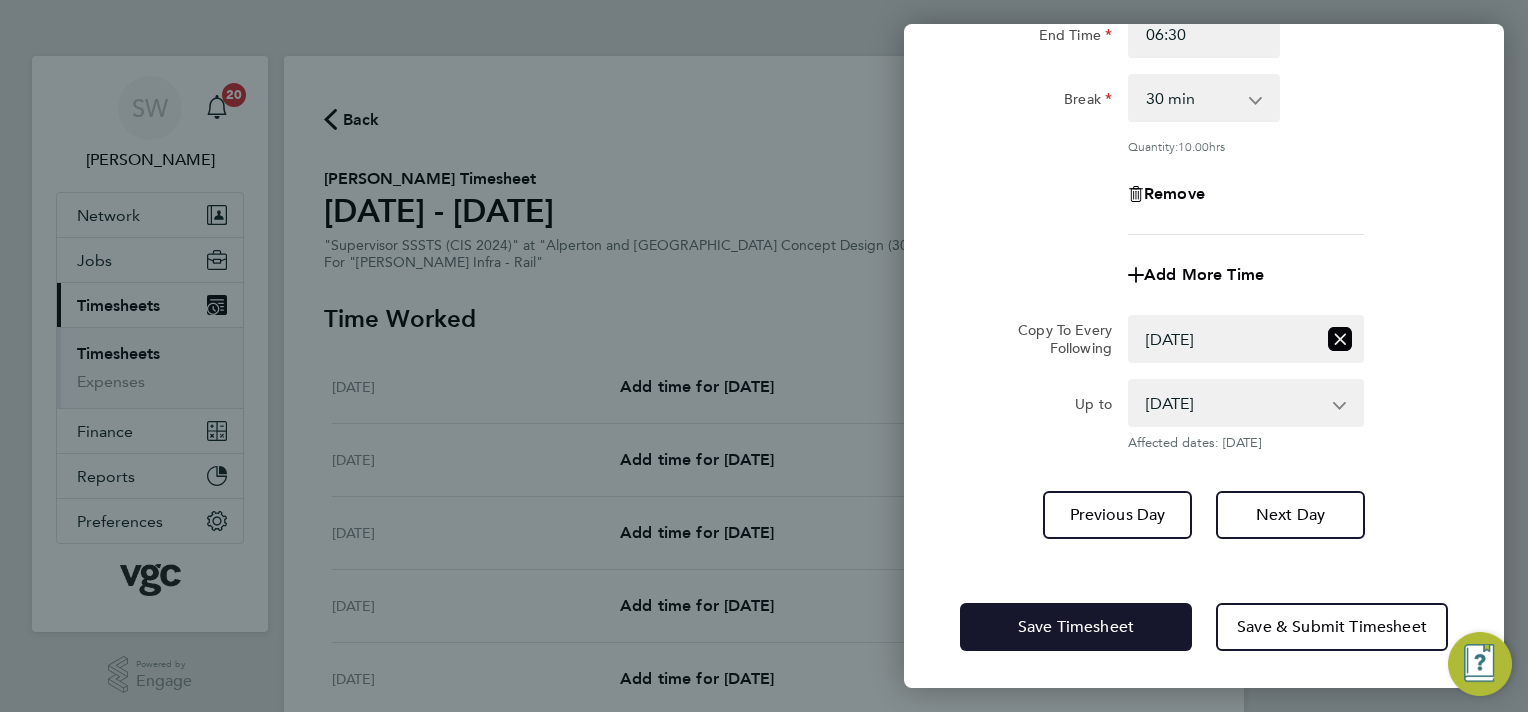 drag, startPoint x: 1067, startPoint y: 616, endPoint x: 1012, endPoint y: 568, distance: 73 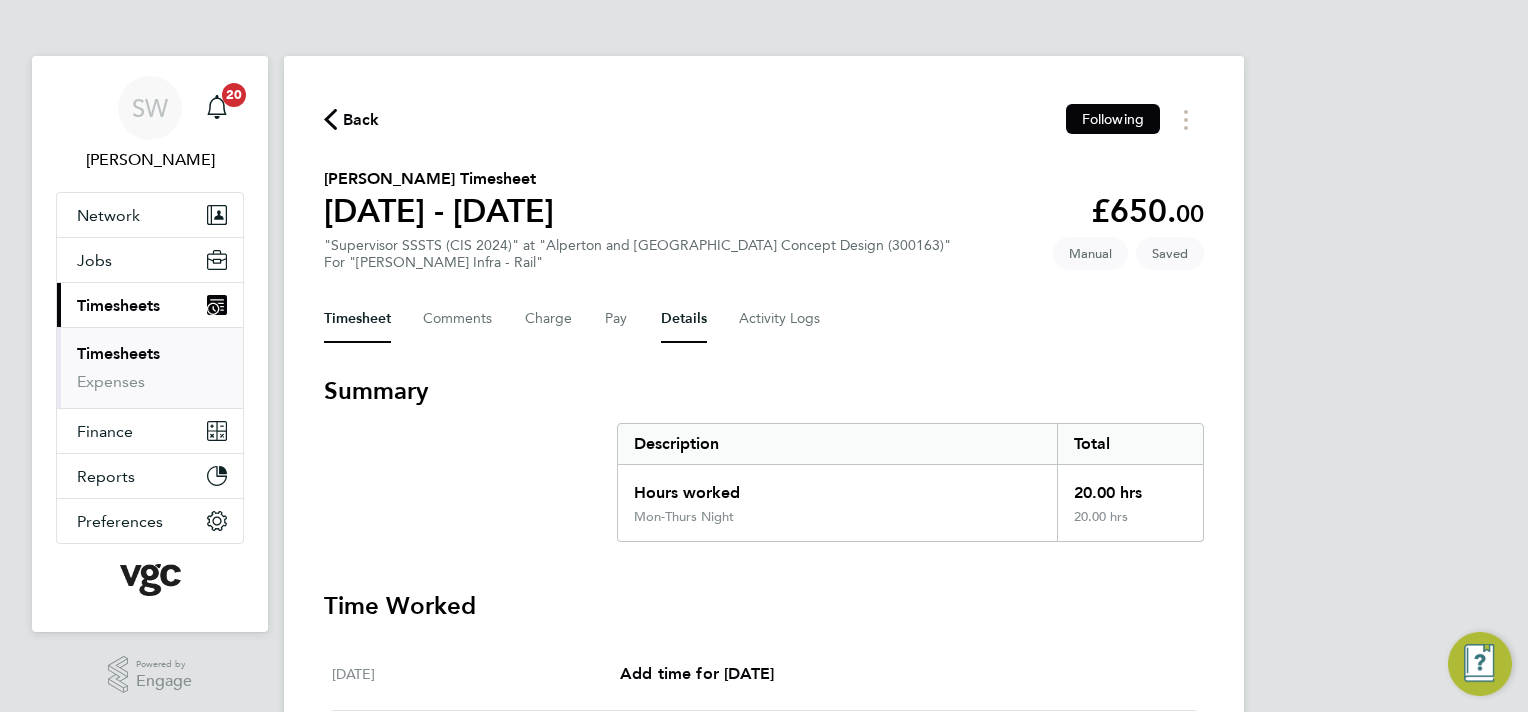 click on "Details" at bounding box center [684, 319] 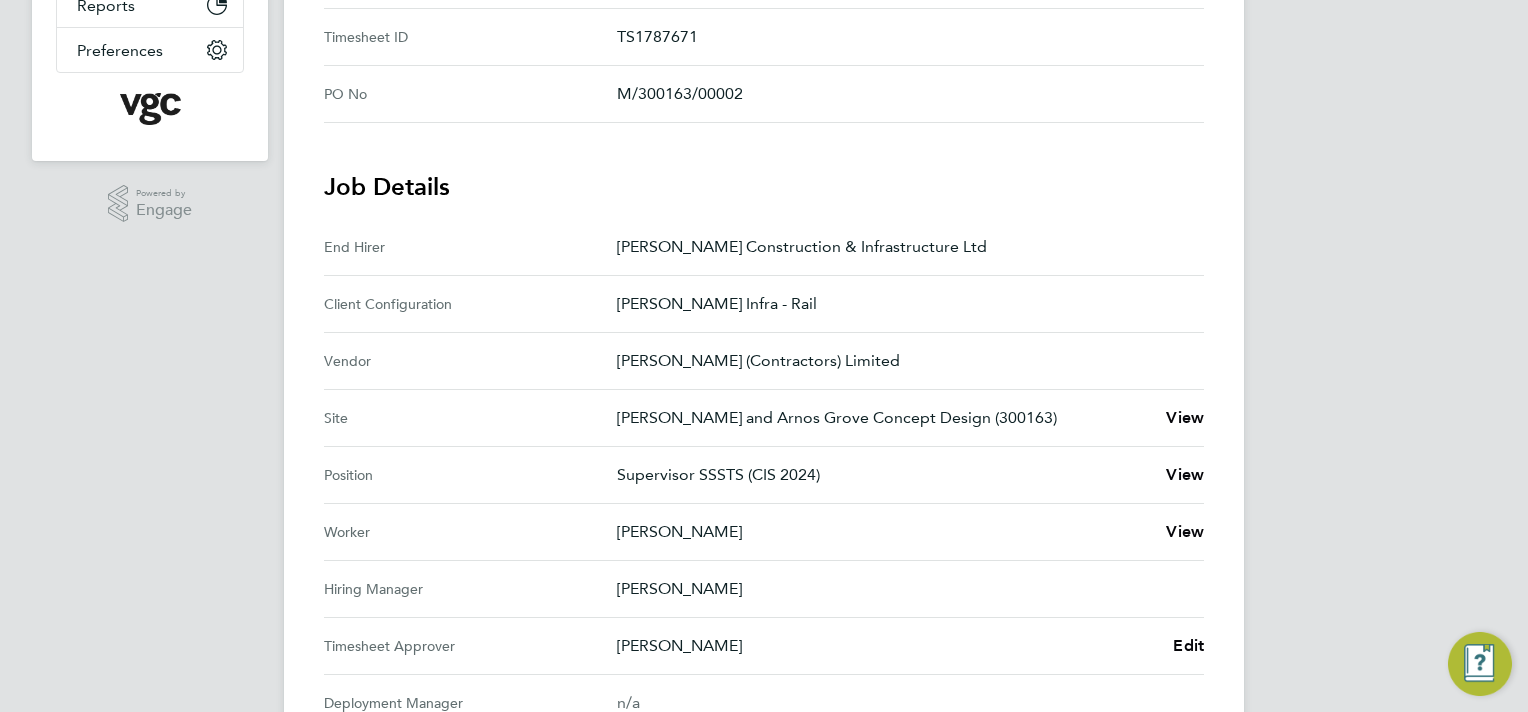 scroll, scrollTop: 100, scrollLeft: 0, axis: vertical 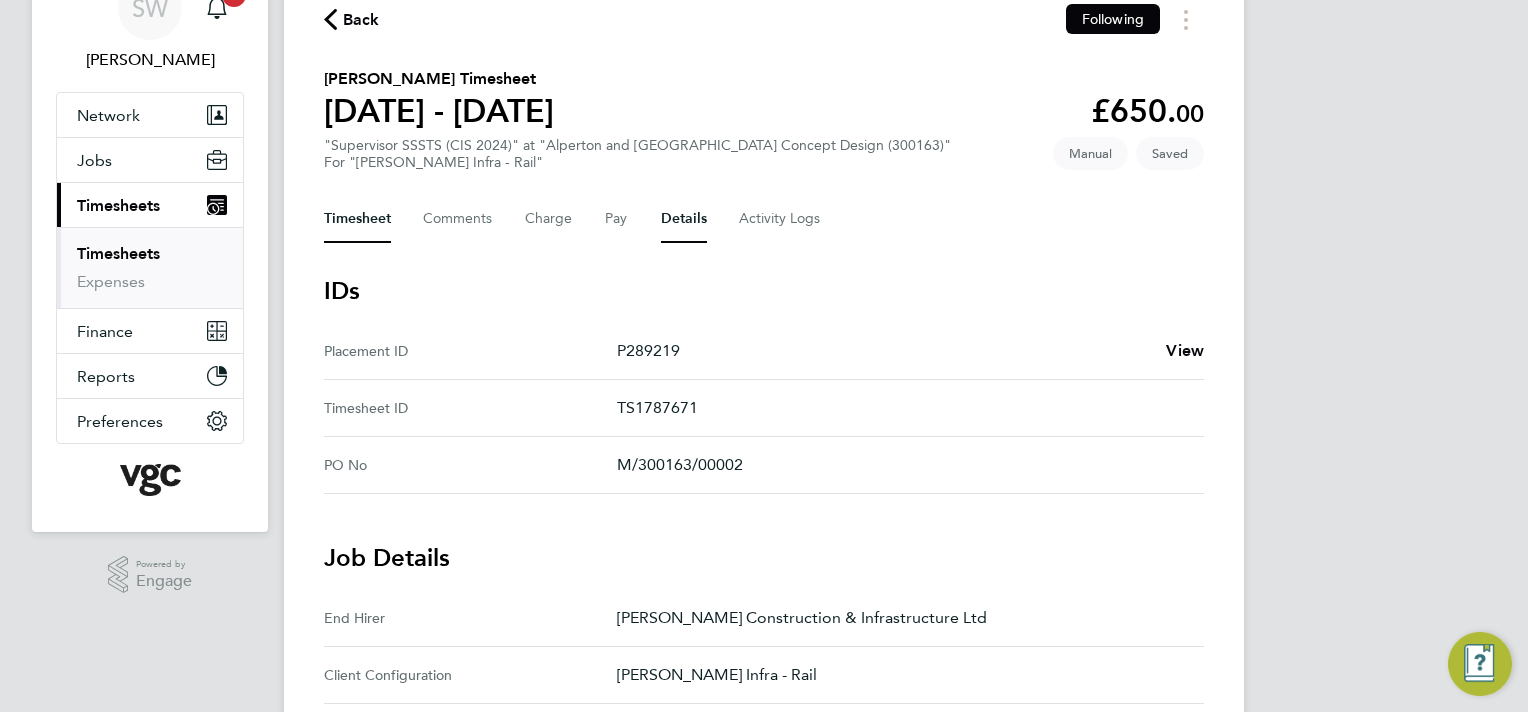 drag, startPoint x: 341, startPoint y: 212, endPoint x: 551, endPoint y: 218, distance: 210.0857 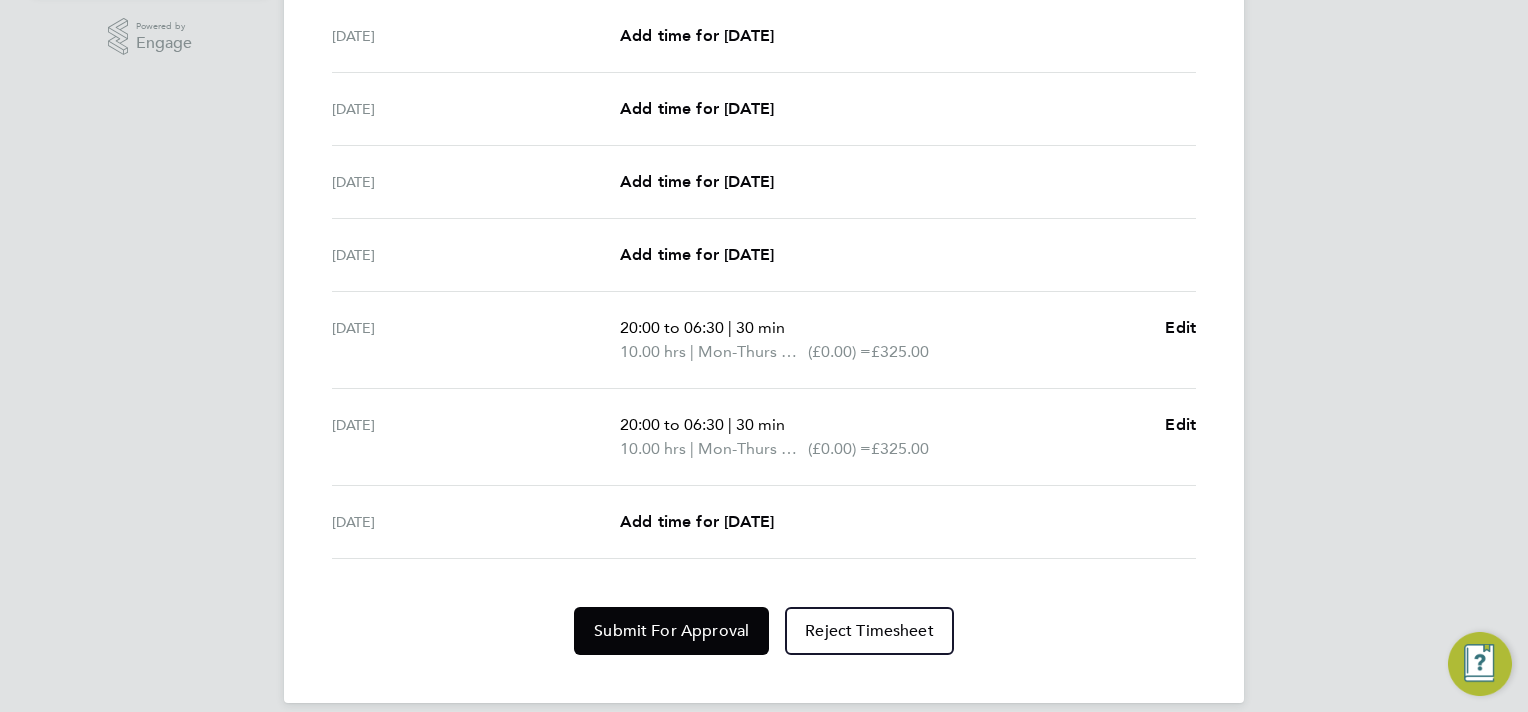 scroll, scrollTop: 658, scrollLeft: 0, axis: vertical 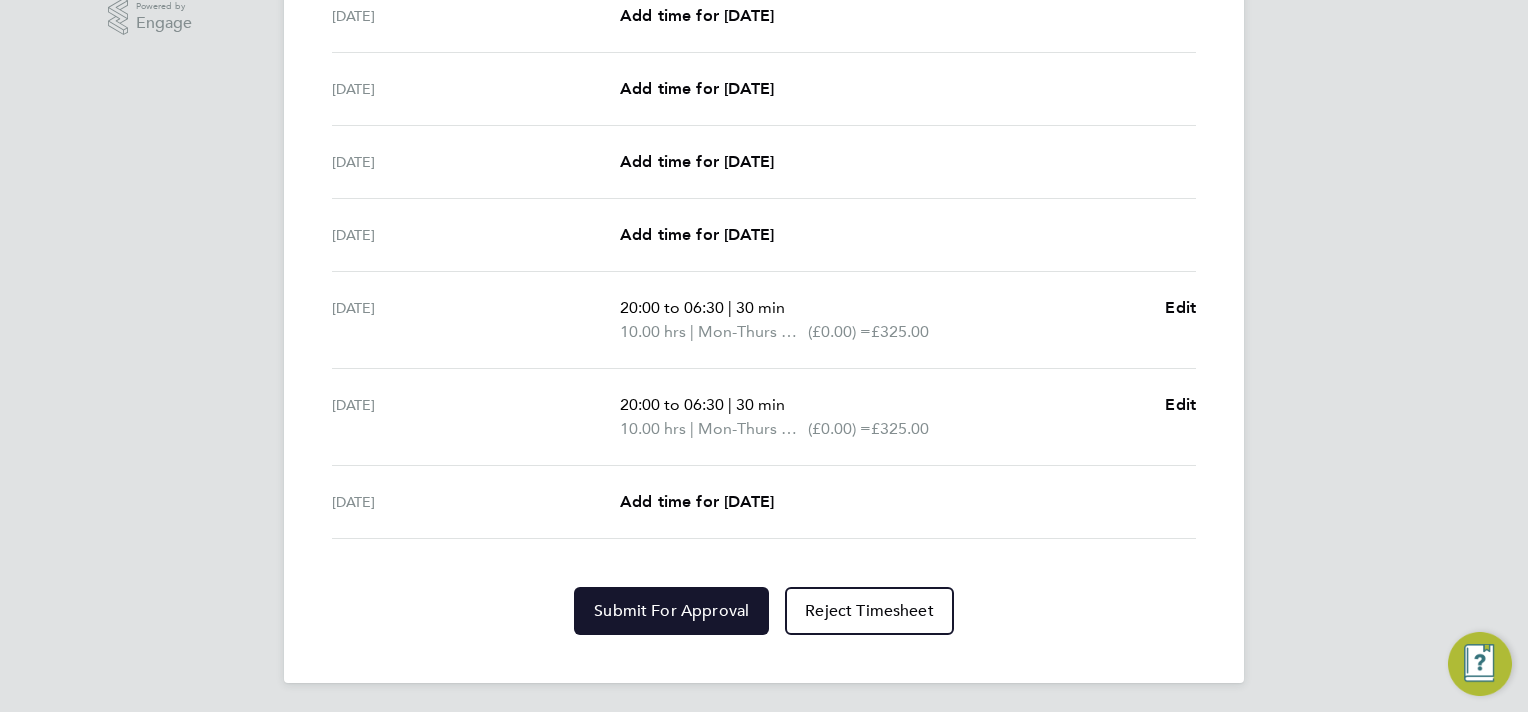 click on "Submit For Approval" 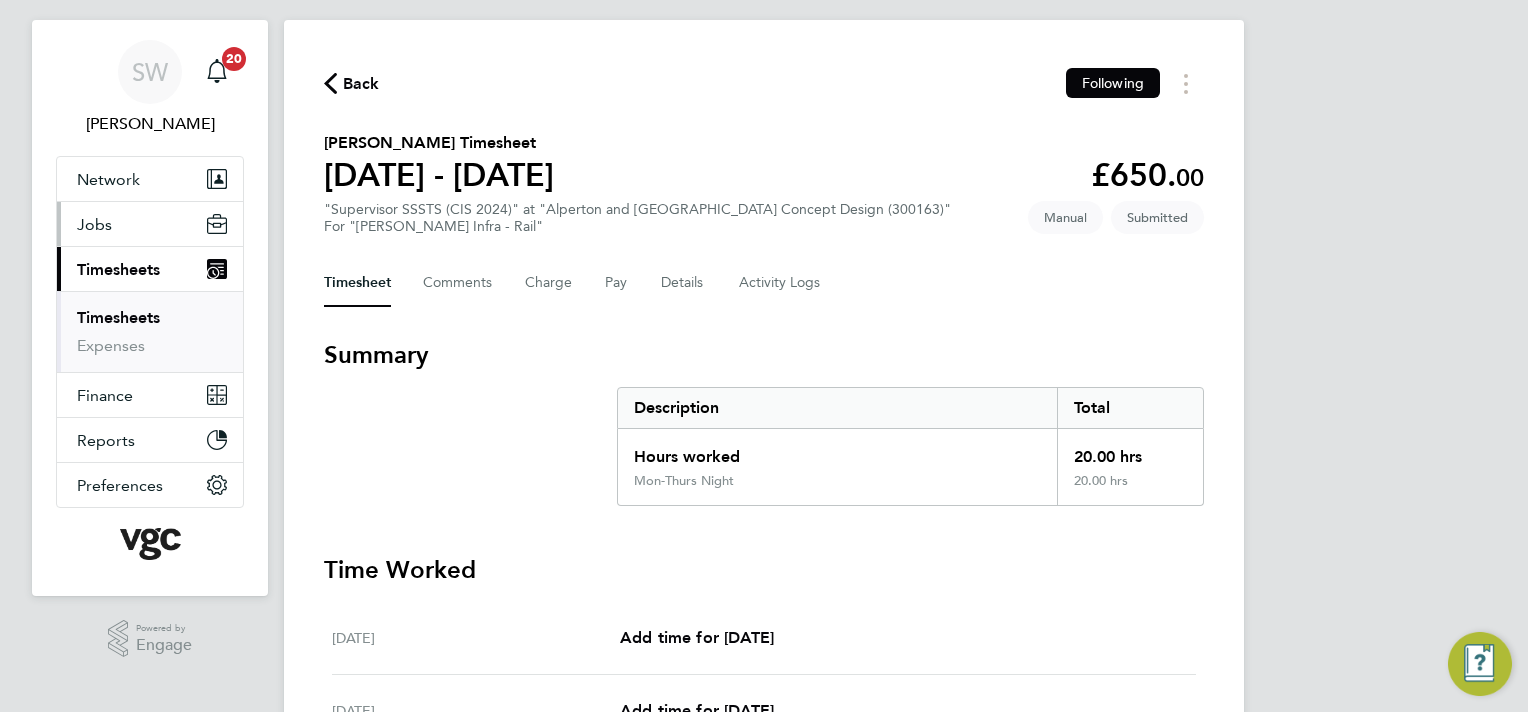 scroll, scrollTop: 0, scrollLeft: 0, axis: both 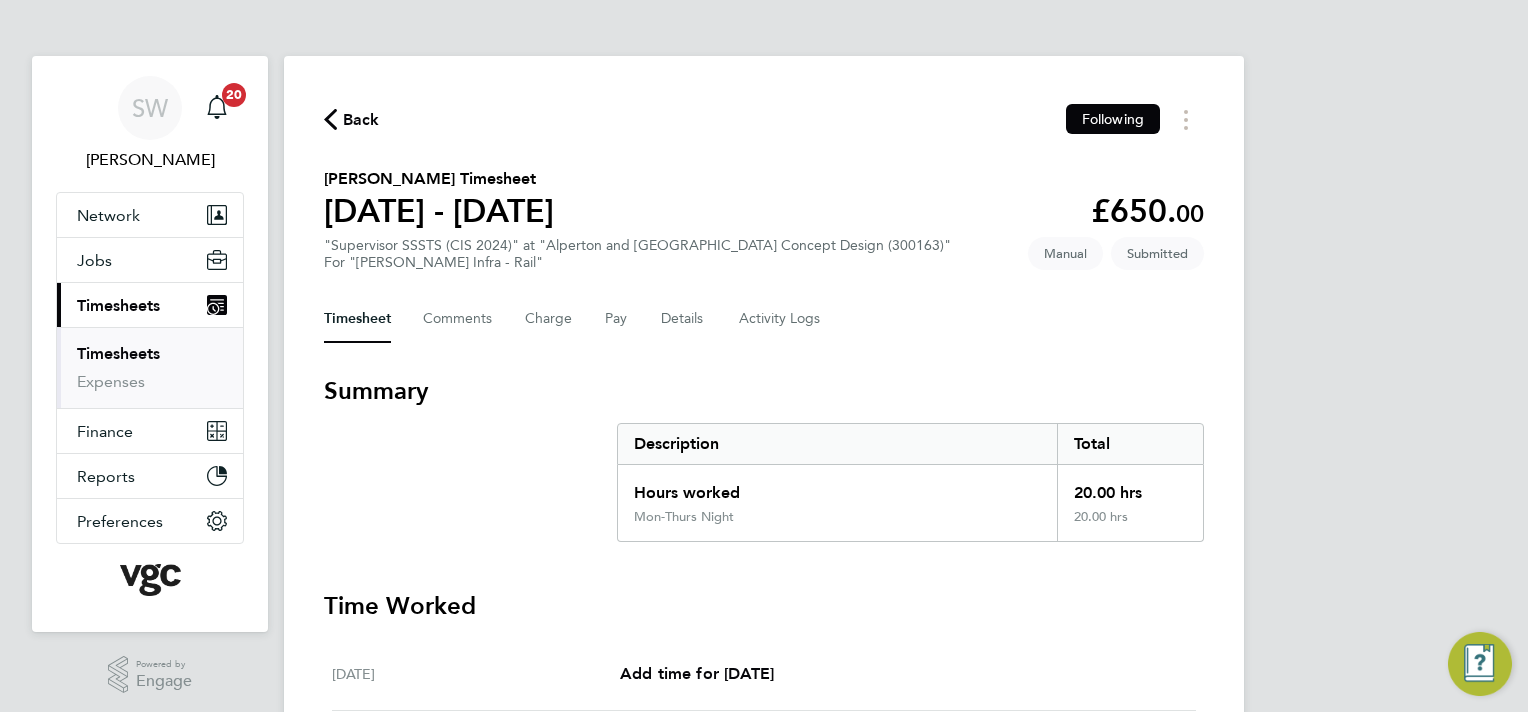 click on "Timesheets" at bounding box center (118, 353) 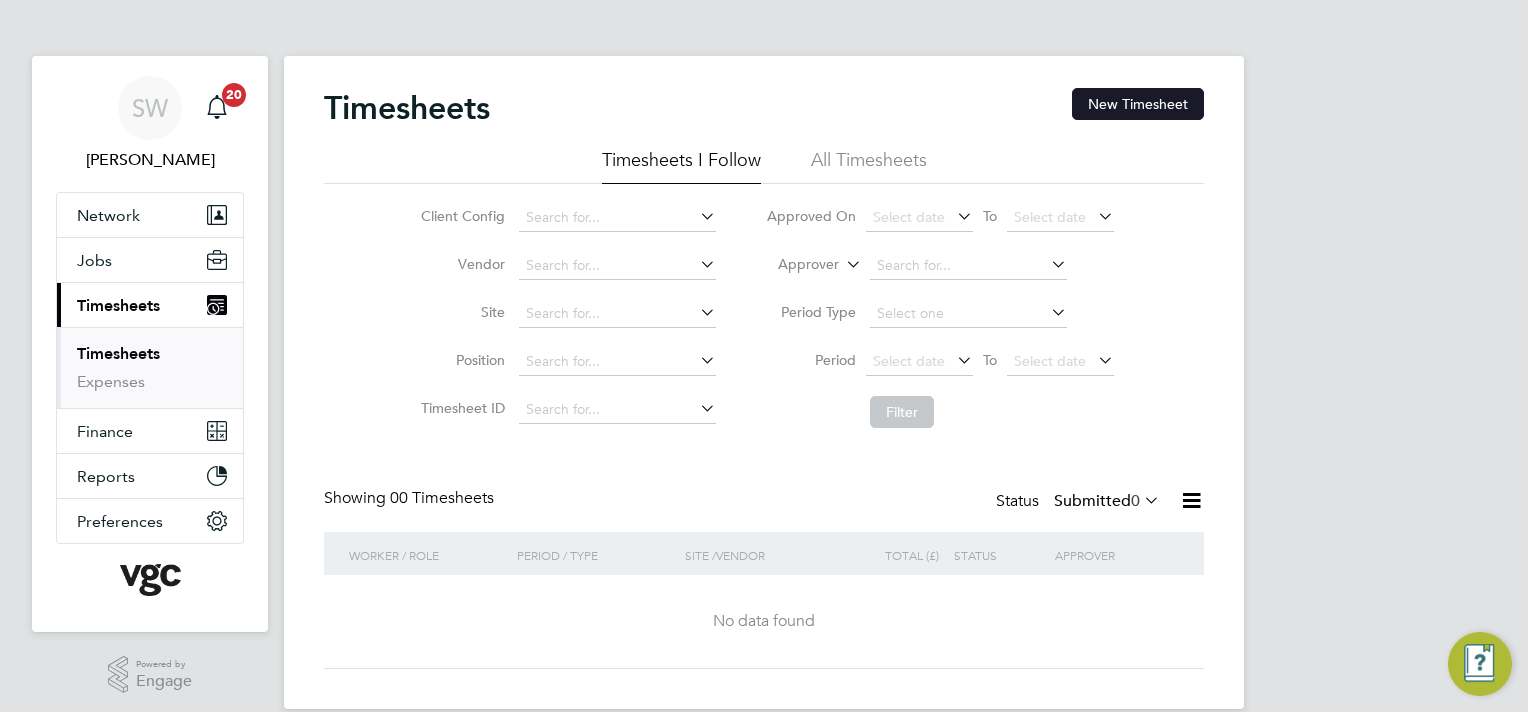 drag, startPoint x: 1117, startPoint y: 106, endPoint x: 1102, endPoint y: 105, distance: 15.033297 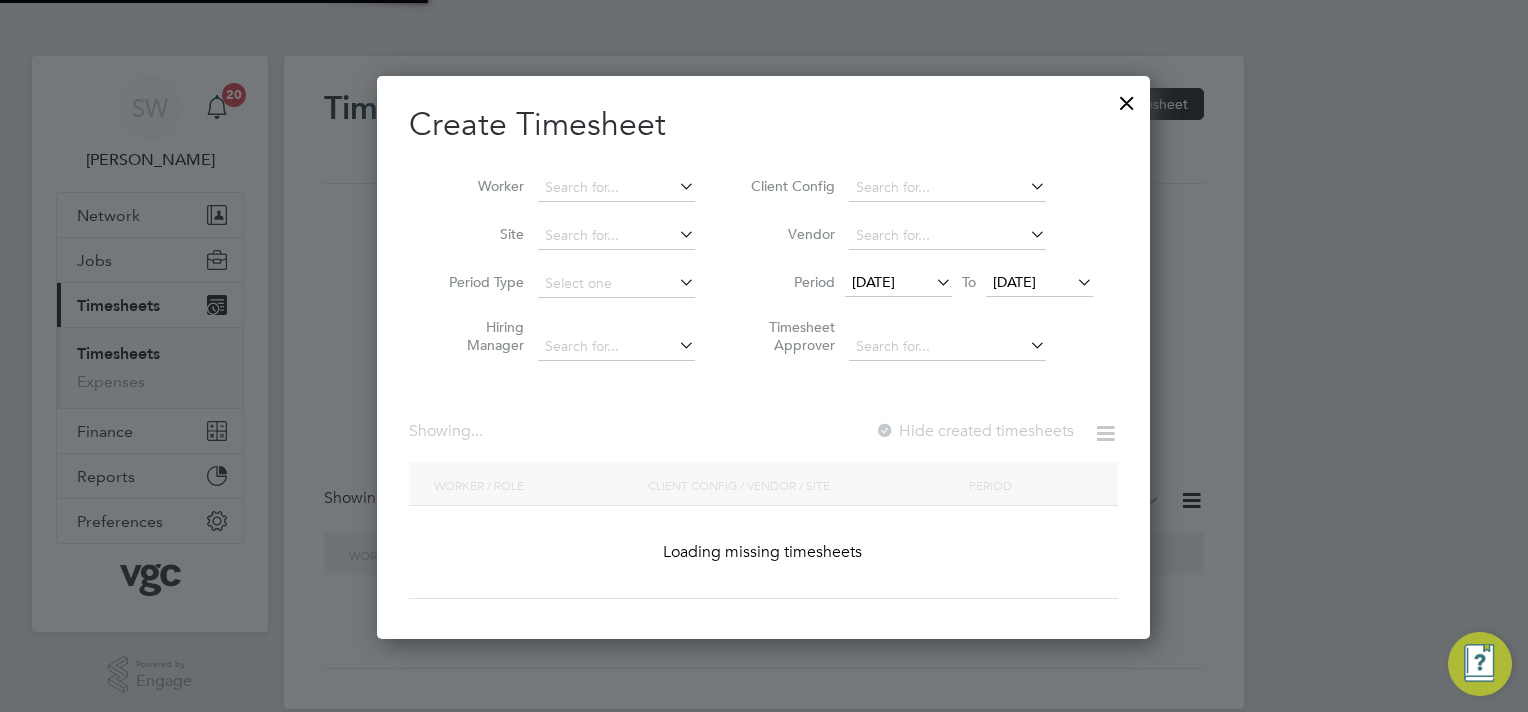 scroll, scrollTop: 10, scrollLeft: 10, axis: both 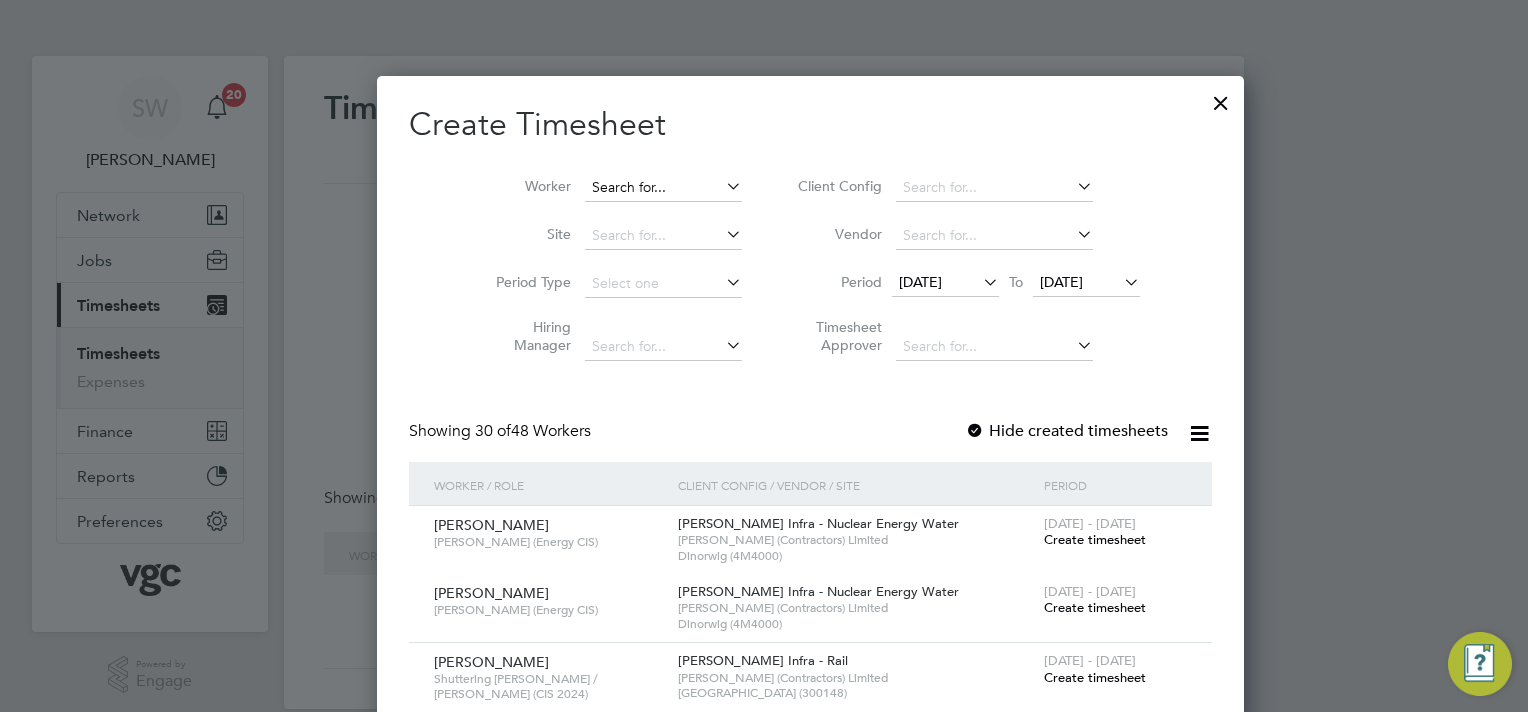 click at bounding box center (663, 188) 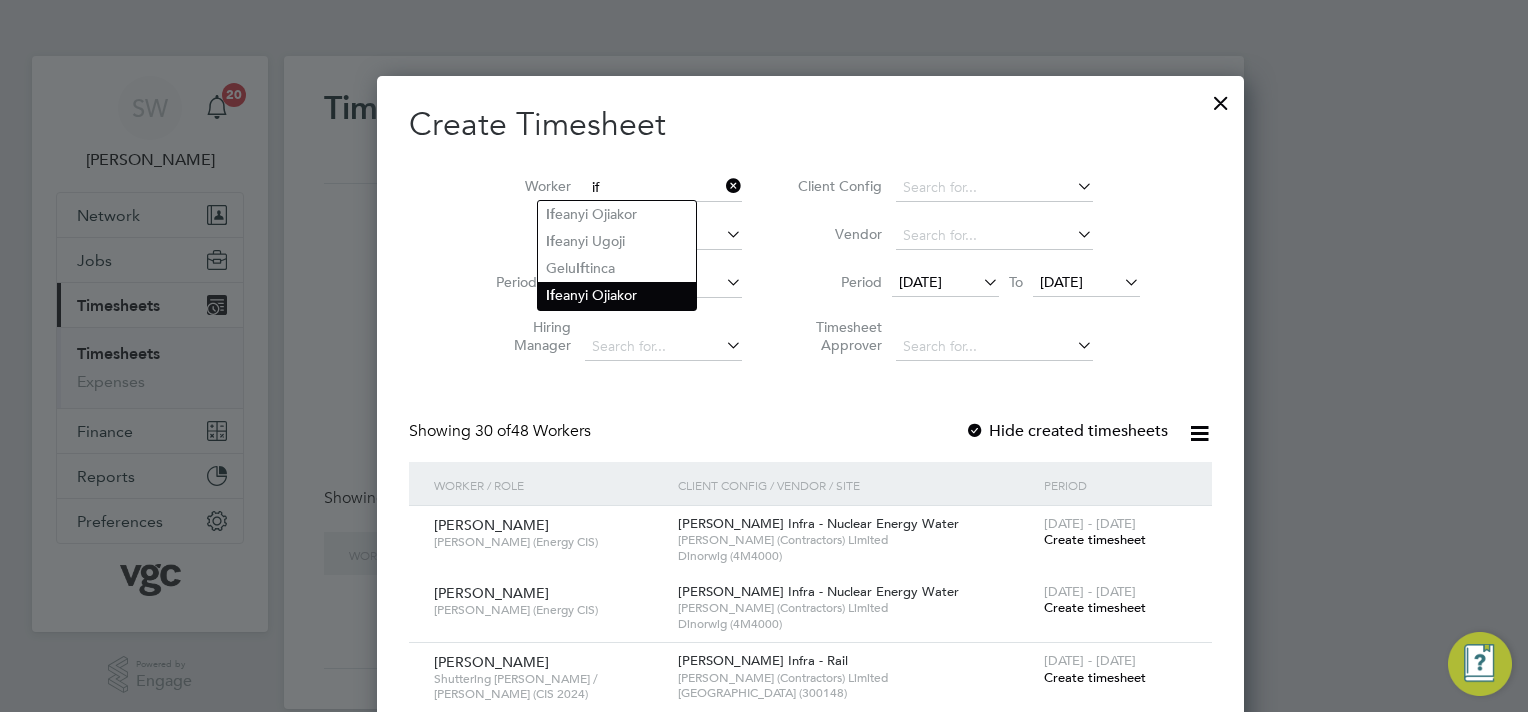 click on "If eanyi Ojiakor" 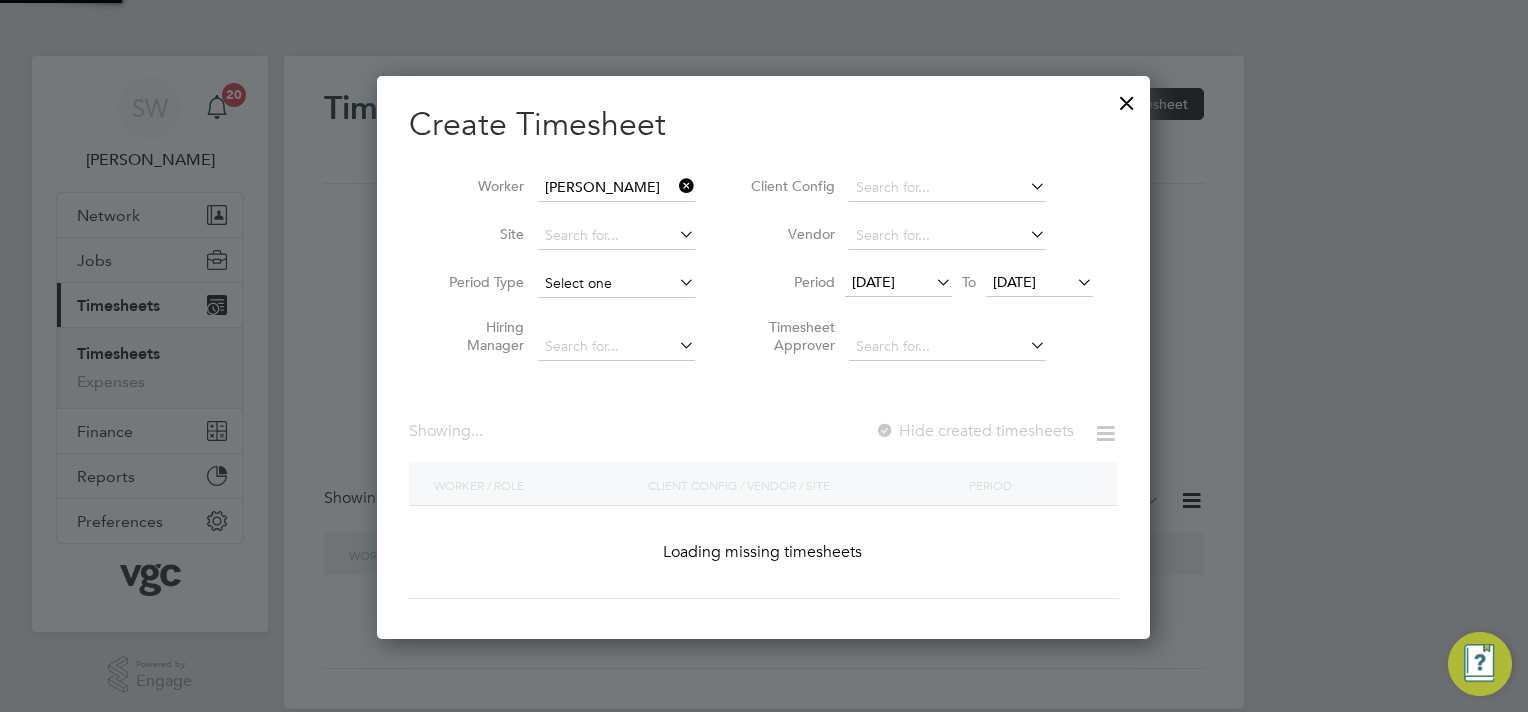 scroll, scrollTop: 11, scrollLeft: 10, axis: both 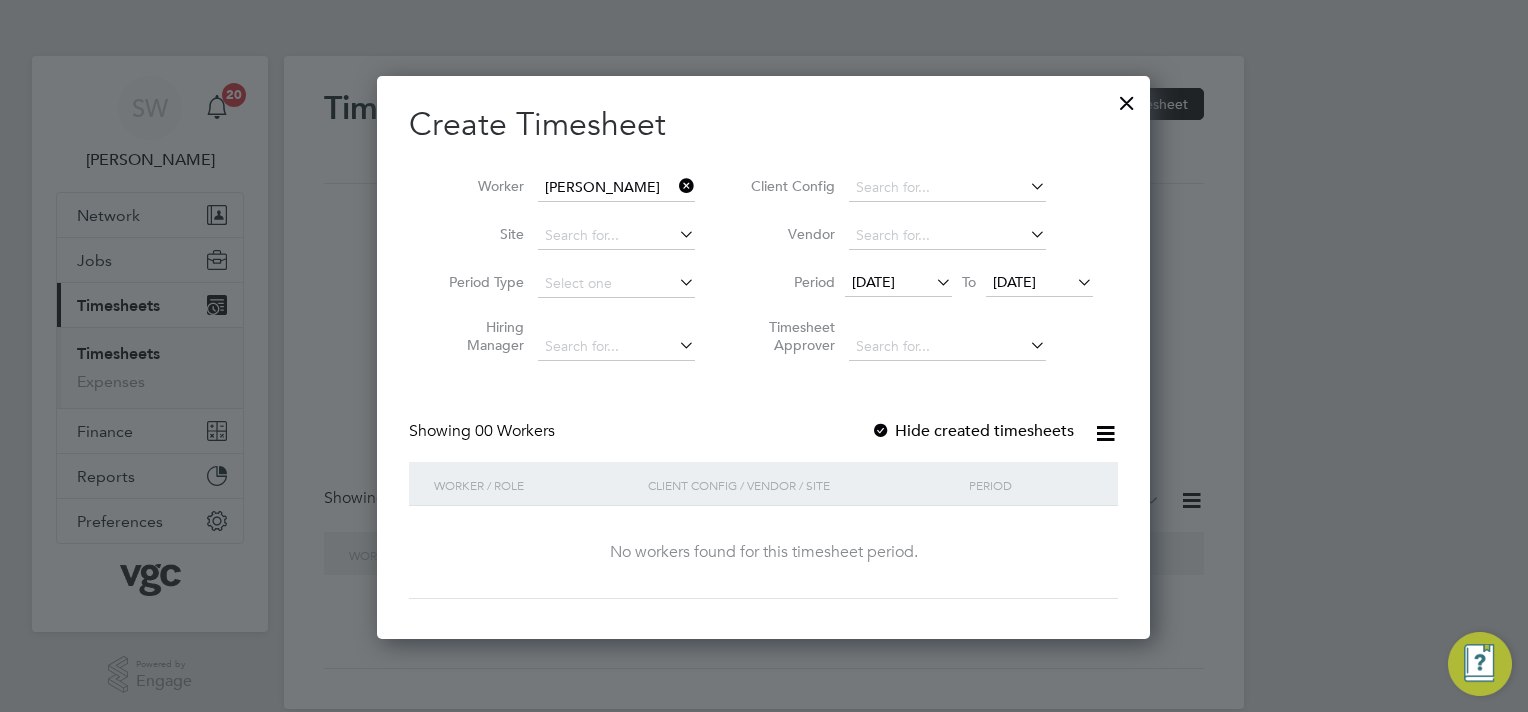 click on "18 Jul 2025" at bounding box center [1014, 282] 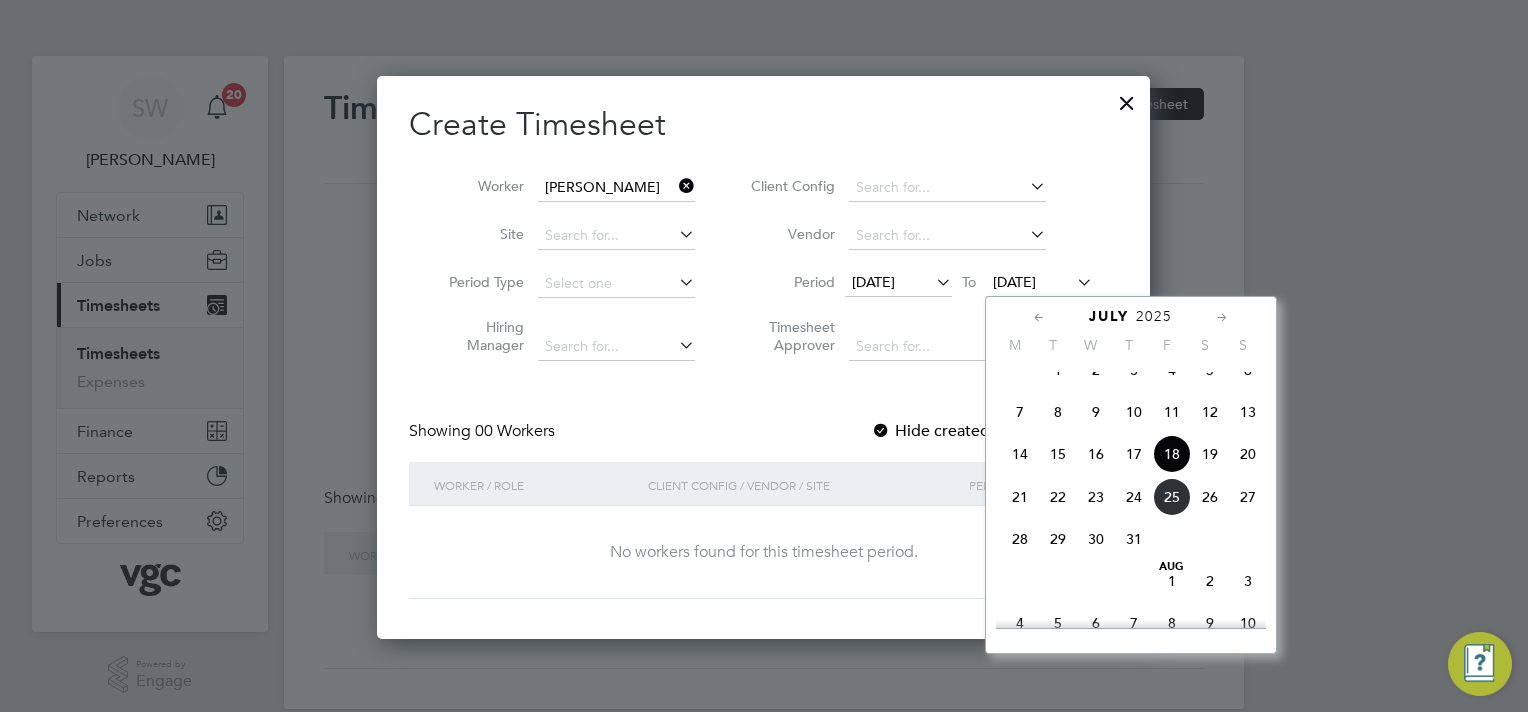 click on "25" 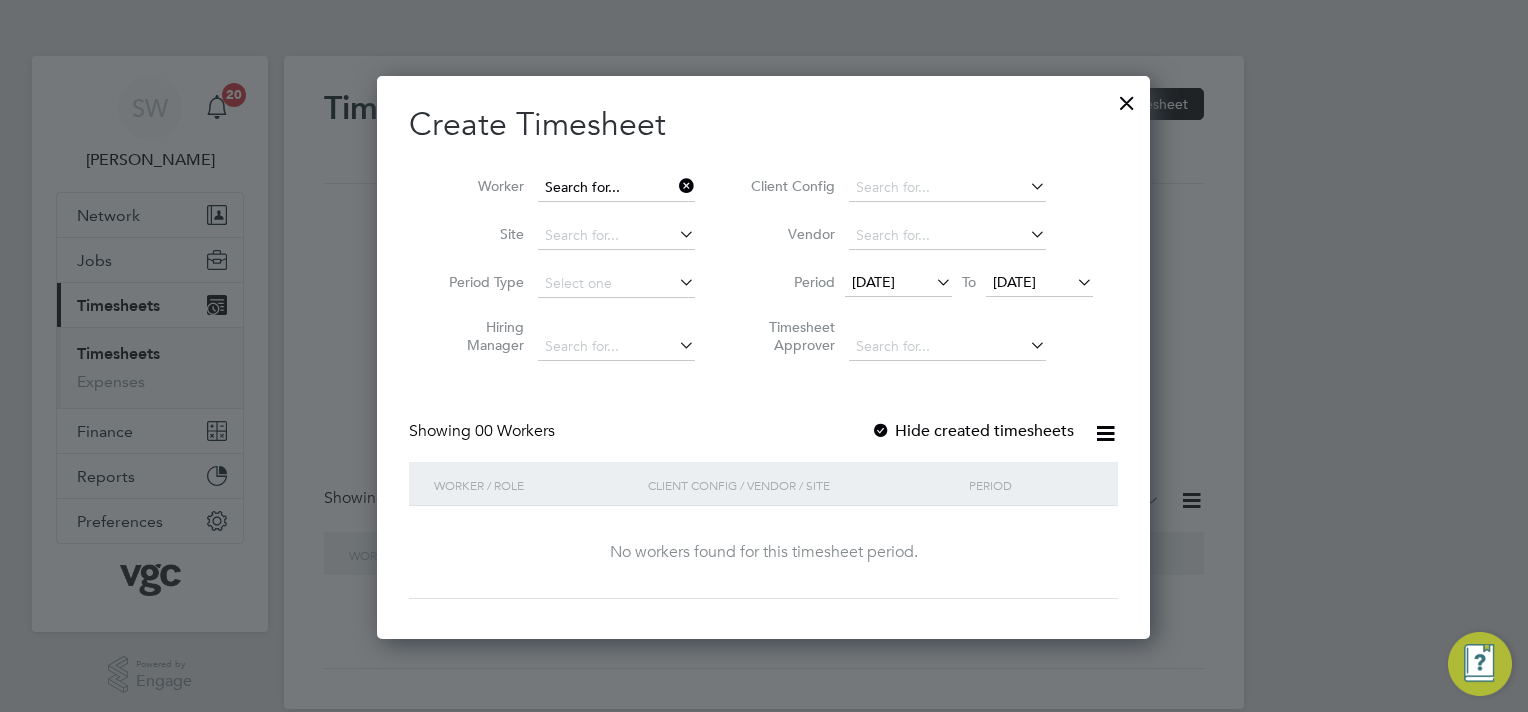 click at bounding box center [616, 188] 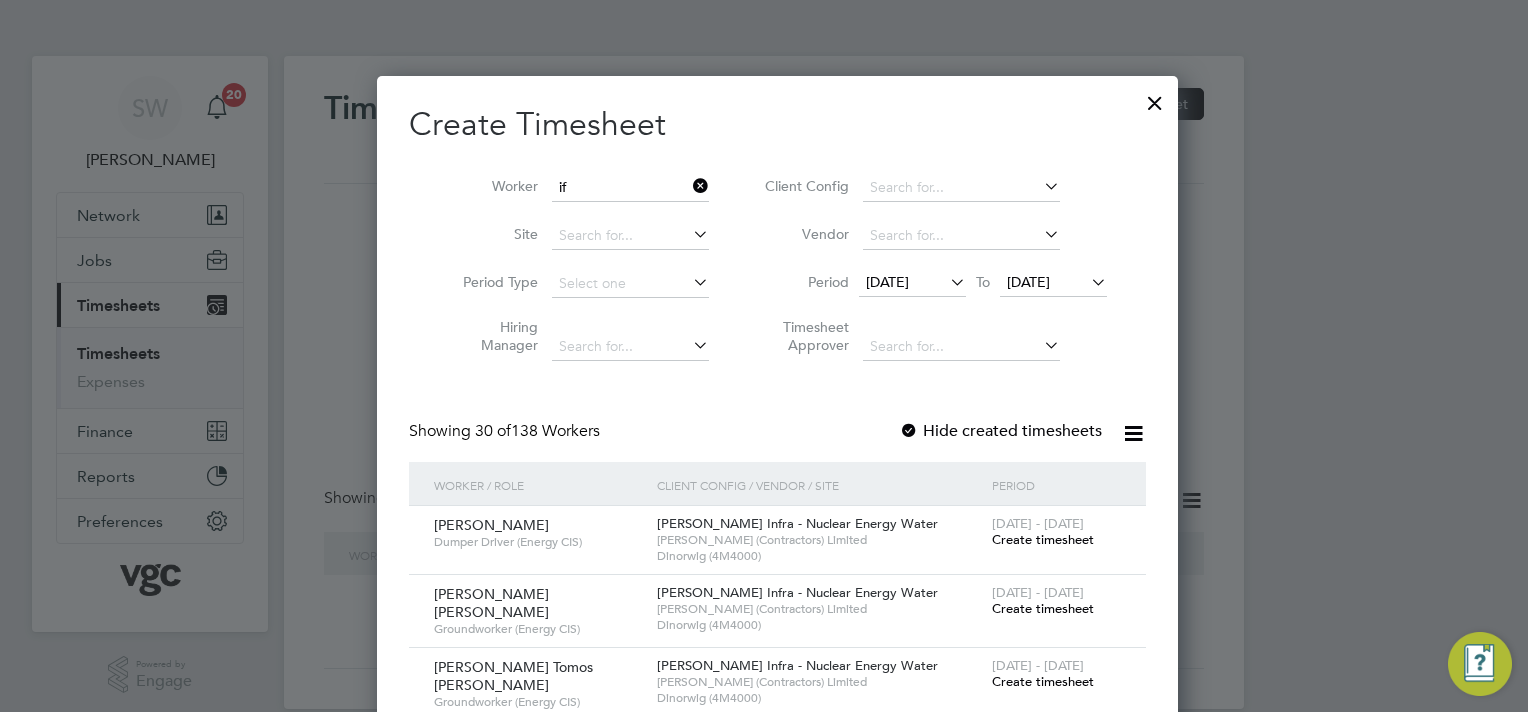 click on "If eanyi Ojiakor" 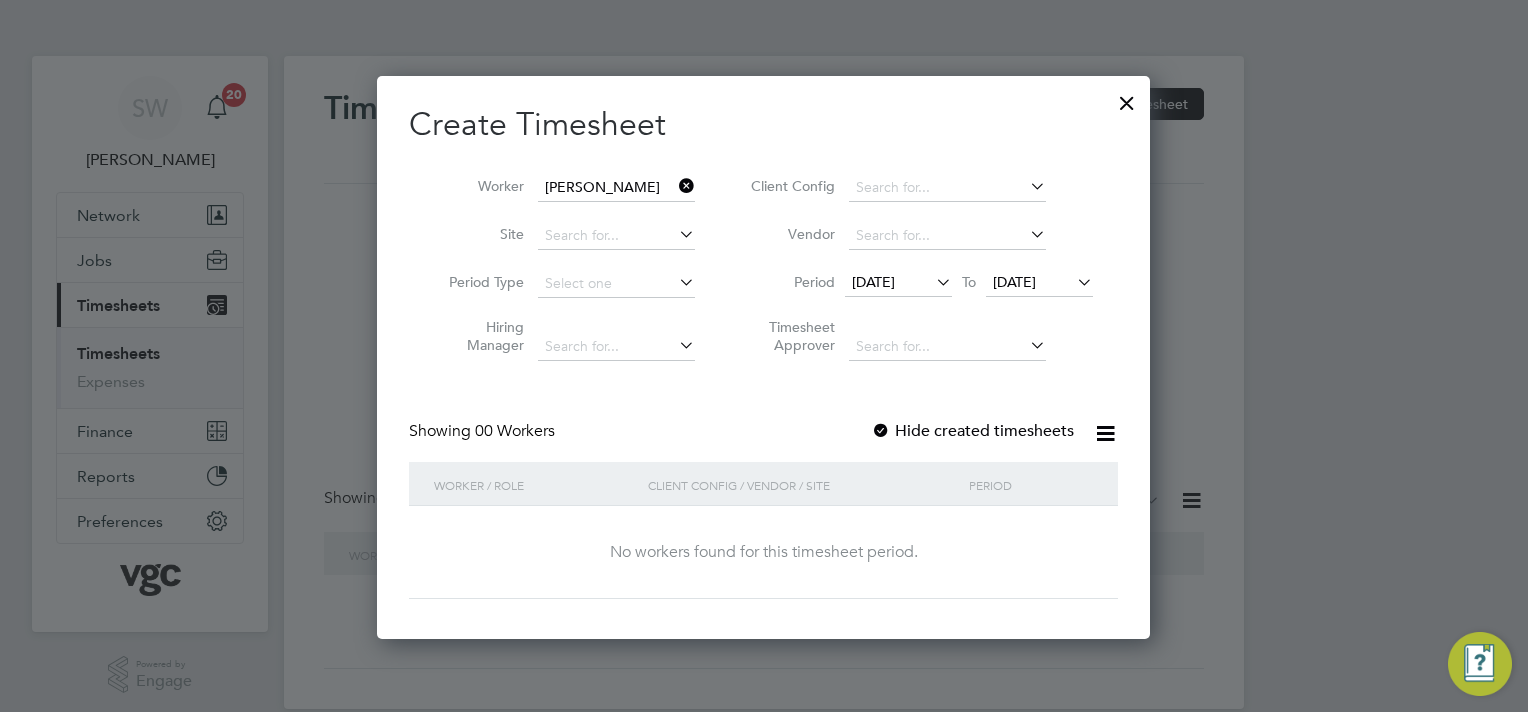 click on "25 Jul 2025" at bounding box center (1014, 282) 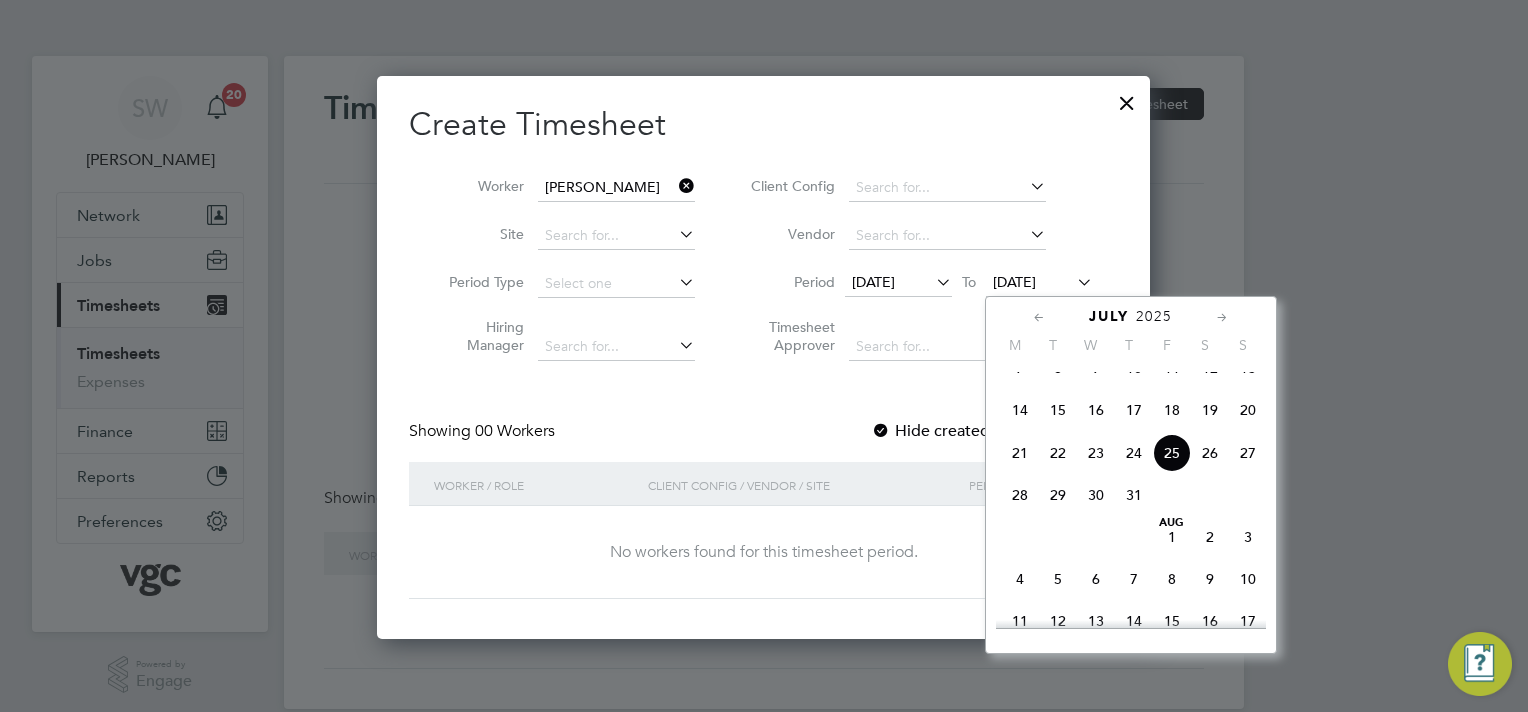 click on "25" 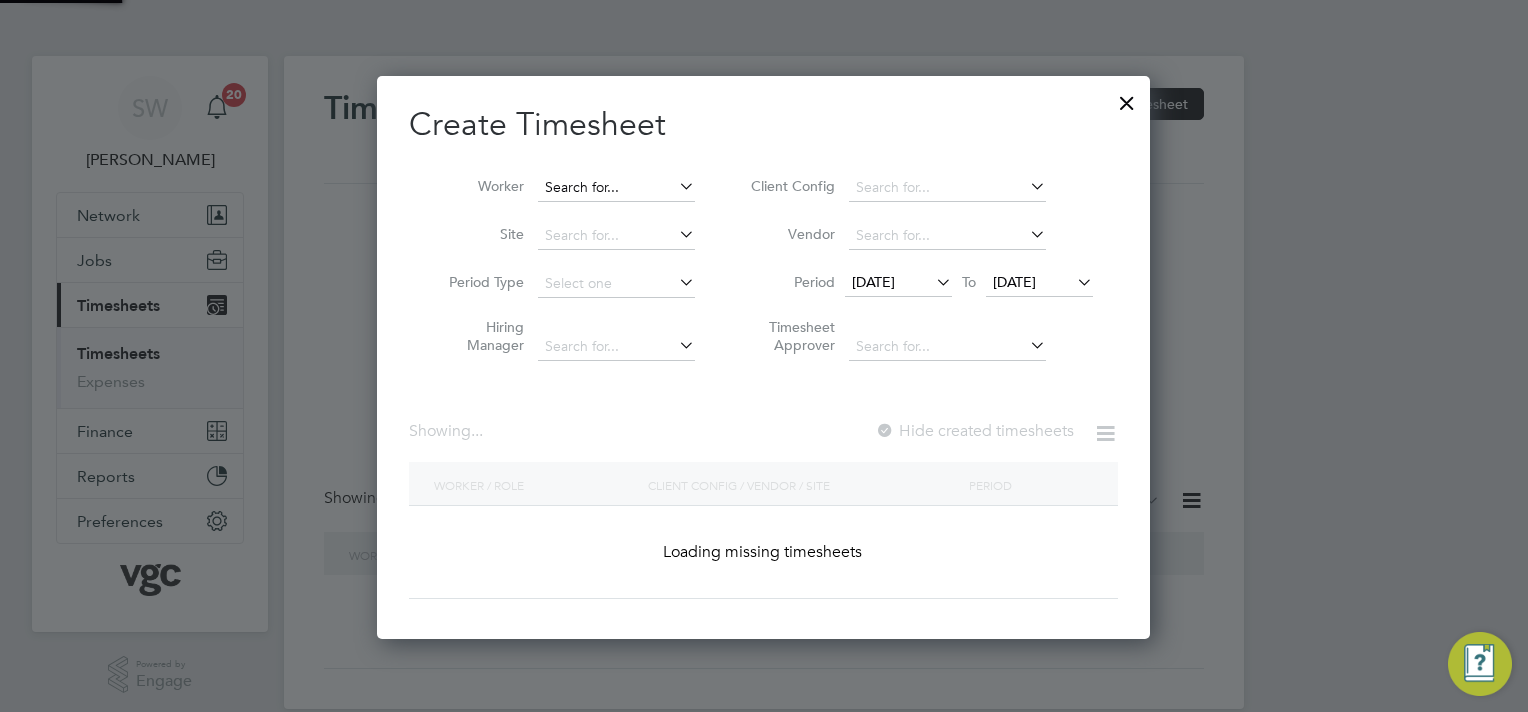click at bounding box center (616, 188) 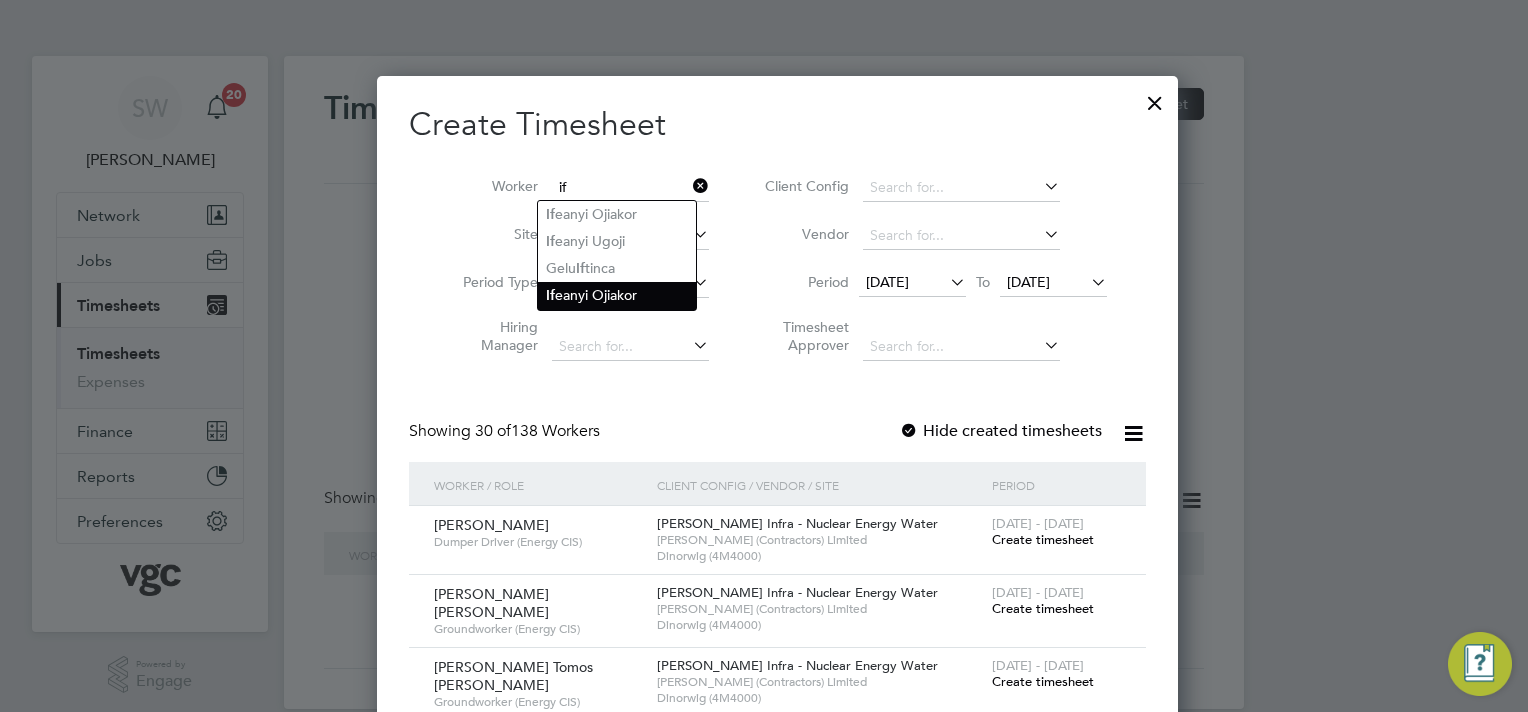 click on "If eanyi Ojiakor" 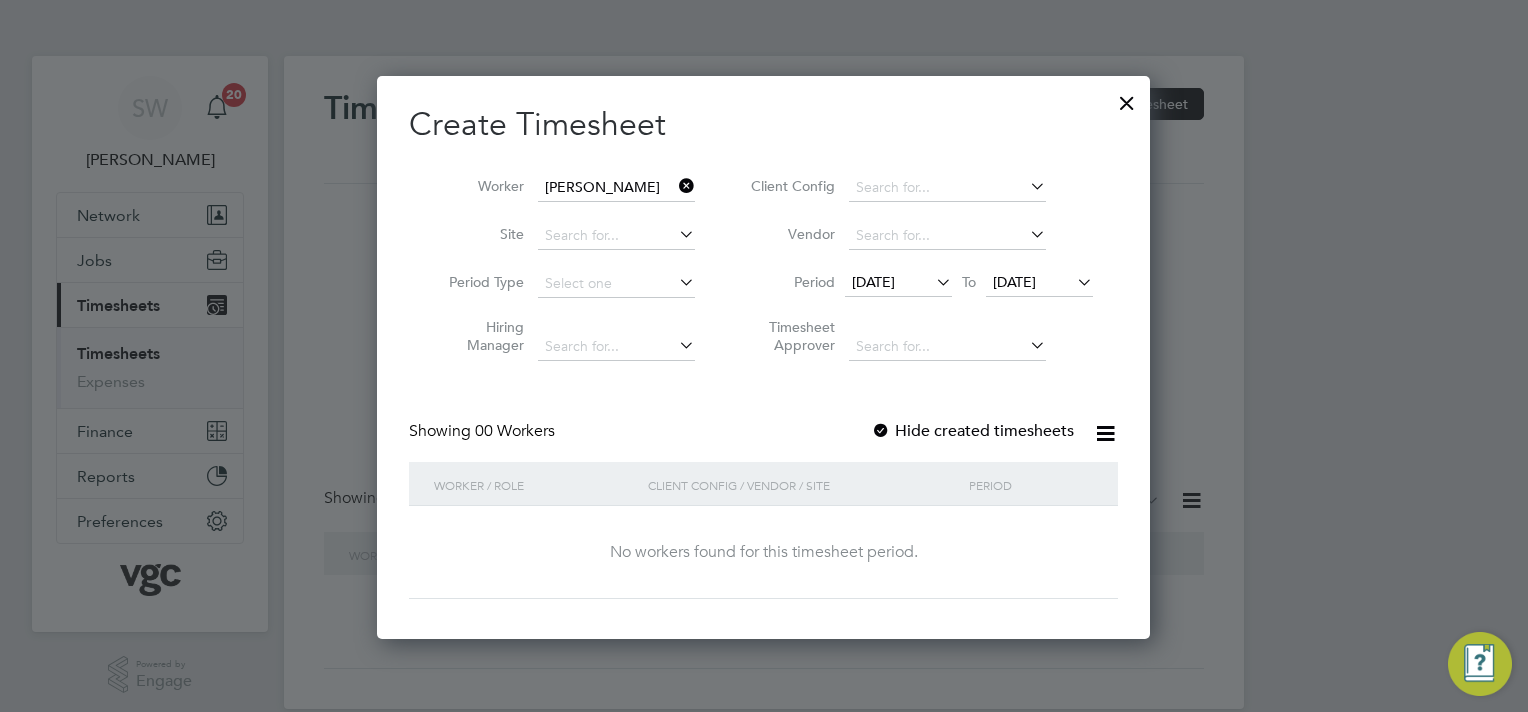 click on "25 Jul 2025" at bounding box center [1014, 282] 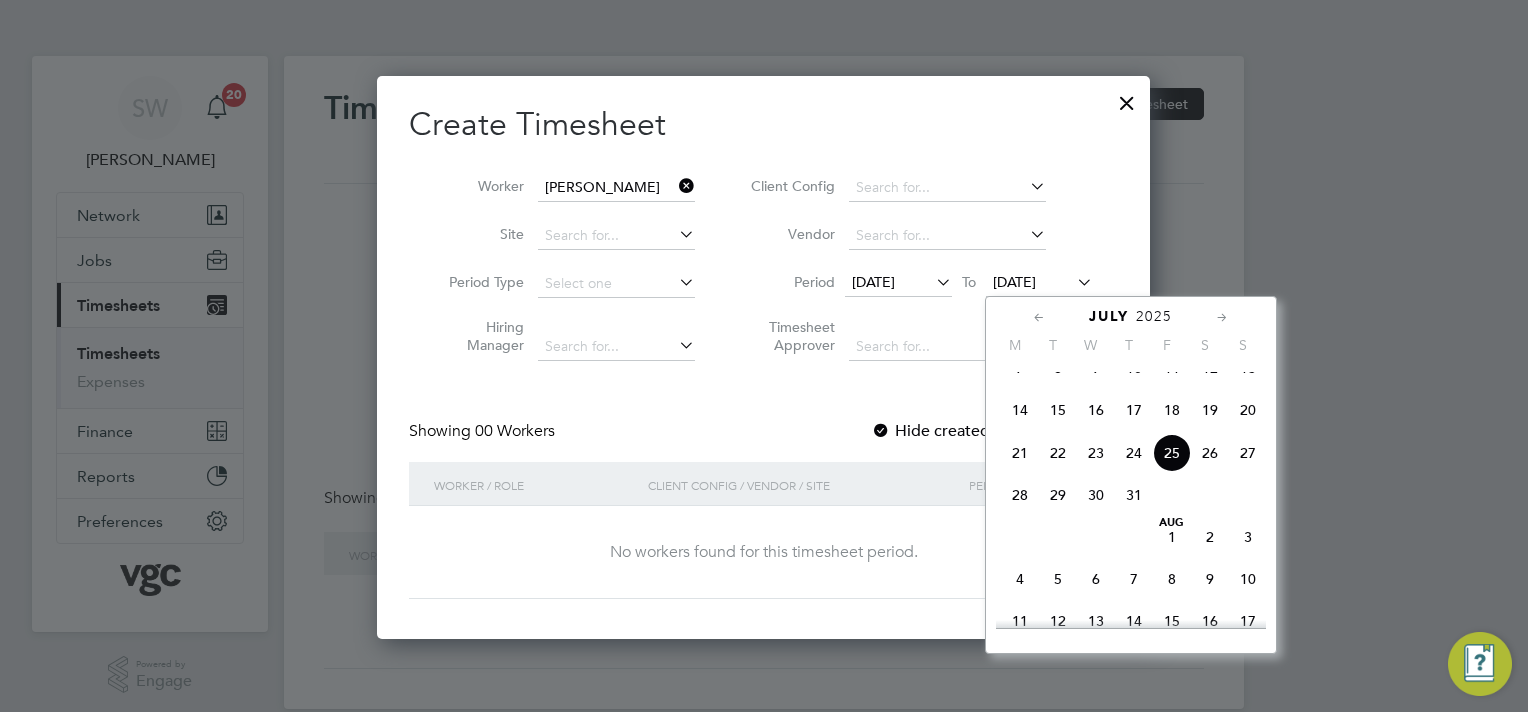 click 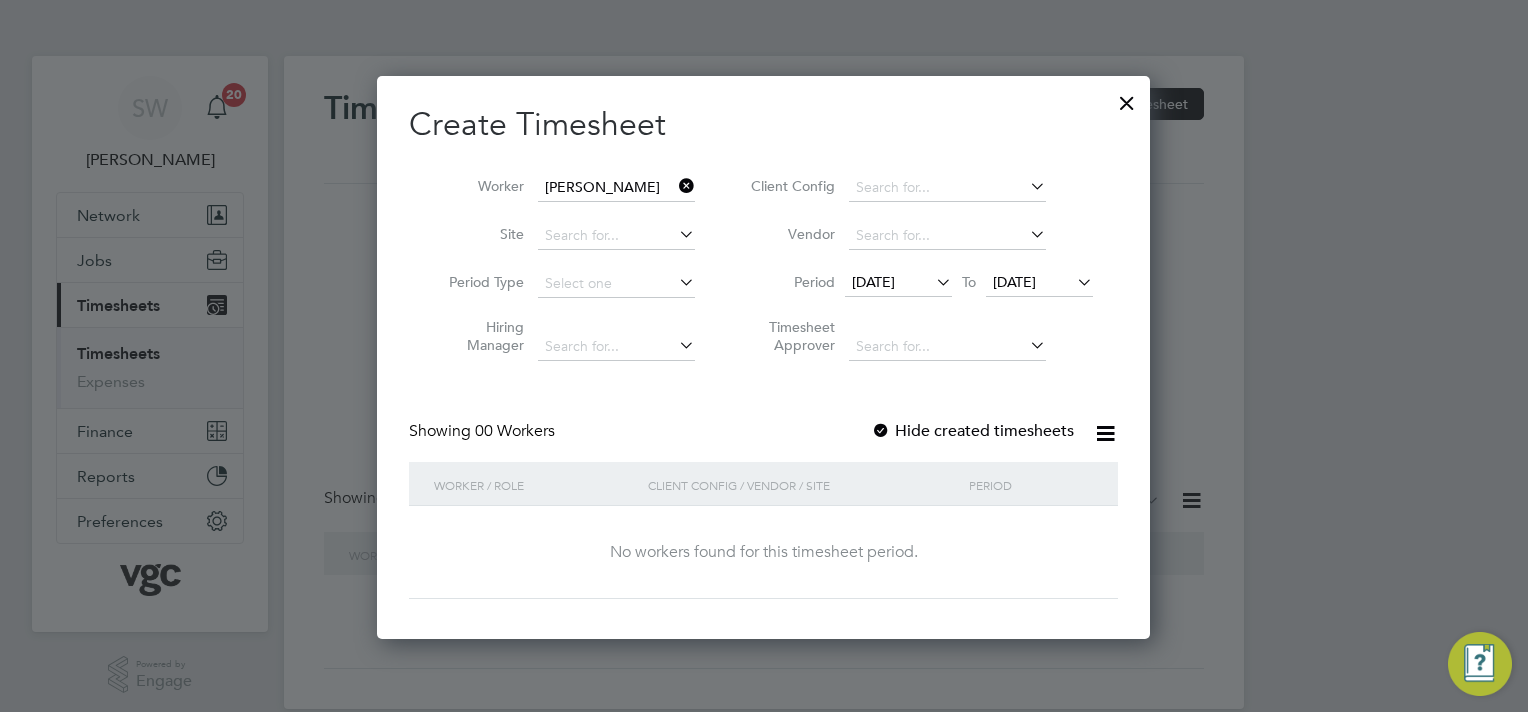 click at bounding box center [1127, 98] 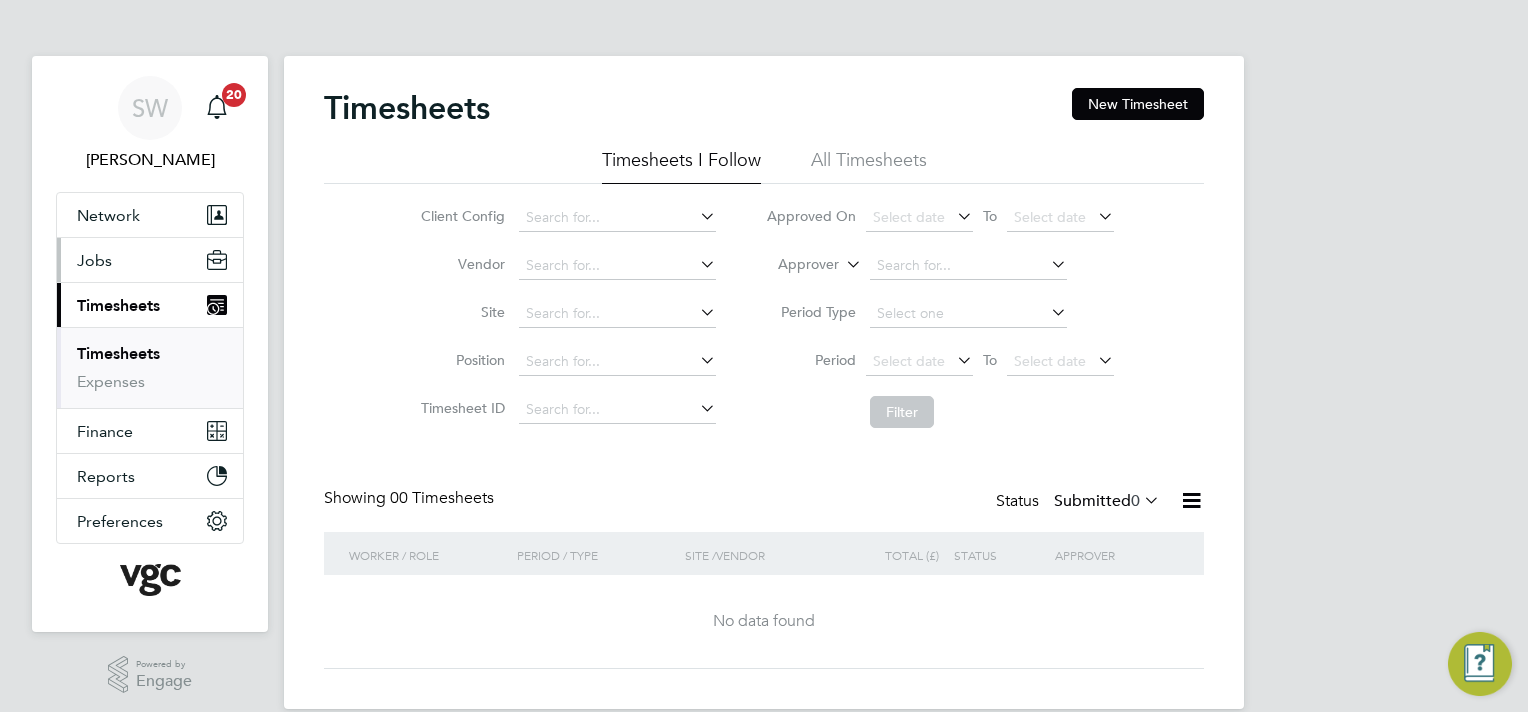 click on "Jobs" at bounding box center (94, 260) 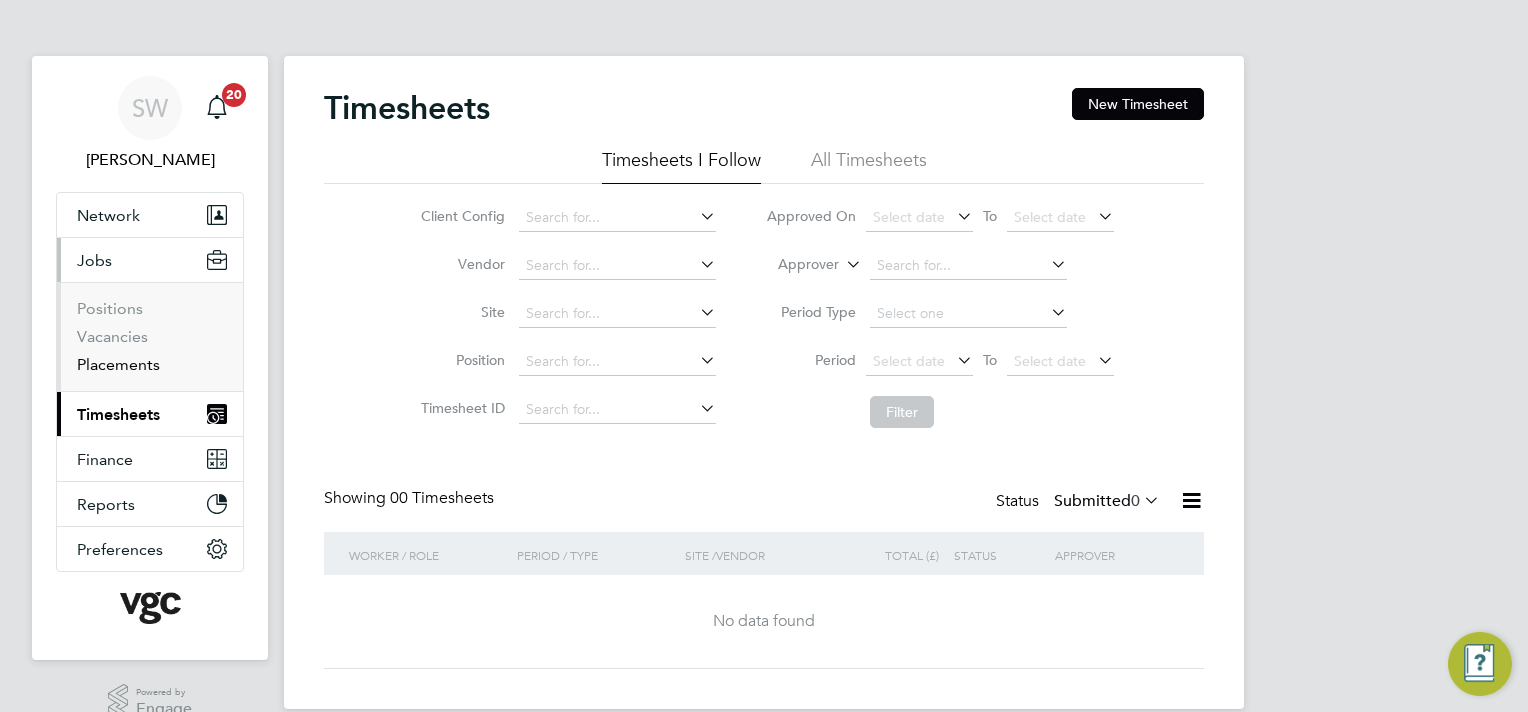 click on "Placements" at bounding box center (118, 364) 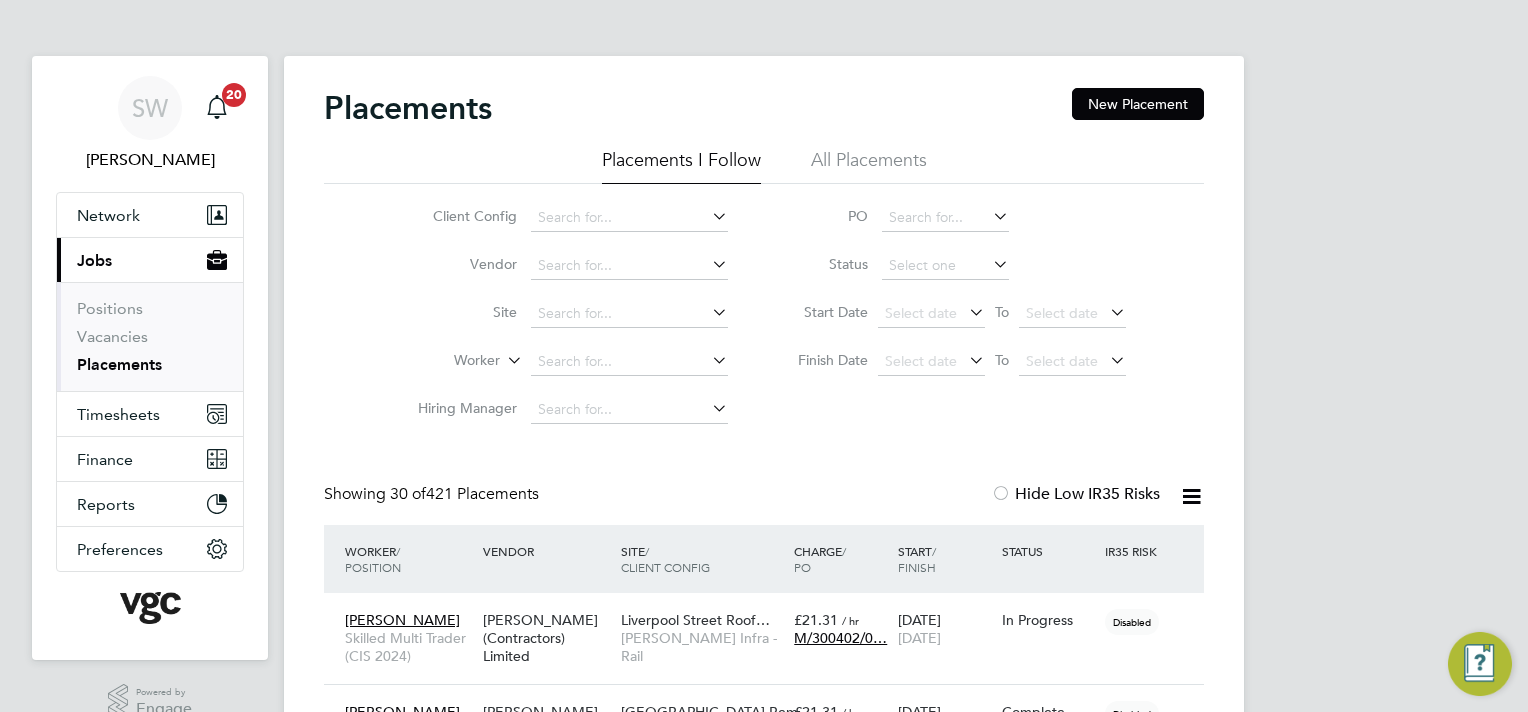 click 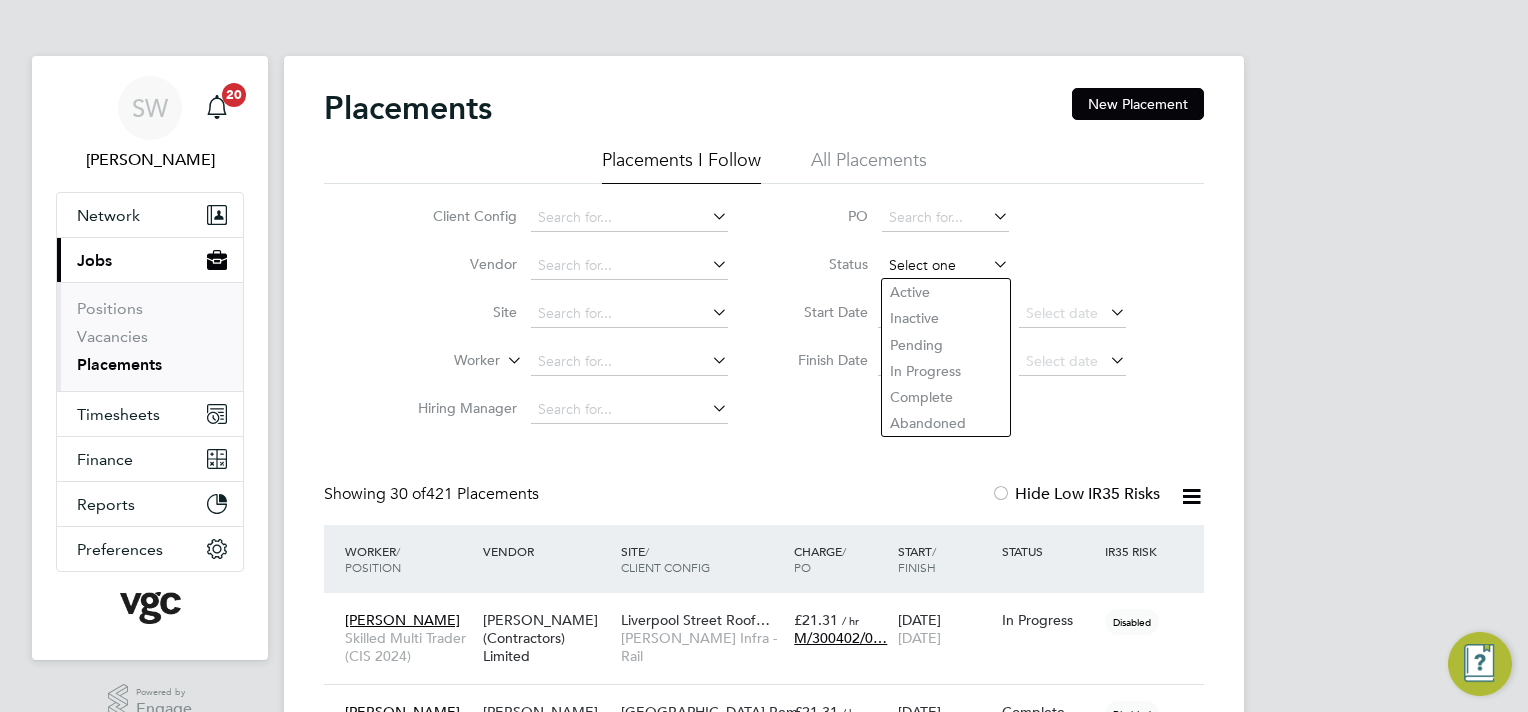click 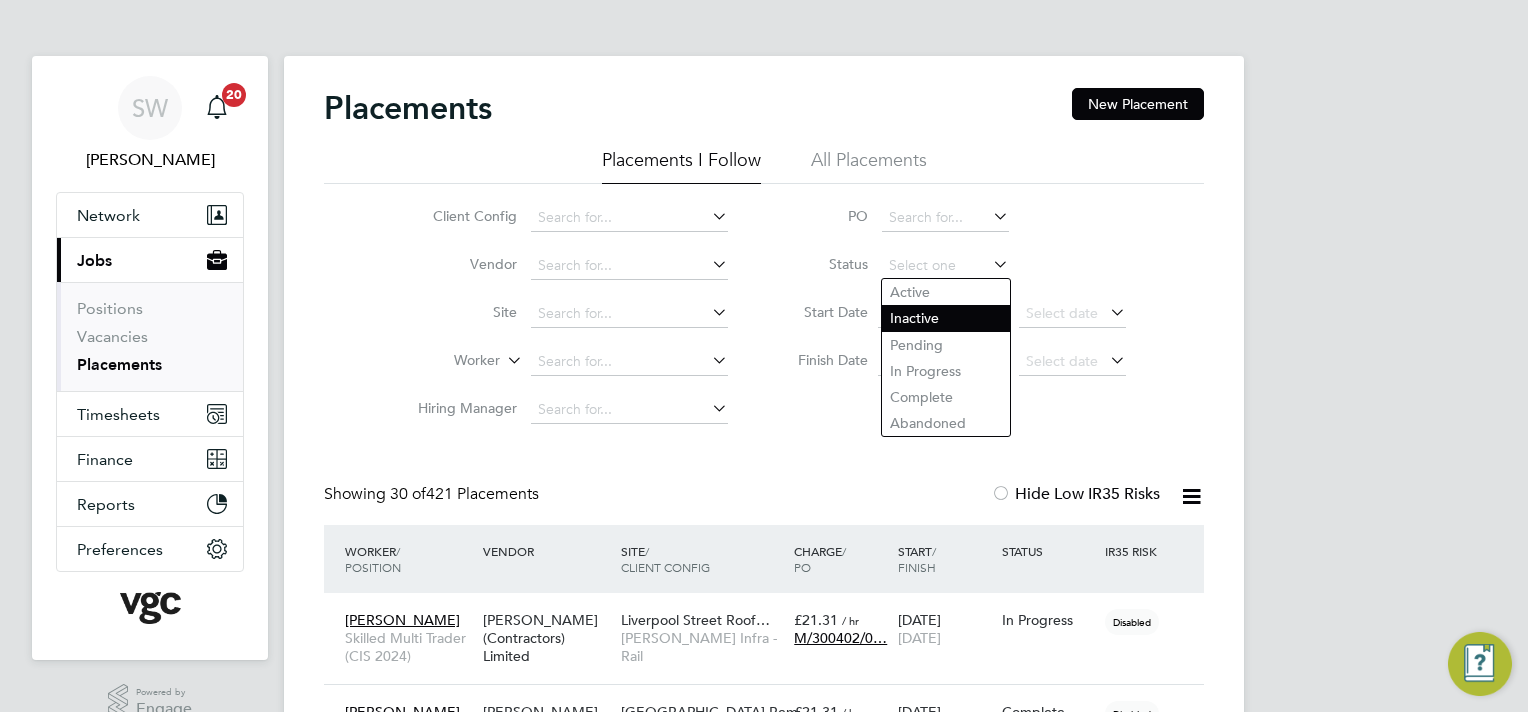 click on "Inactive" 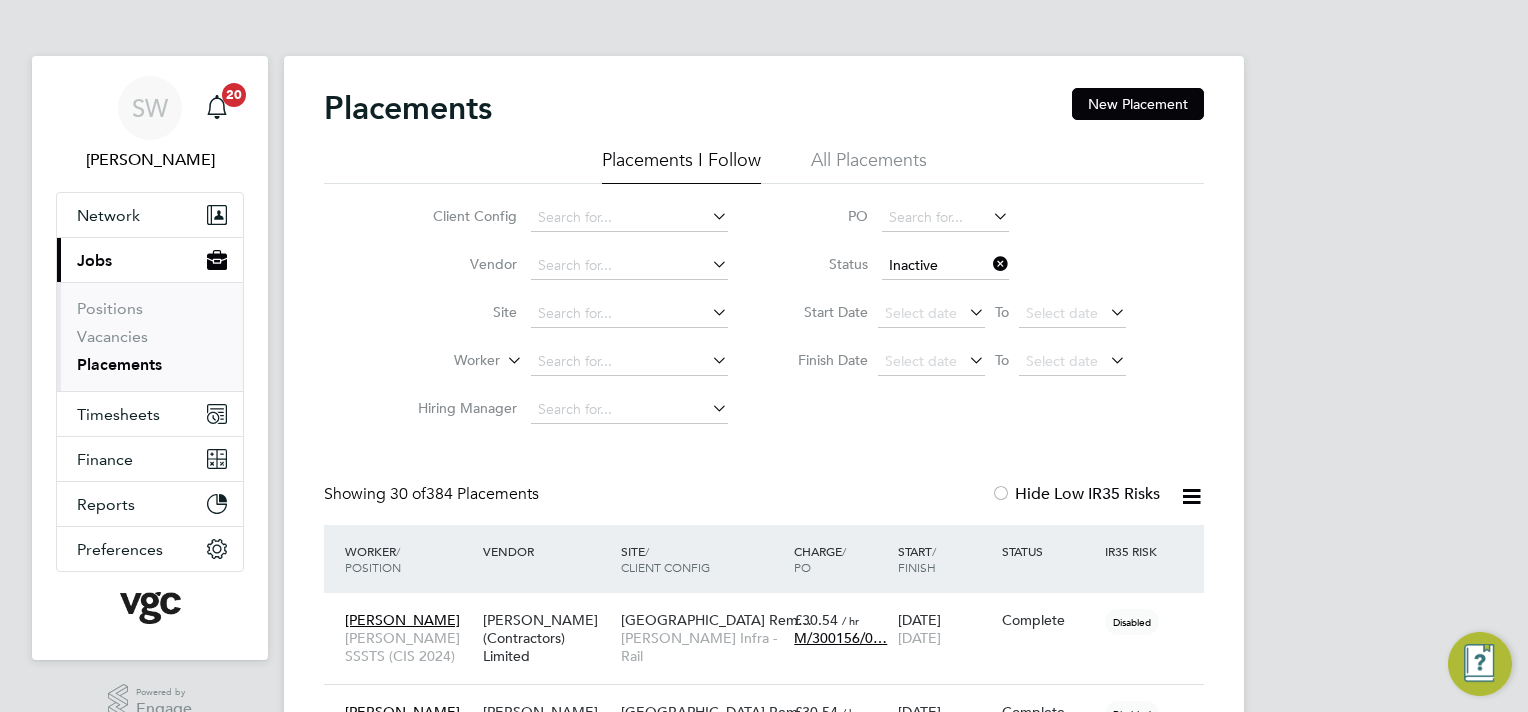 drag, startPoint x: 552, startPoint y: 348, endPoint x: 572, endPoint y: 337, distance: 22.825424 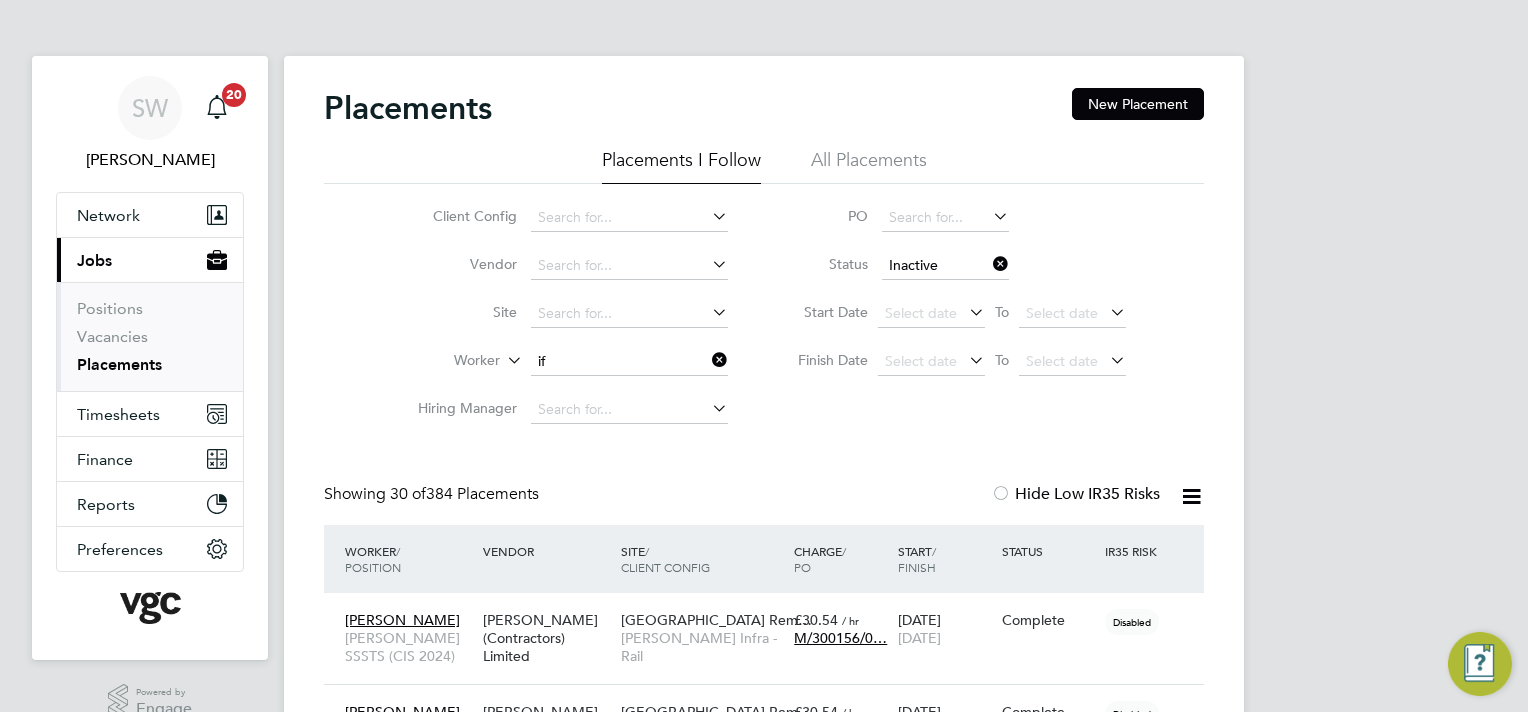 click on "If eanyi Ojiakor" 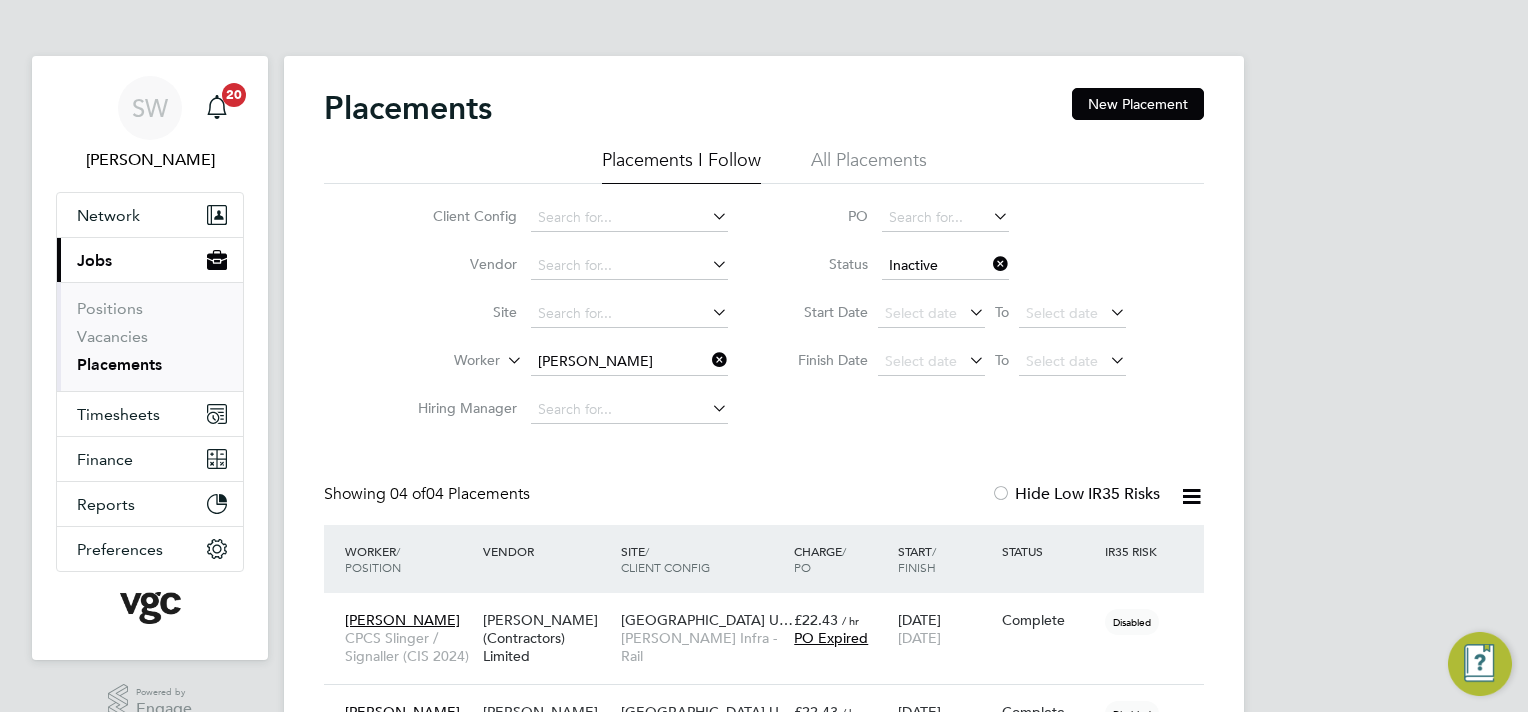 drag, startPoint x: 719, startPoint y: 354, endPoint x: 680, endPoint y: 355, distance: 39.012817 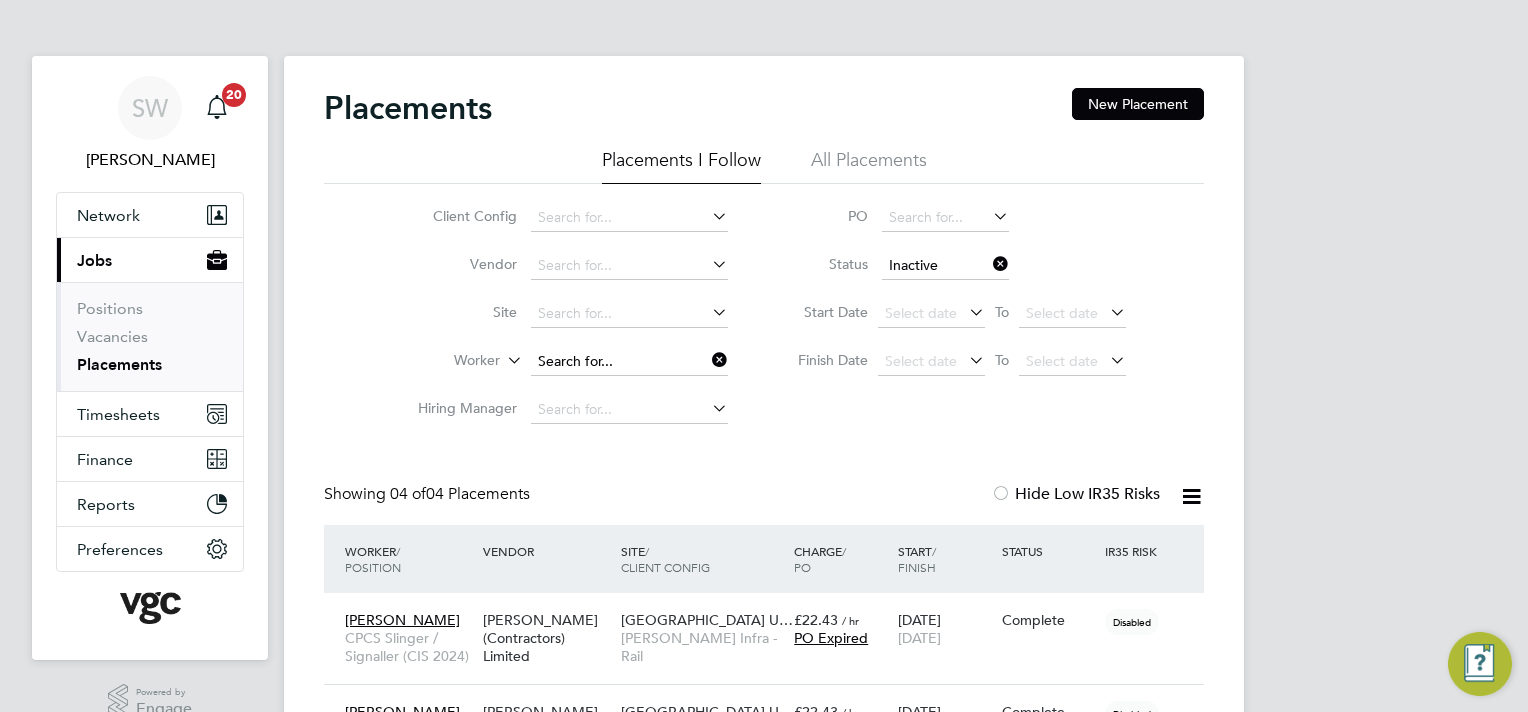 click 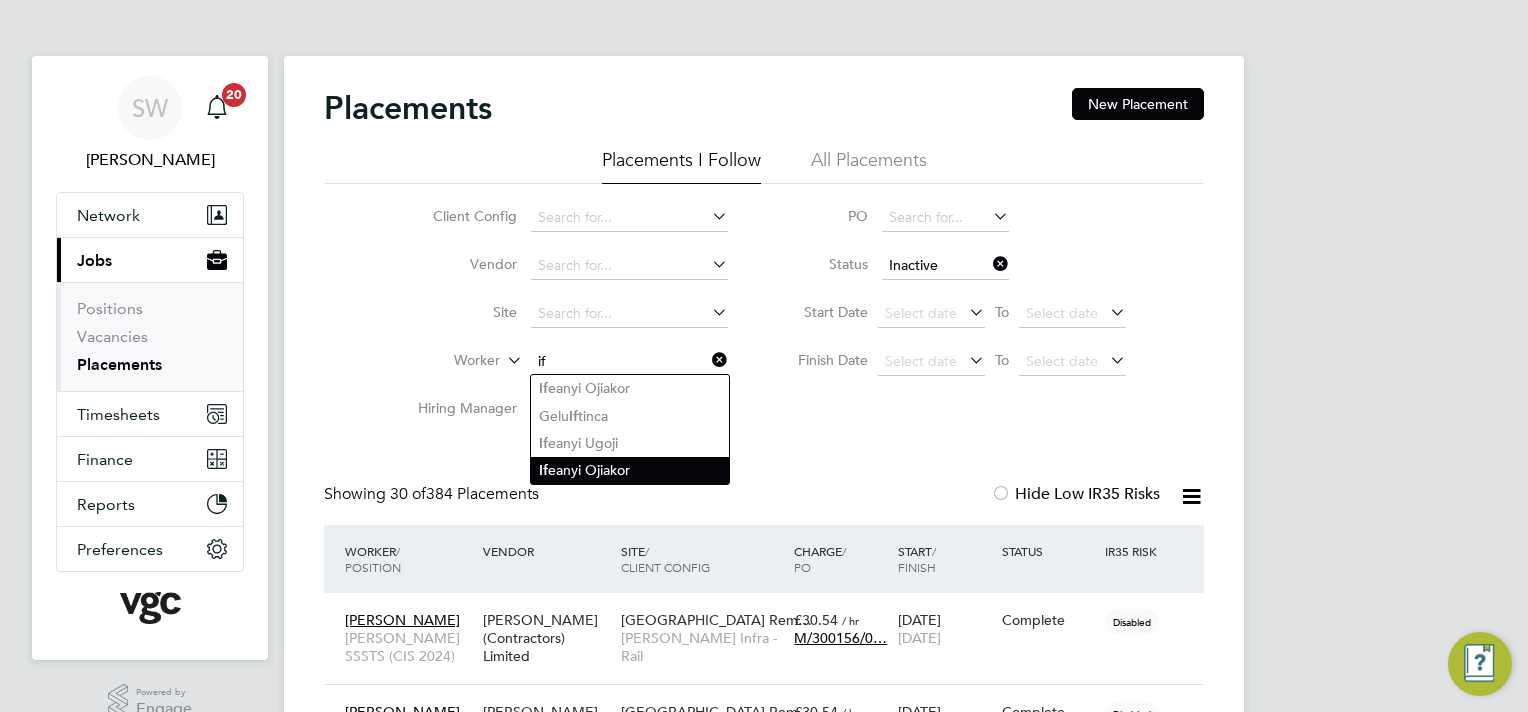 drag, startPoint x: 599, startPoint y: 464, endPoint x: 592, endPoint y: 456, distance: 10.630146 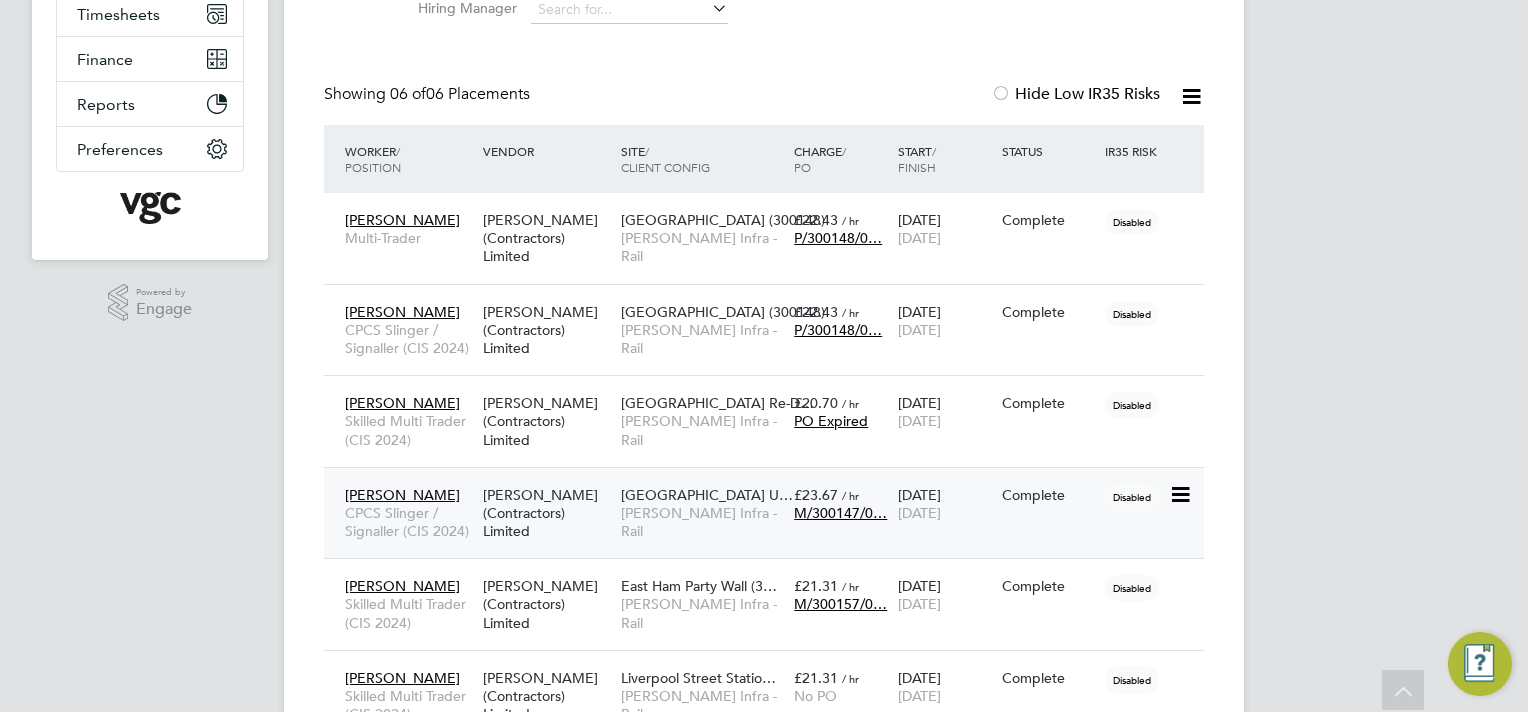 click on "03 Dec 2024 21 Jun 2025" 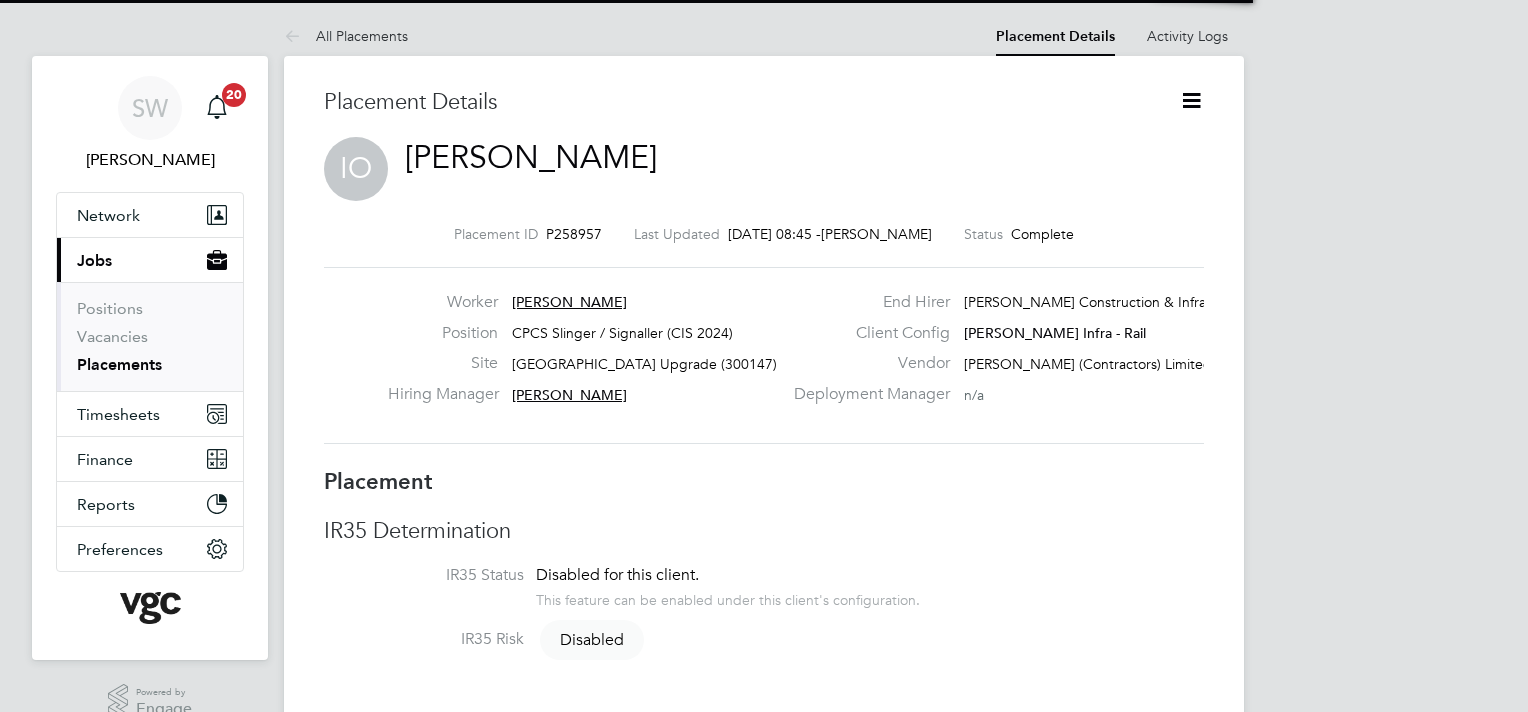 scroll, scrollTop: 0, scrollLeft: 0, axis: both 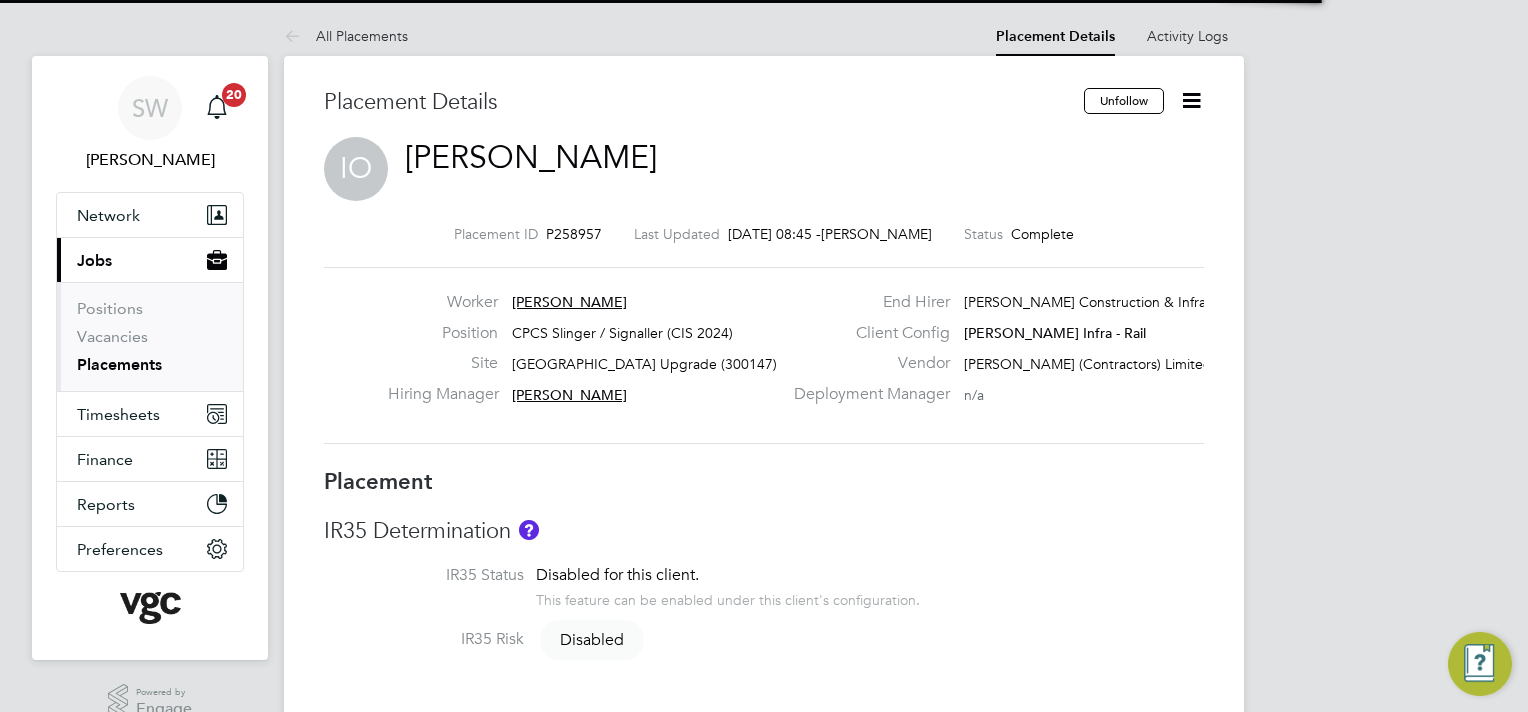 click 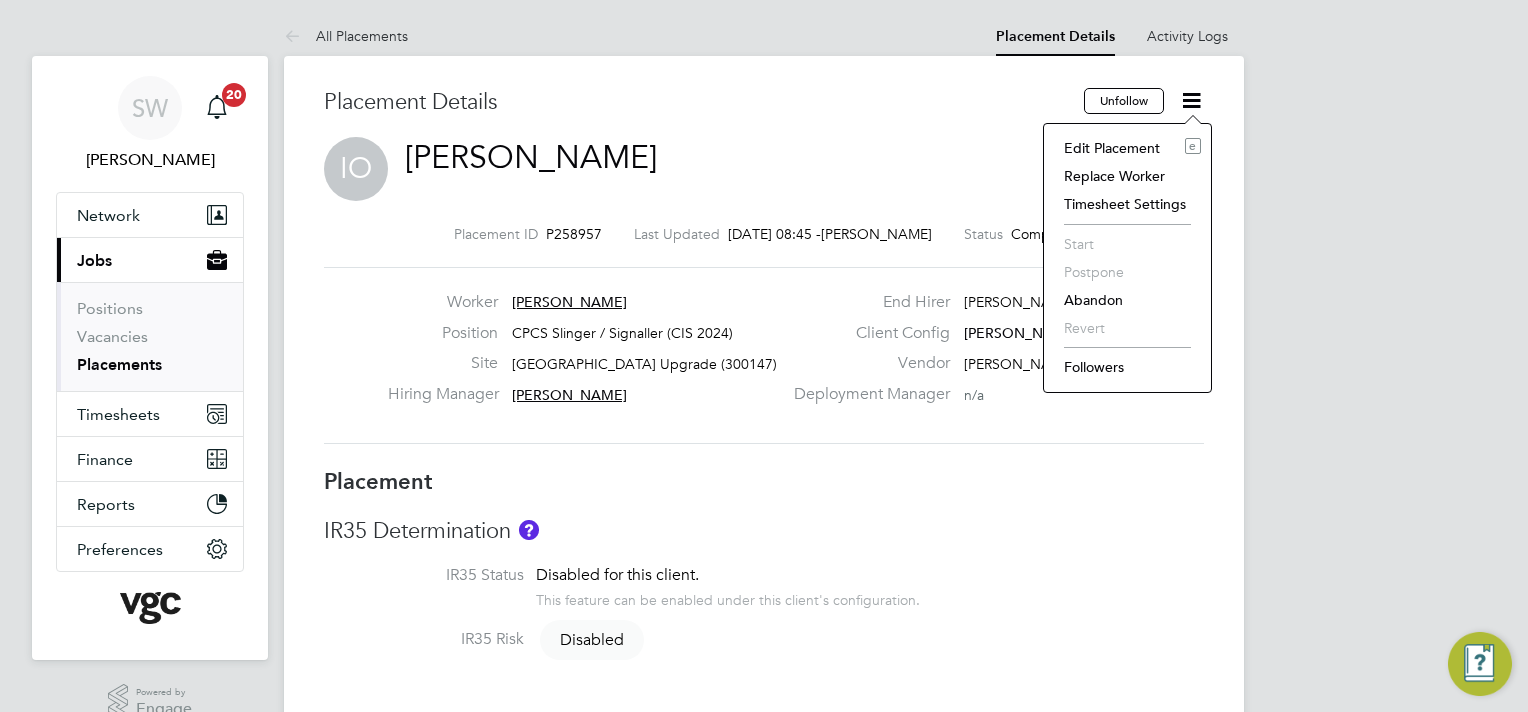 click on "Edit Placement e" 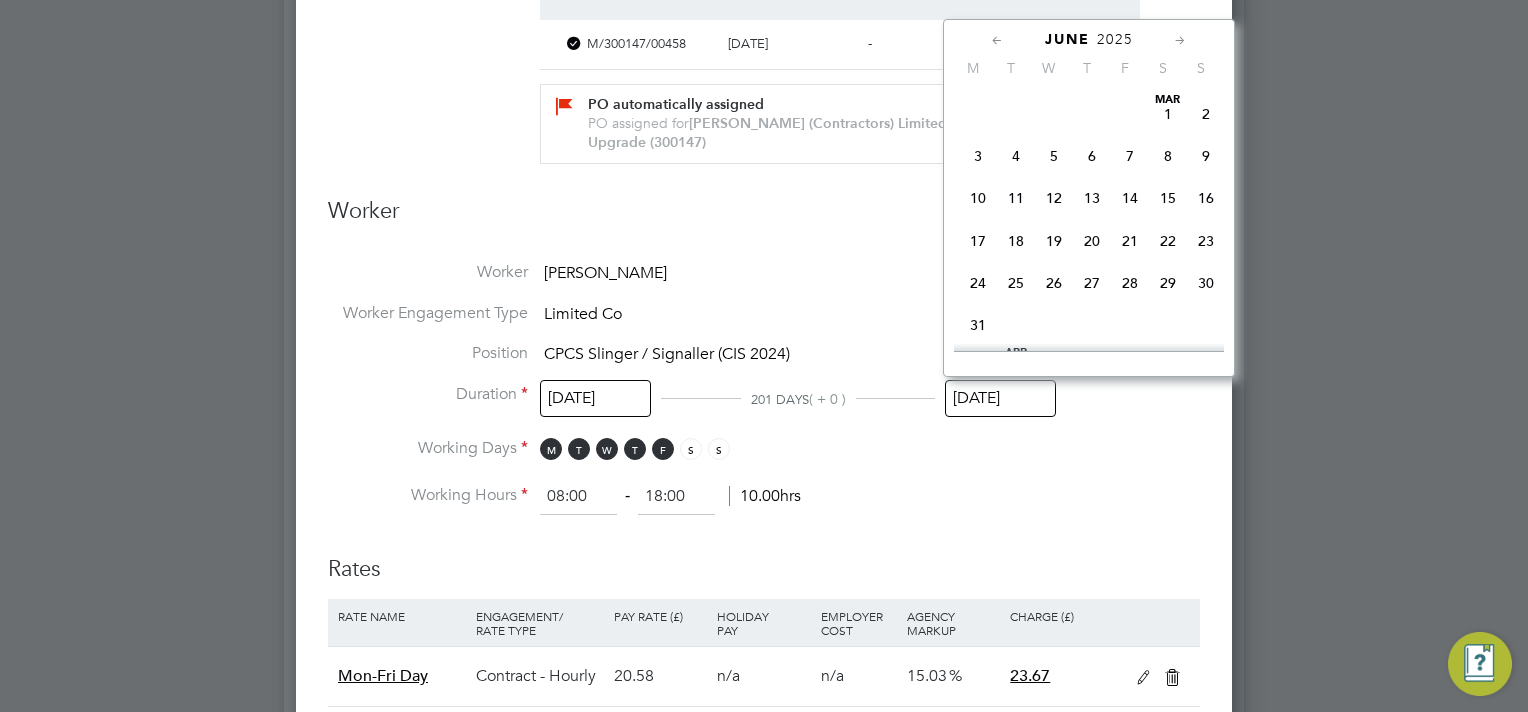 click on "21 Jun 2025" at bounding box center [1000, 398] 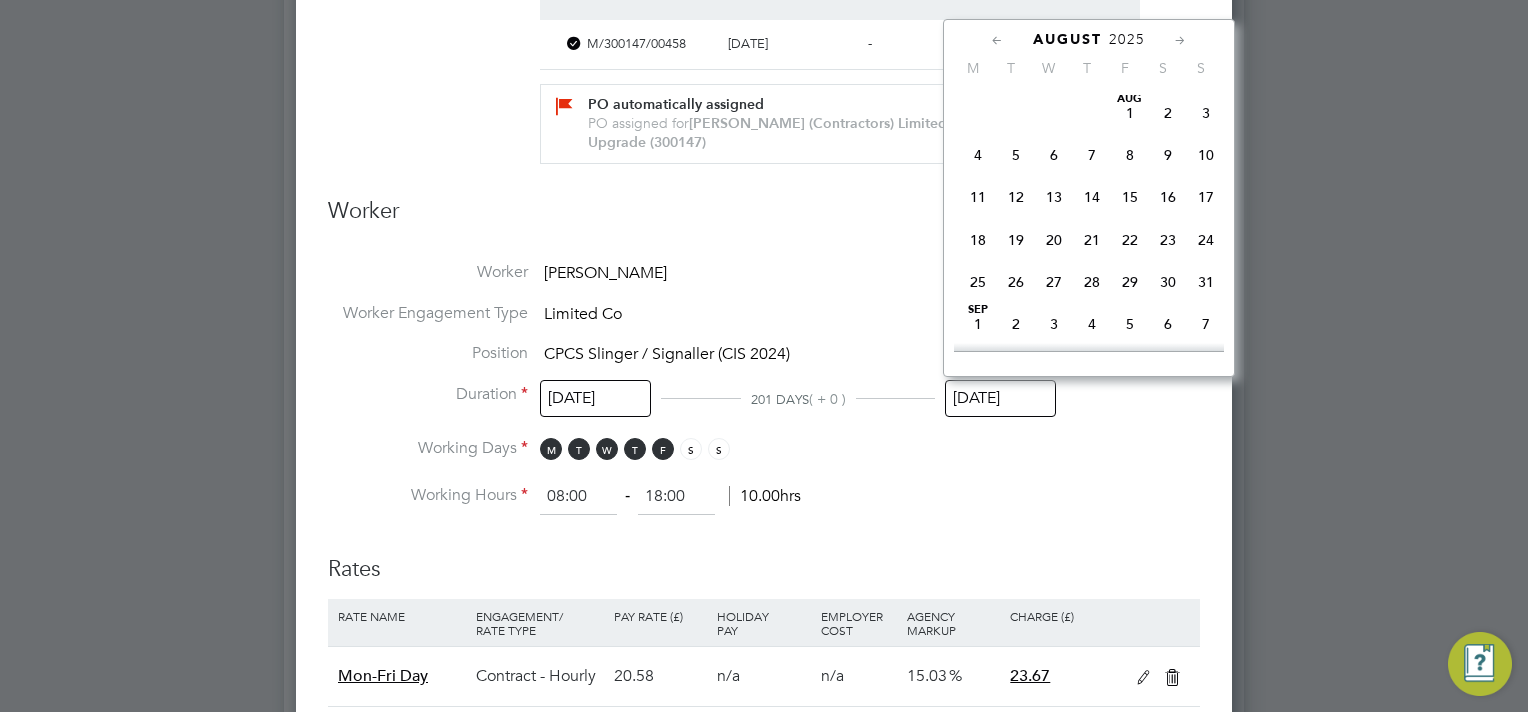 click on "27" 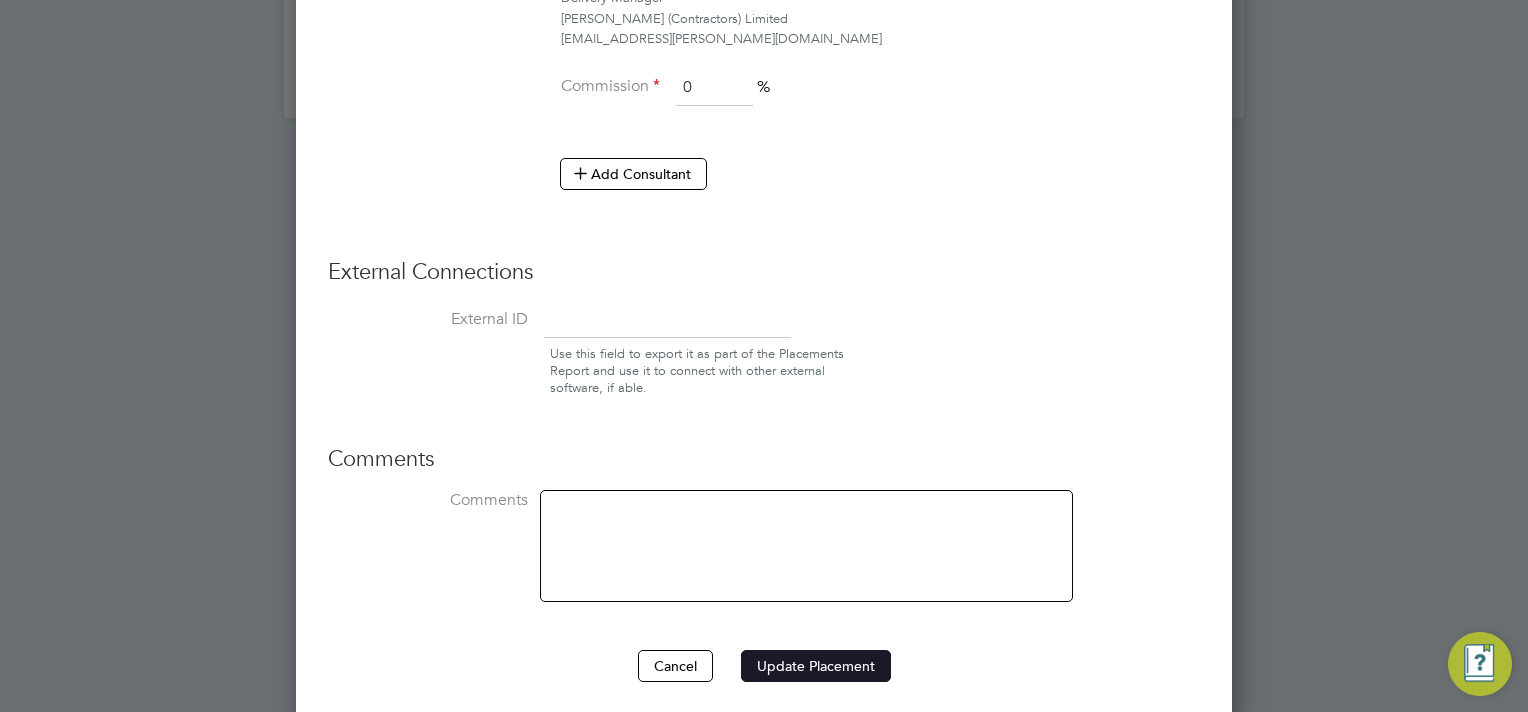 click on "Update Placement" at bounding box center (816, 666) 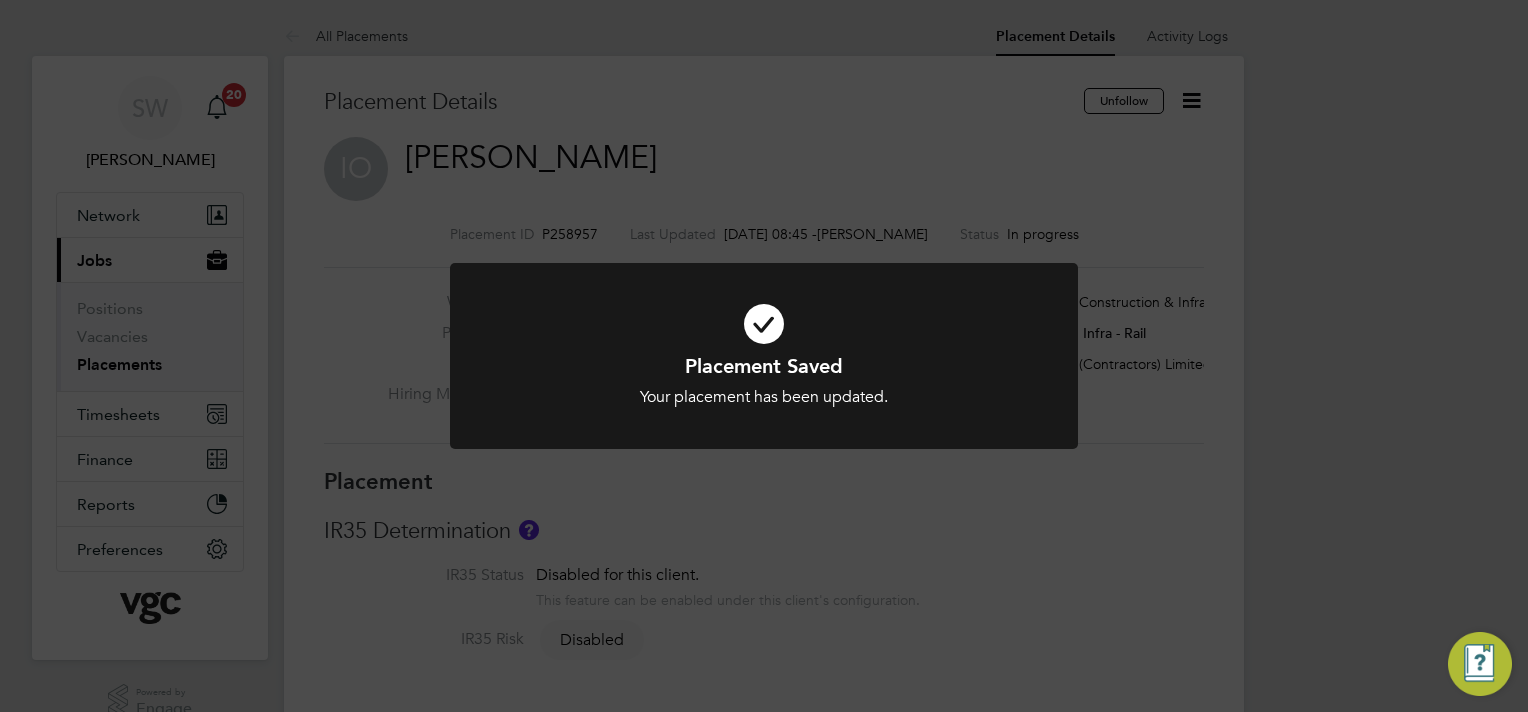 click on "Placement Saved Your placement has been updated. Cancel Okay" 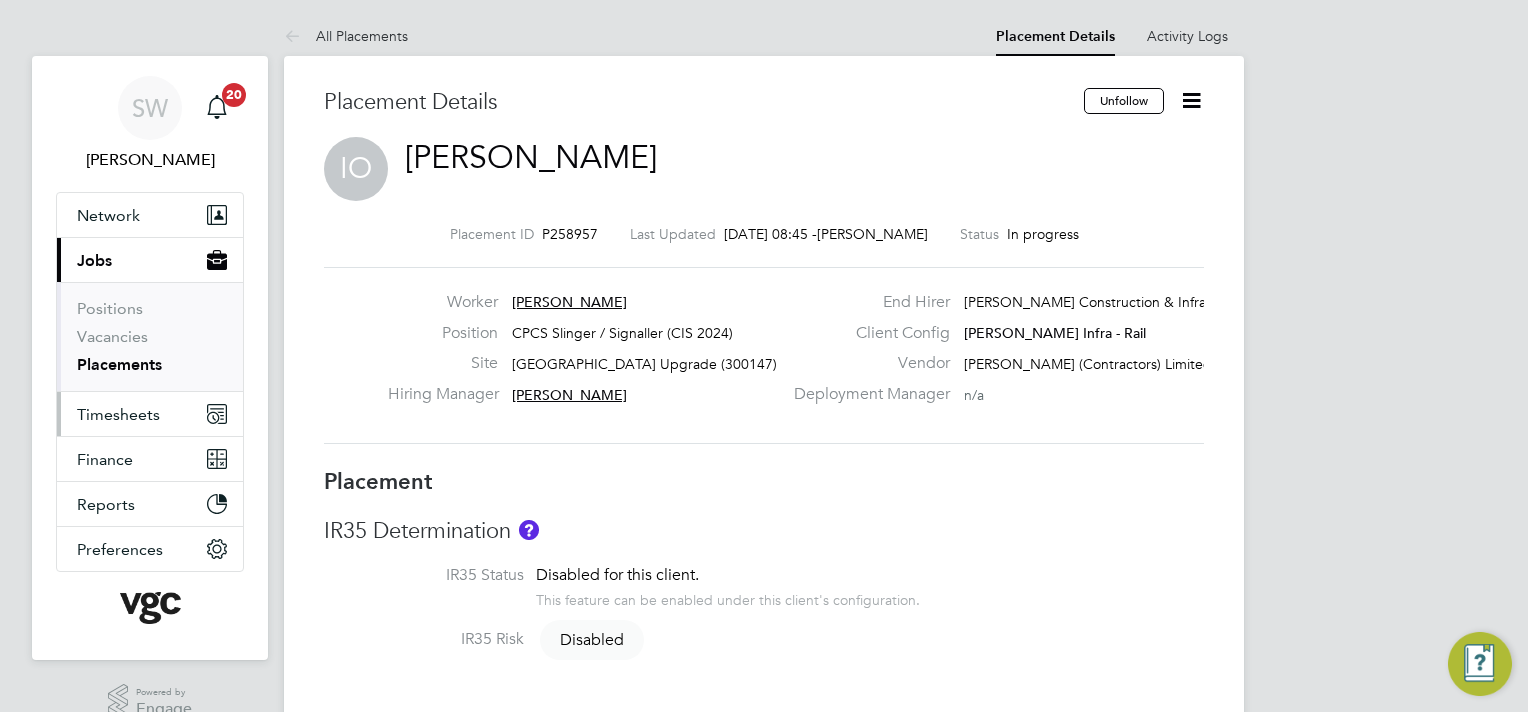 click on "Timesheets" at bounding box center [118, 414] 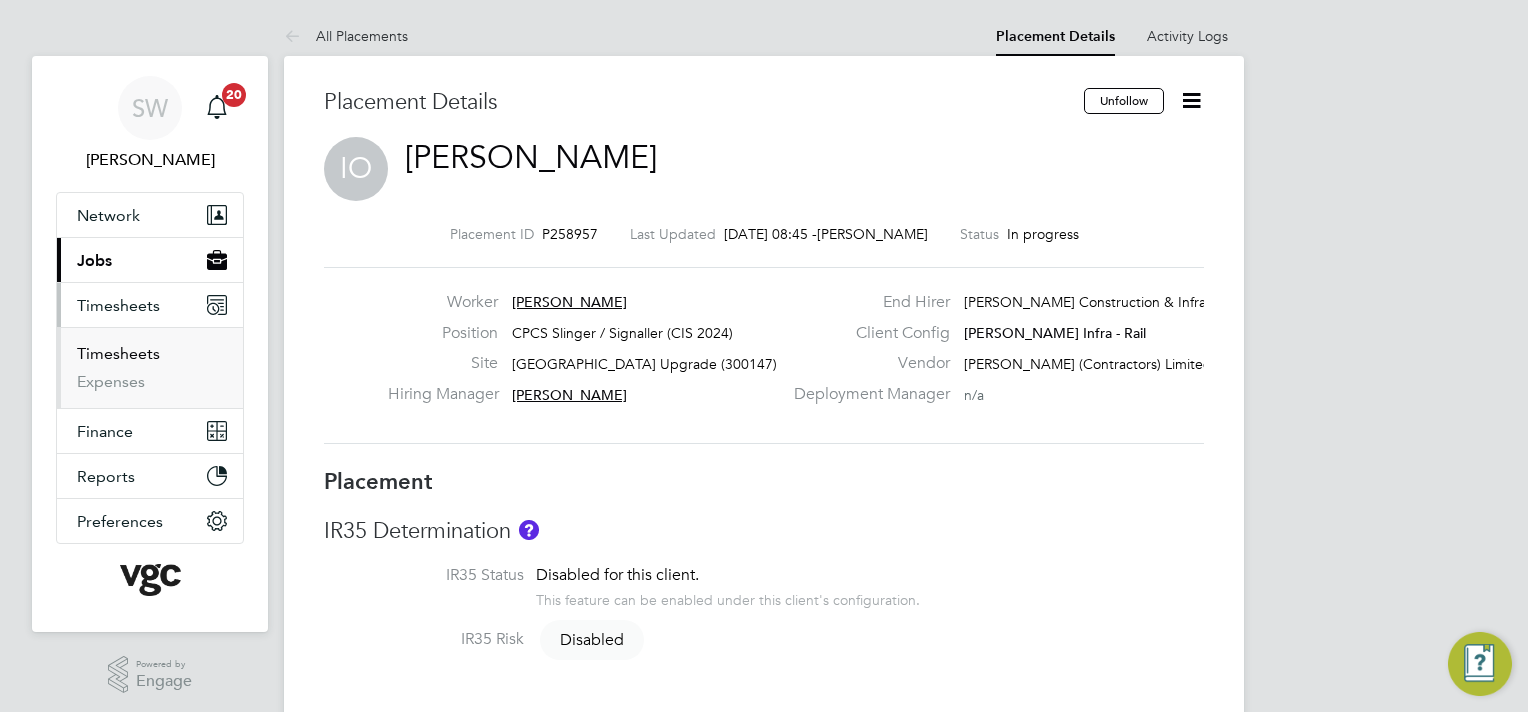 click on "Timesheets" at bounding box center [118, 353] 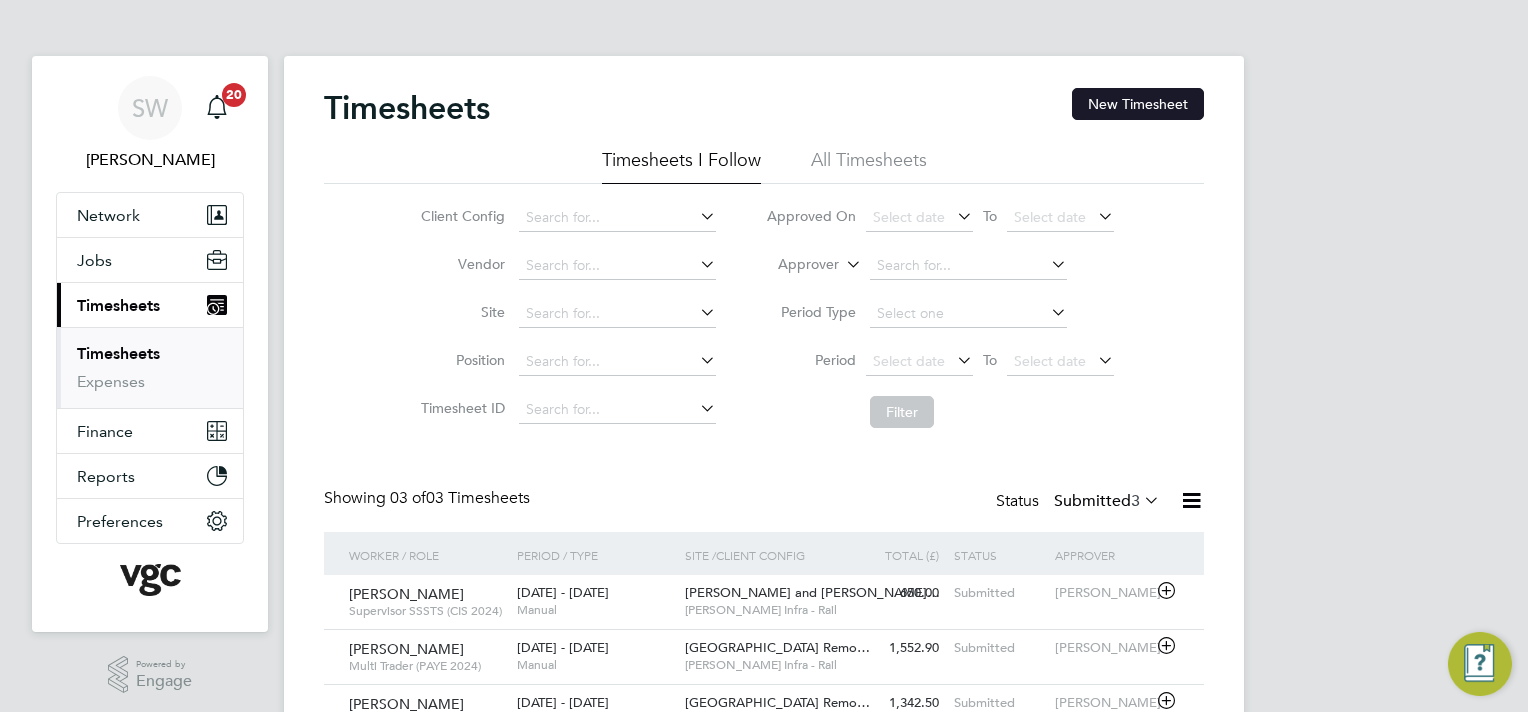click on "New Timesheet" 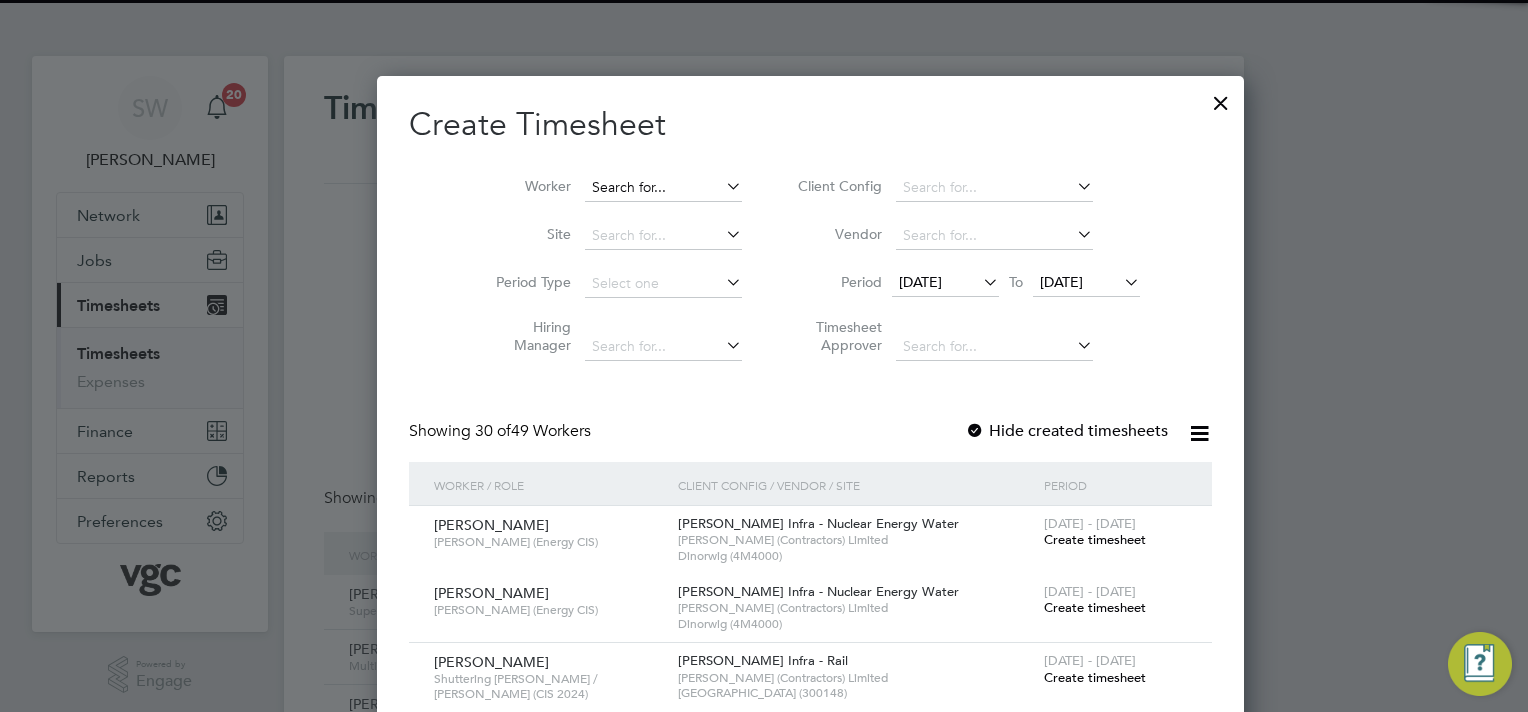 click at bounding box center [663, 188] 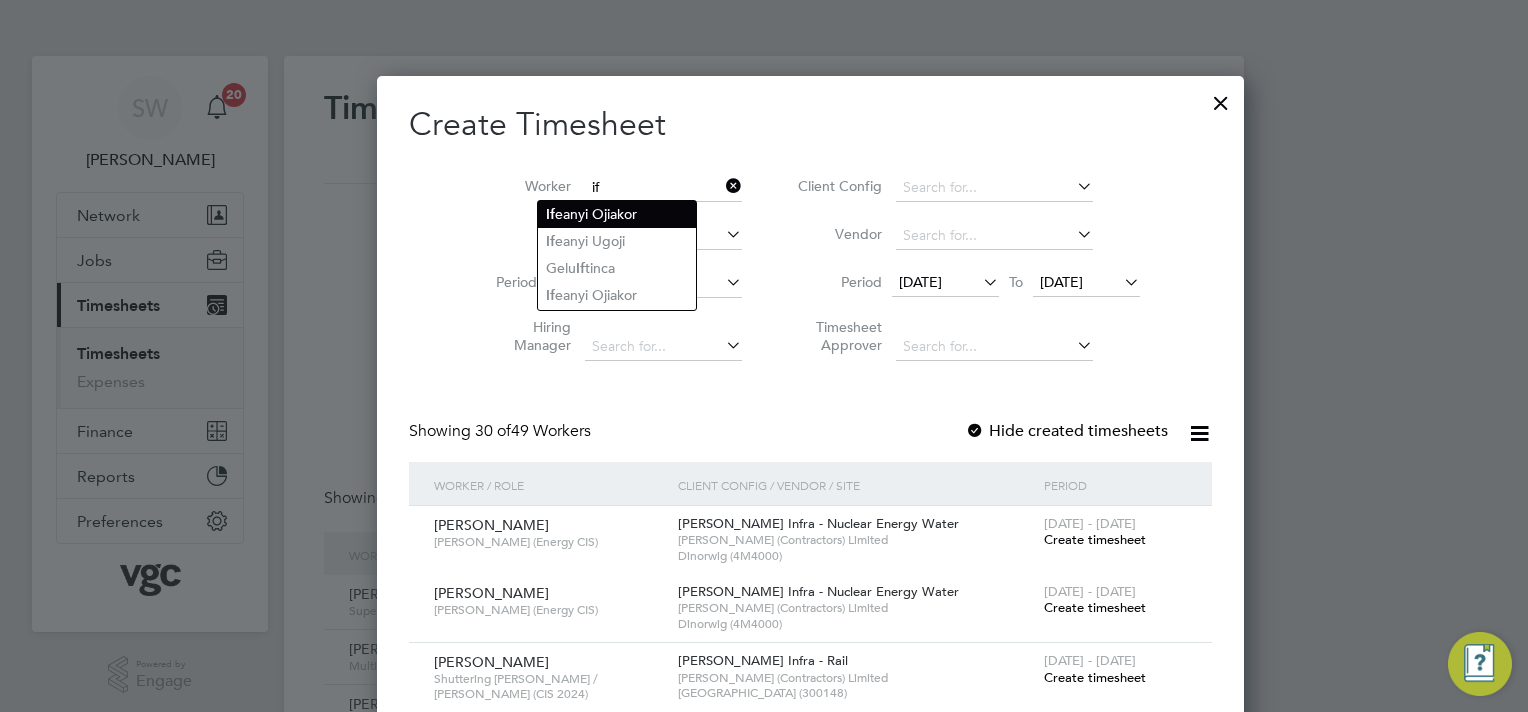 click on "If eanyi Ojiakor" 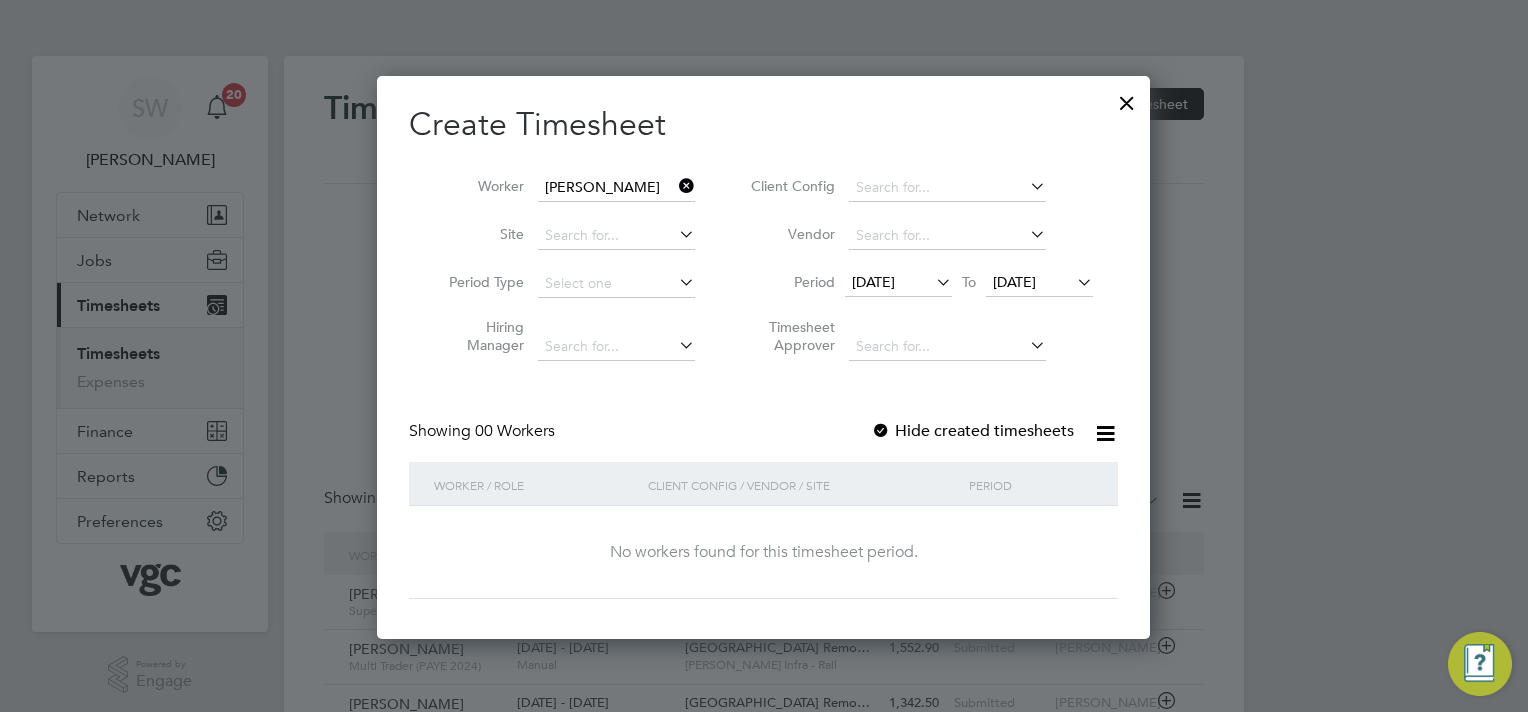 click on "18 Jul 2025" at bounding box center (1014, 282) 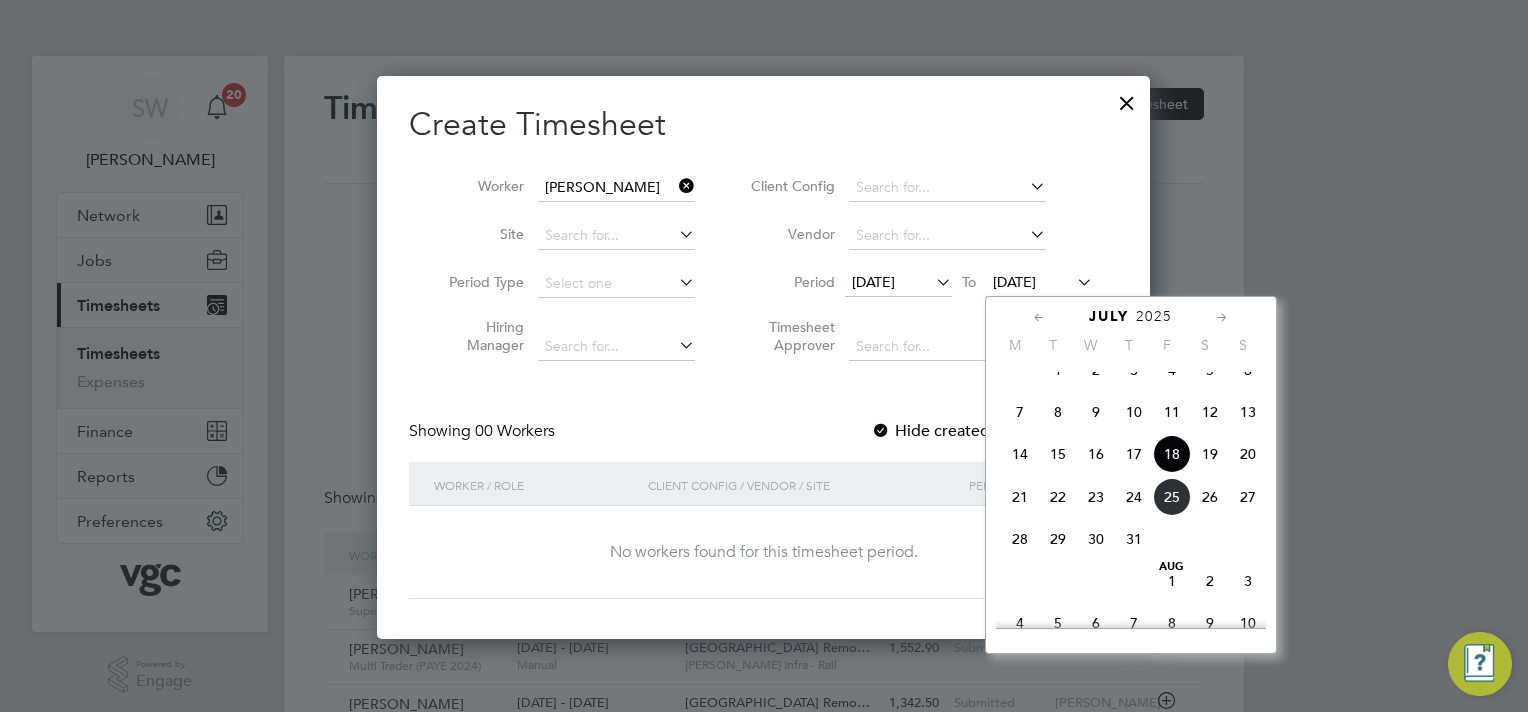 click on "25" 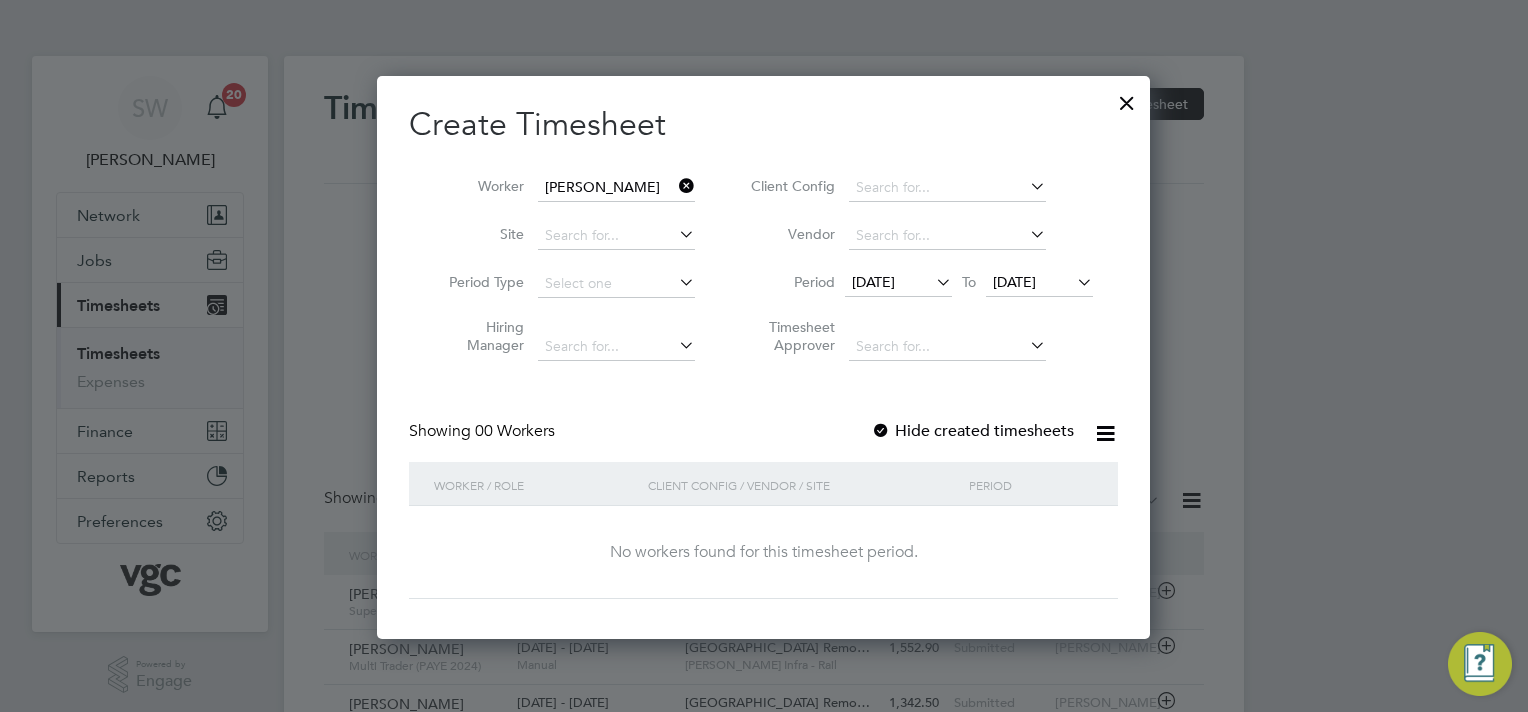 drag, startPoint x: 686, startPoint y: 180, endPoint x: 664, endPoint y: 184, distance: 22.36068 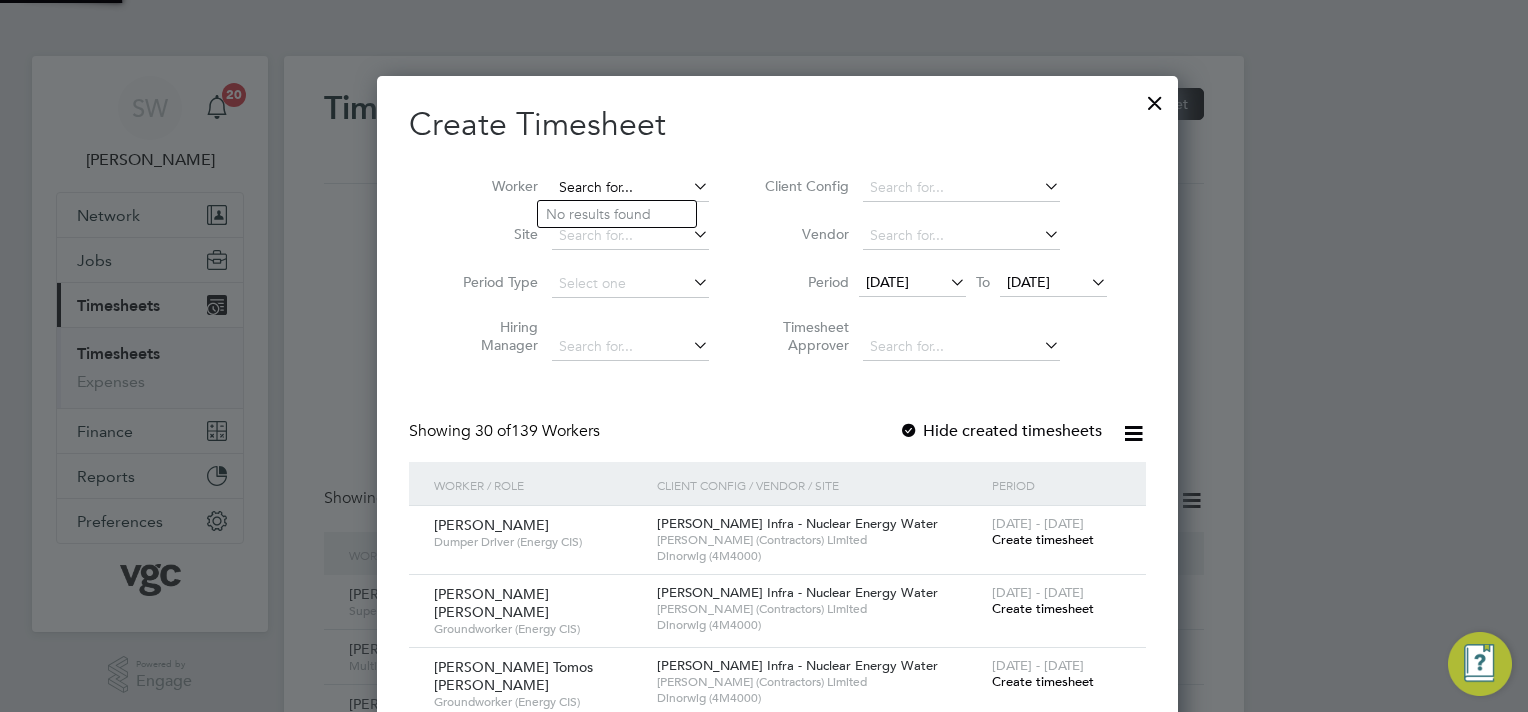 click at bounding box center [630, 188] 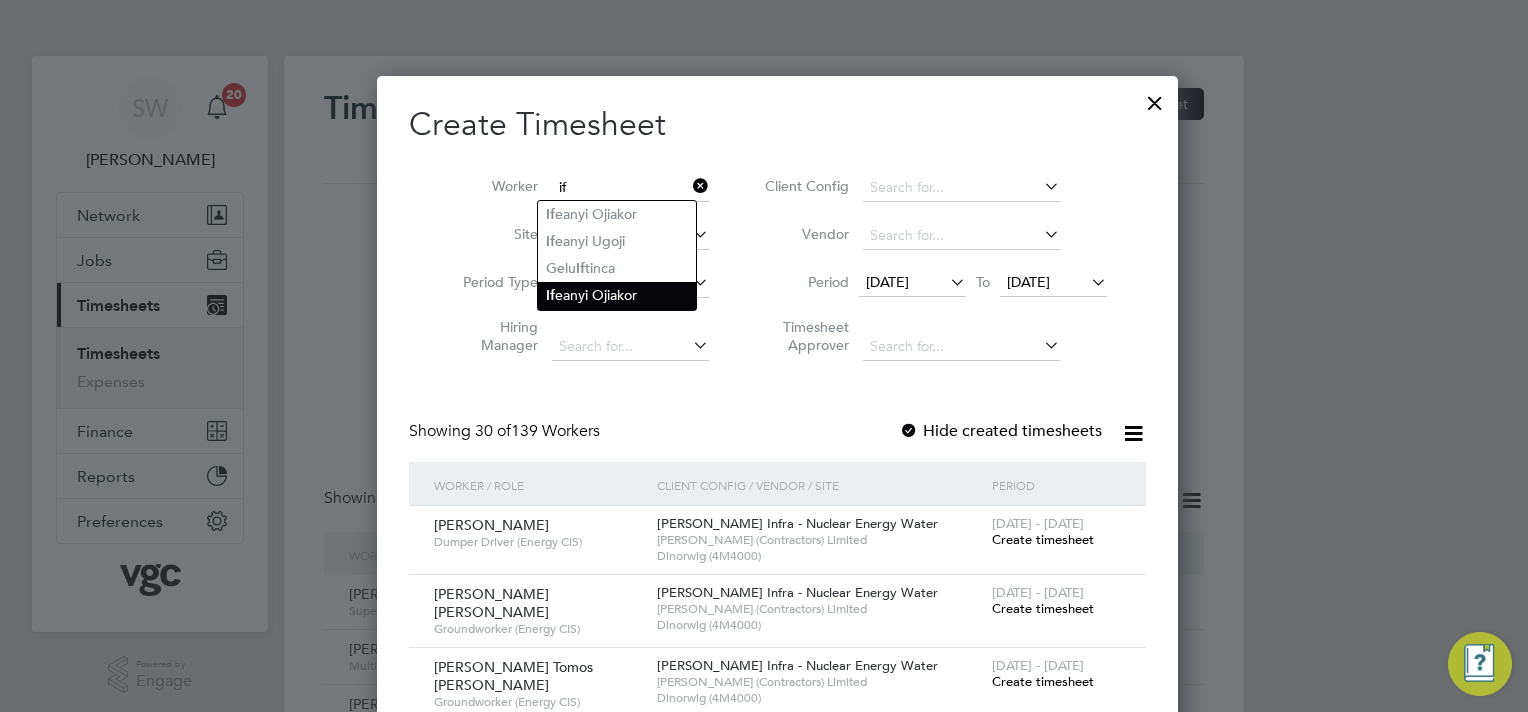 click on "If" 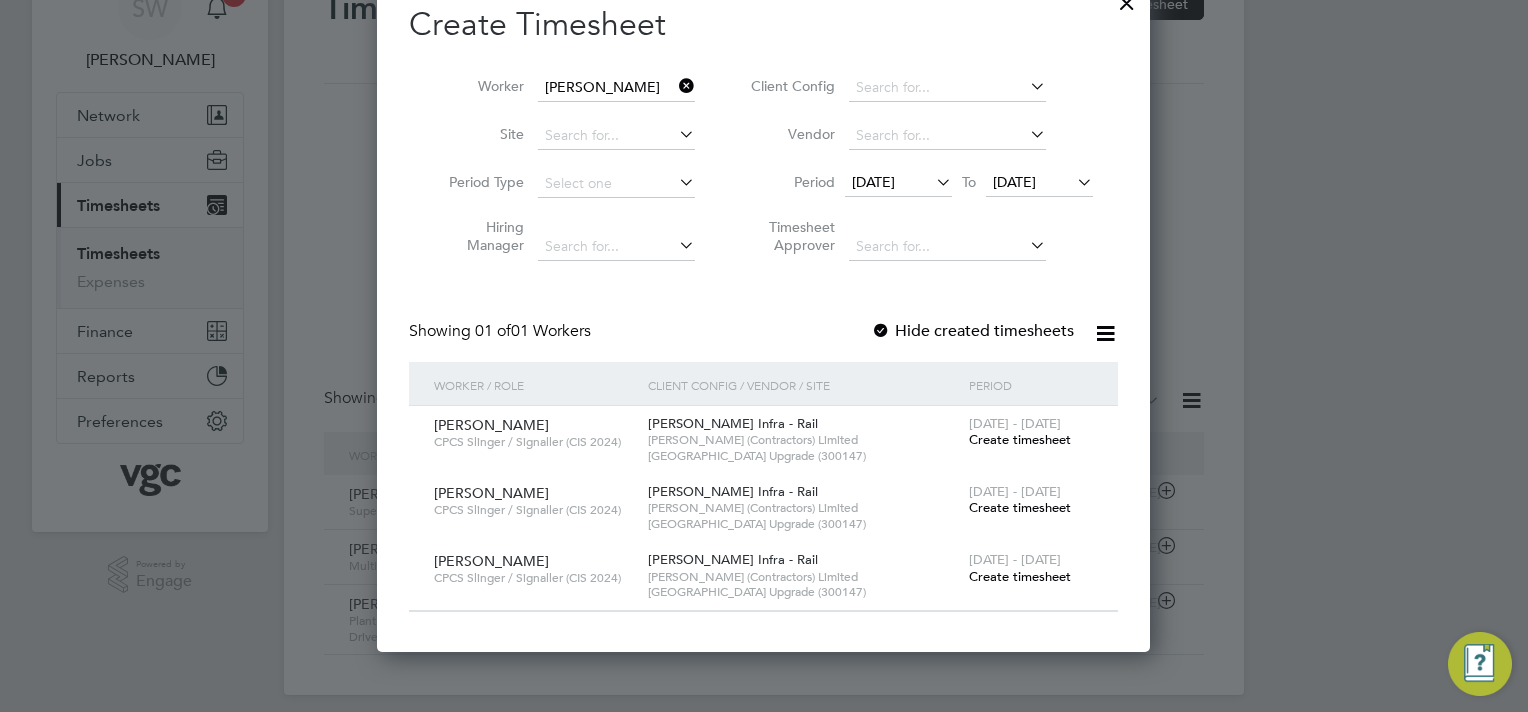 click on "Create timesheet" at bounding box center [1020, 576] 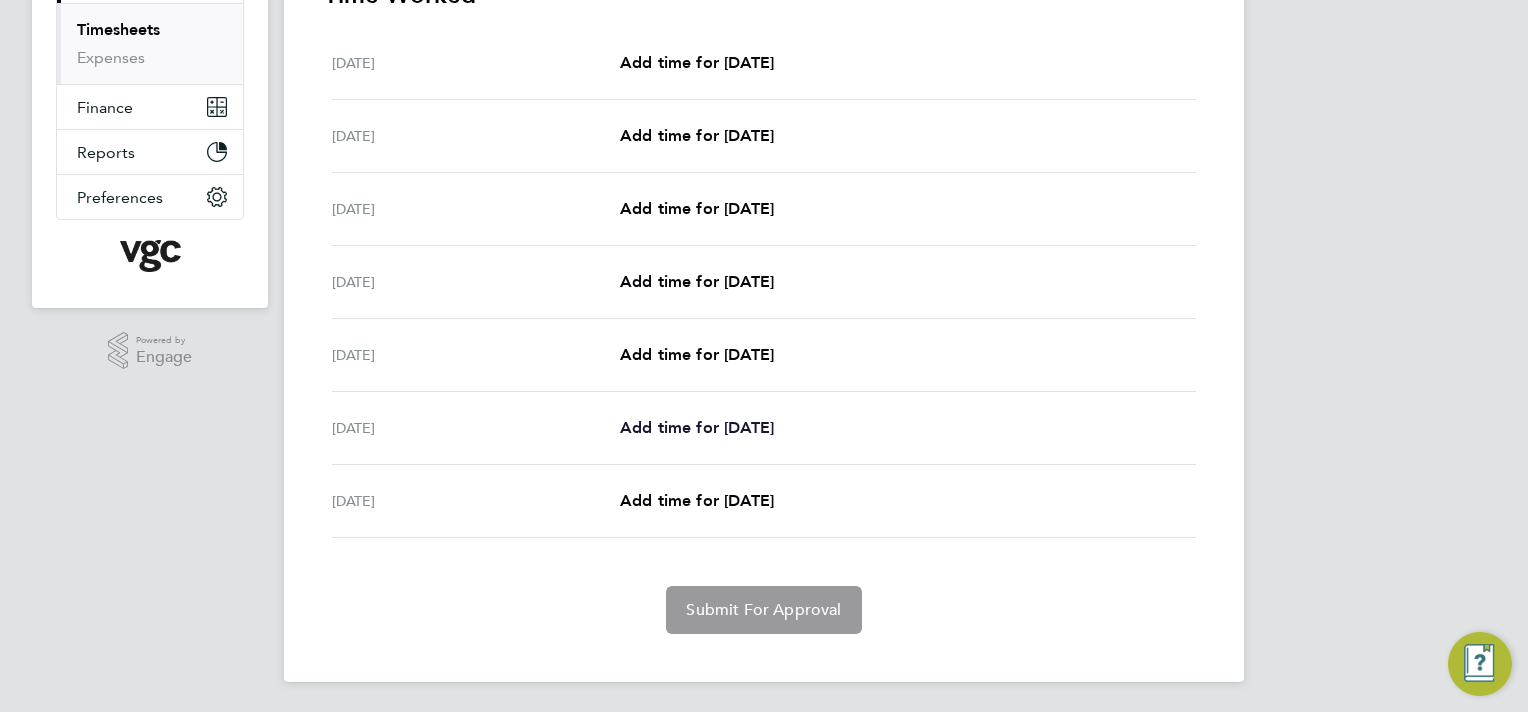 click on "Add time for Thu 24 Jul" at bounding box center [697, 427] 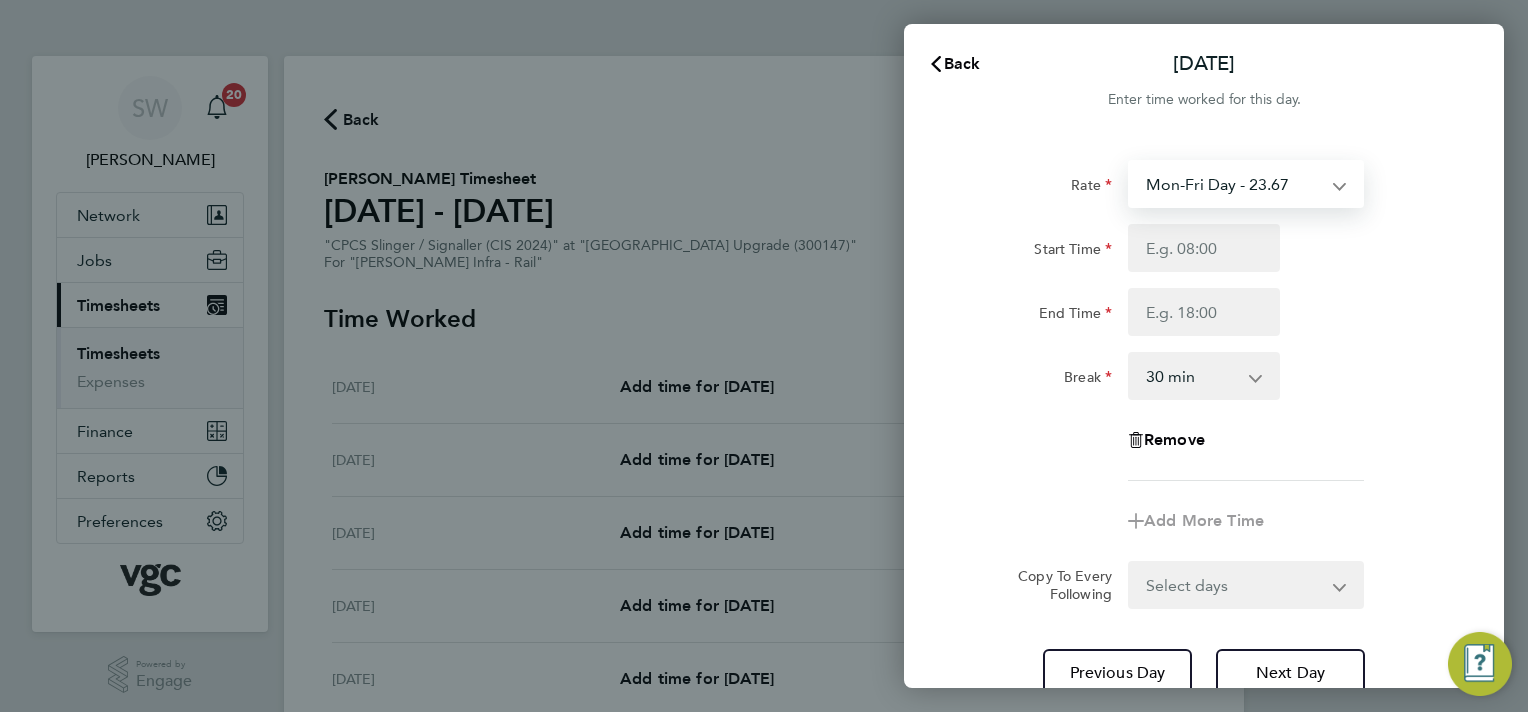 click on "Mon-Fri Day - 23.67   Bank Hol - 35.51   Mon-Thurs Day - 27.22   Weekend - 30.77   Xmas / NY - 47.35   mon-thurs  nights - 27.22" at bounding box center (1234, 184) 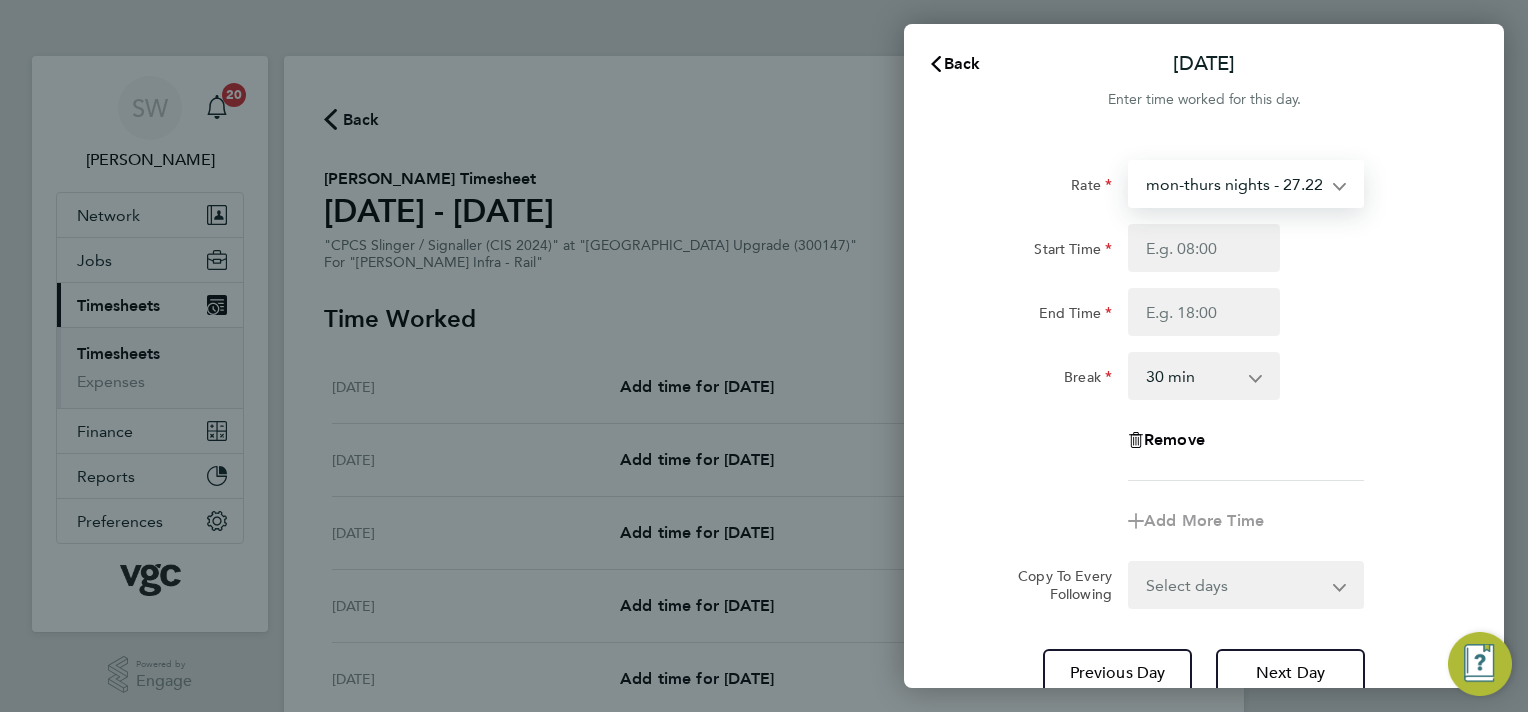 select on "30" 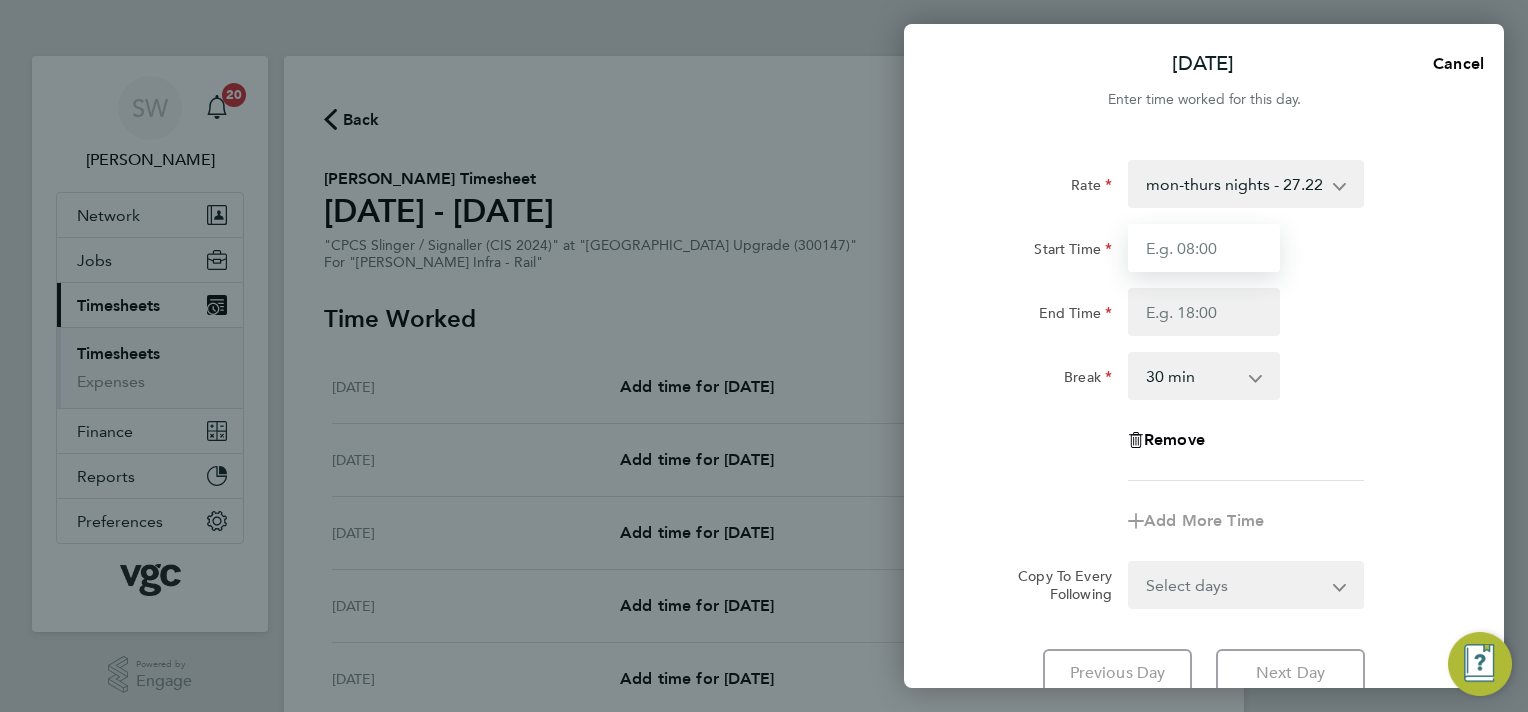click on "Start Time" at bounding box center (1204, 248) 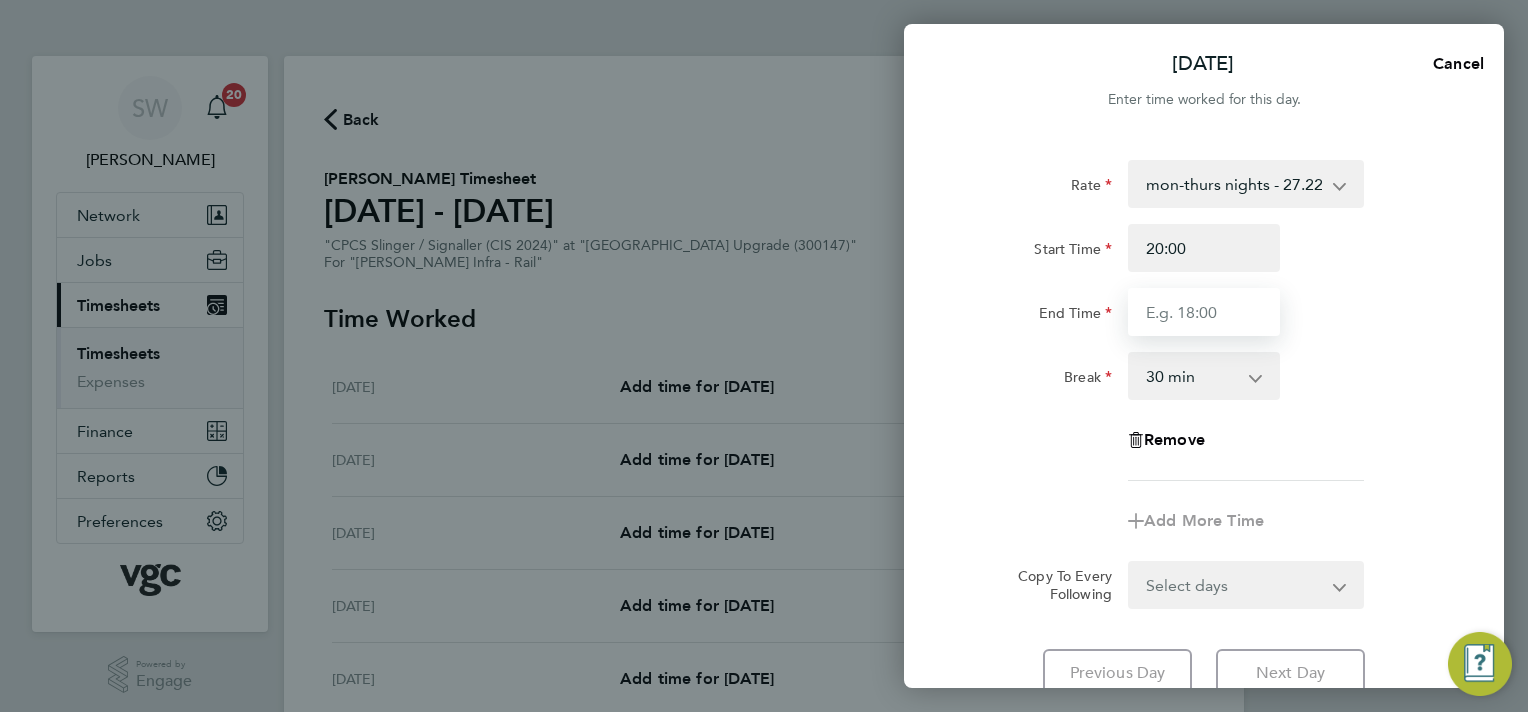 type on "06:30" 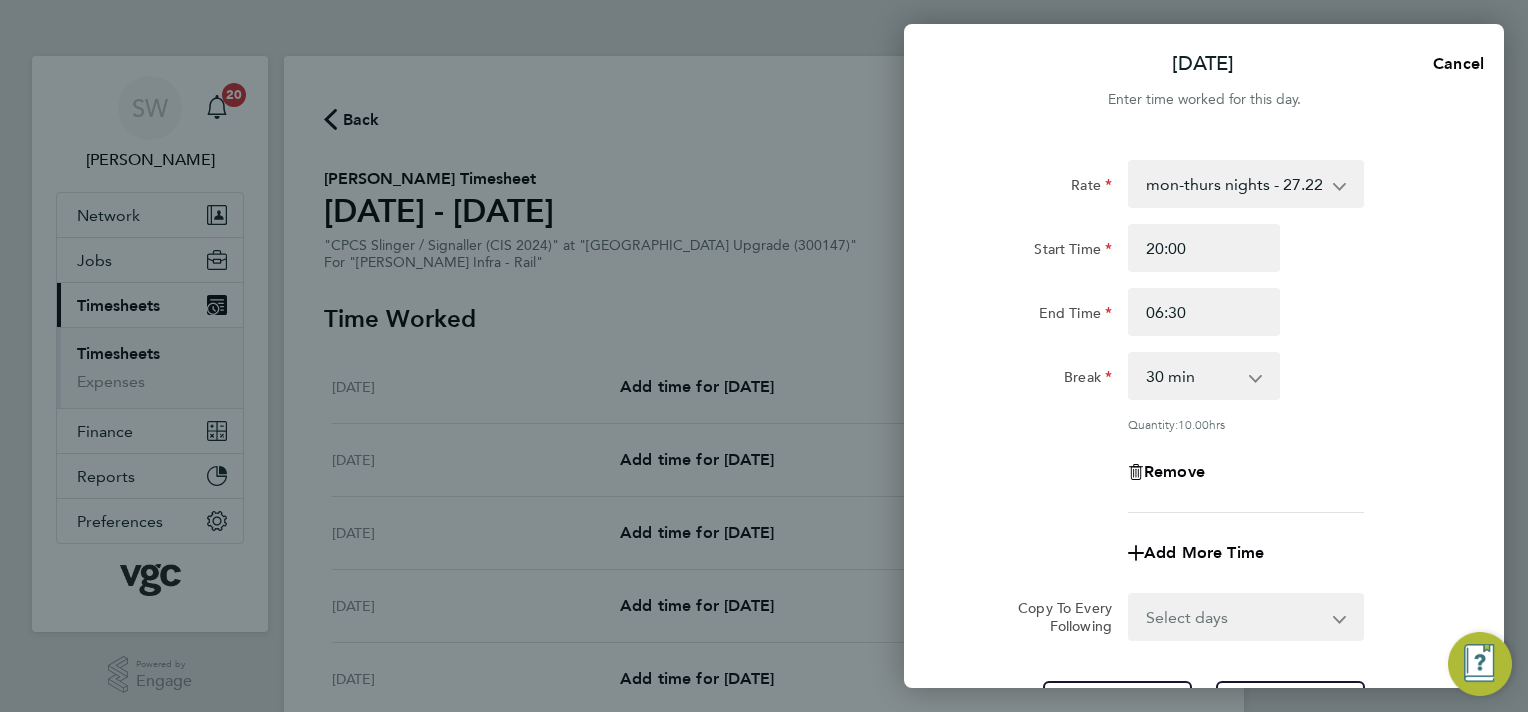 click on "mon-thurs  nights - 27.22   Mon-Fri Day - 23.67   Bank Hol - 35.51   Mon-Thurs Day - 27.22   Weekend - 30.77   Xmas / NY - 47.35" at bounding box center (1234, 184) 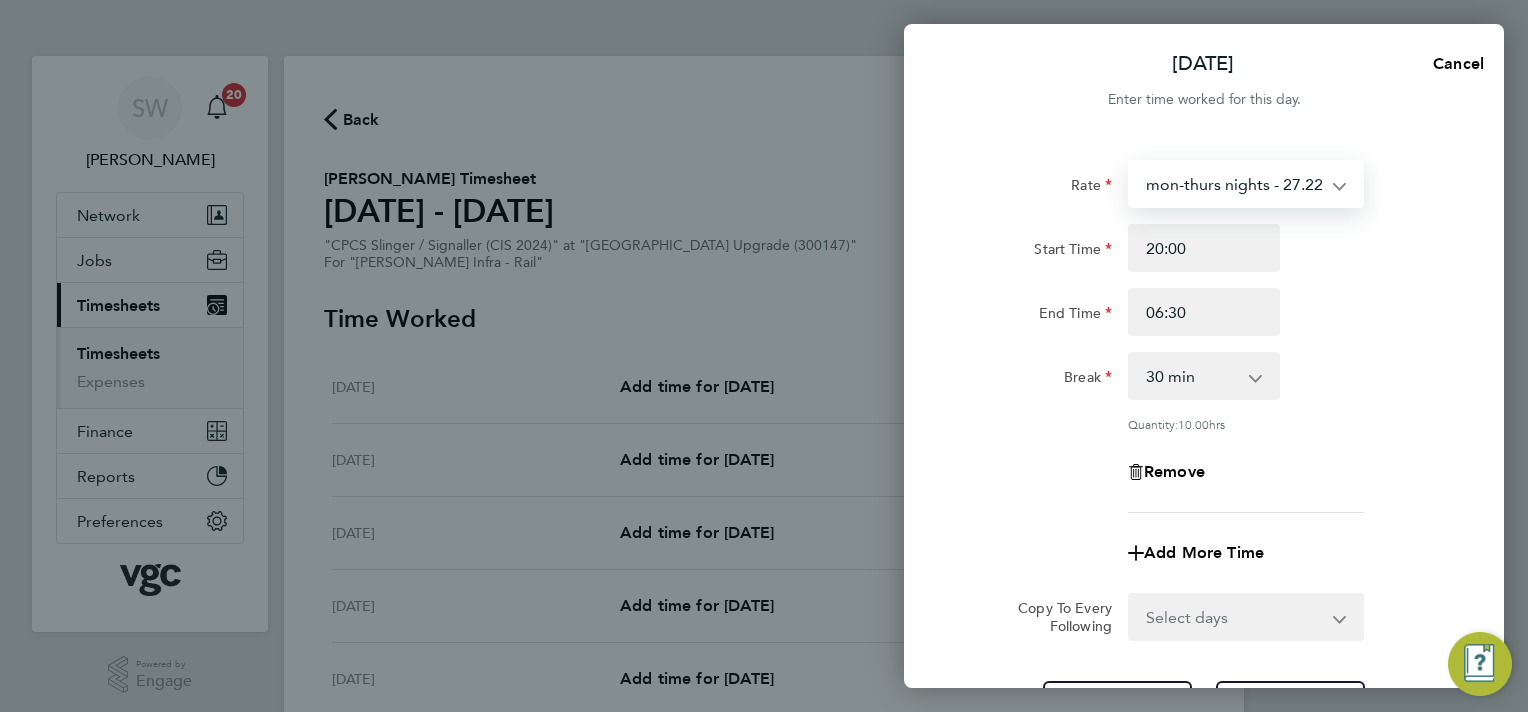click on "Start Time 20:00" 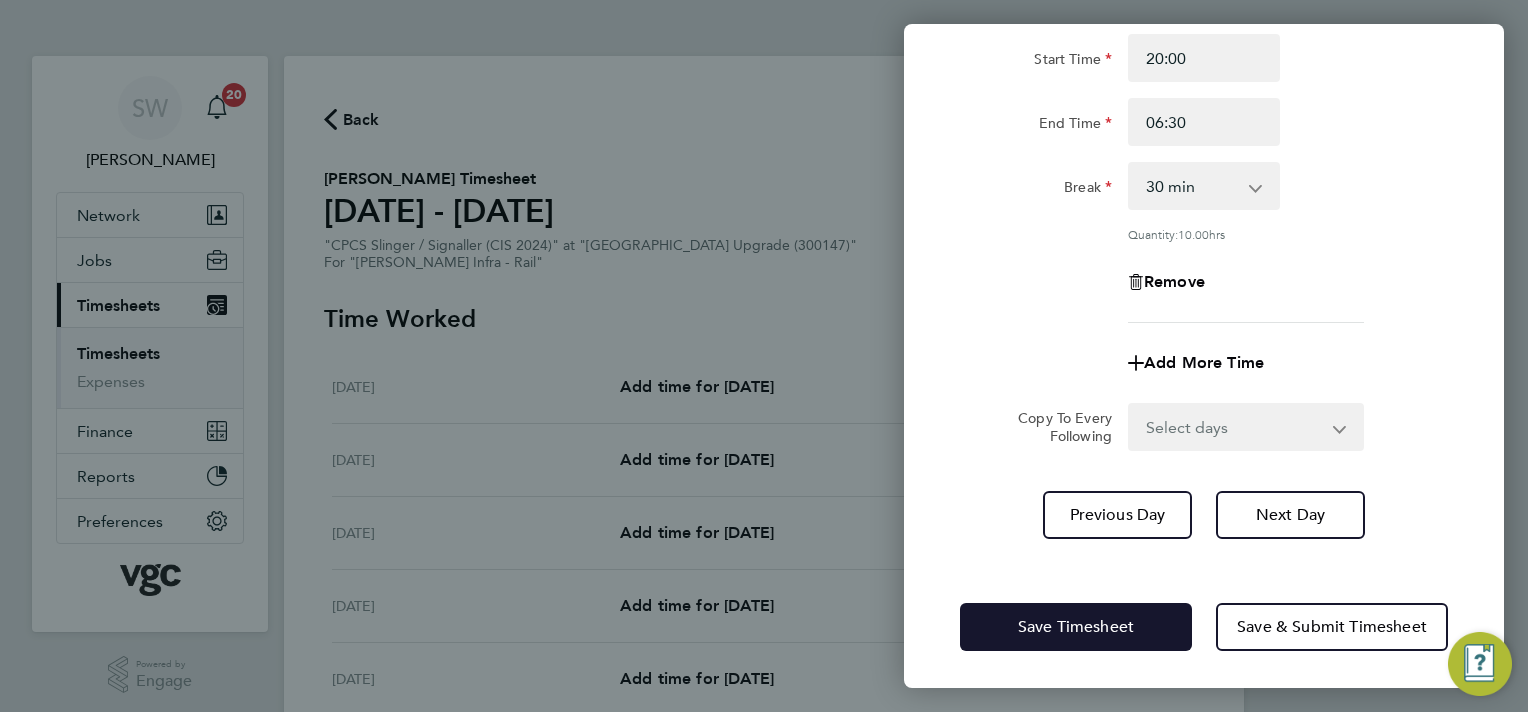 click on "Save Timesheet" 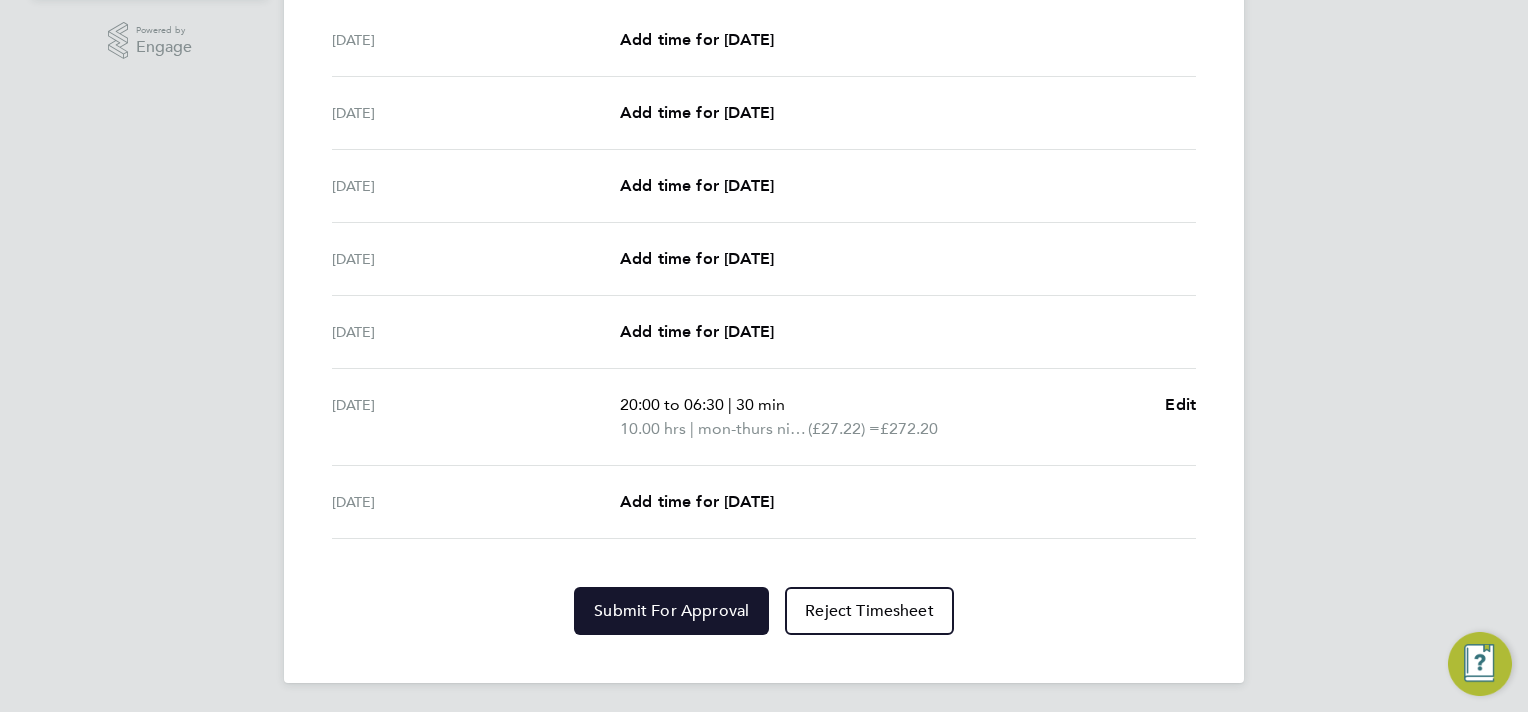 click on "Submit For Approval" 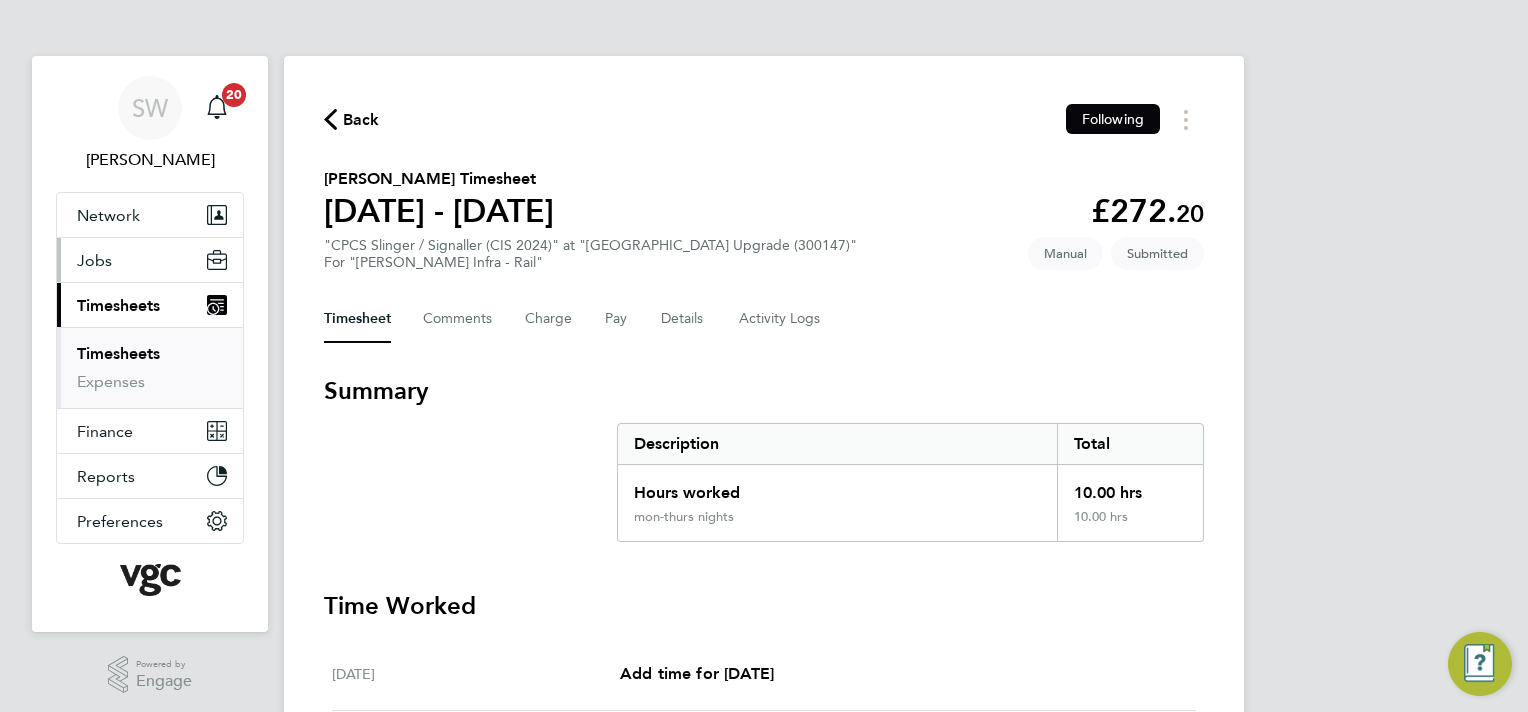 click on "Jobs" at bounding box center (94, 260) 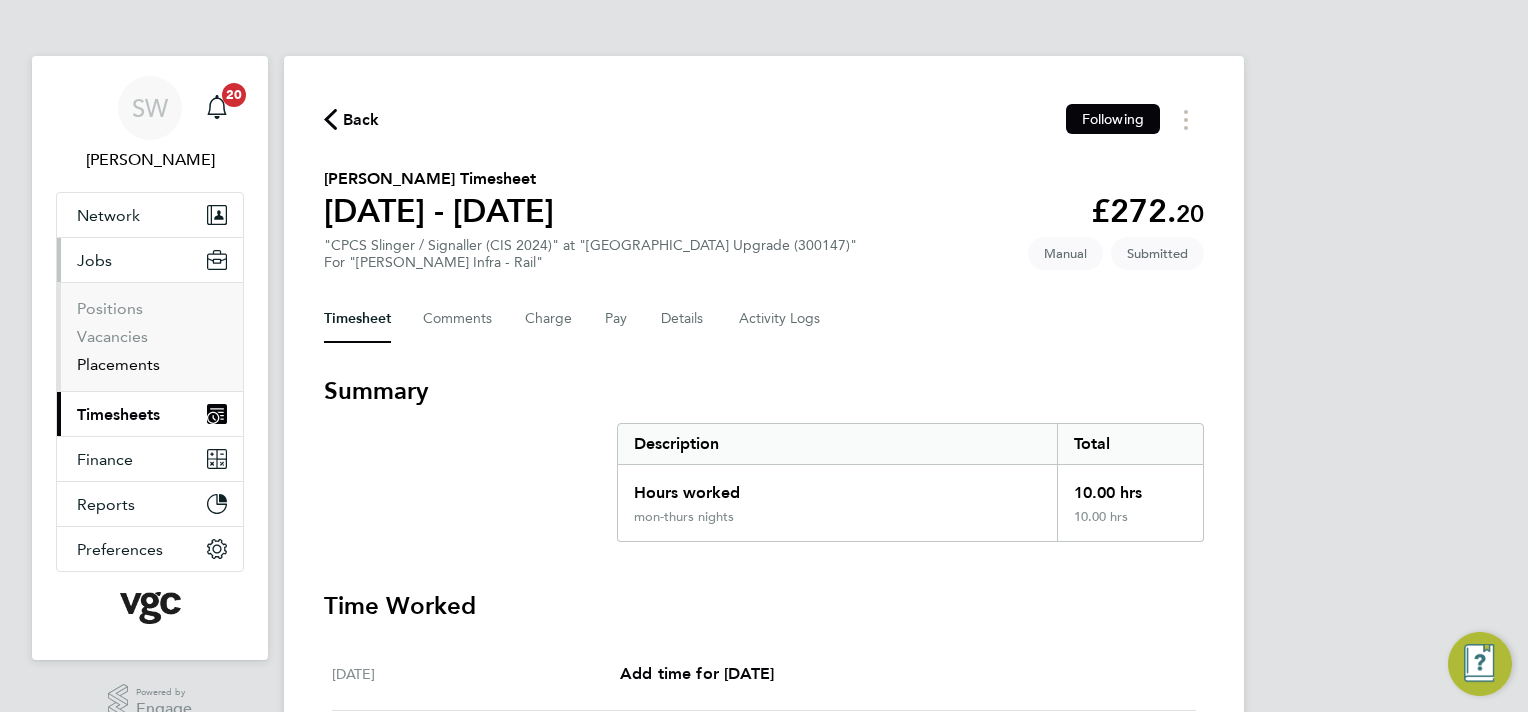 click on "Placements" at bounding box center (118, 364) 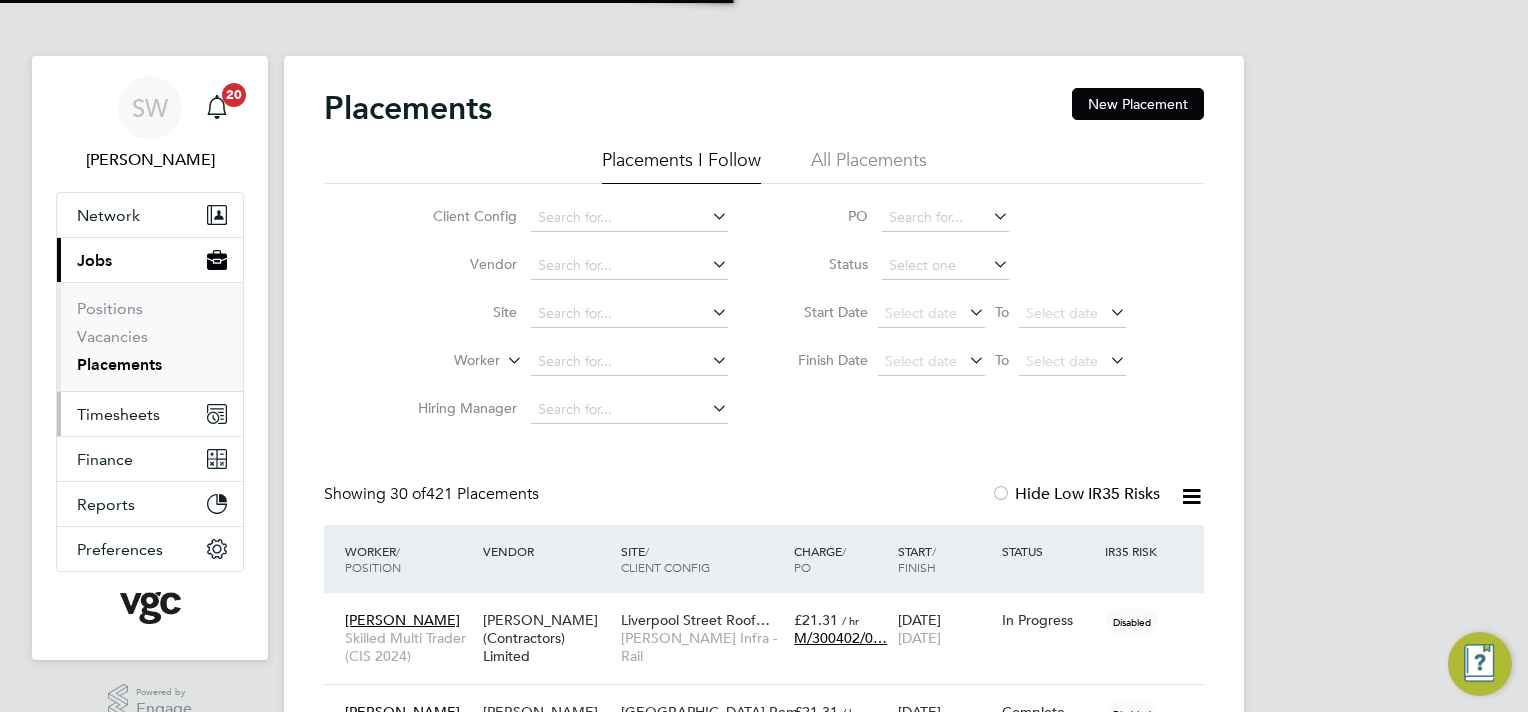 click on "Timesheets" at bounding box center [118, 414] 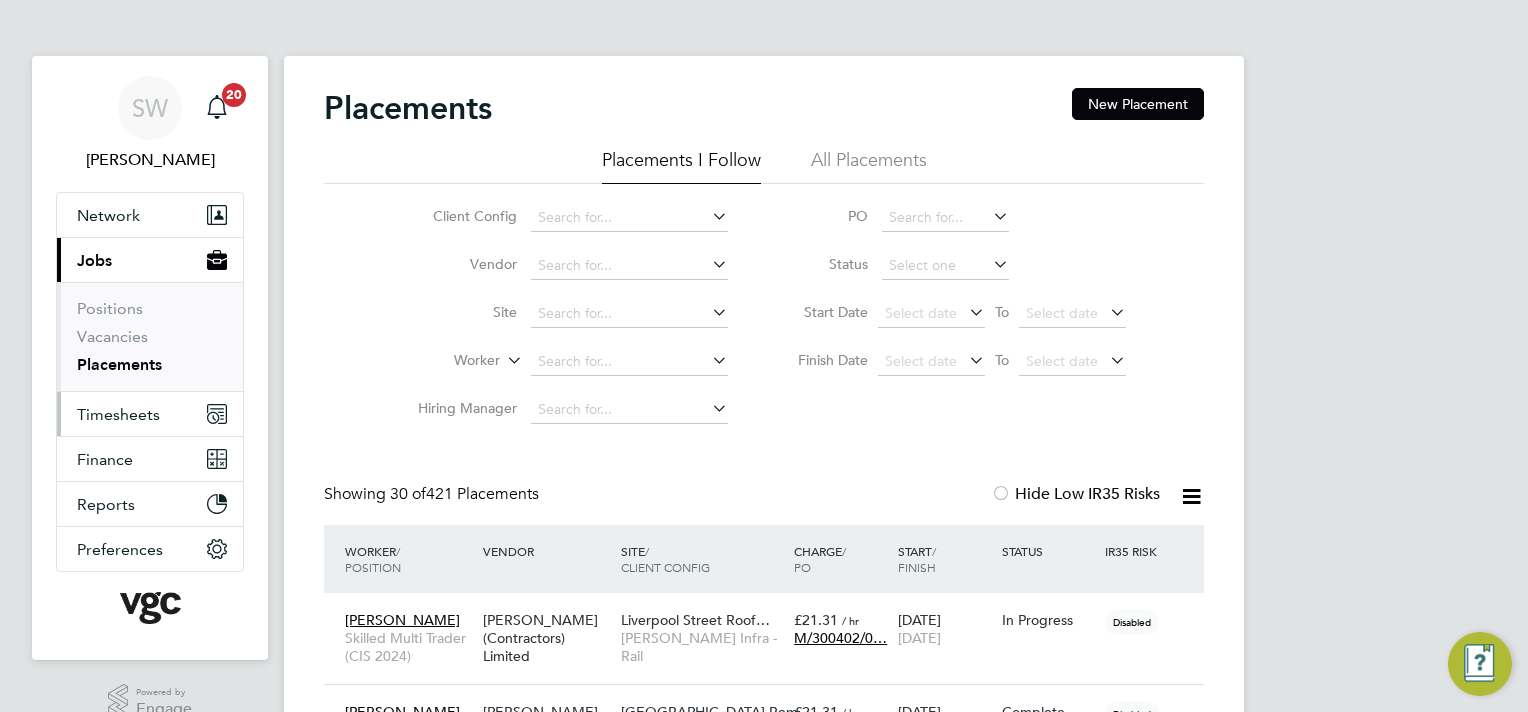 click on "Timesheets" at bounding box center [118, 414] 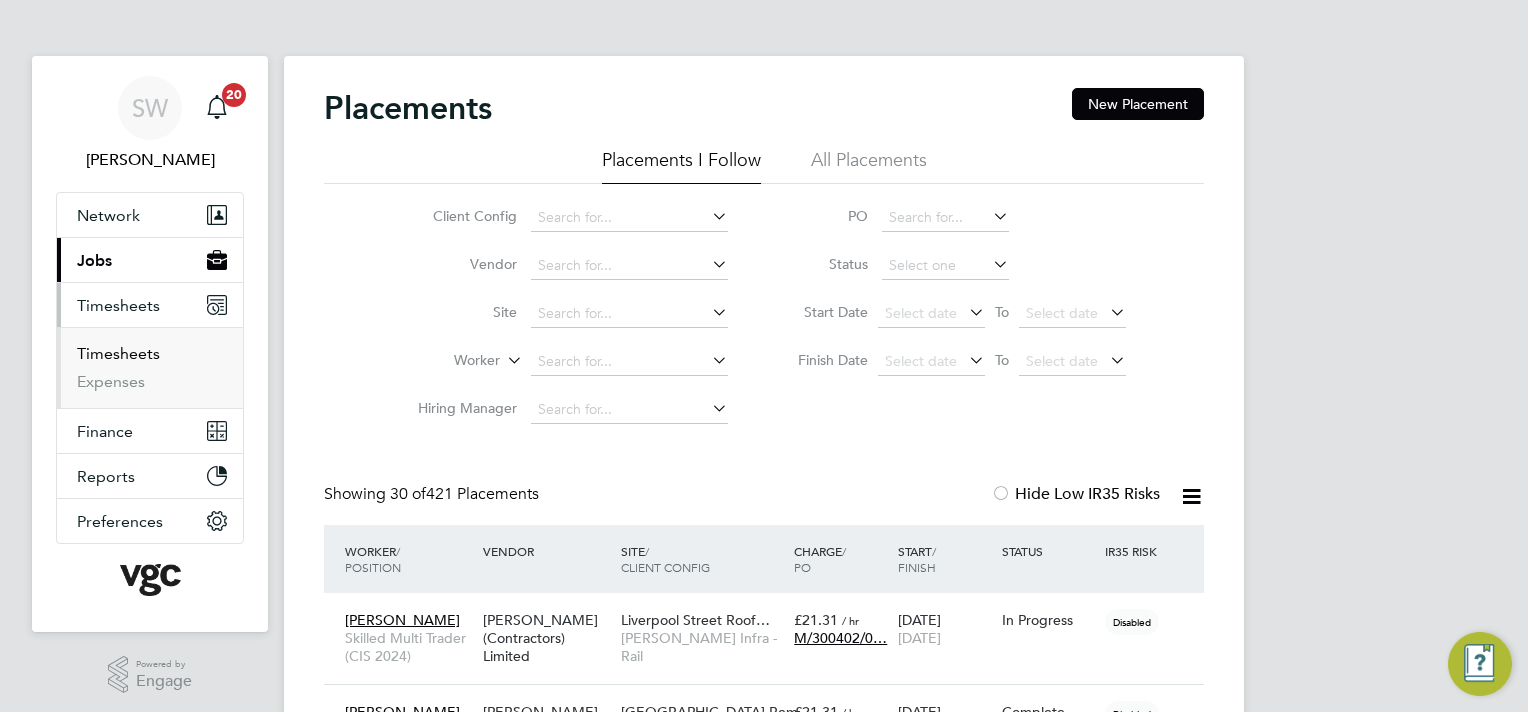 click on "Timesheets" at bounding box center (118, 353) 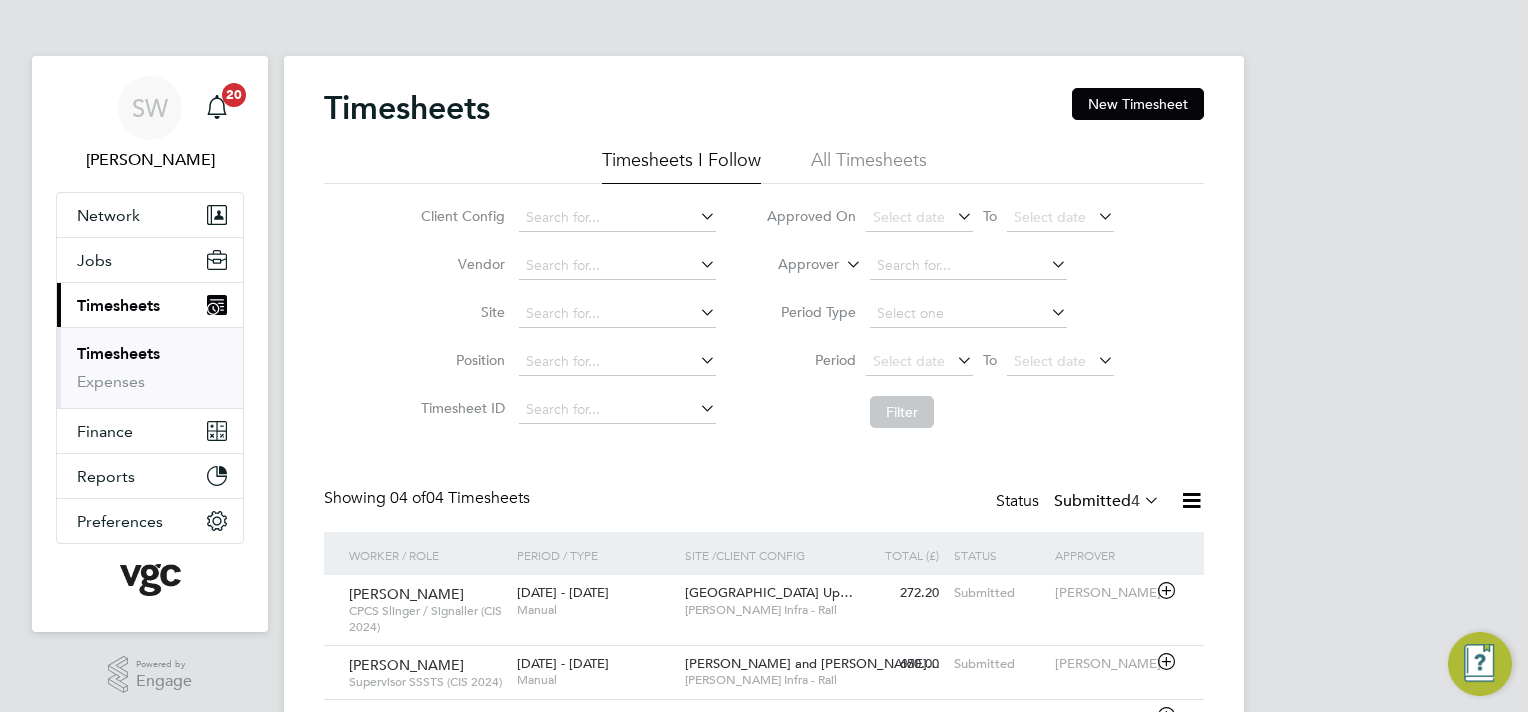 scroll, scrollTop: 9, scrollLeft: 10, axis: both 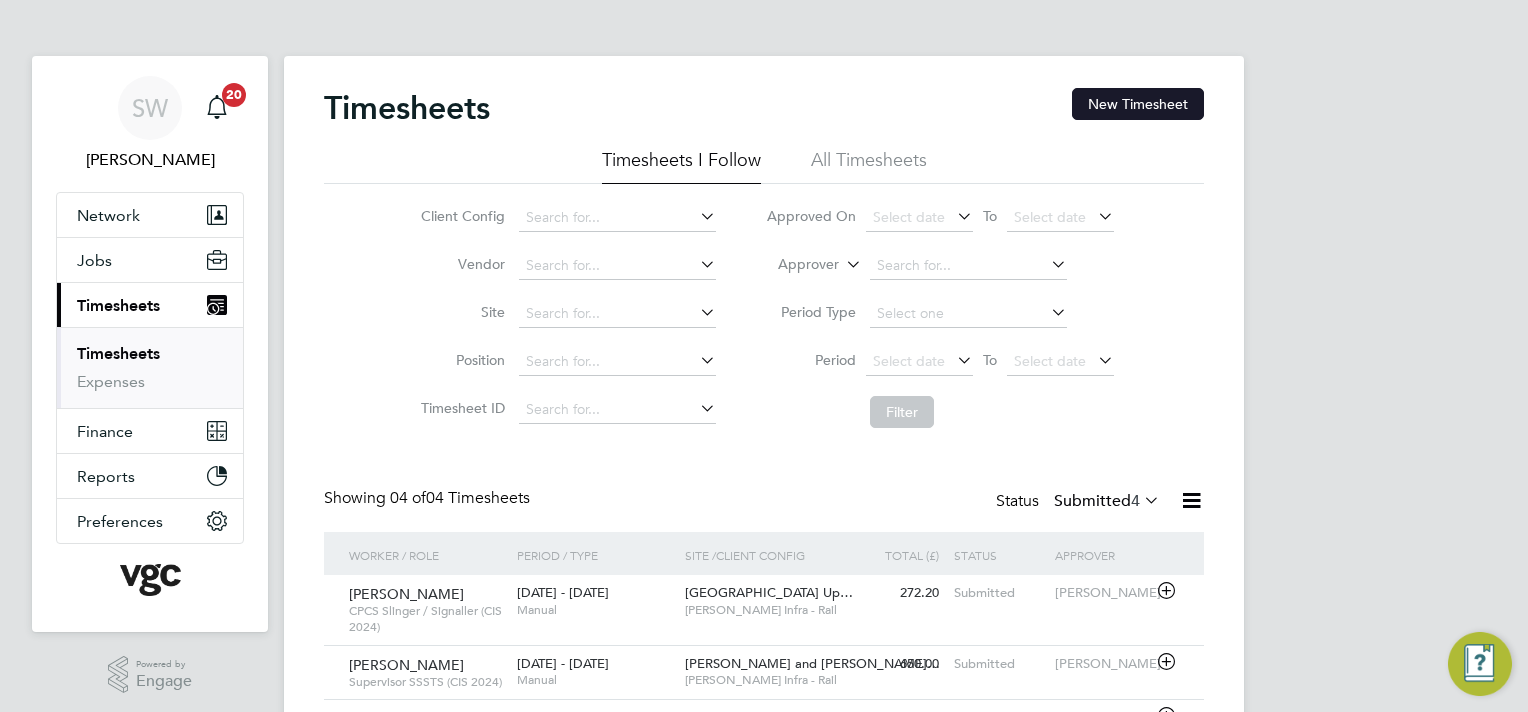 click on "New Timesheet" 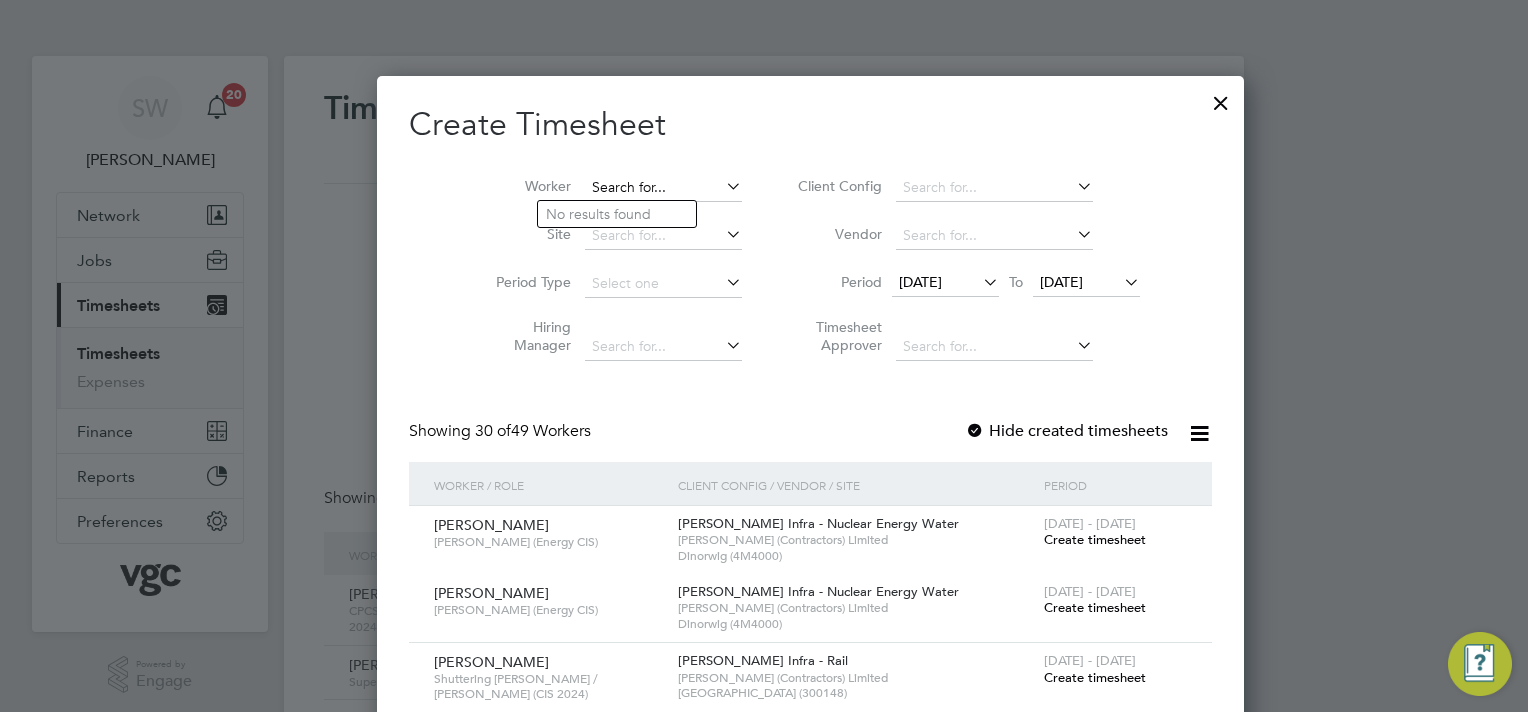 click at bounding box center [663, 188] 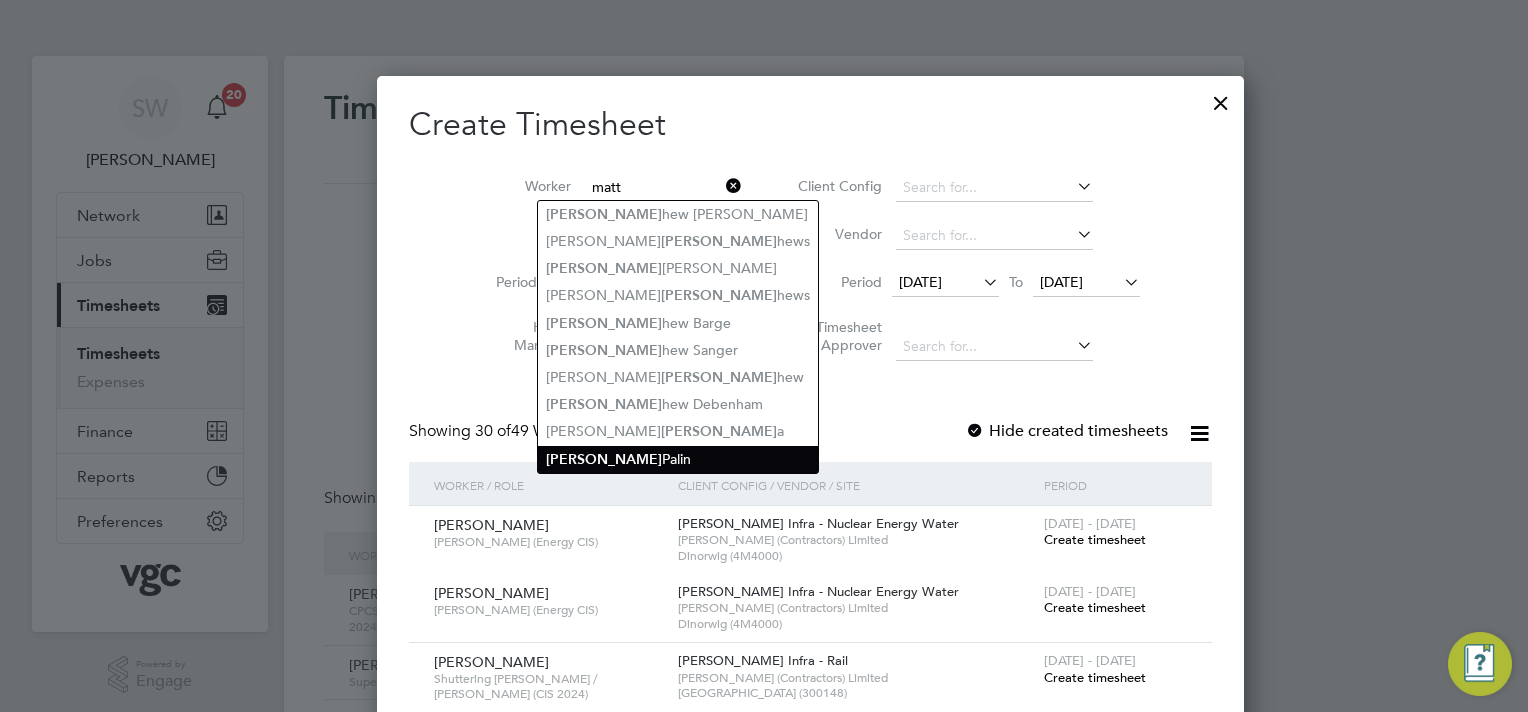 click on "Matt" 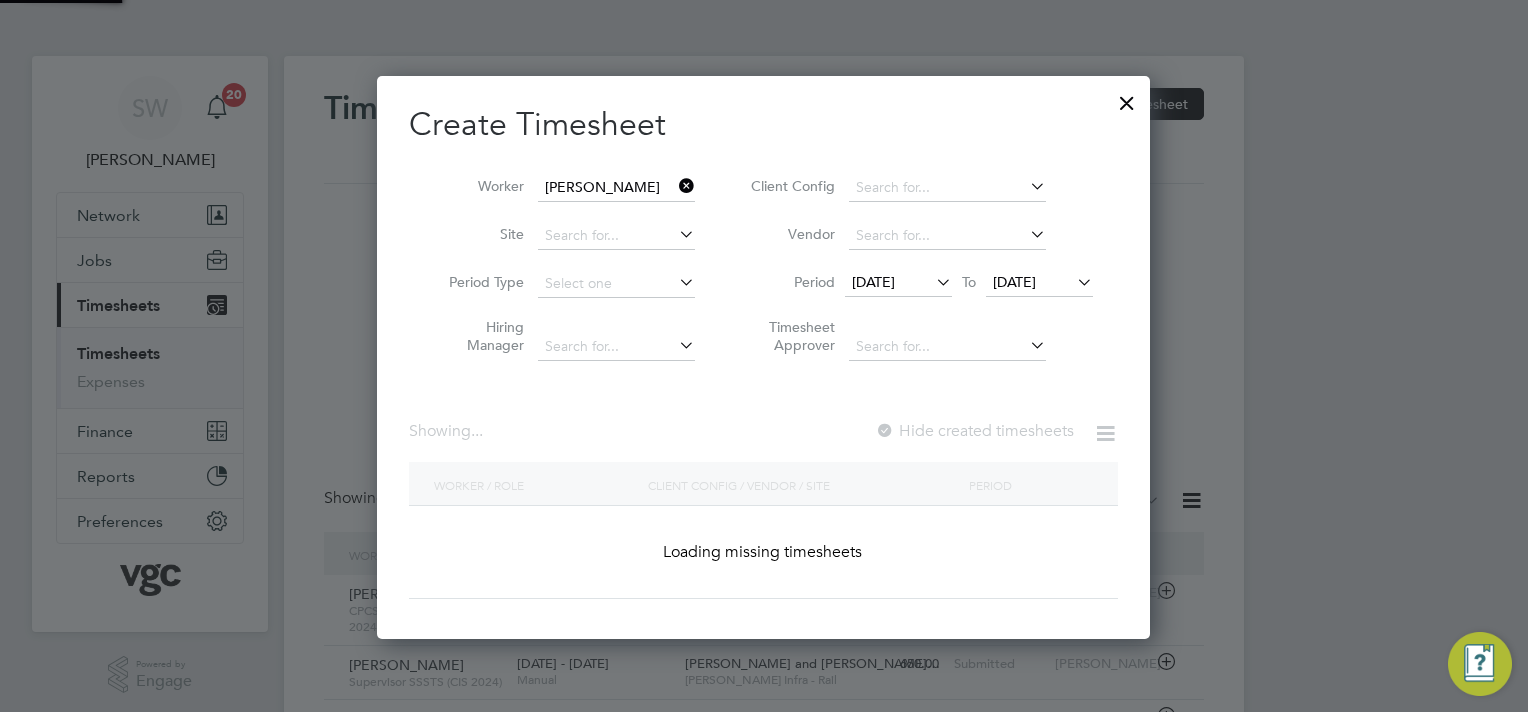 scroll, scrollTop: 10, scrollLeft: 10, axis: both 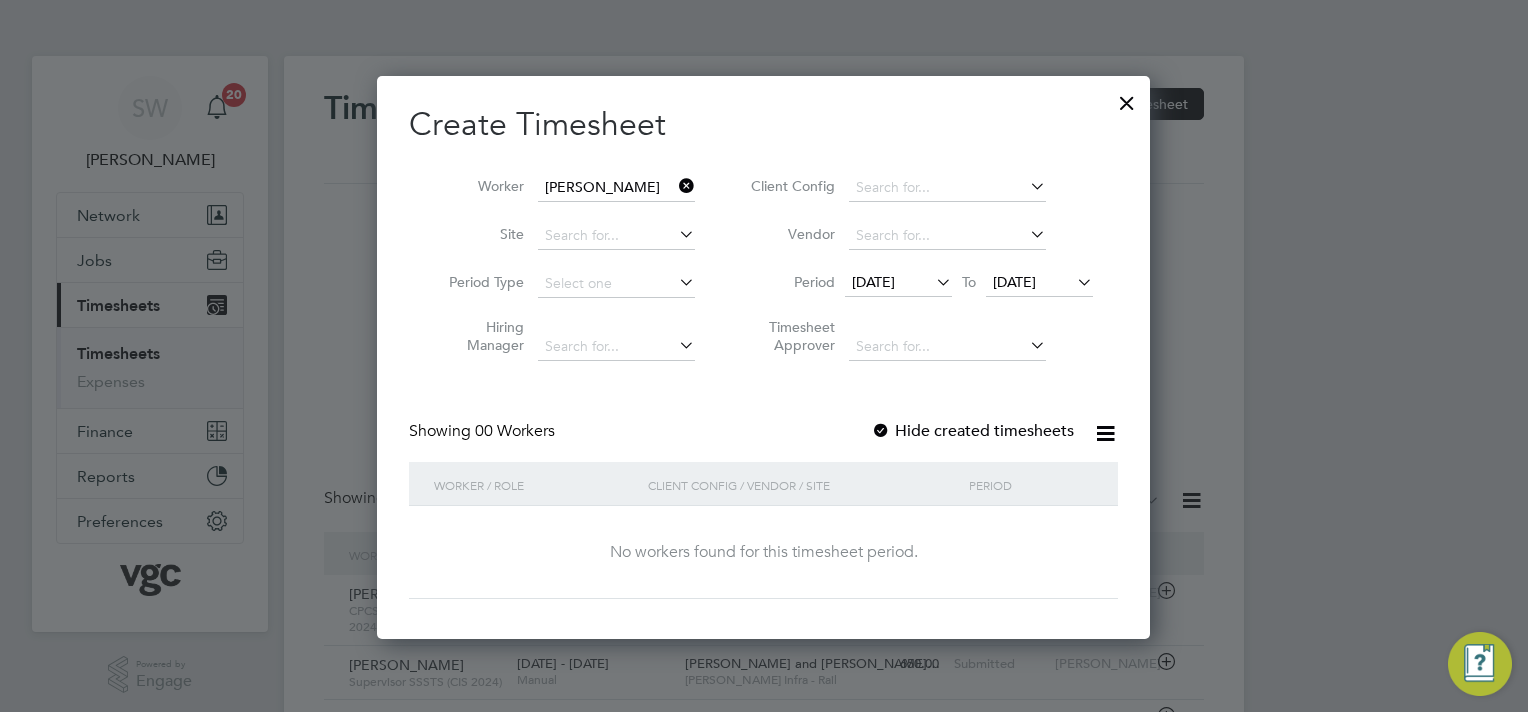 click on "18 Jul 2025" at bounding box center [1014, 282] 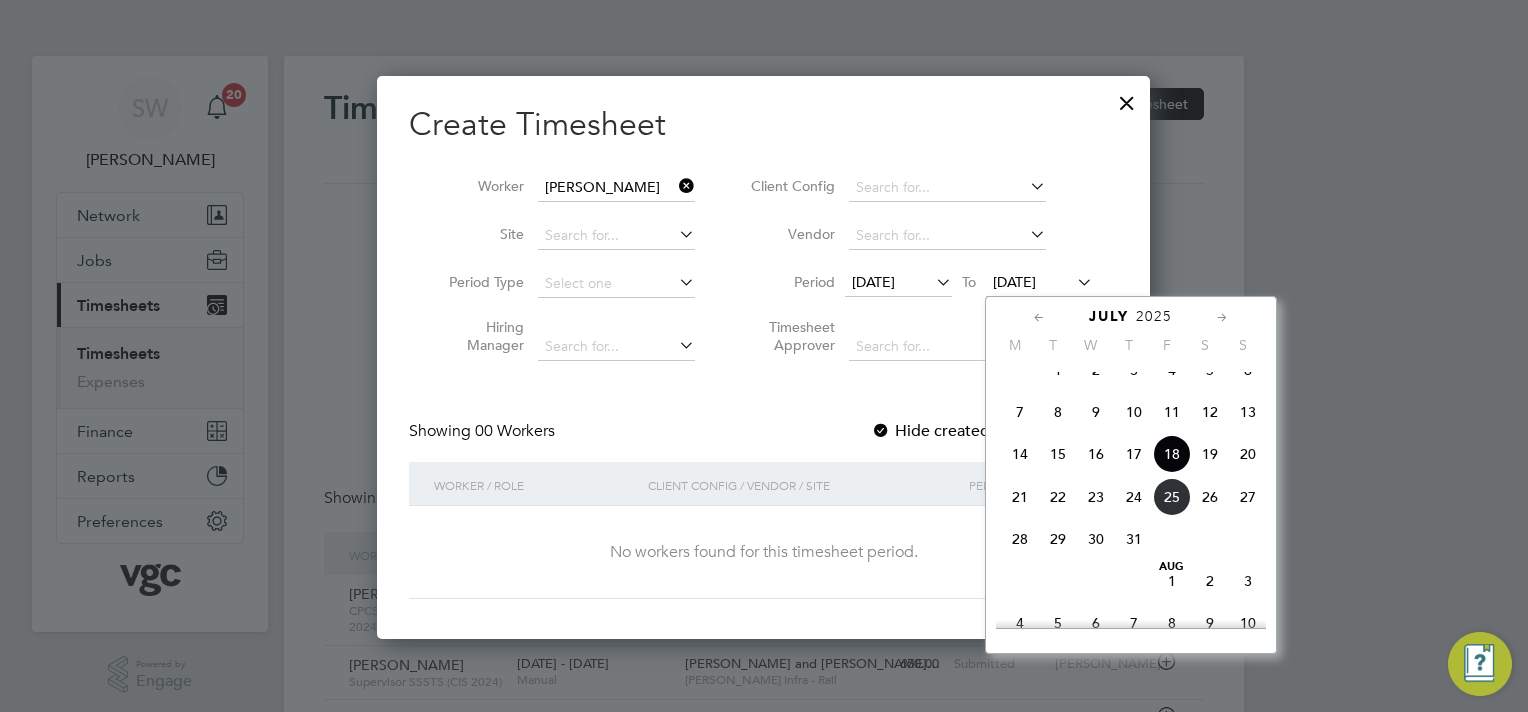 drag, startPoint x: 1176, startPoint y: 513, endPoint x: 1140, endPoint y: 506, distance: 36.67424 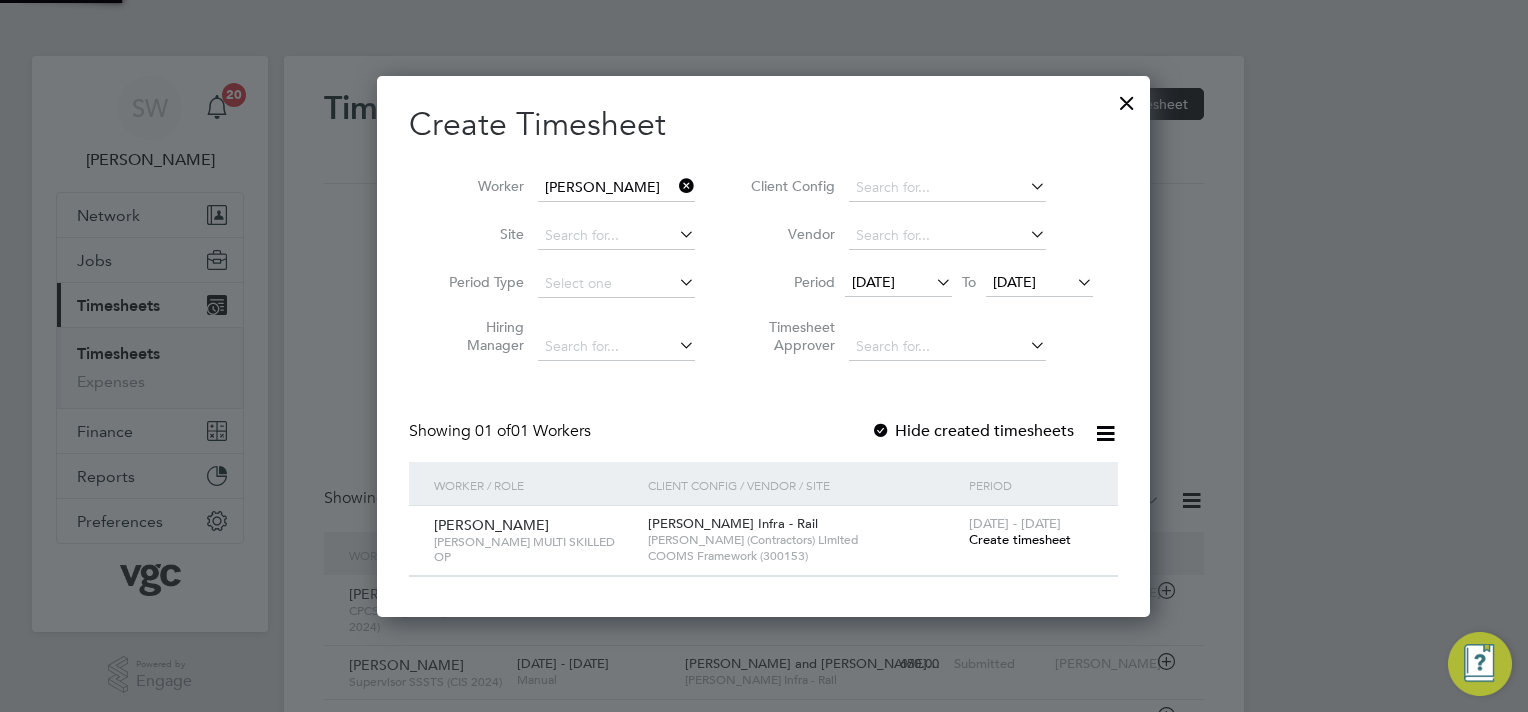 scroll, scrollTop: 9, scrollLeft: 10, axis: both 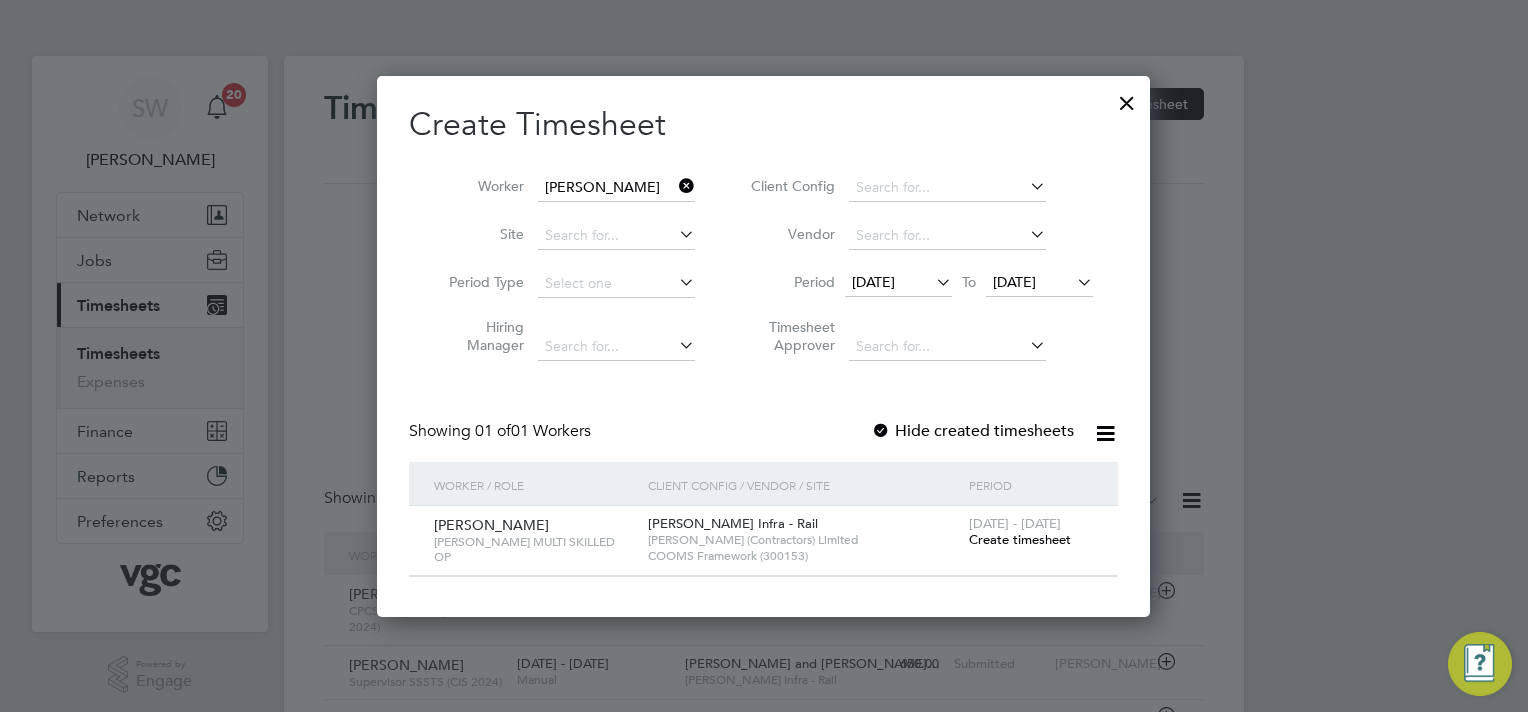 click on "Create timesheet" at bounding box center [1020, 539] 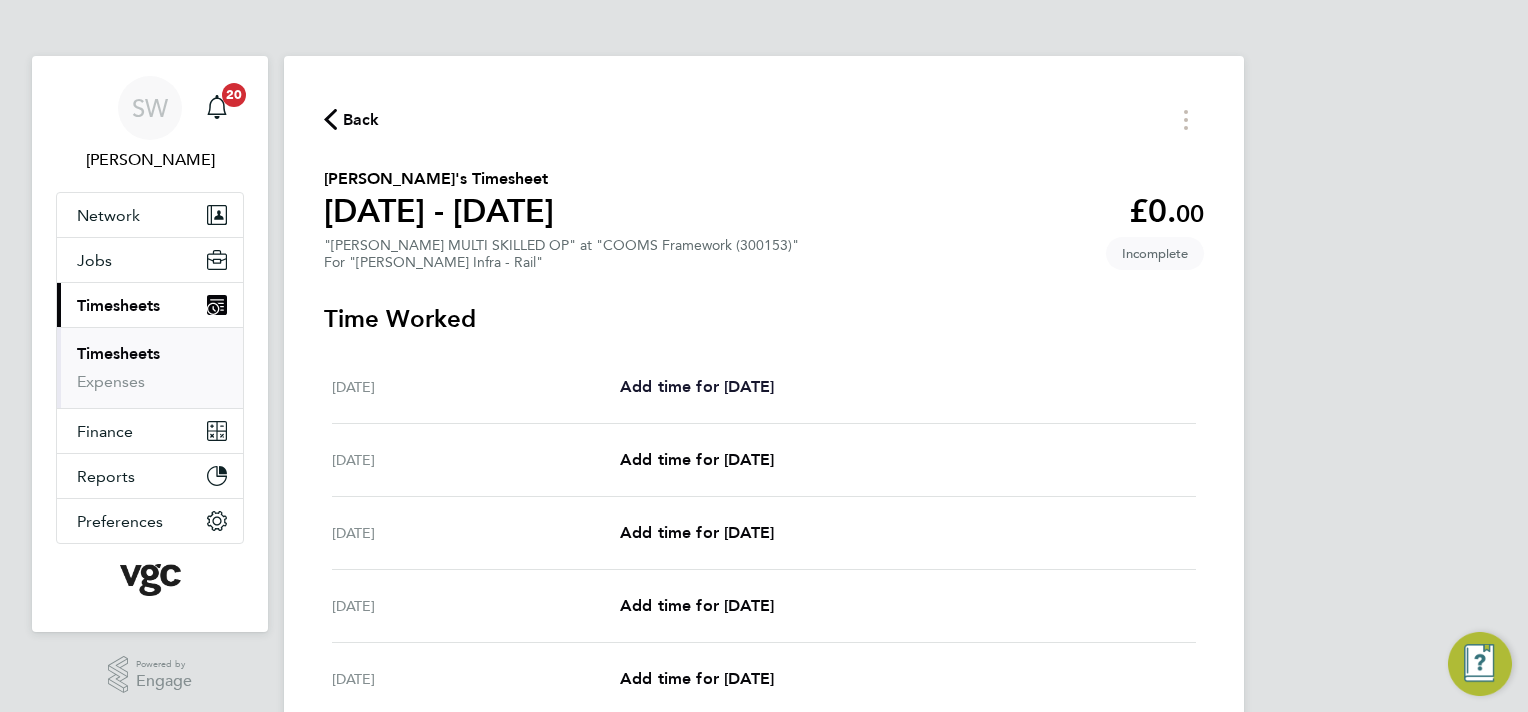 click on "Add time for Sat 19 Jul" at bounding box center (697, 386) 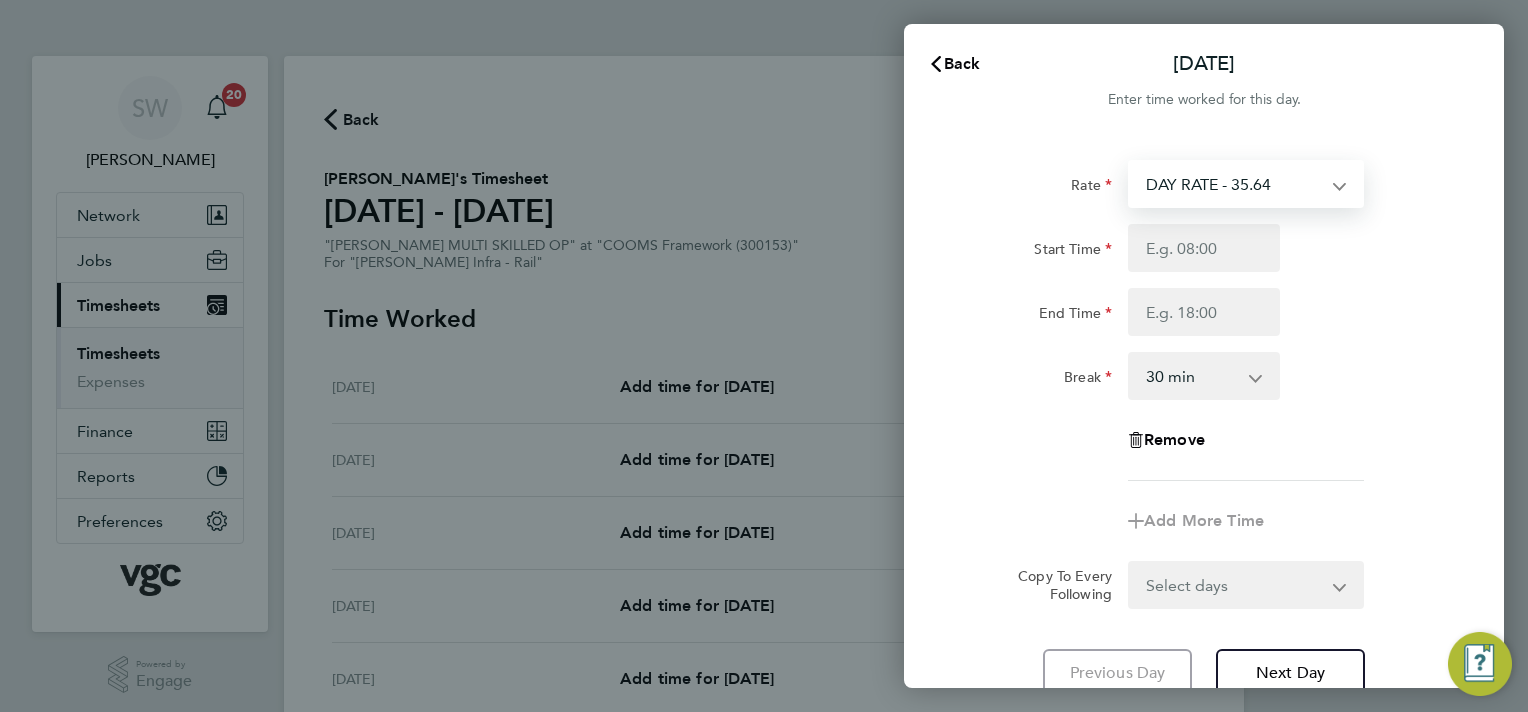 click on "DAY RATE - 35.64   WEEKEND - 46.44   NIGHT RATE - 41.04   xmas Bonus - 450.00   xmas double - 71.28" at bounding box center [1234, 184] 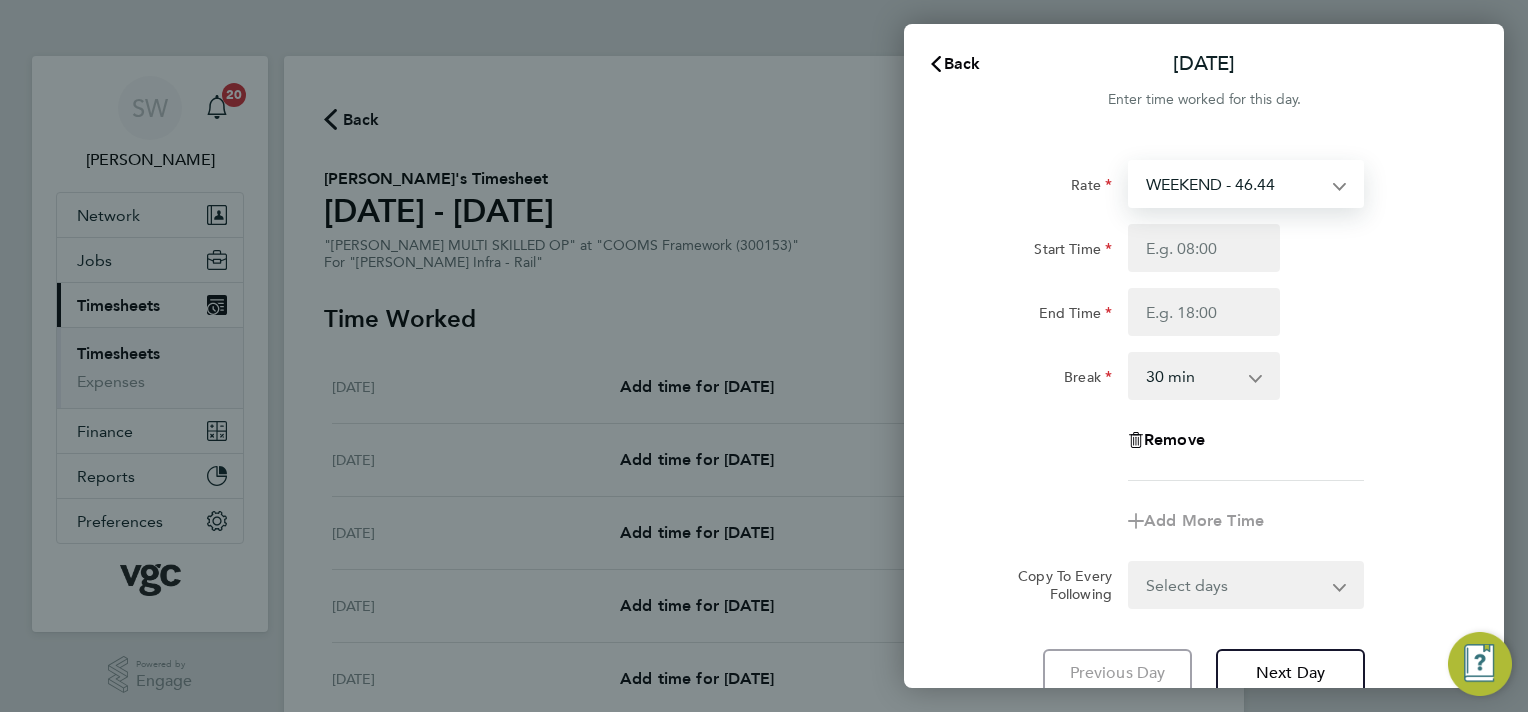 select on "30" 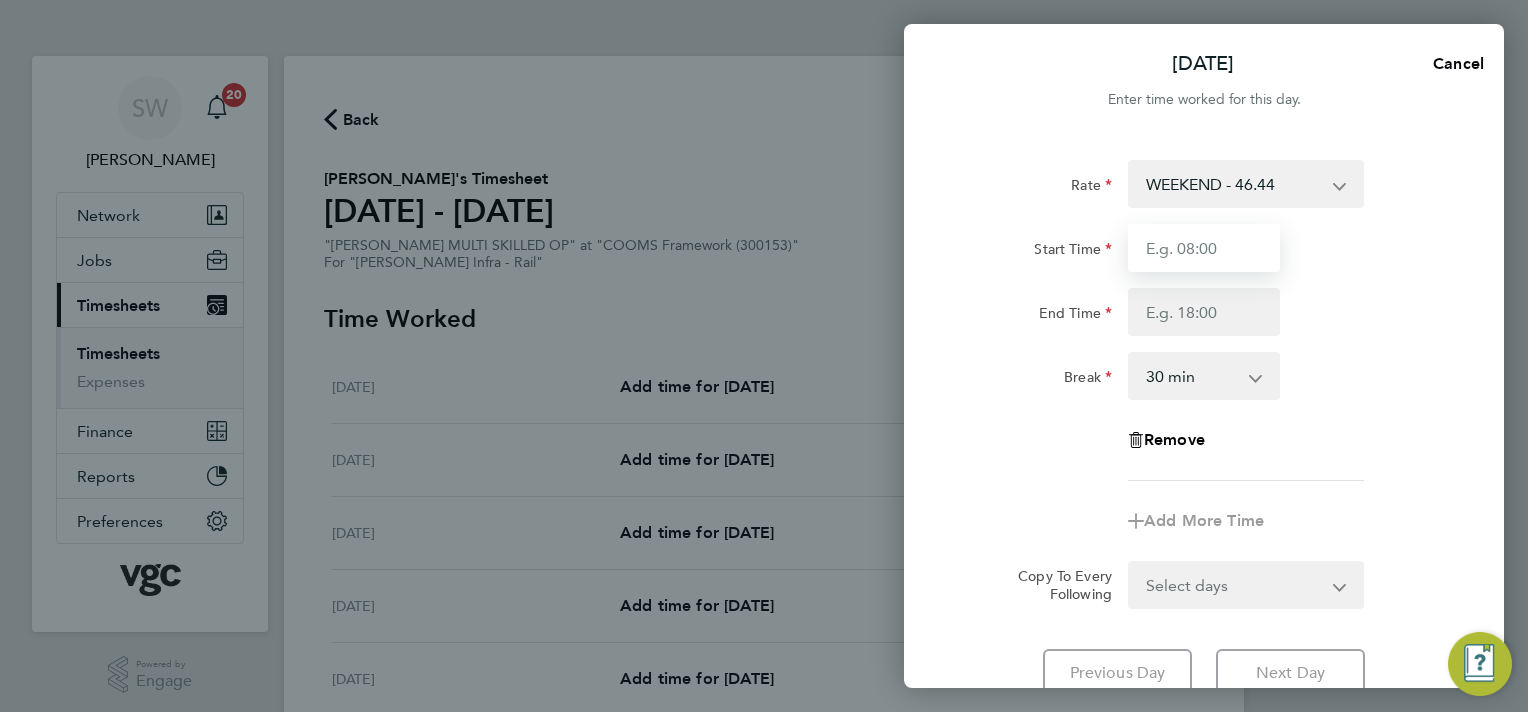 click on "Start Time" at bounding box center [1204, 248] 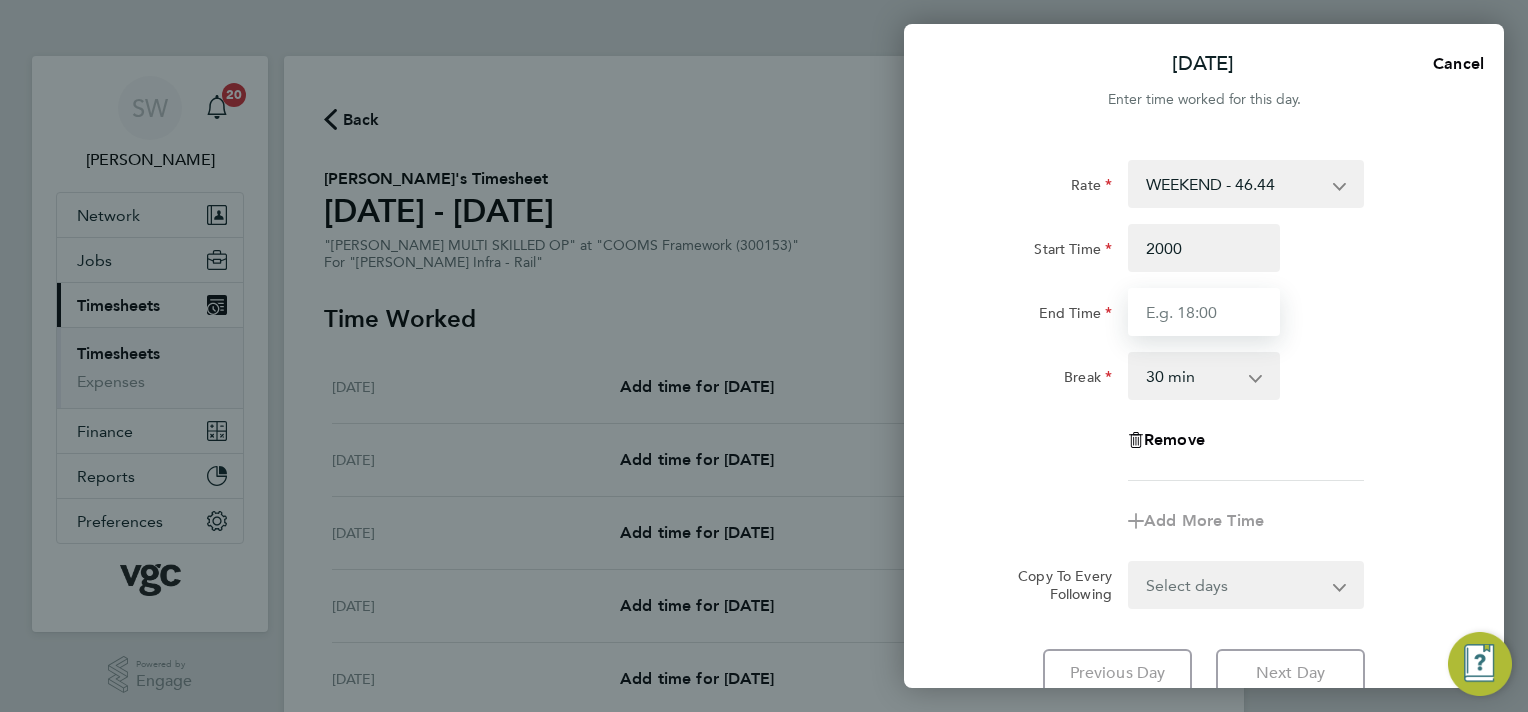 type on "20:00" 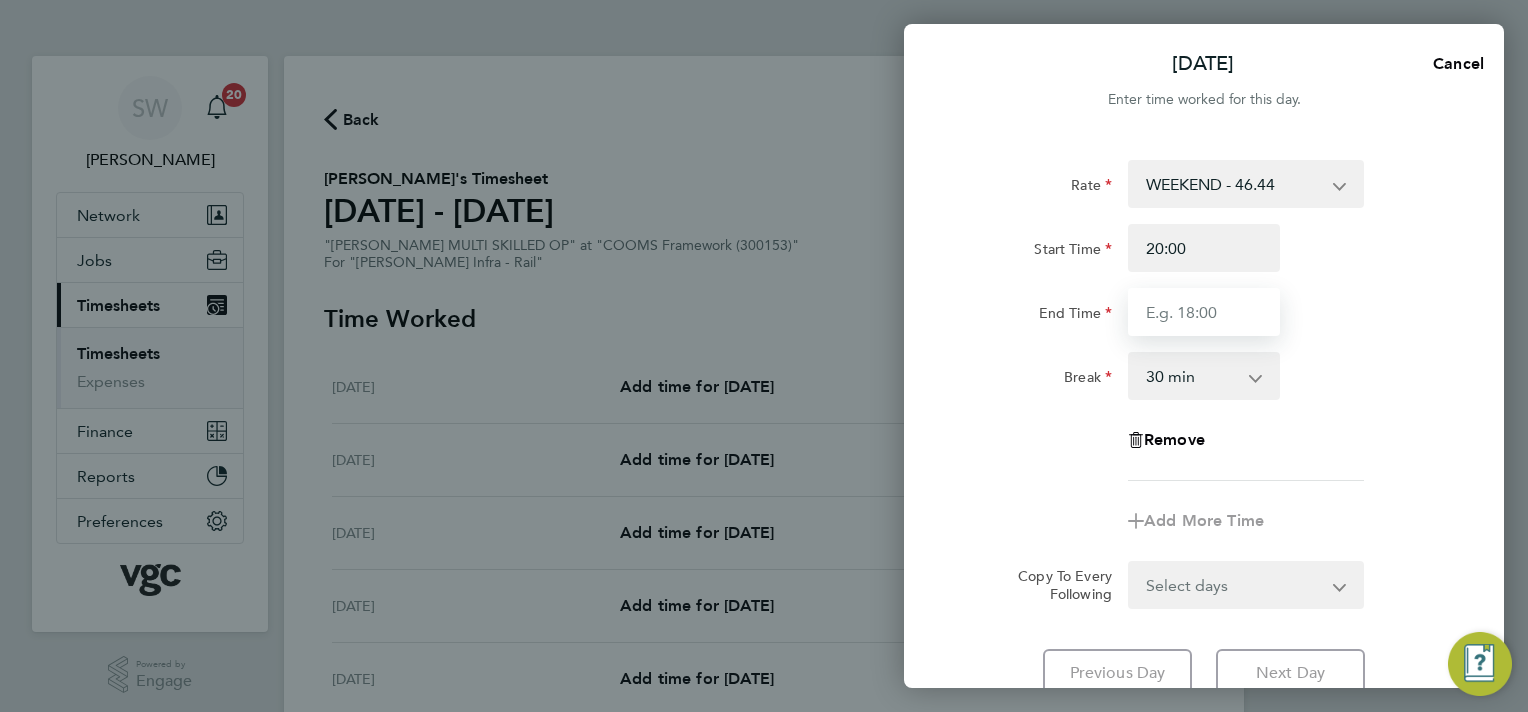 click on "End Time" at bounding box center [1204, 312] 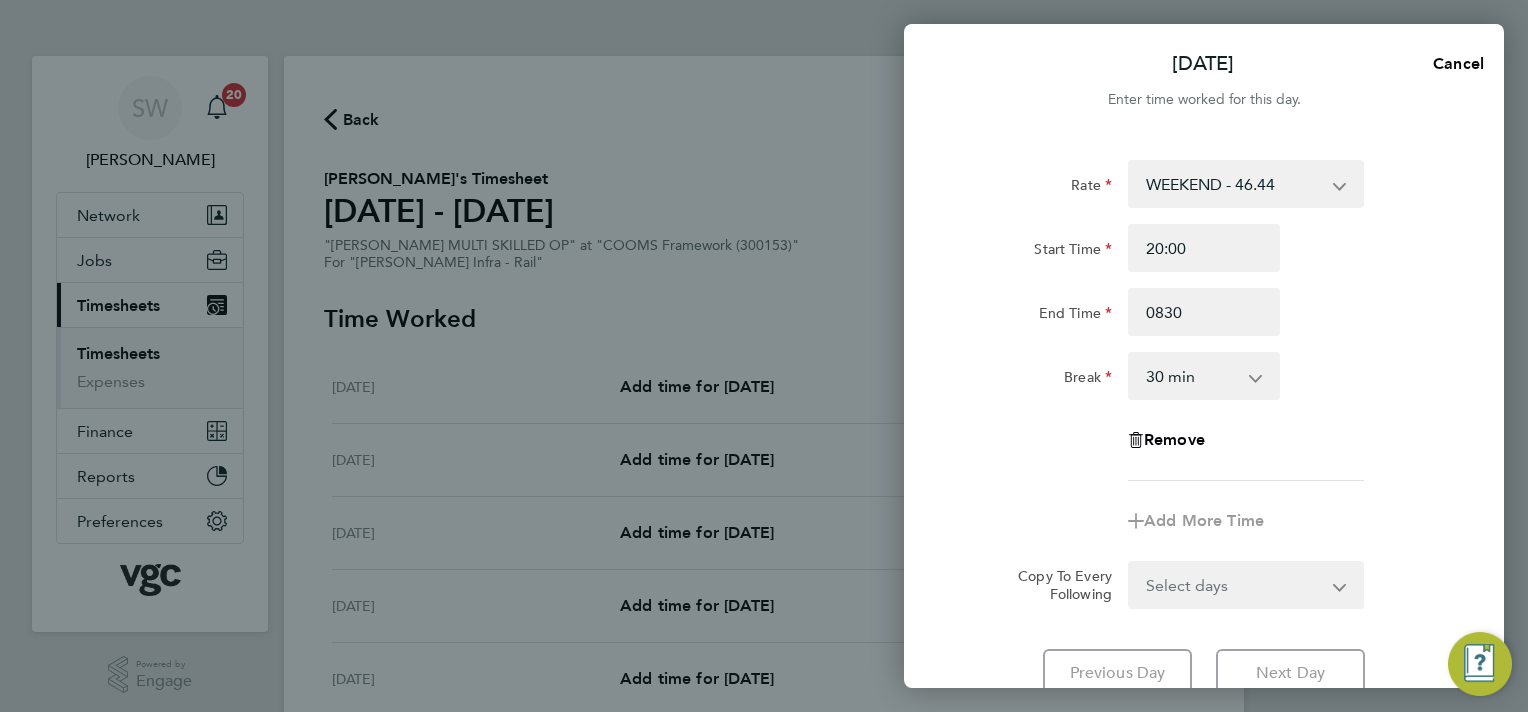 type on "08:30" 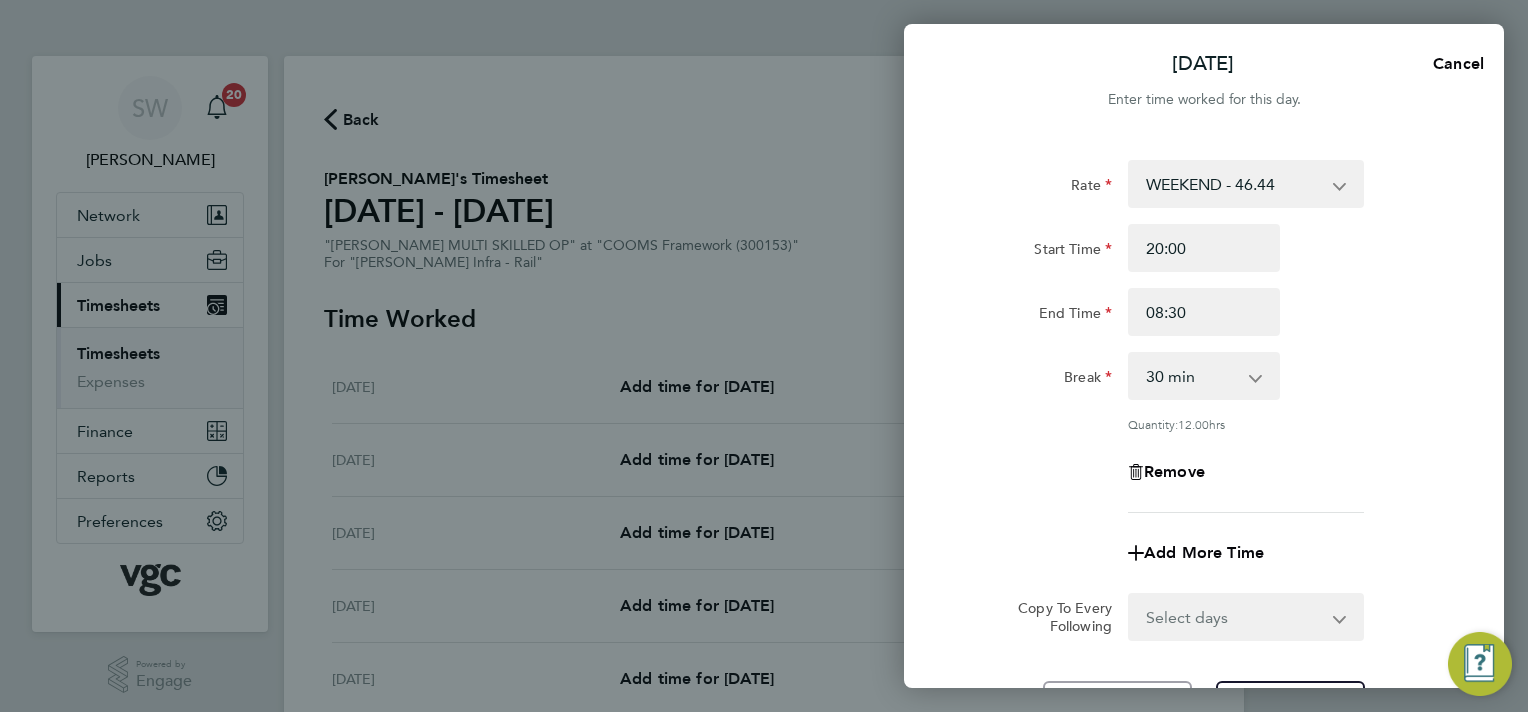 click on "Rate  WEEKEND - 46.44   DAY RATE - 35.64   NIGHT RATE - 41.04   xmas Bonus - 450.00   xmas double - 71.28
Start Time 20:00 End Time 08:30 Break  0 min   15 min   30 min   45 min   60 min   75 min   90 min
Quantity:  12.00  hrs
Remove
Add More Time  Copy To Every Following  Select days   Day   Weekday (Mon-Fri)   Monday   Tuesday   Wednesday   Thursday   Friday   Sunday
Previous Day   Next Day" 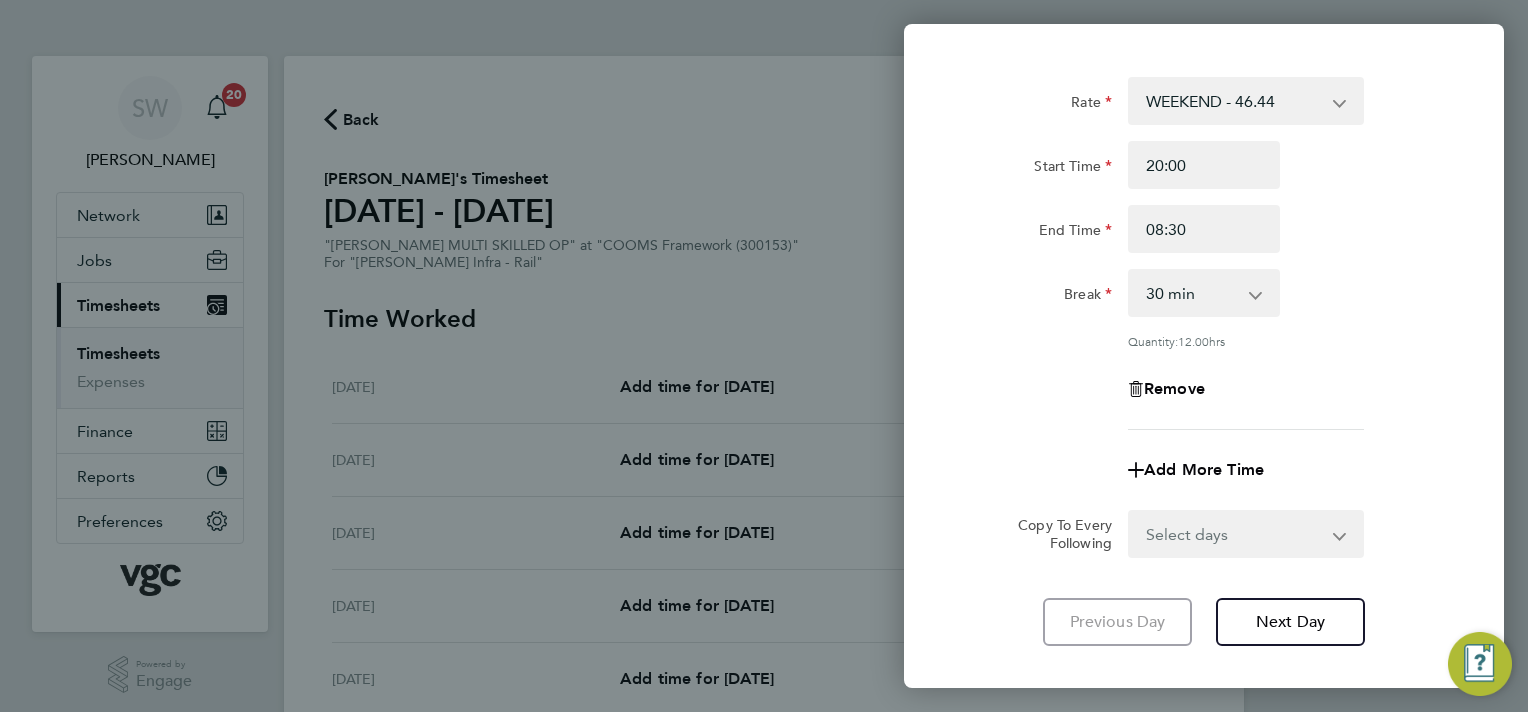scroll, scrollTop: 190, scrollLeft: 0, axis: vertical 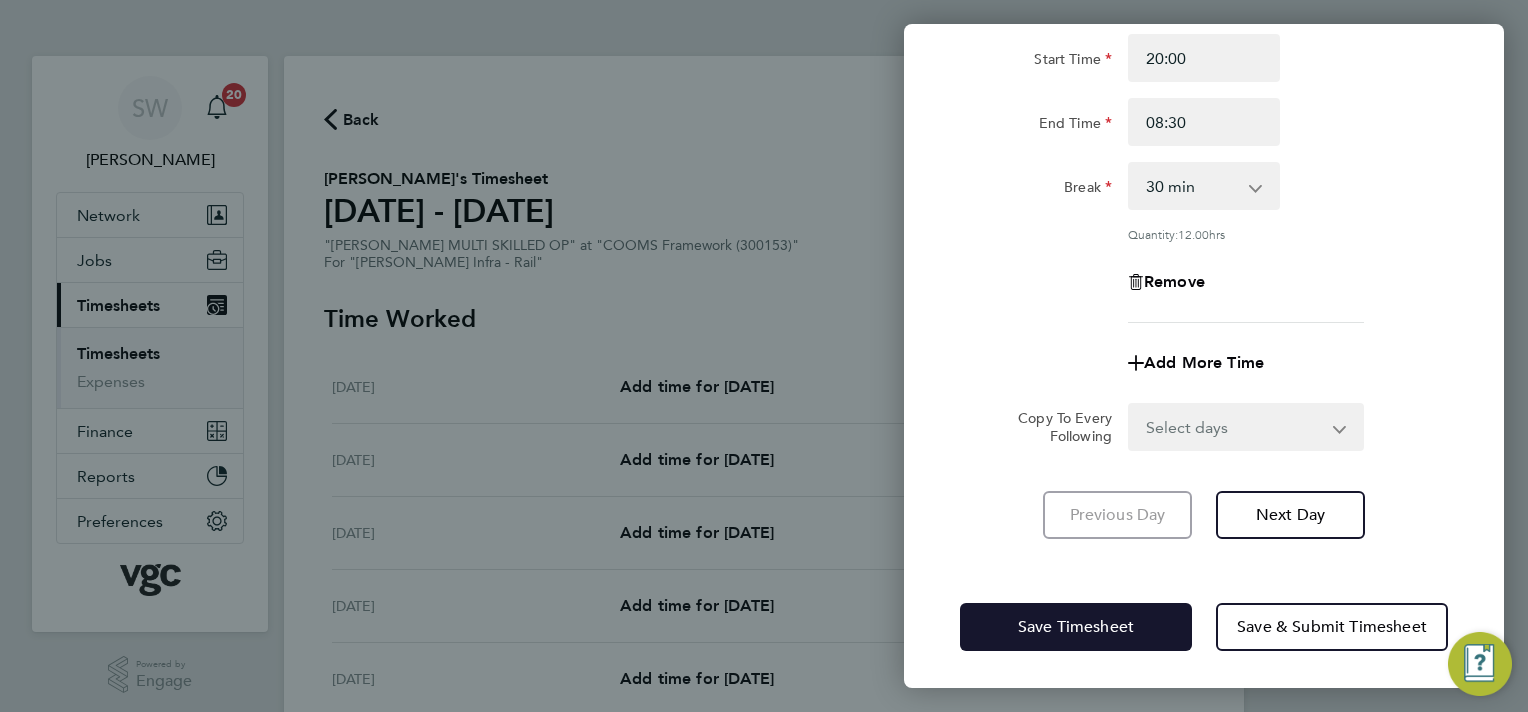 click on "Save Timesheet" 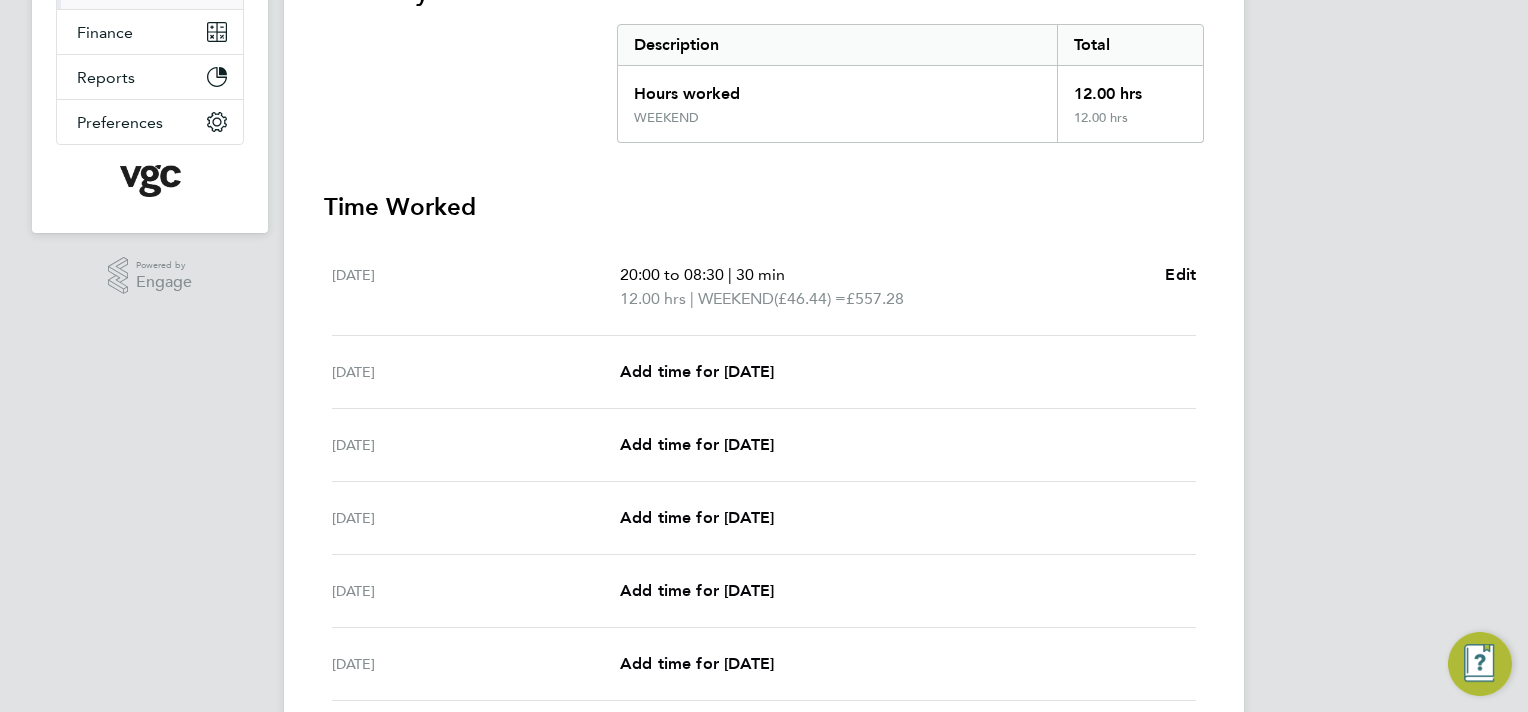 scroll, scrollTop: 400, scrollLeft: 0, axis: vertical 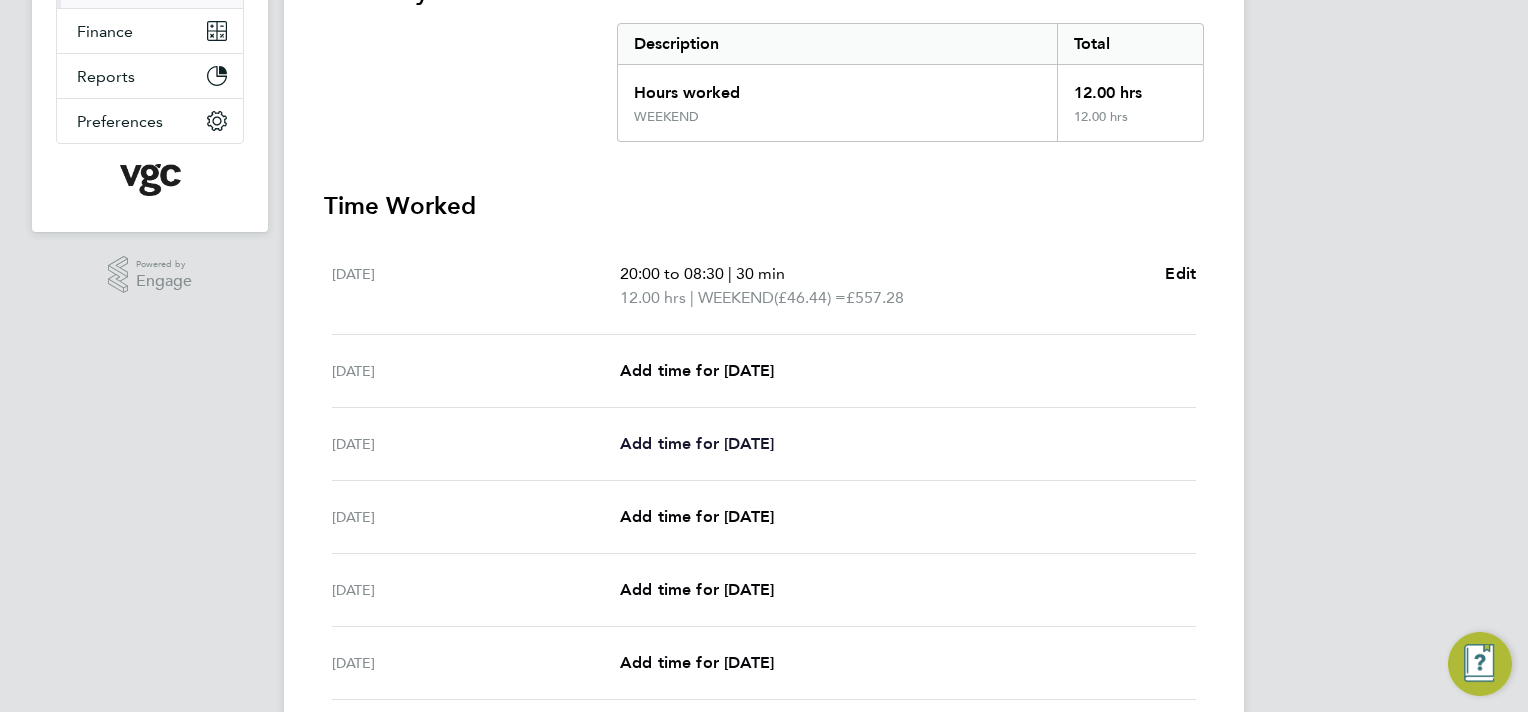 click on "Add time for Mon 21 Jul" at bounding box center [697, 443] 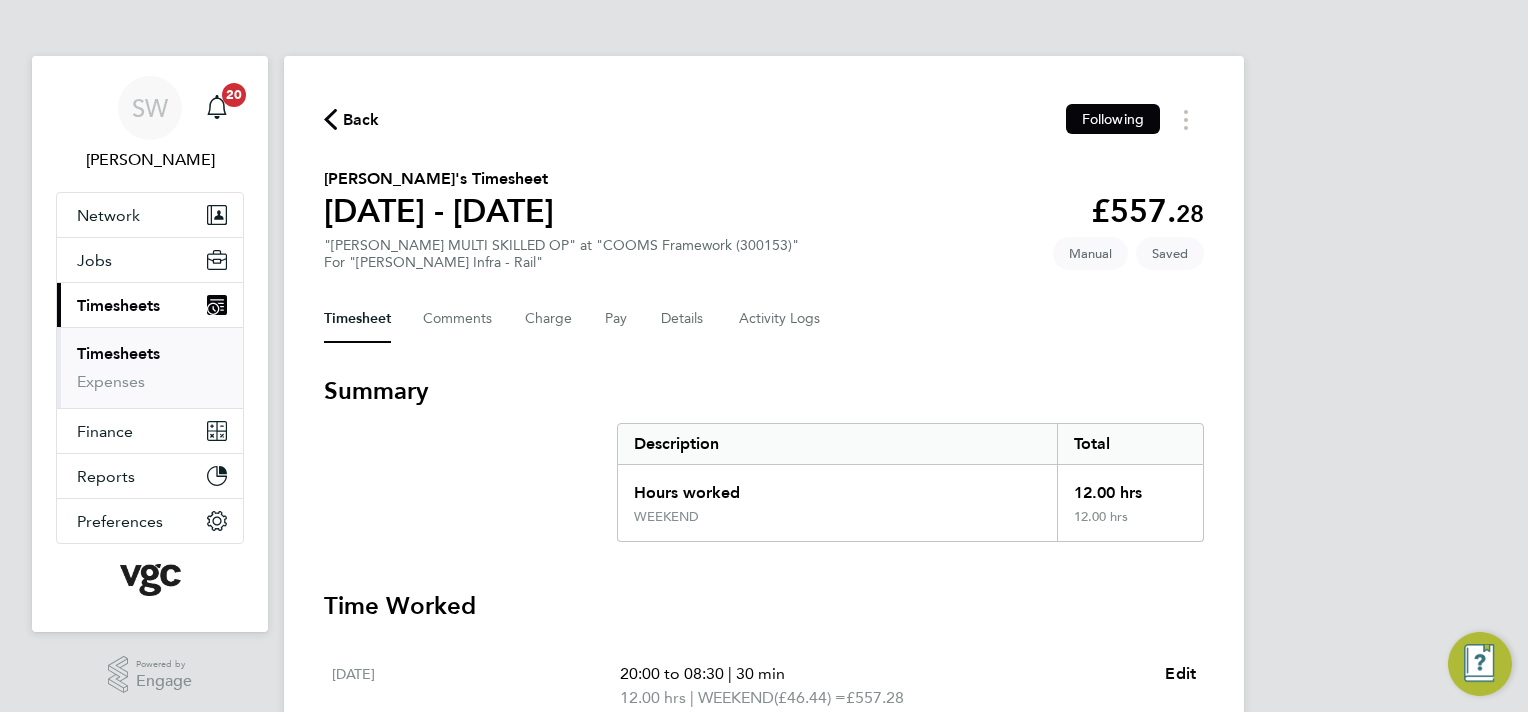 select on "30" 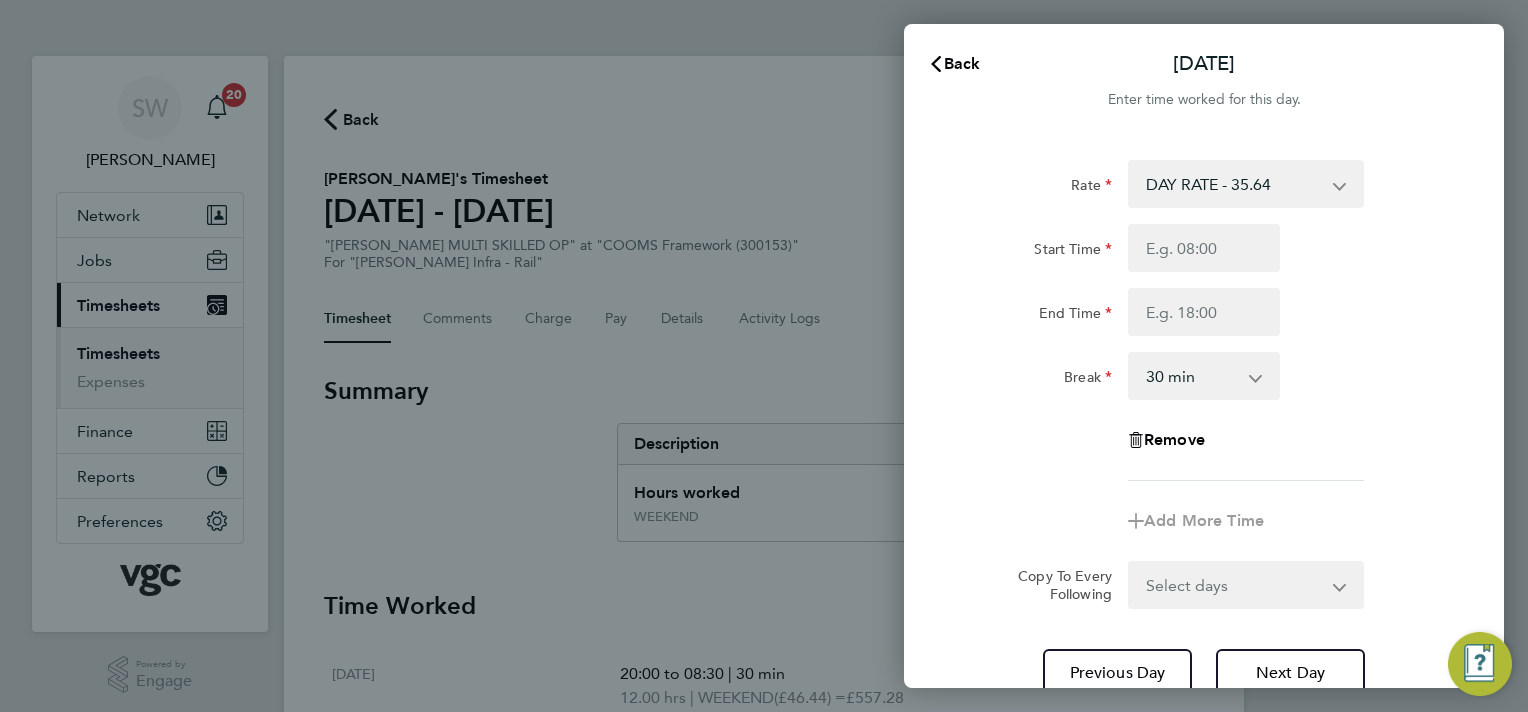 click on "DAY RATE - 35.64   WEEKEND - 46.44   NIGHT RATE - 41.04   xmas Bonus - 450.00   xmas double - 71.28" at bounding box center (1234, 184) 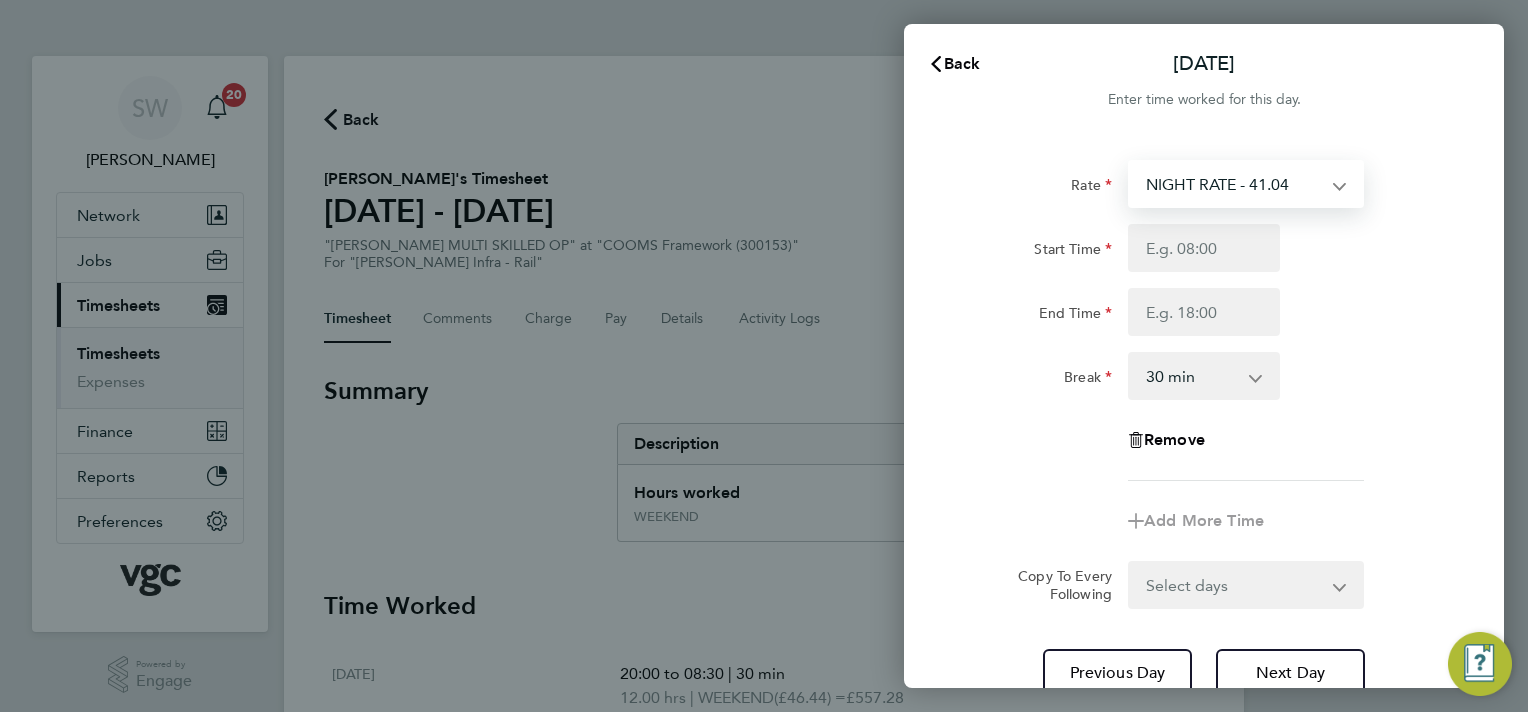 select on "30" 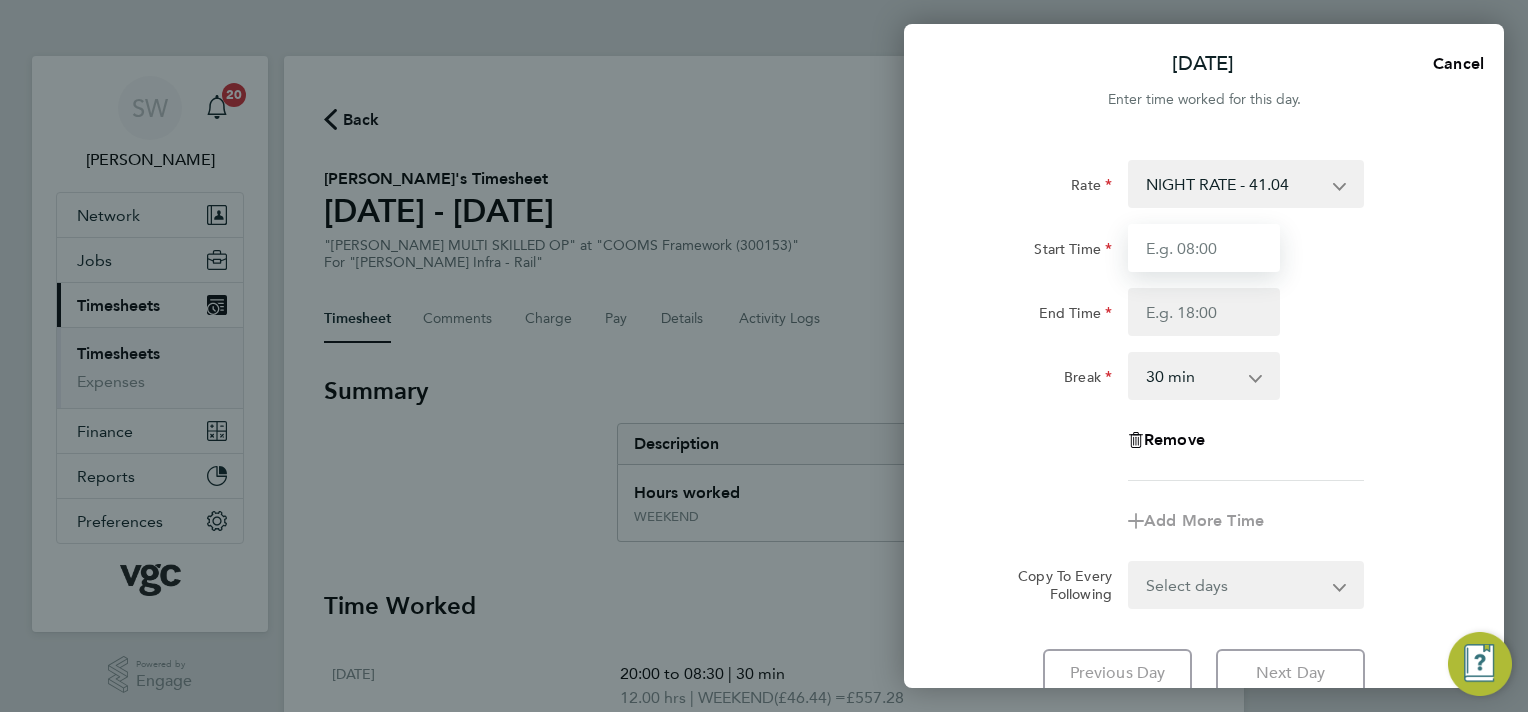 click on "Start Time" at bounding box center (1204, 248) 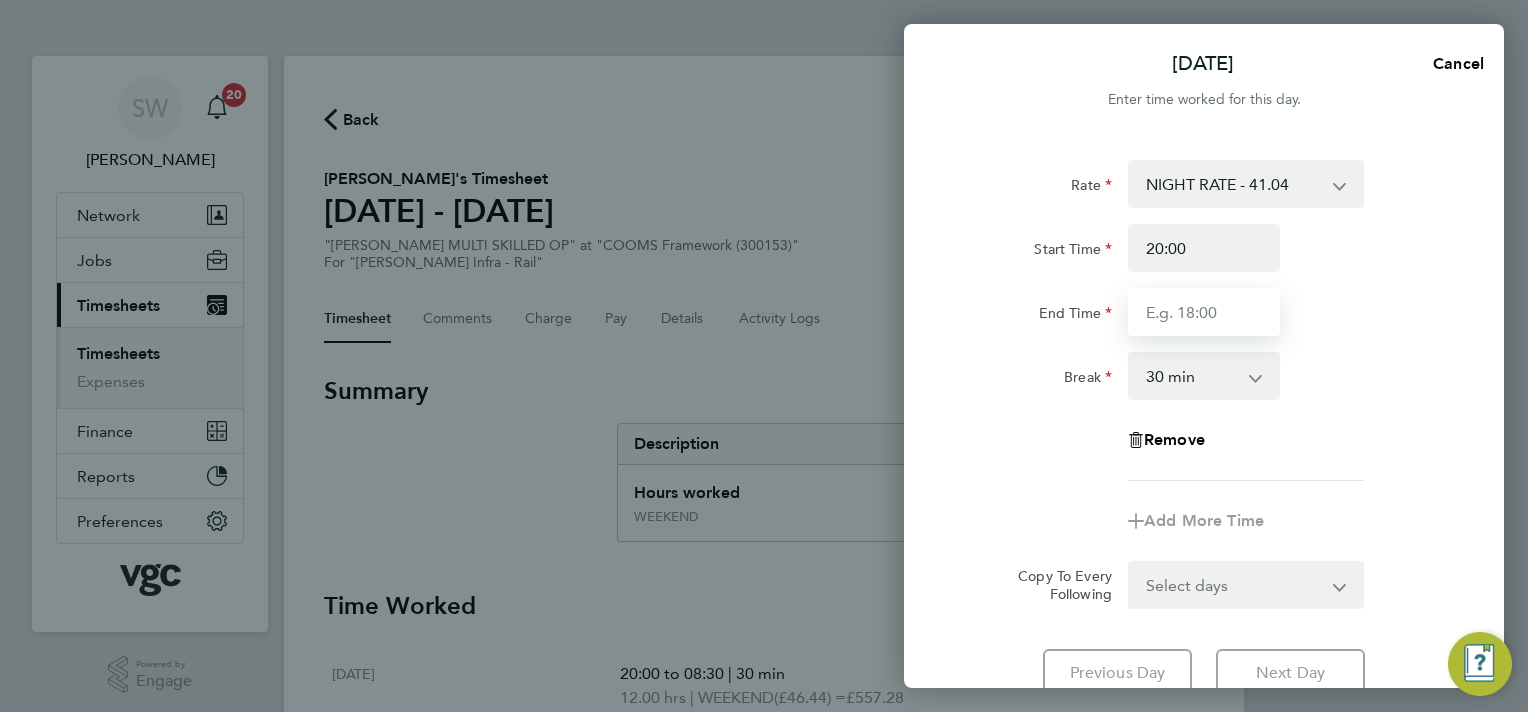 click on "End Time" at bounding box center (1204, 312) 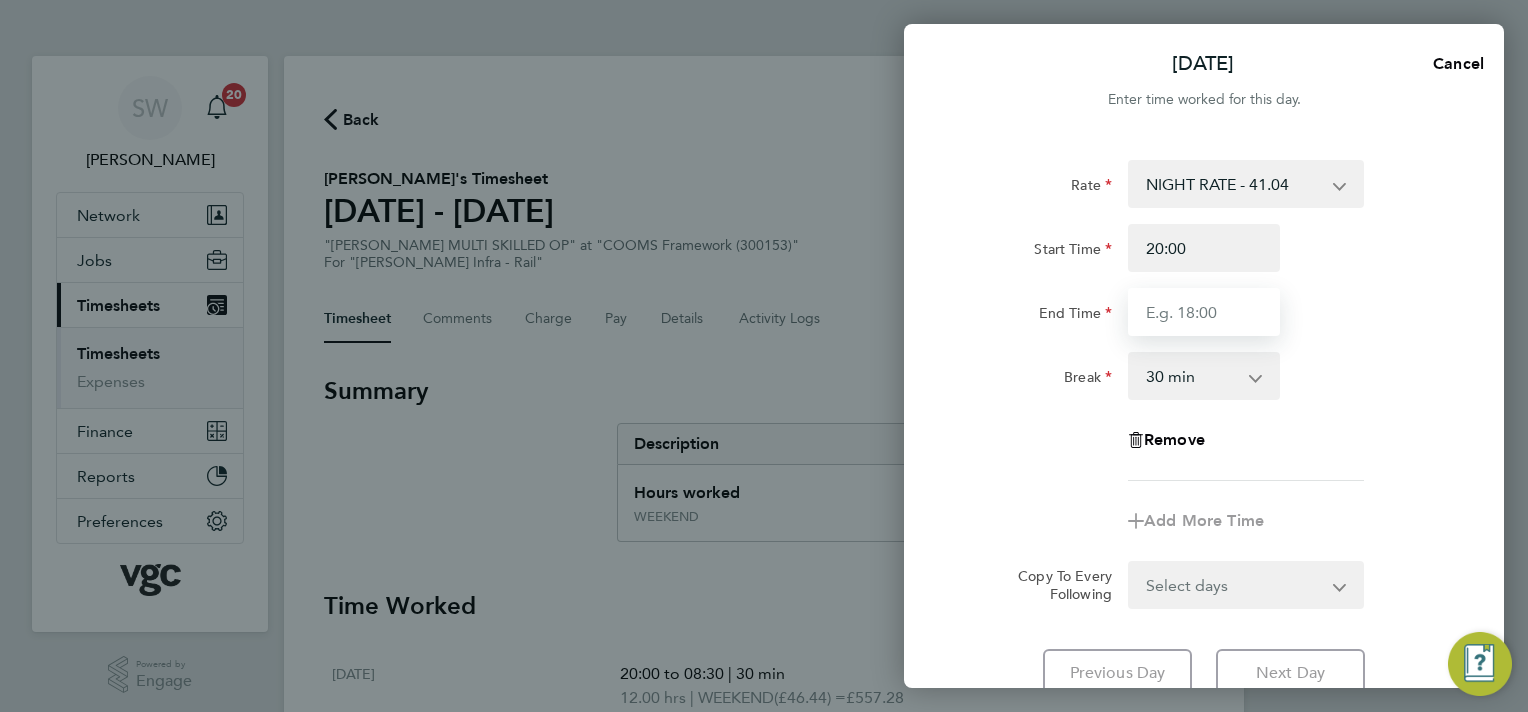 type on "06:30" 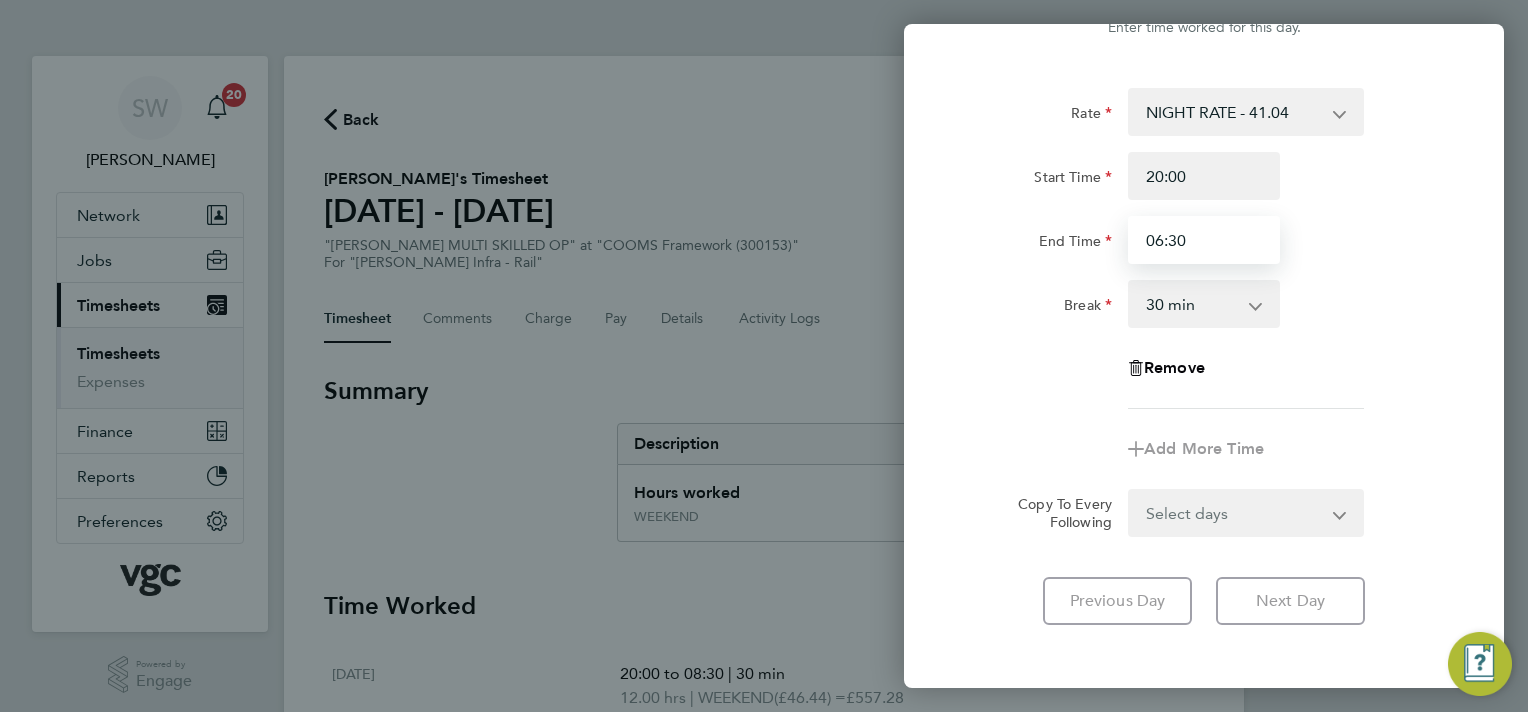 scroll, scrollTop: 160, scrollLeft: 0, axis: vertical 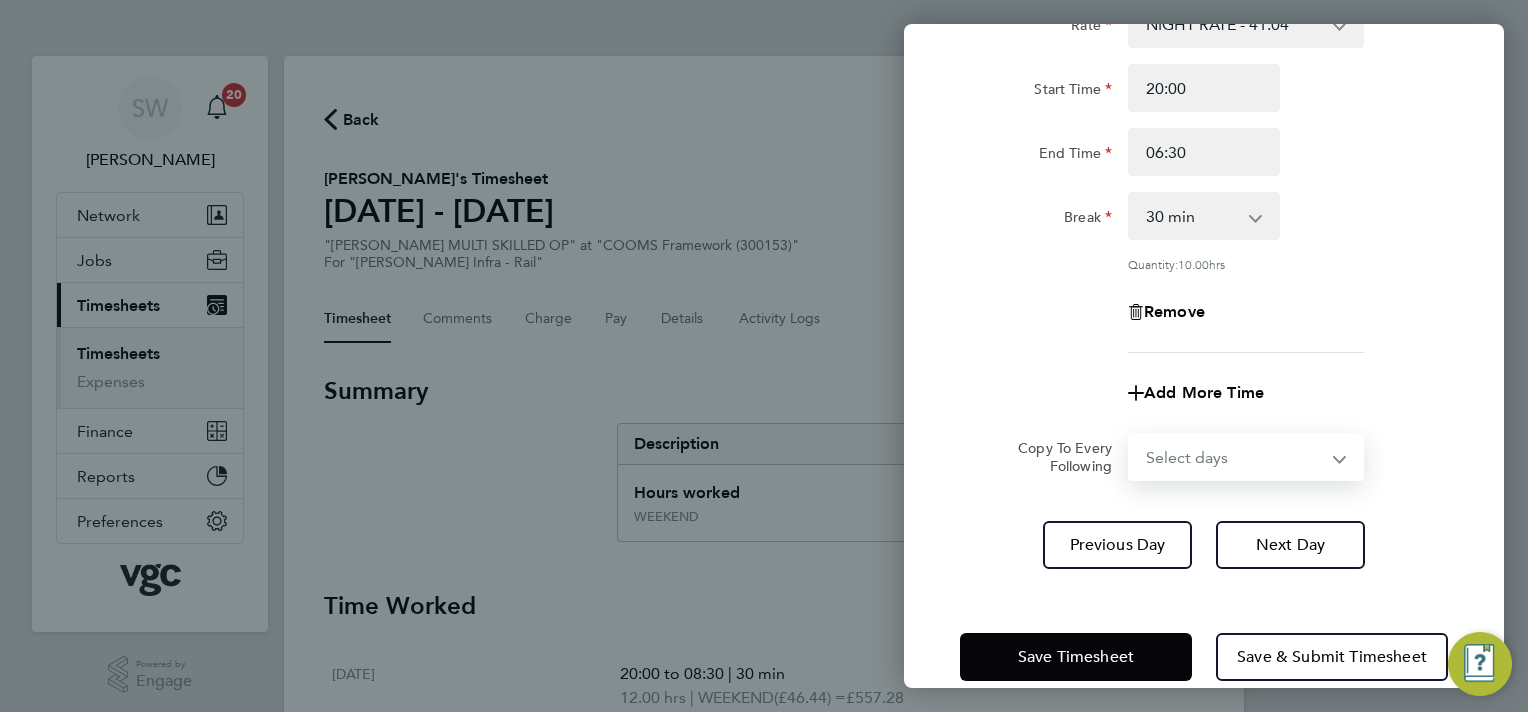 click on "Rate  NIGHT RATE - 41.04   DAY RATE - 35.64   WEEKEND - 46.44   xmas Bonus - 450.00   xmas double - 71.28
Start Time 20:00 End Time 06:30 Break  0 min   15 min   30 min   45 min   60 min   75 min   90 min
Quantity:  10.00  hrs
Remove
Add More Time  Copy To Every Following  Select days   Day   Tuesday   Wednesday   Thursday   Friday" 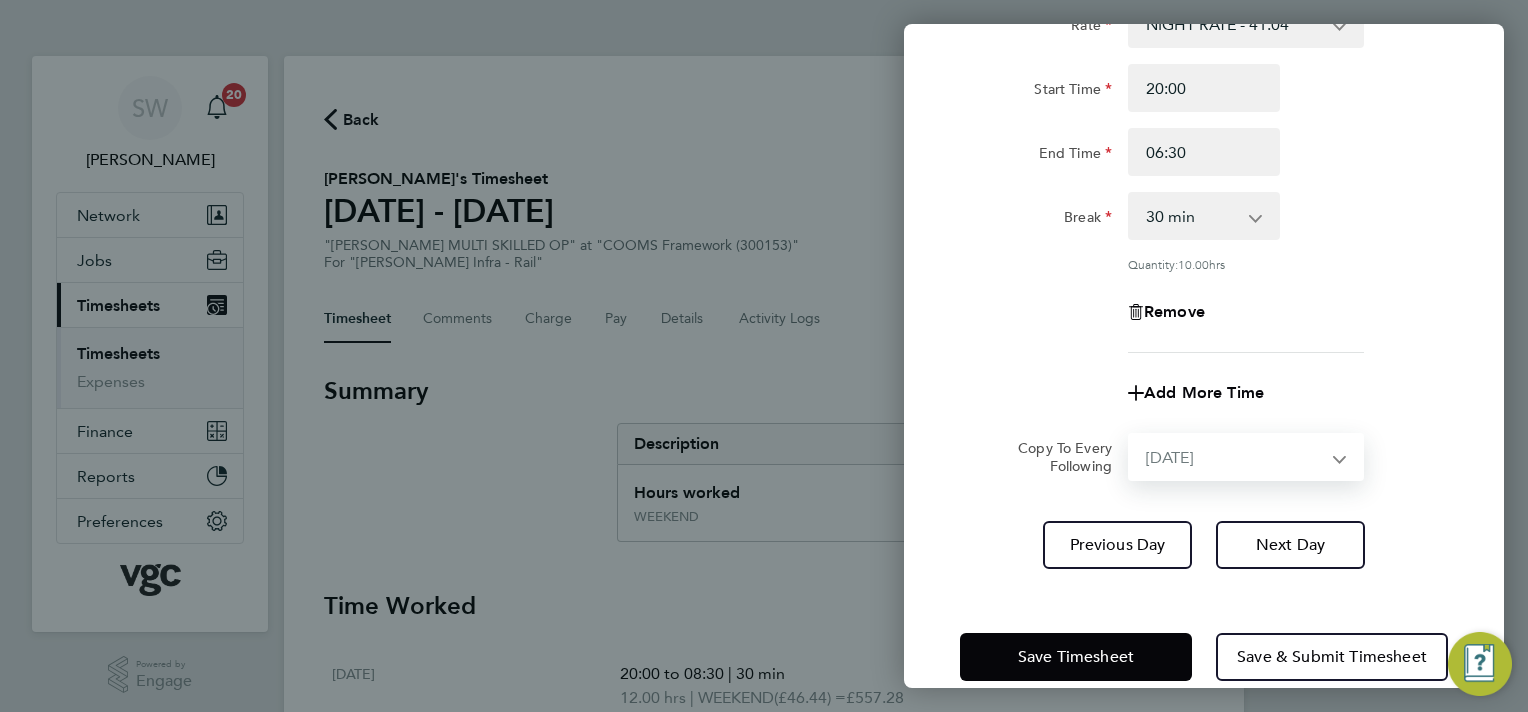 click on "Select days   Day   Tuesday   Wednesday   Thursday   Friday" at bounding box center (1235, 457) 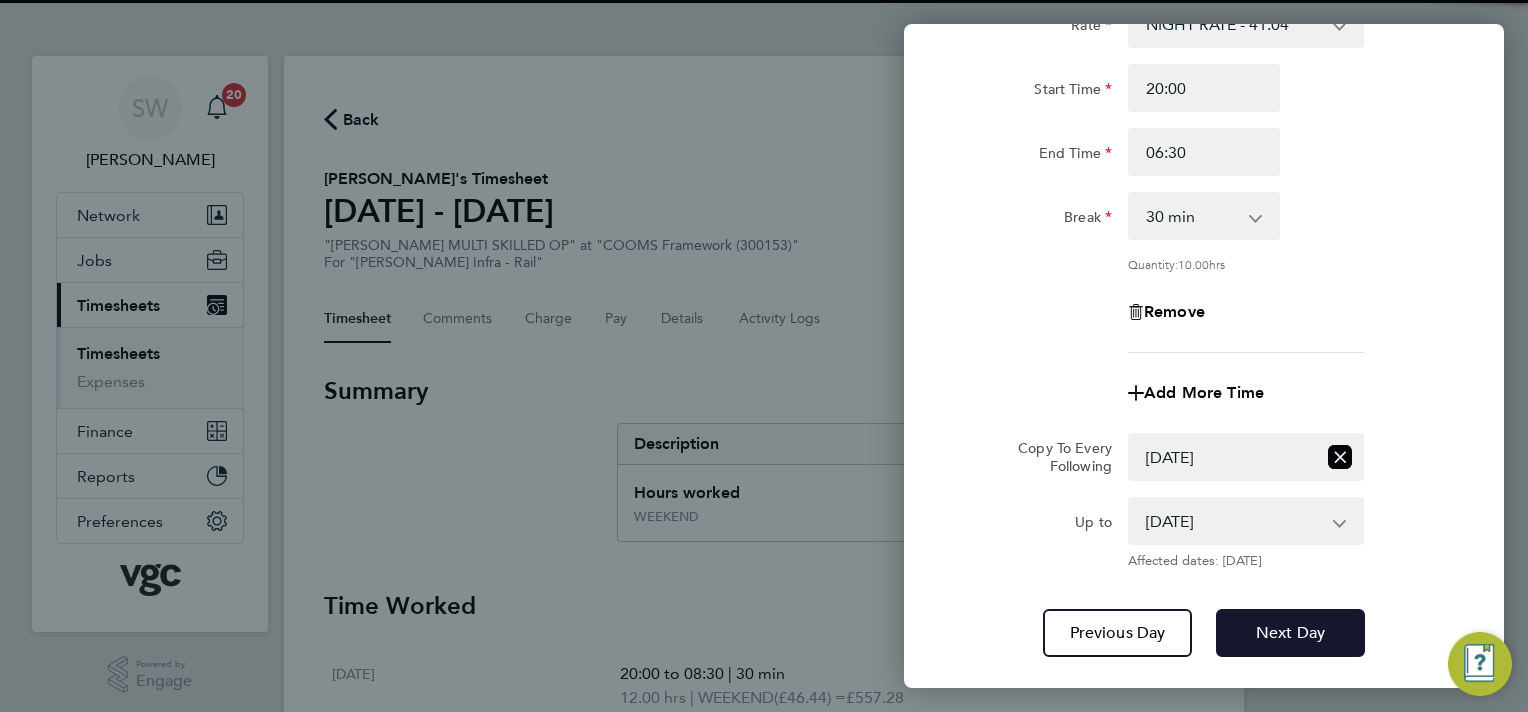 drag, startPoint x: 1273, startPoint y: 640, endPoint x: 1276, endPoint y: 630, distance: 10.440307 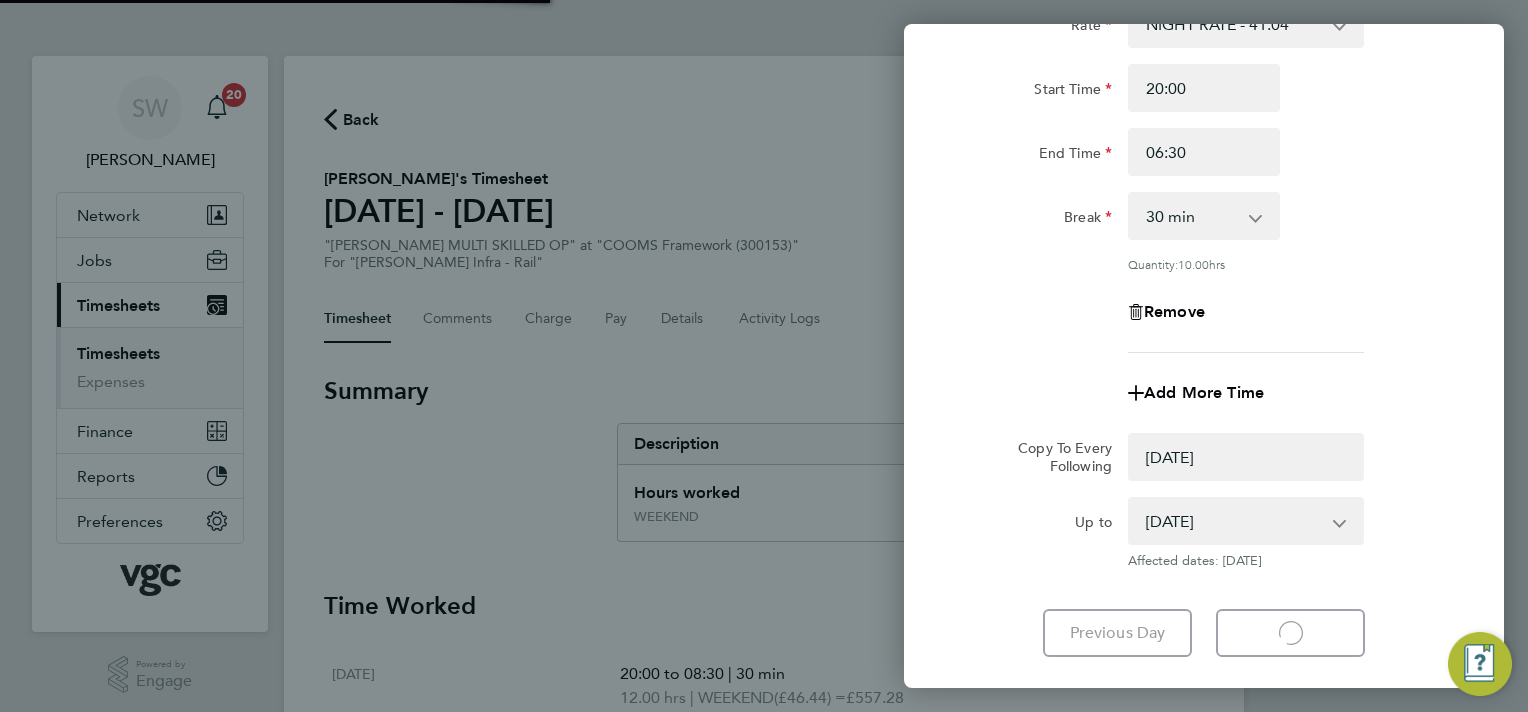 select on "0: null" 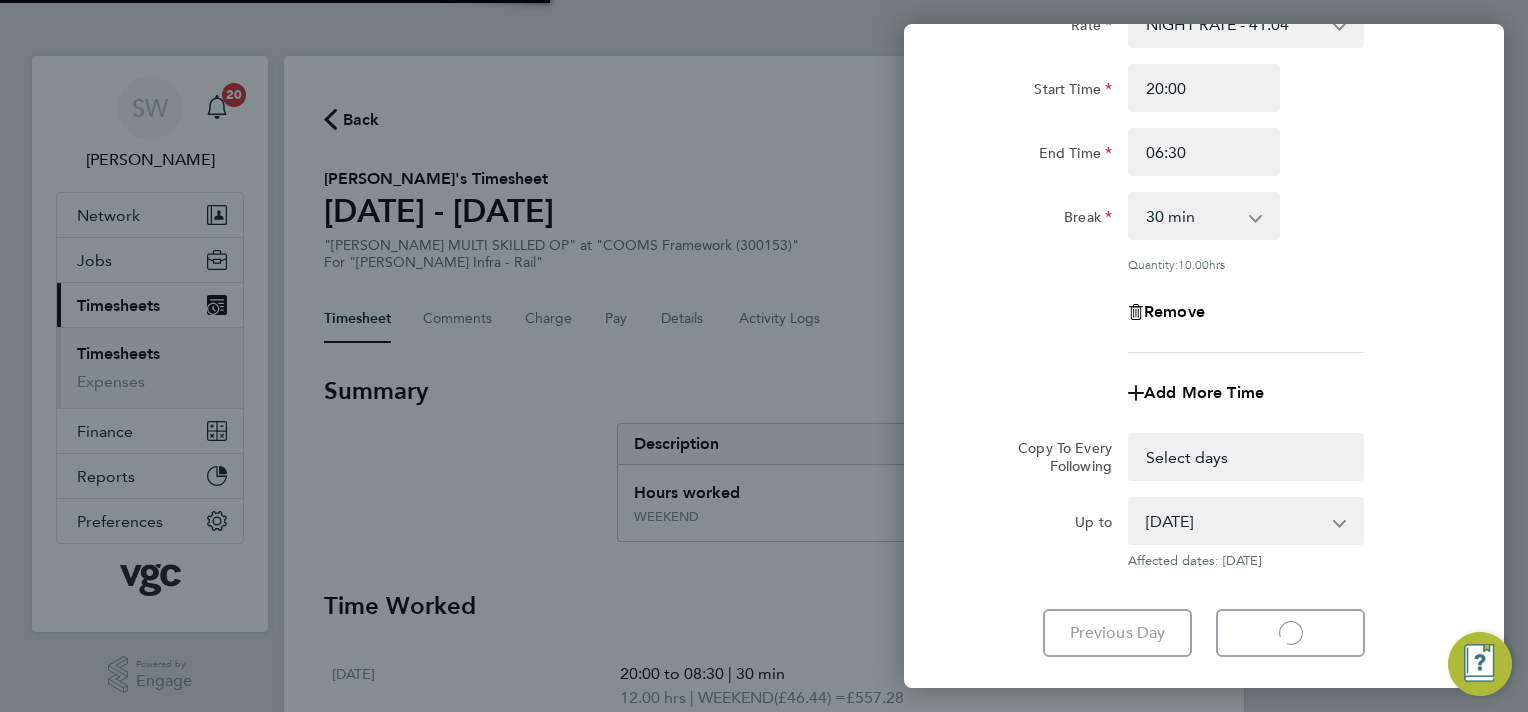 select on "30" 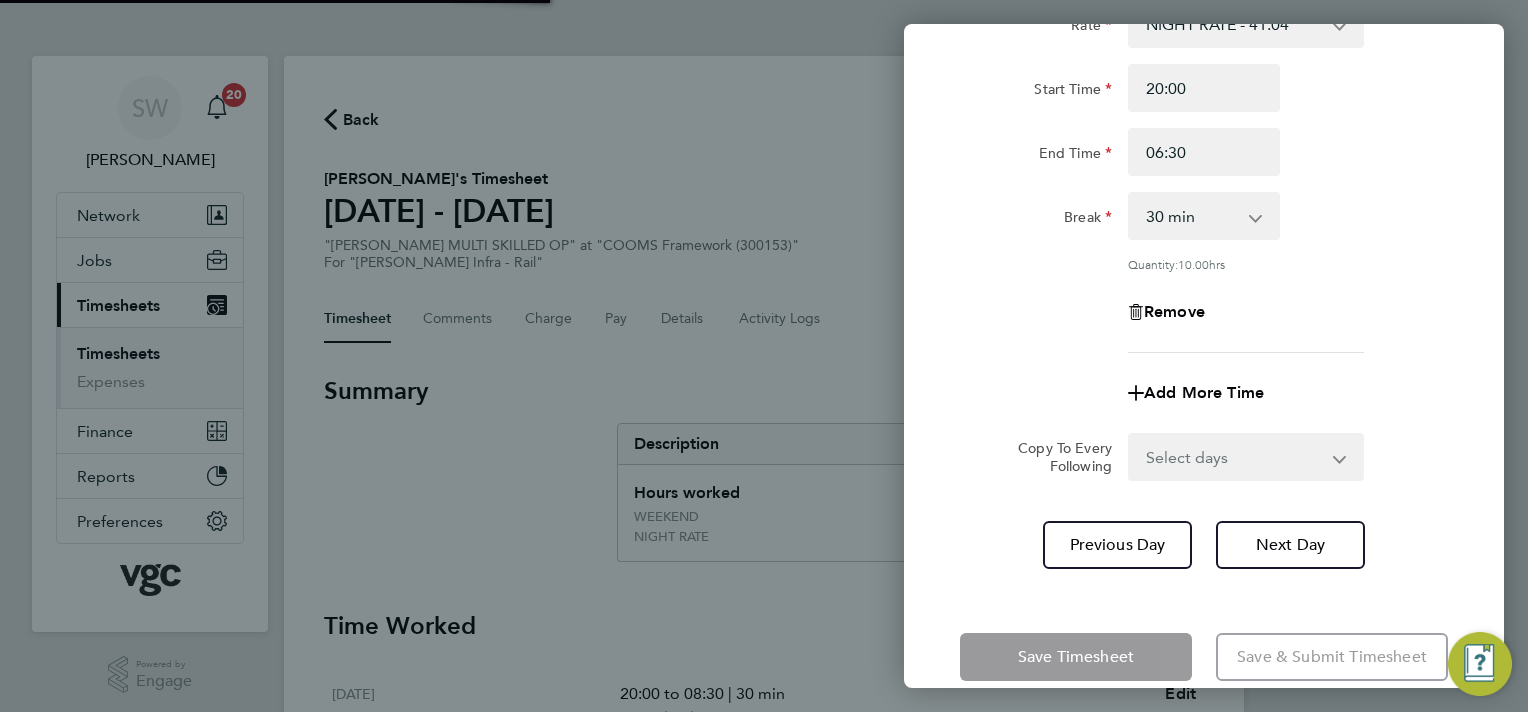 click on "Select days   Day   Wednesday   Thursday   Friday" at bounding box center (1235, 457) 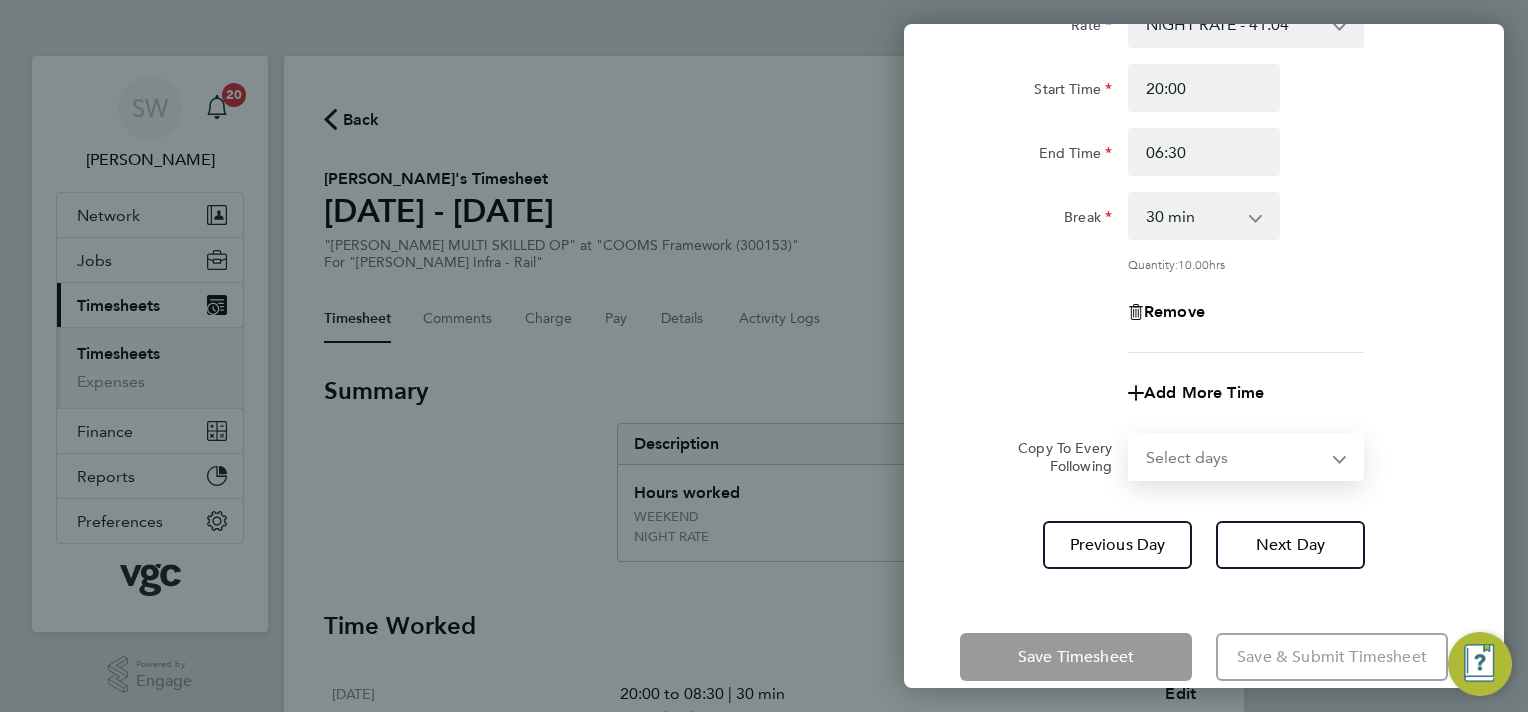 select on "WED" 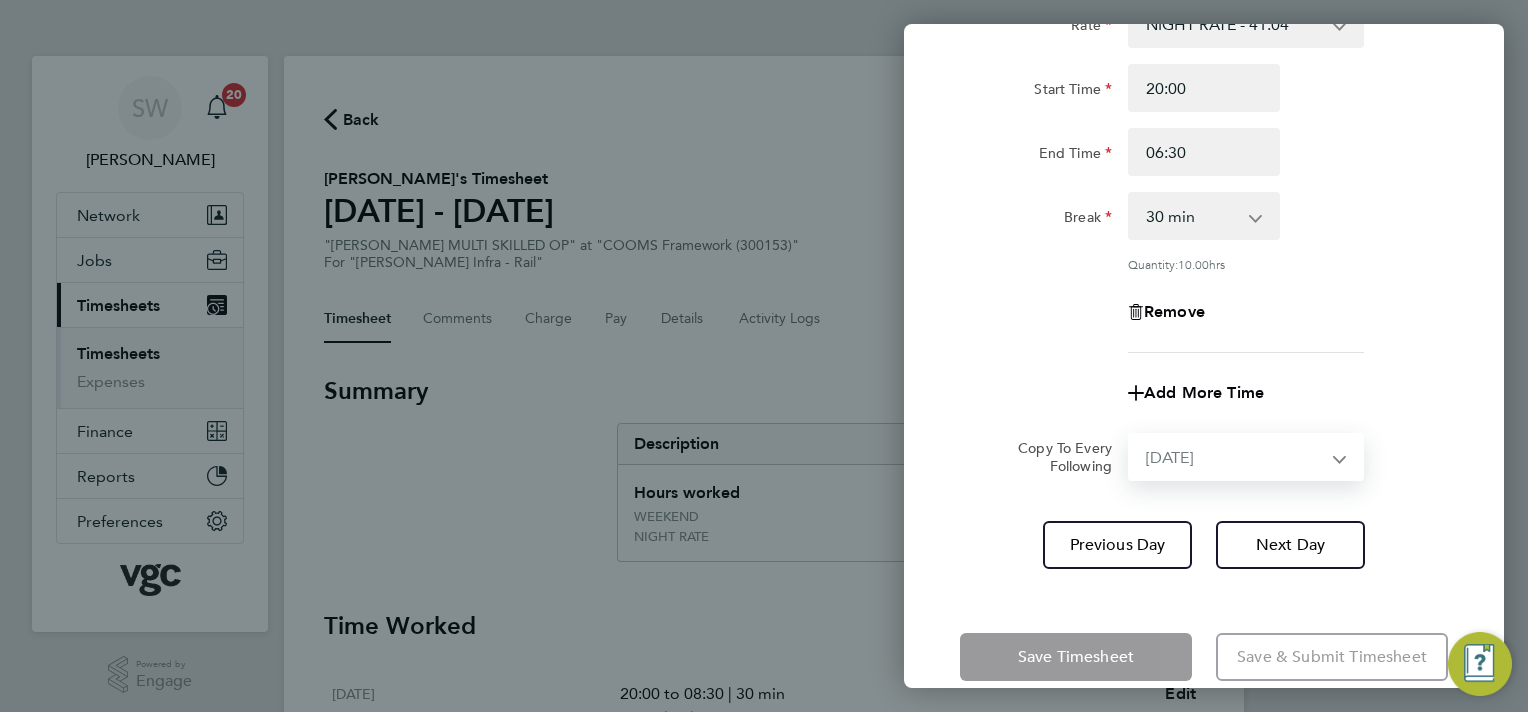 click on "Select days   Day   Wednesday   Thursday   Friday" at bounding box center (1235, 457) 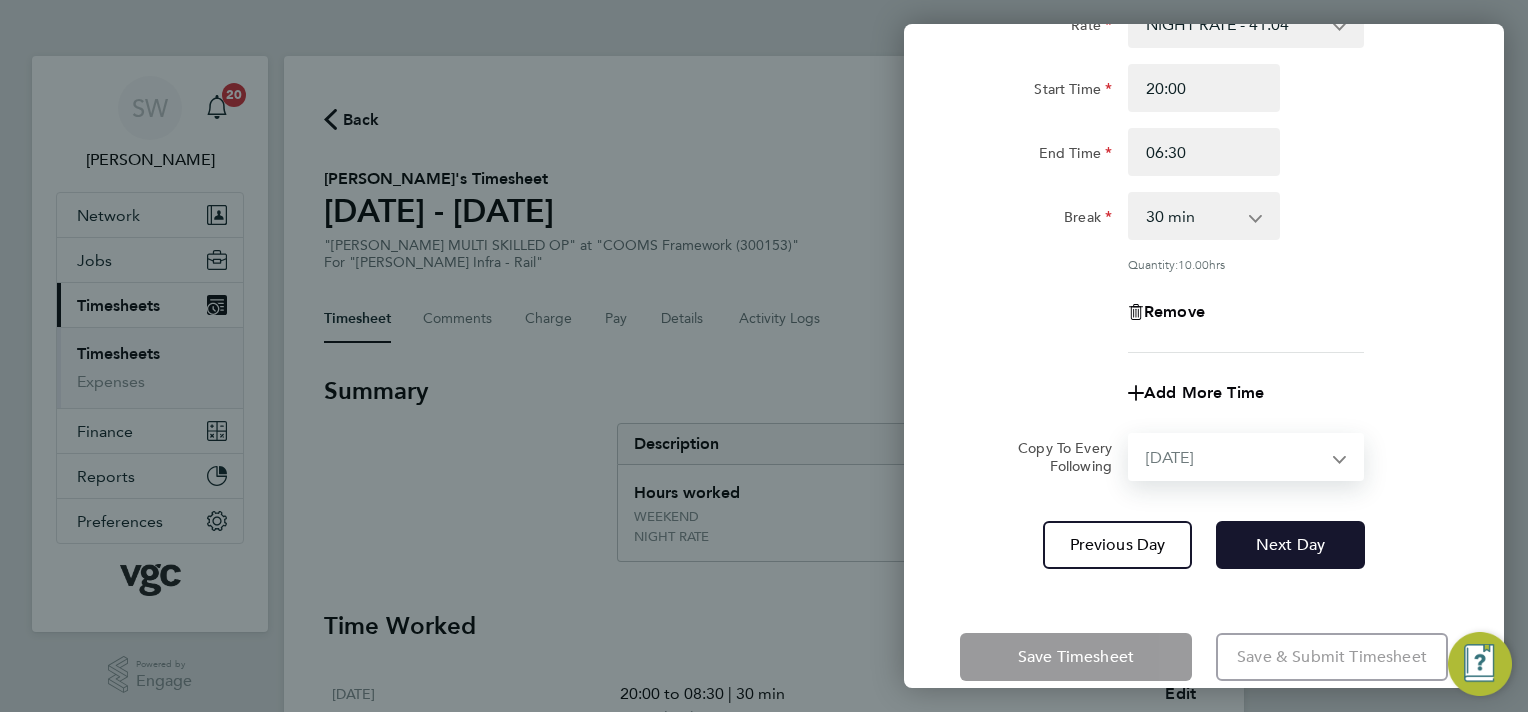 select on "2025-07-25" 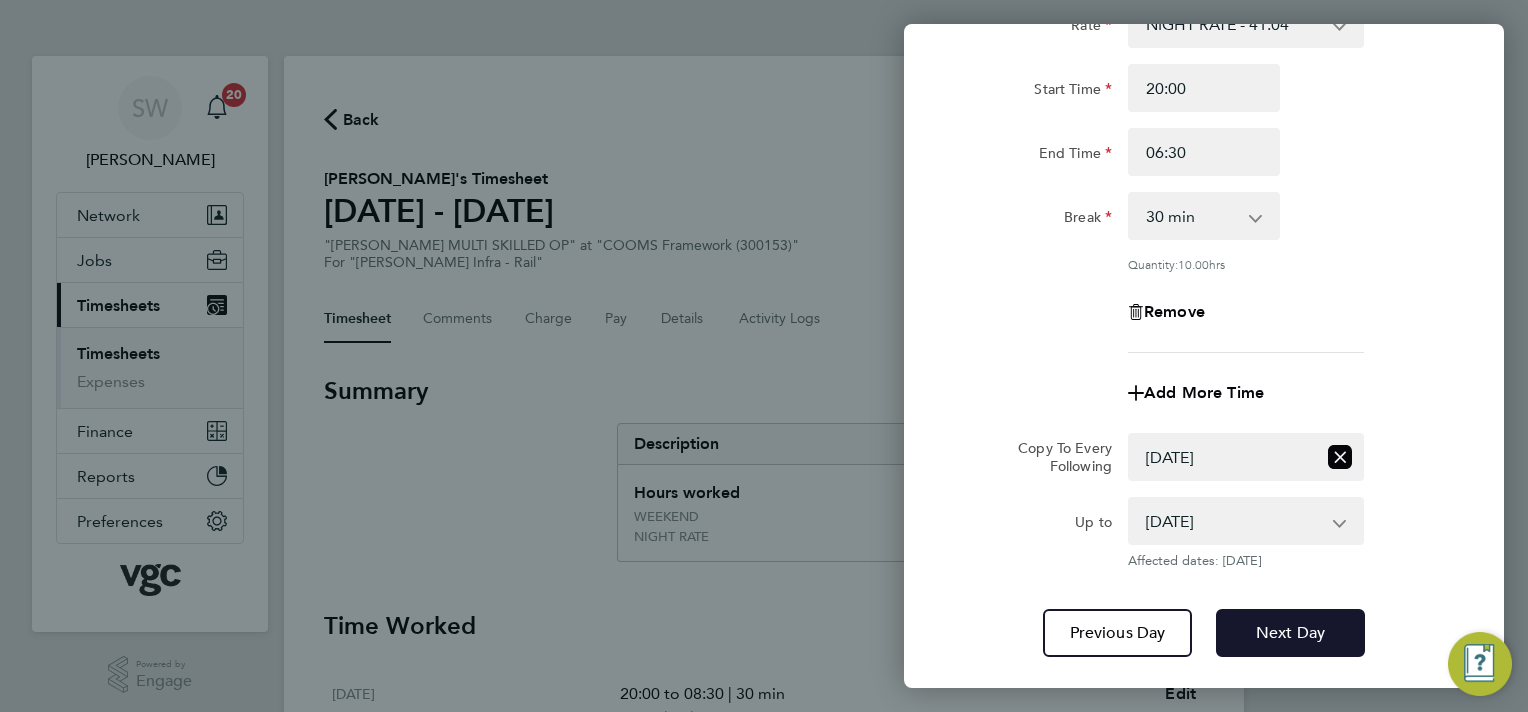 drag, startPoint x: 1247, startPoint y: 631, endPoint x: 1257, endPoint y: 592, distance: 40.261642 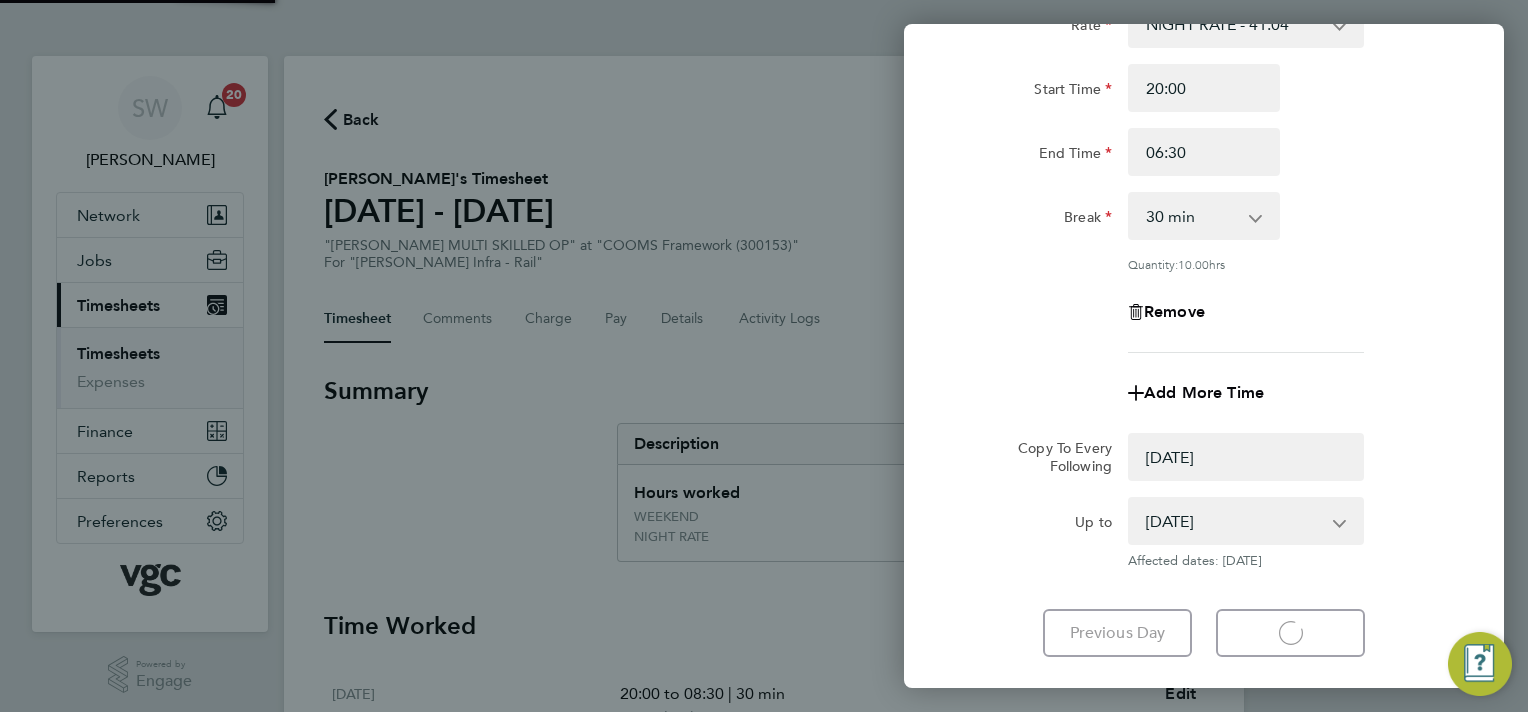 select on "0: null" 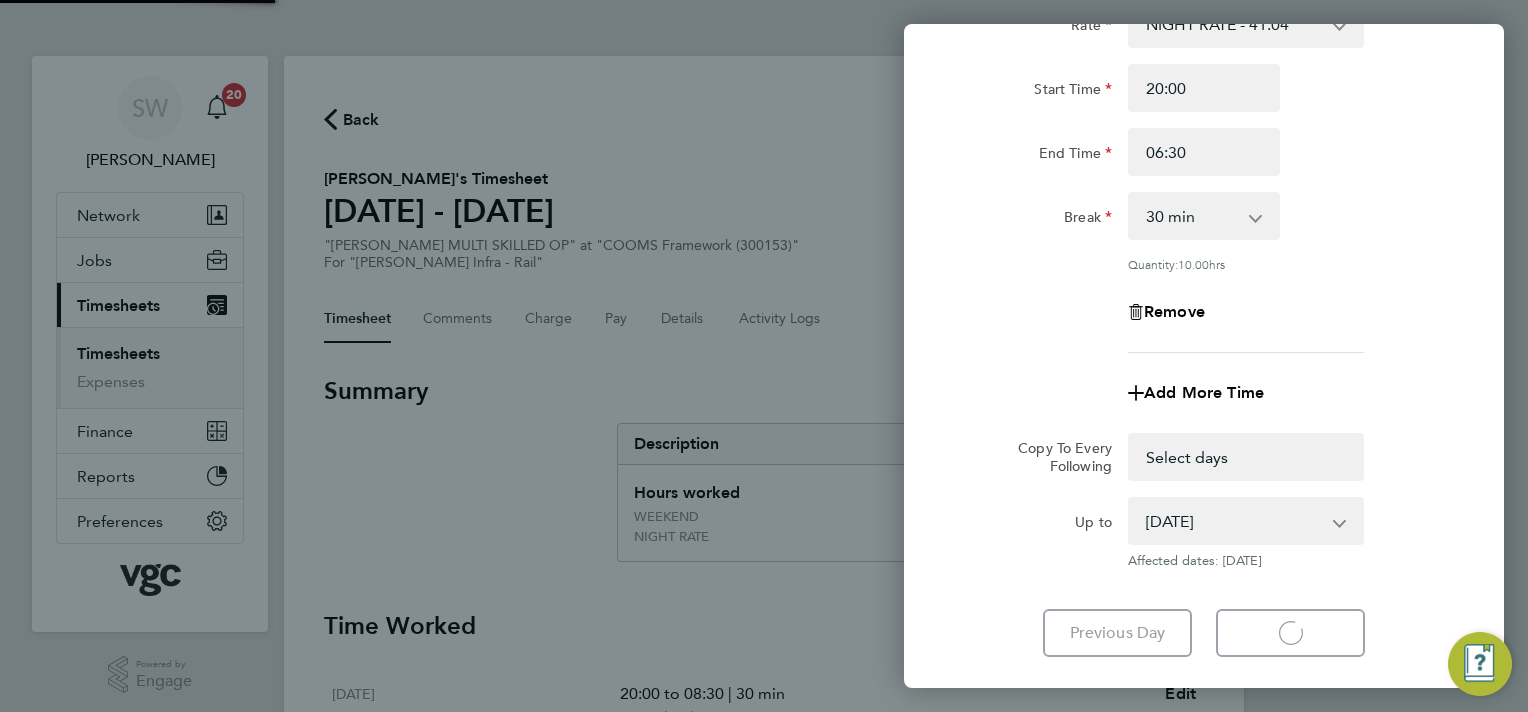 select on "30" 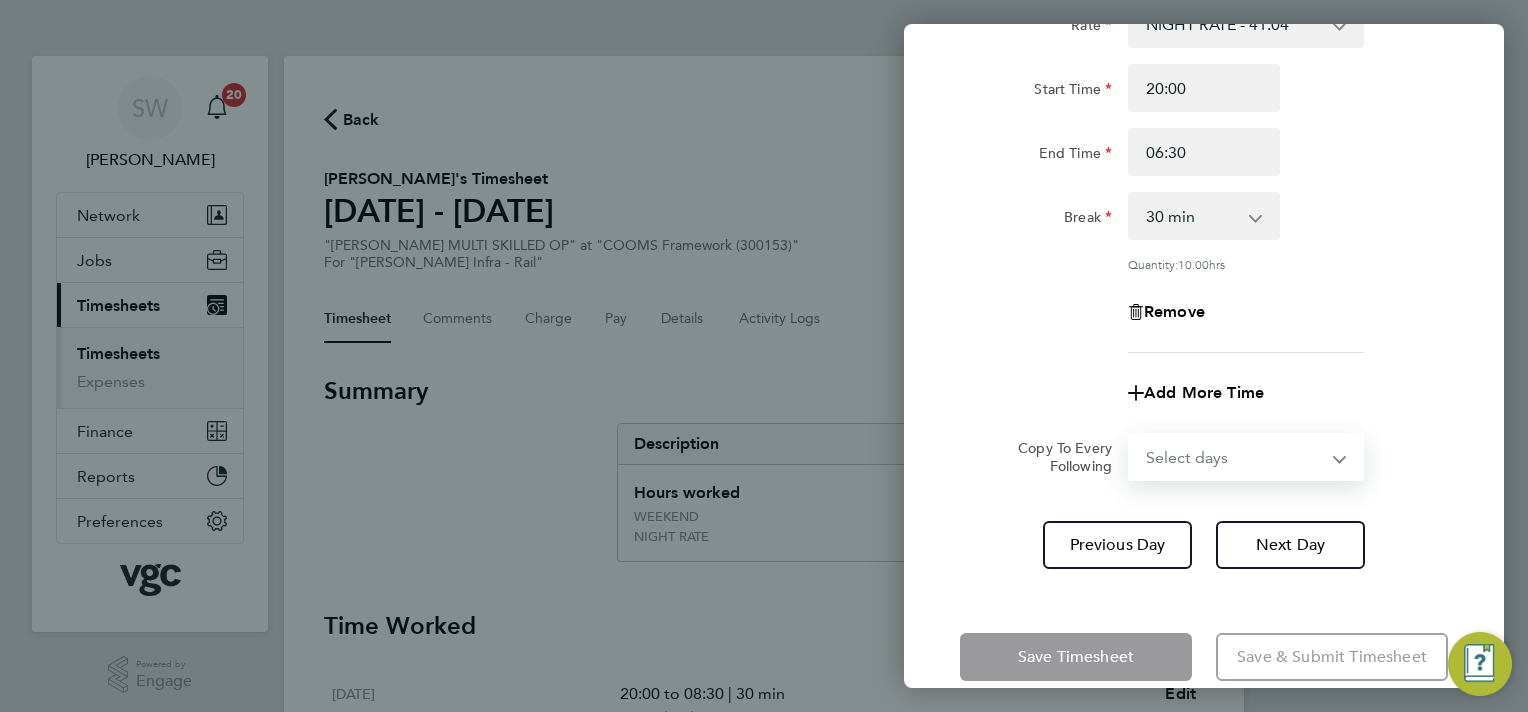 click on "Select days   Day   Thursday   Friday" at bounding box center [1235, 457] 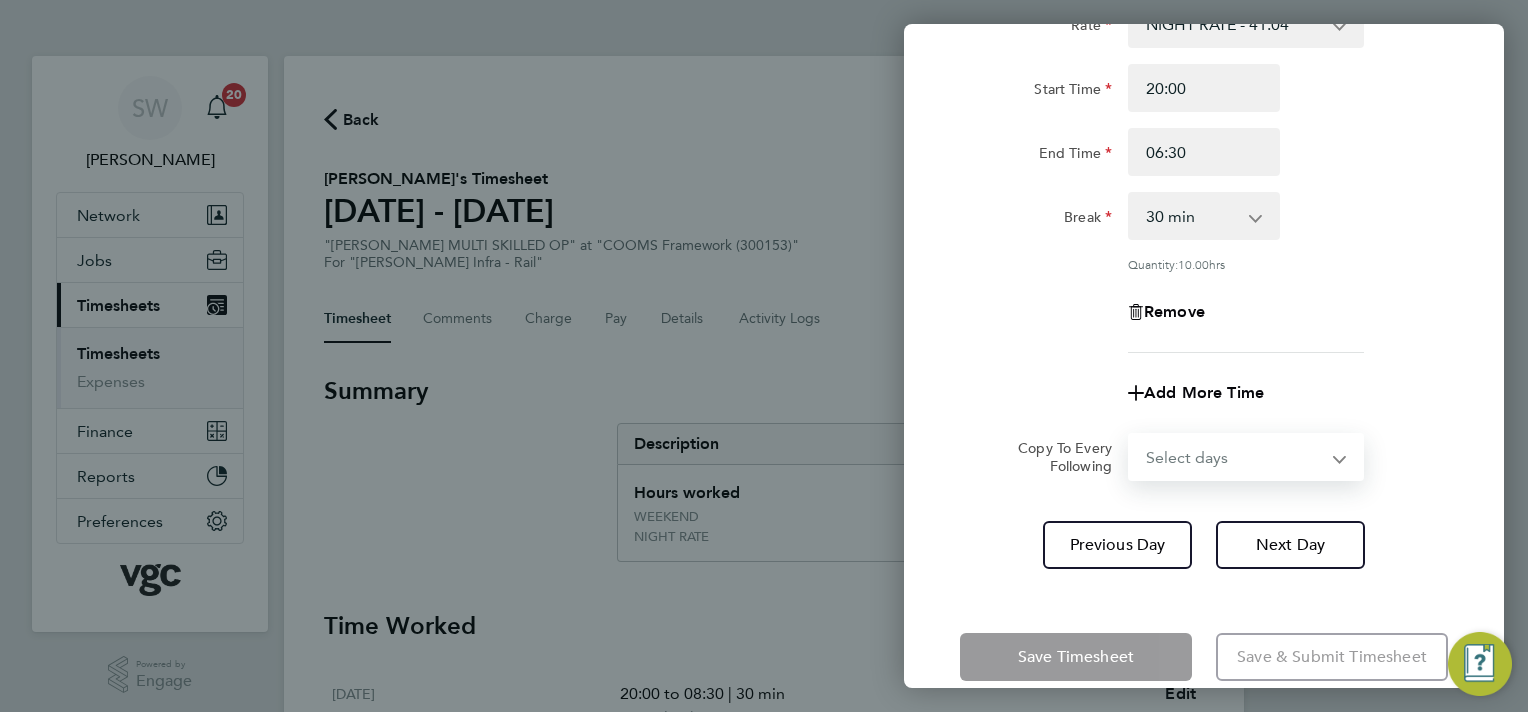 select on "THU" 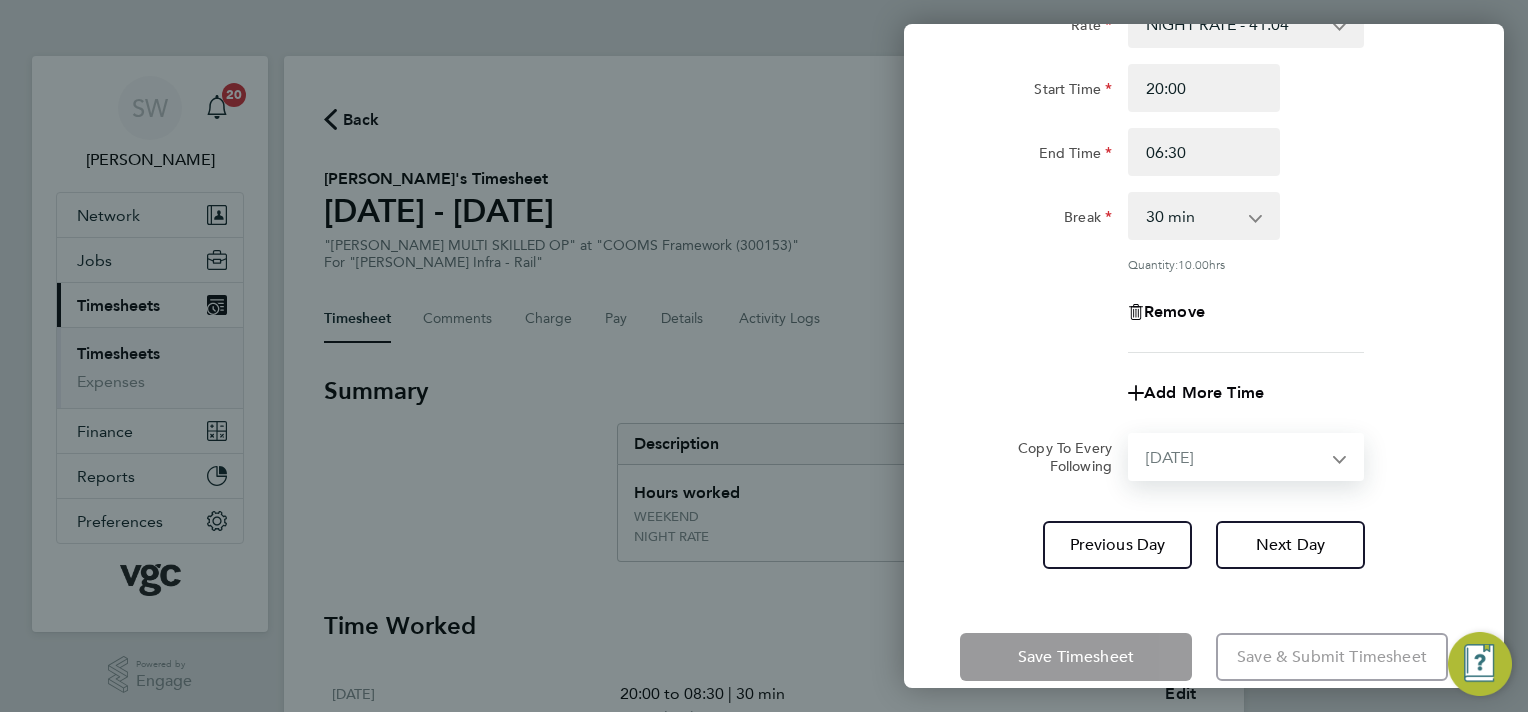 click on "Select days   Day   Thursday   Friday" at bounding box center [1235, 457] 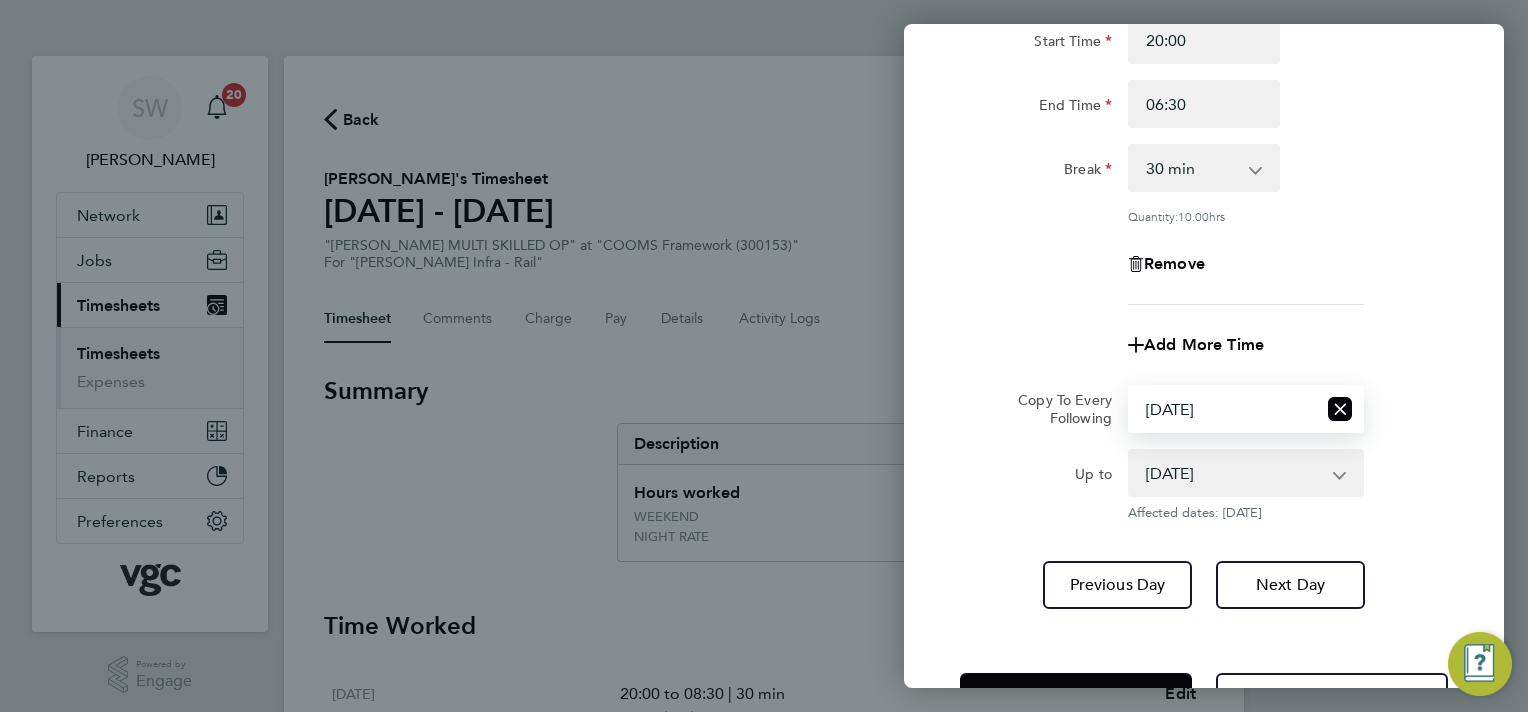 scroll, scrollTop: 278, scrollLeft: 0, axis: vertical 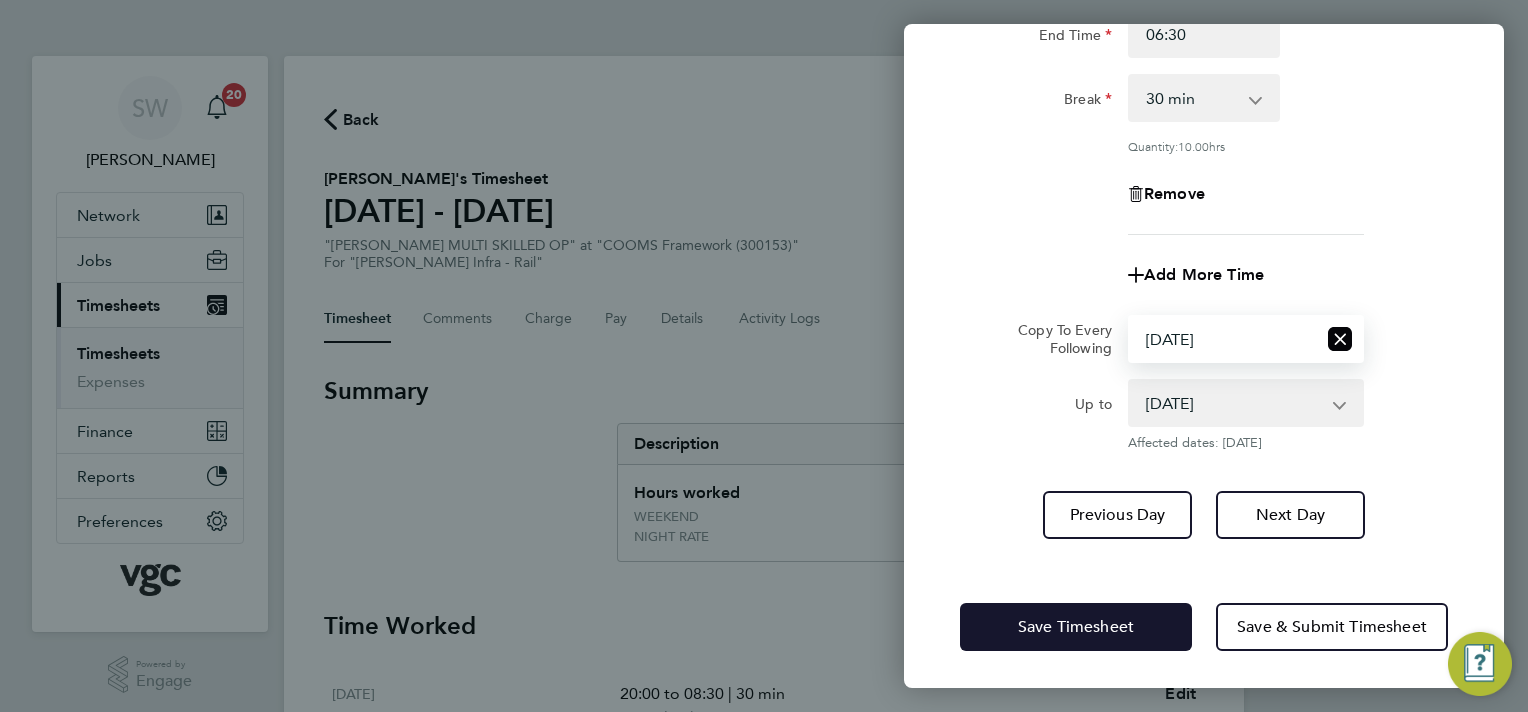 click on "Save Timesheet" 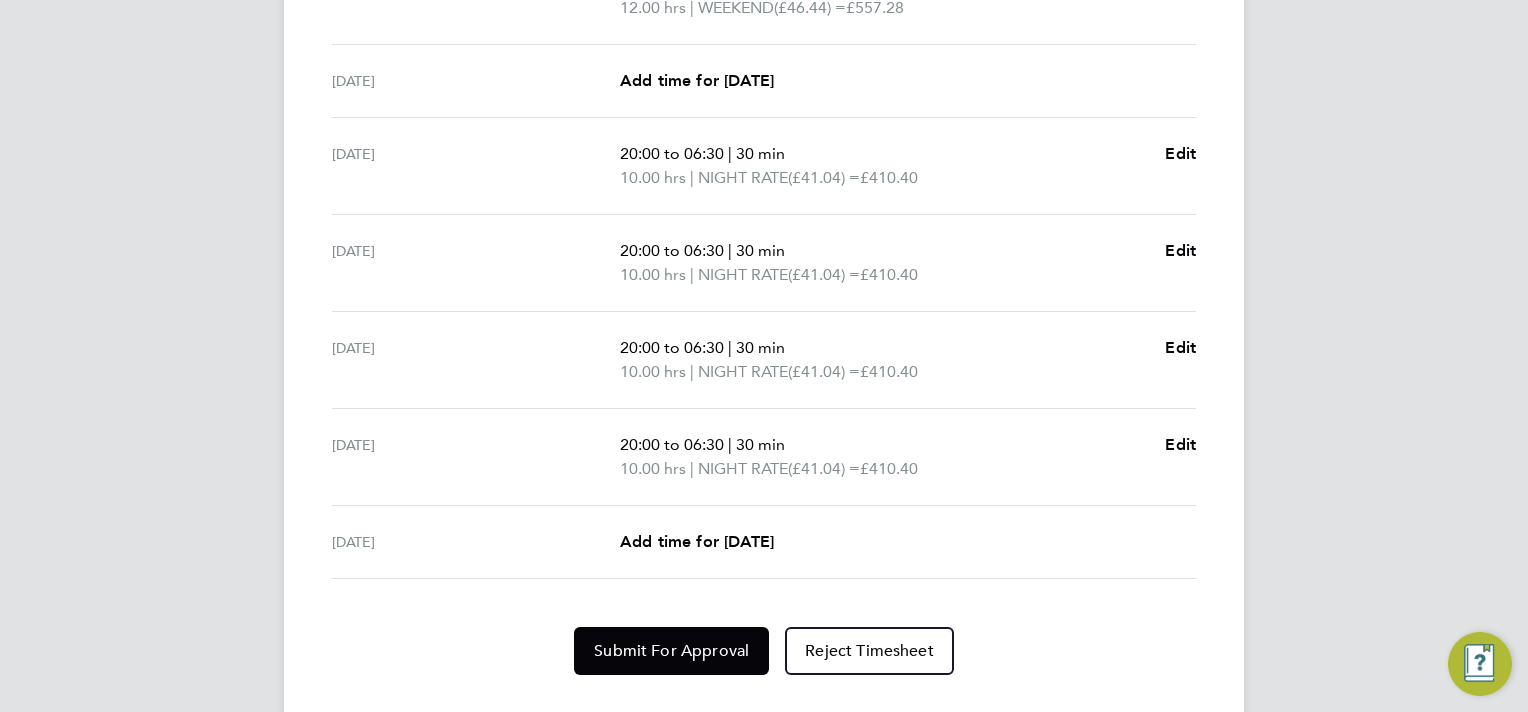 scroll, scrollTop: 750, scrollLeft: 0, axis: vertical 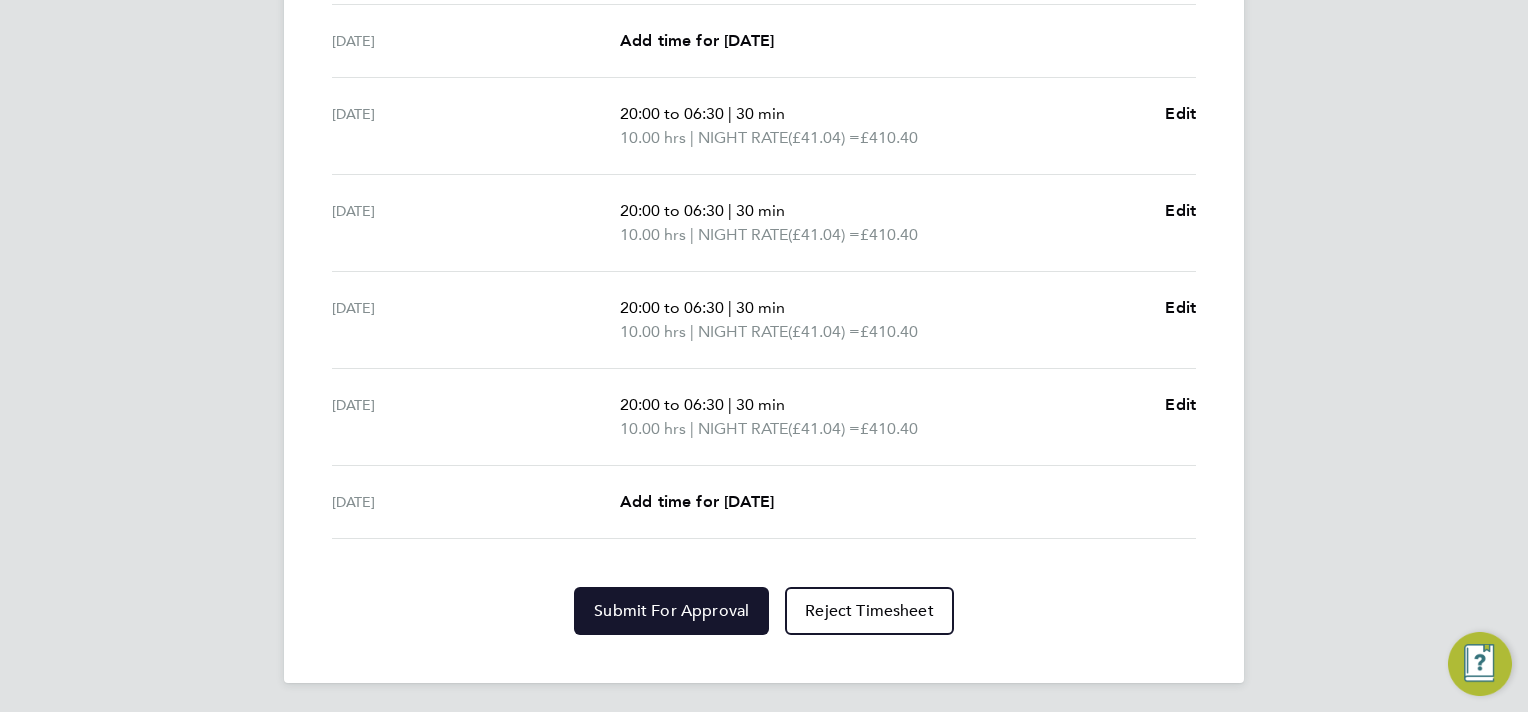 click on "Submit For Approval" 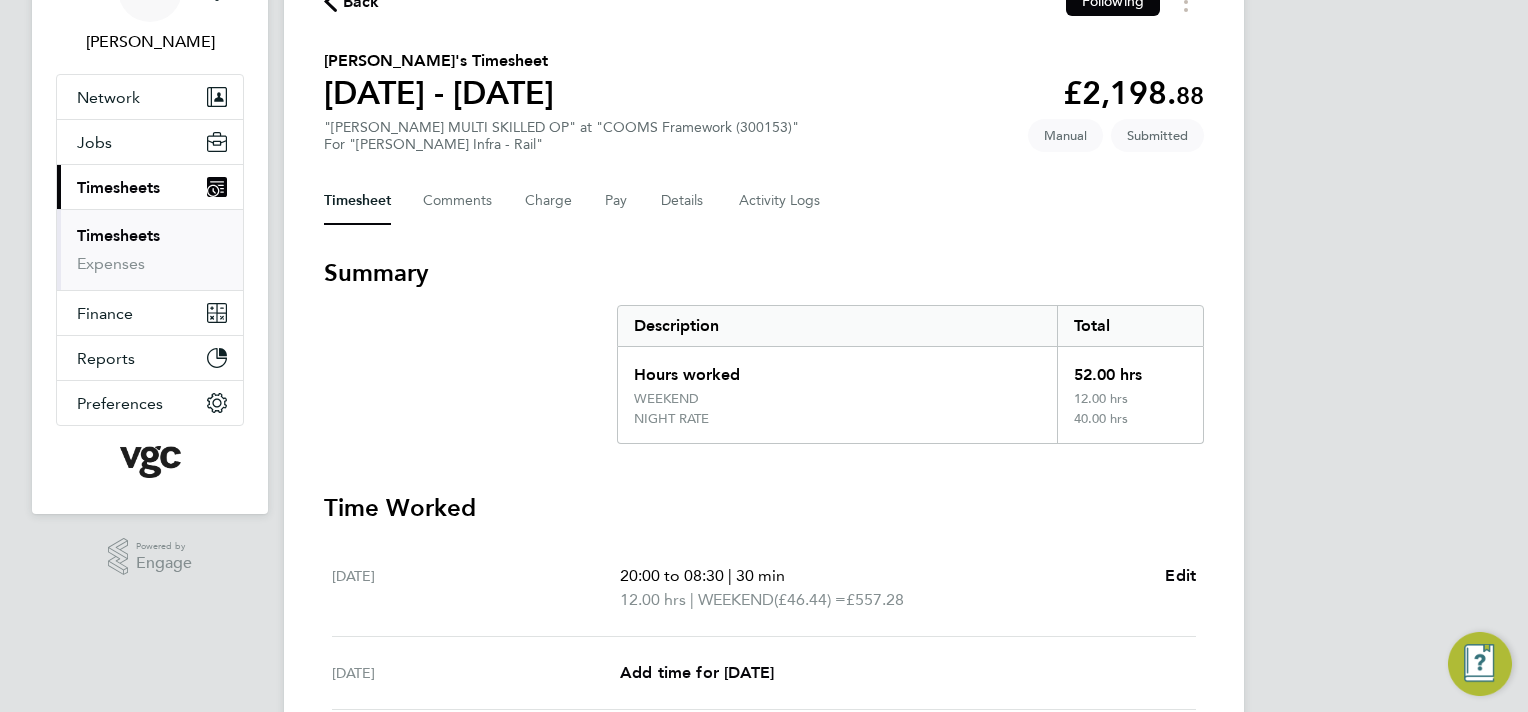 scroll, scrollTop: 0, scrollLeft: 0, axis: both 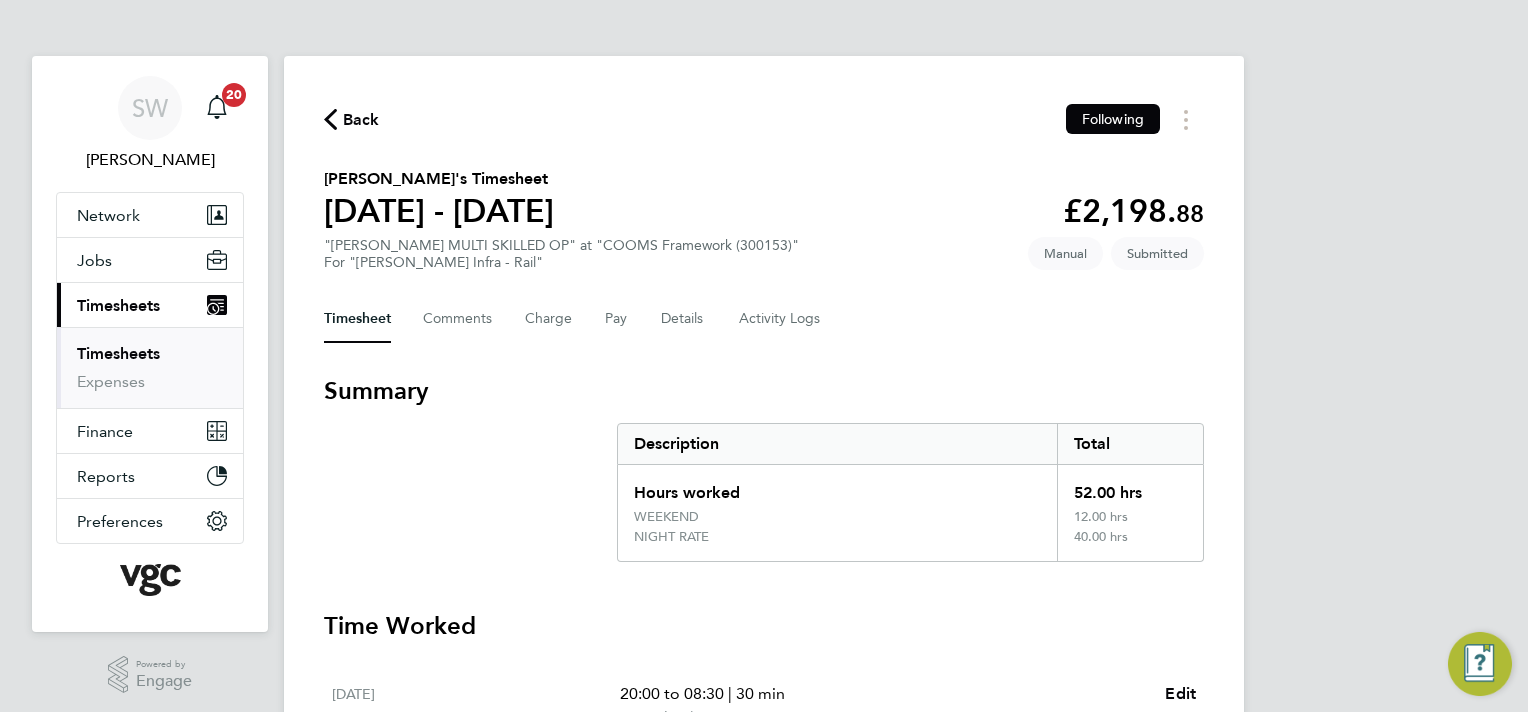 drag, startPoint x: 132, startPoint y: 353, endPoint x: 146, endPoint y: 351, distance: 14.142136 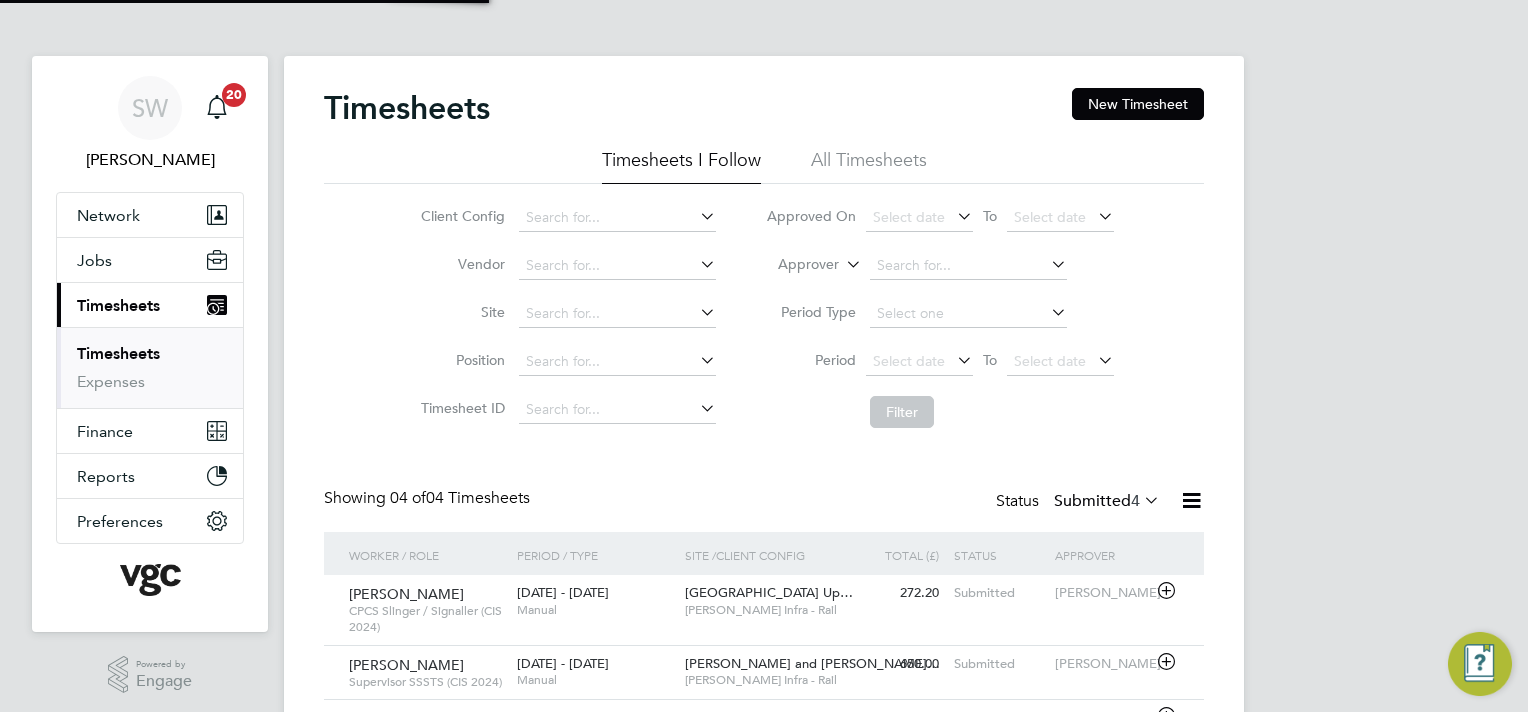 scroll, scrollTop: 9, scrollLeft: 10, axis: both 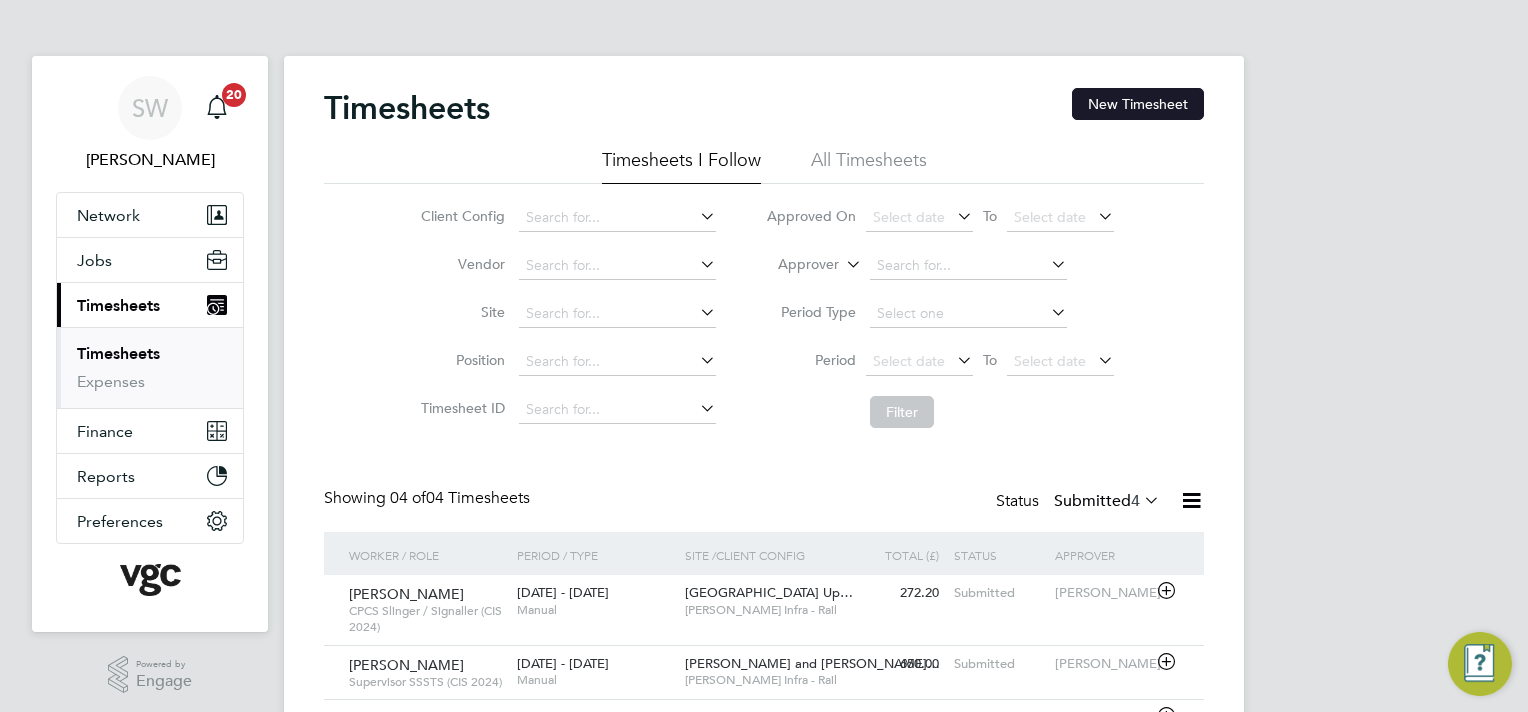 click on "New Timesheet" 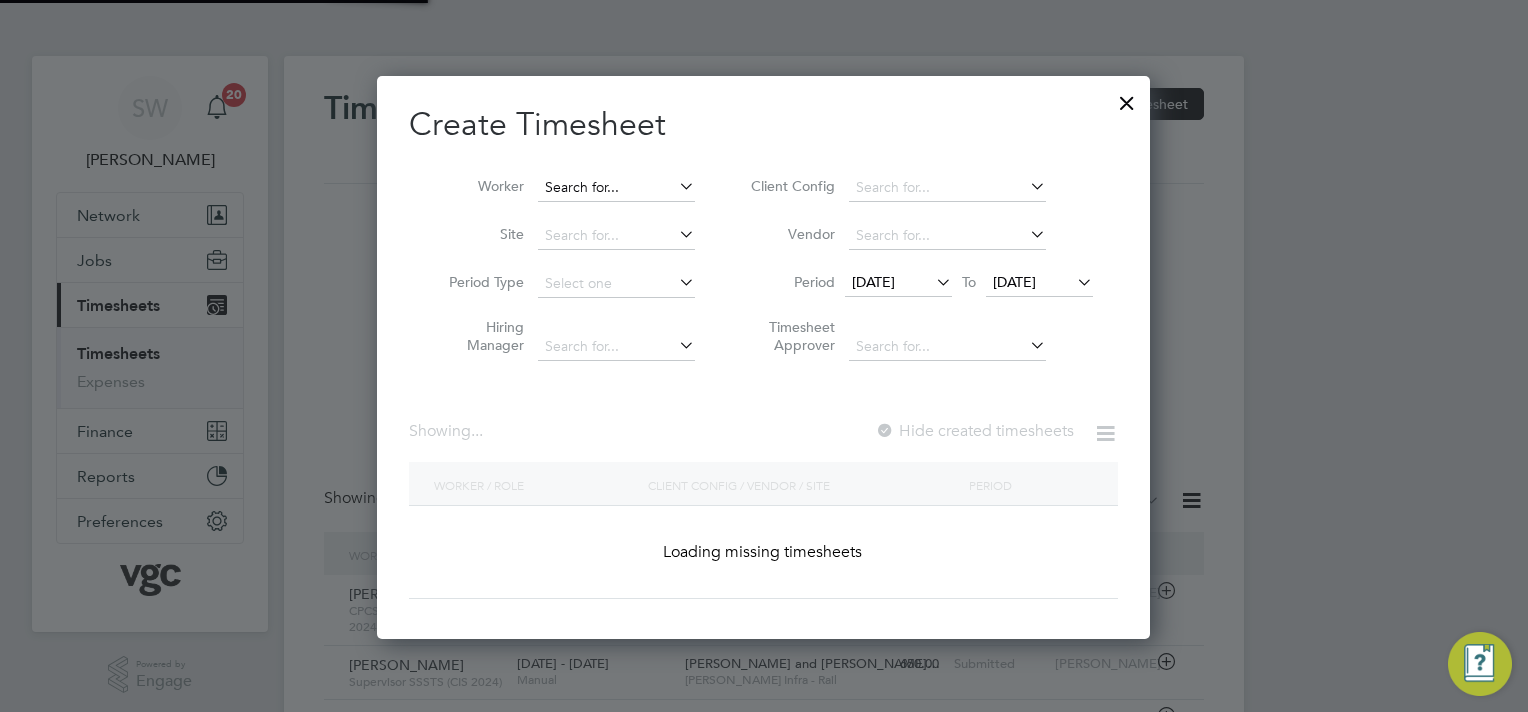 scroll, scrollTop: 10, scrollLeft: 10, axis: both 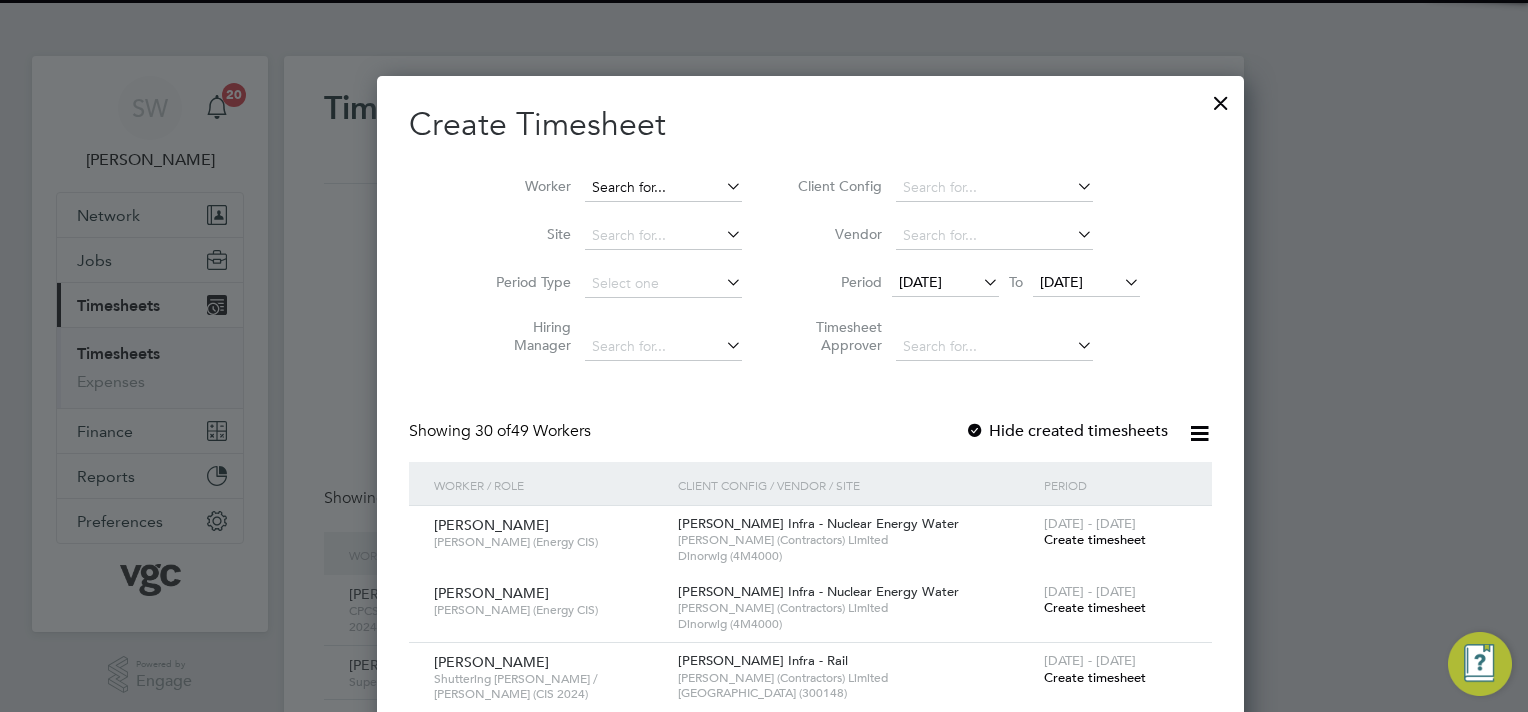 click at bounding box center (663, 188) 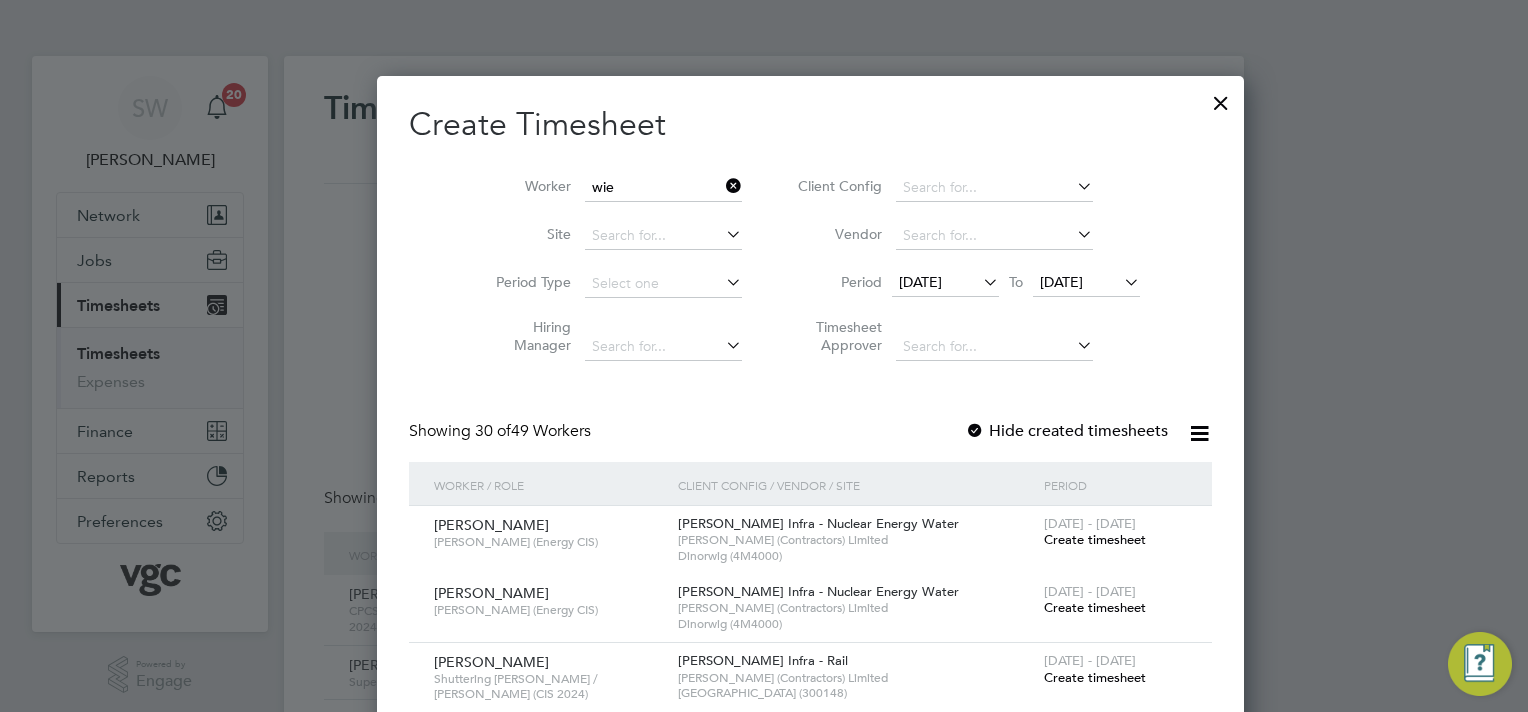 click on "Wie slaw Muc" 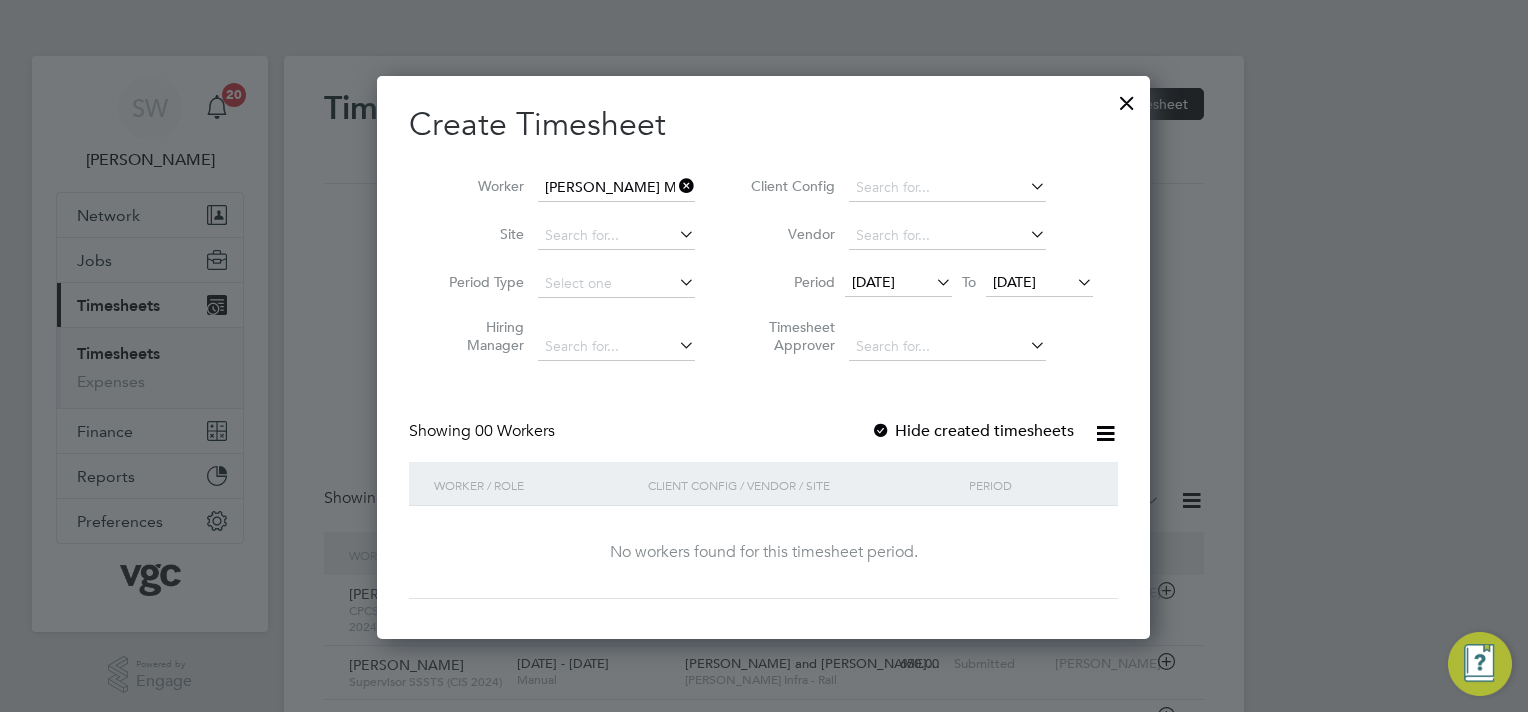 click on "18 Jul 2025" at bounding box center [1014, 282] 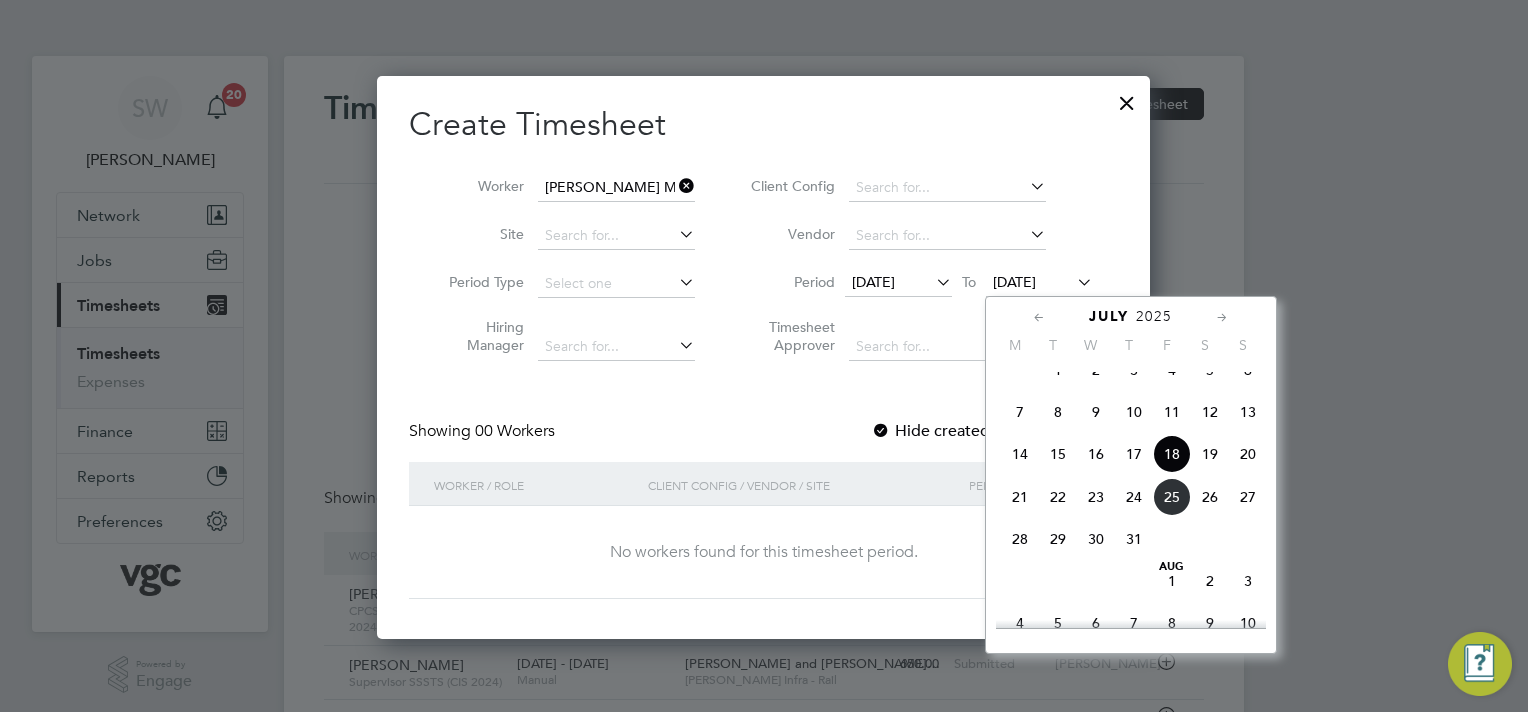 click on "25" 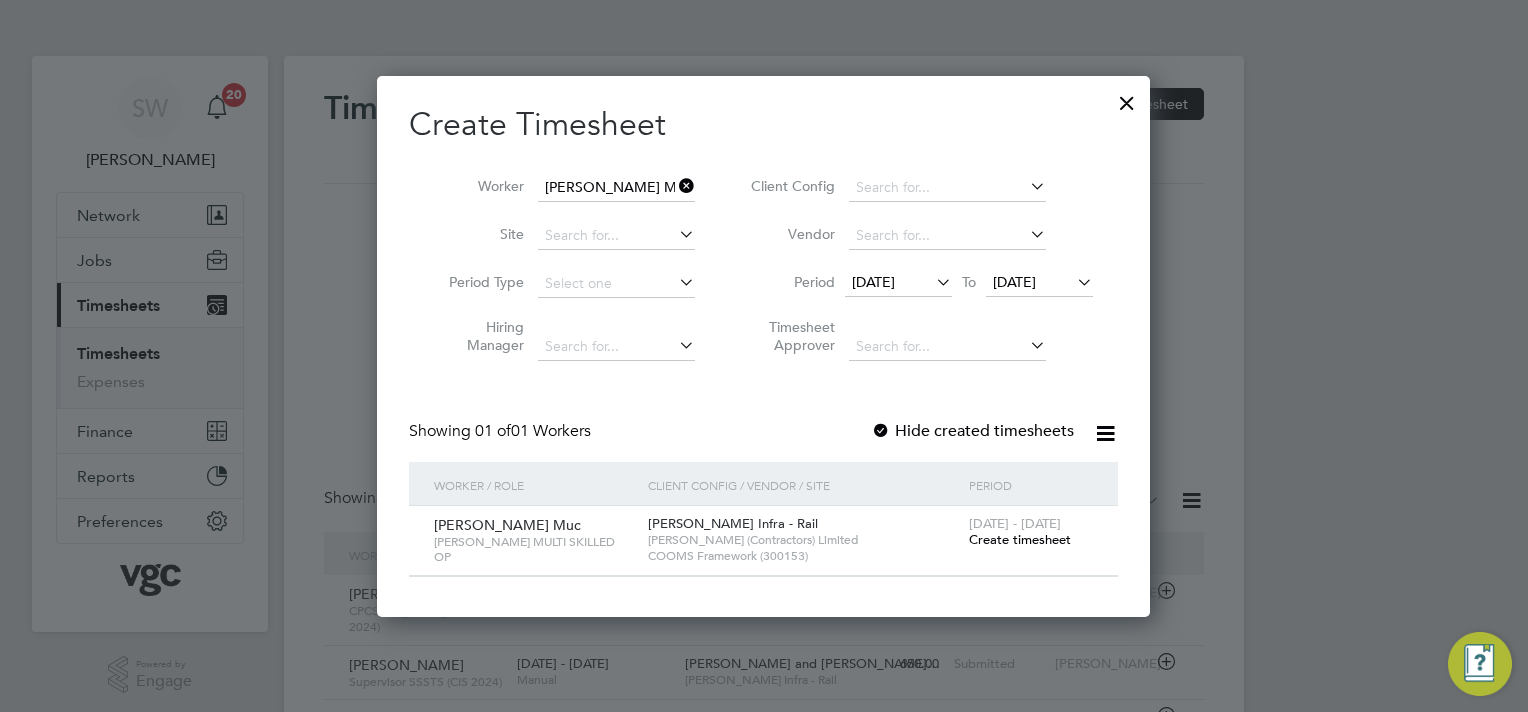 click on "Create timesheet" at bounding box center [1020, 539] 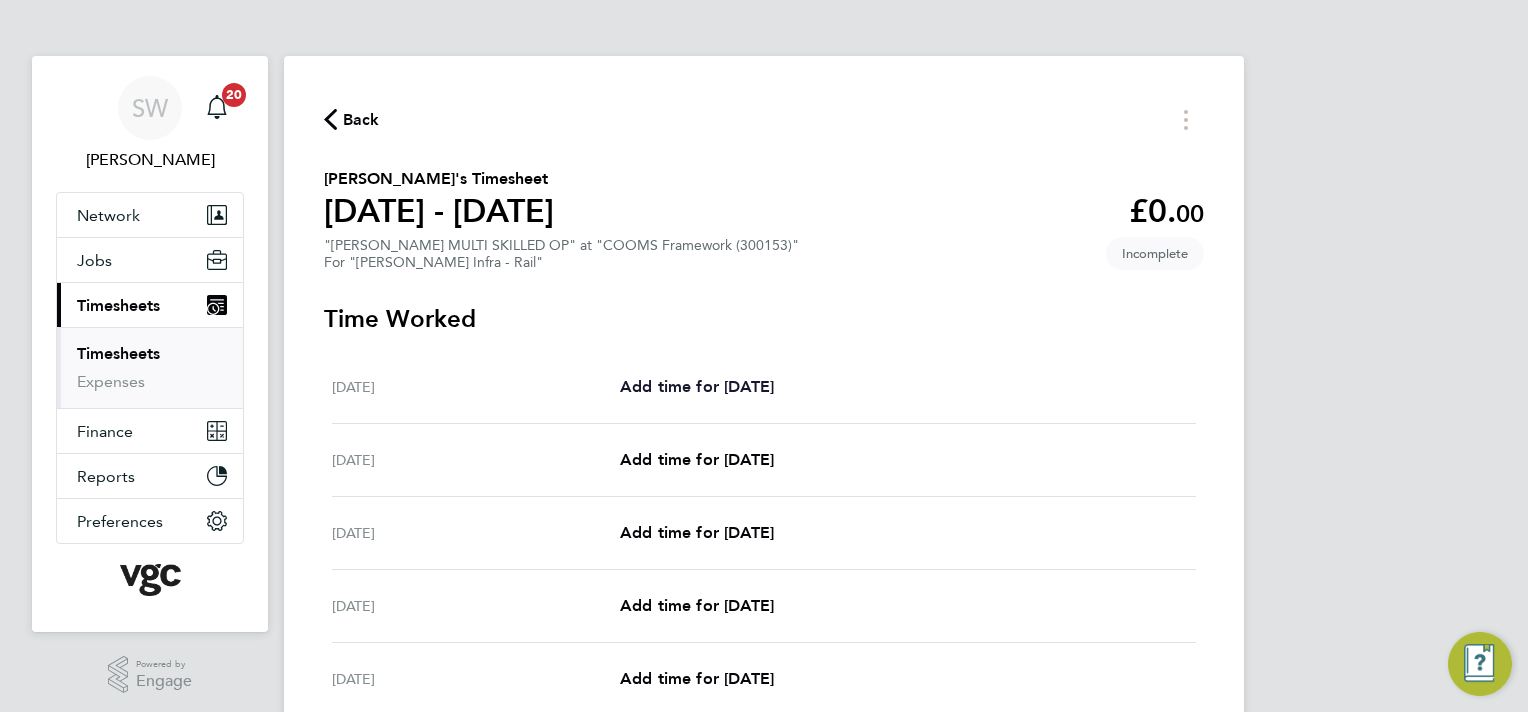 click on "Add time for Sat 19 Jul" at bounding box center (697, 386) 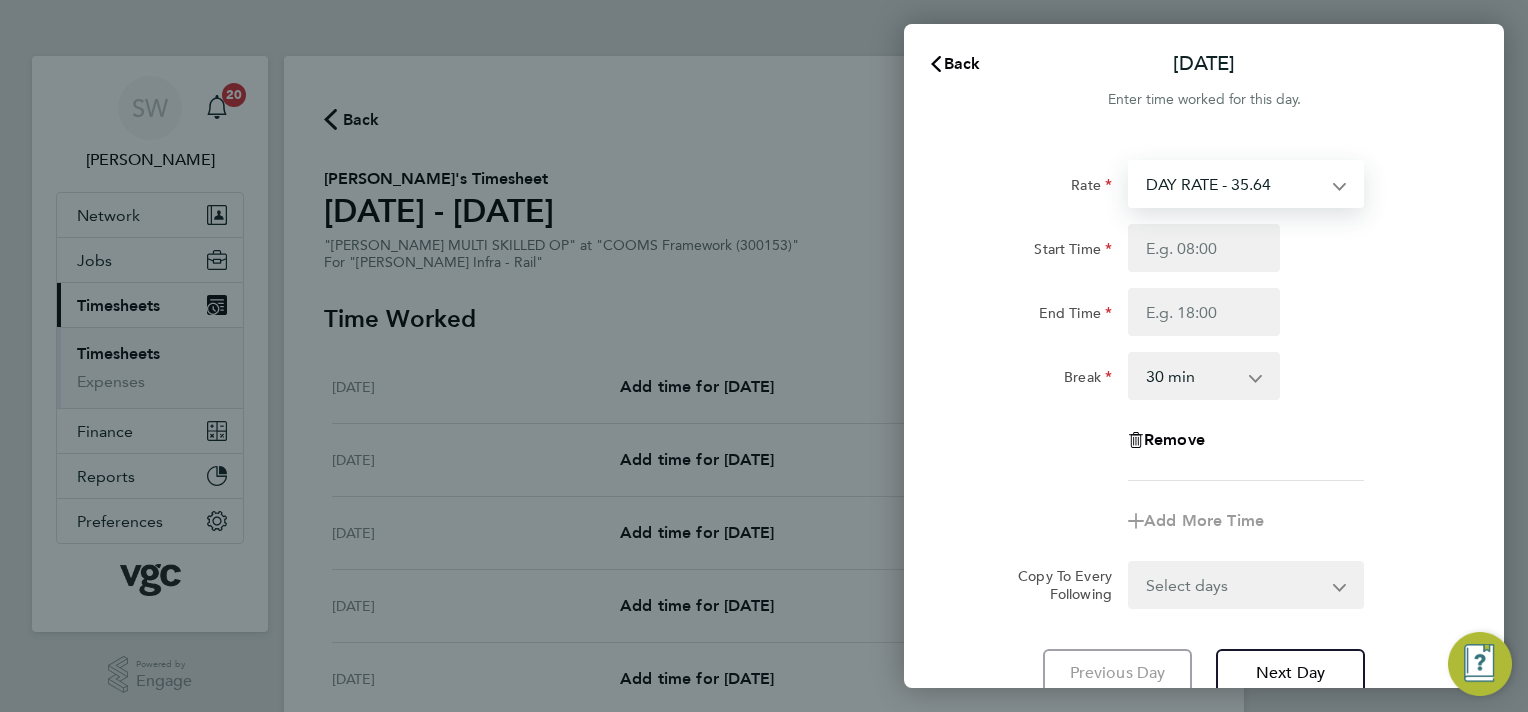 click on "DAY RATE - 35.64   NIGHT RATE - 41.04   WEEKEND - 46.44   xmas bonus - 450.00   xmas double - 71.28" at bounding box center [1234, 184] 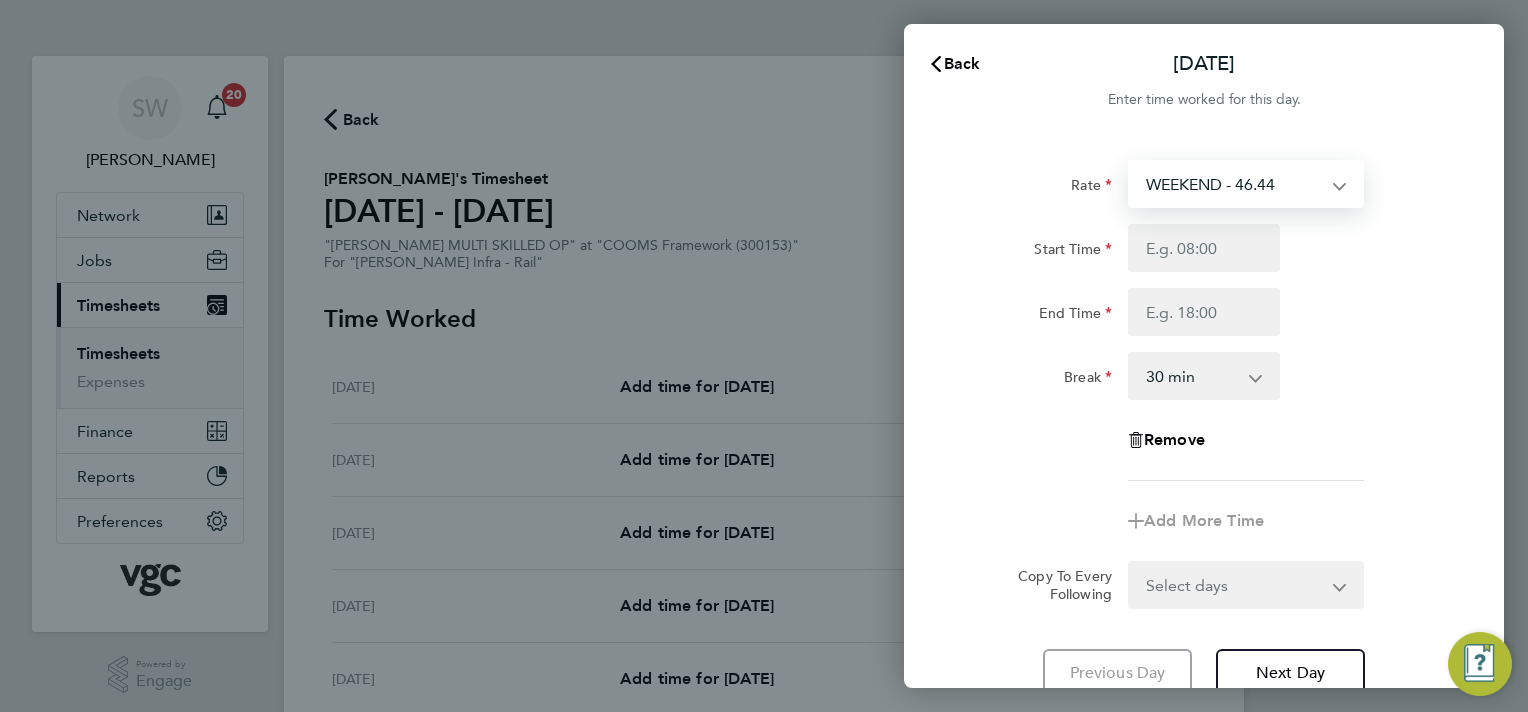 select on "30" 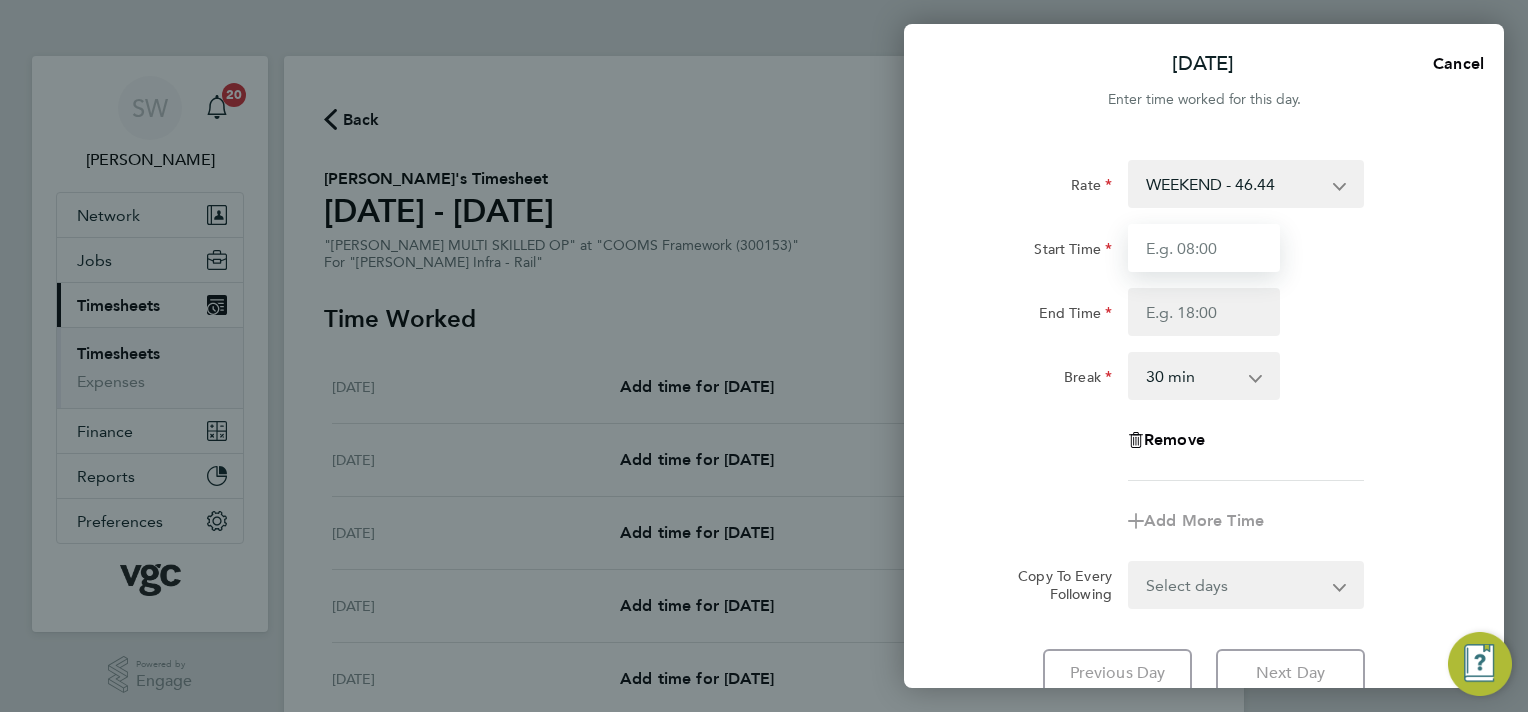 click on "Start Time" at bounding box center [1204, 248] 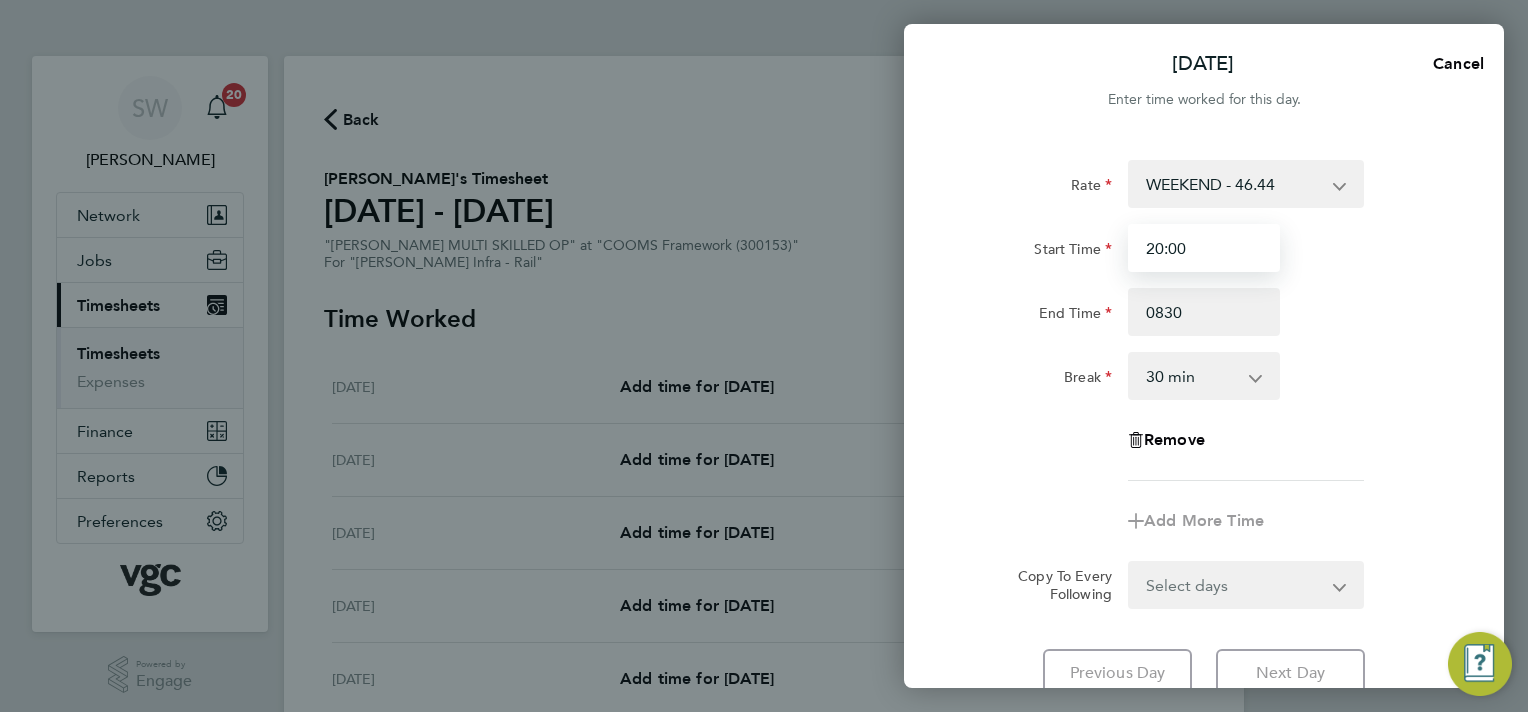 type on "08:30" 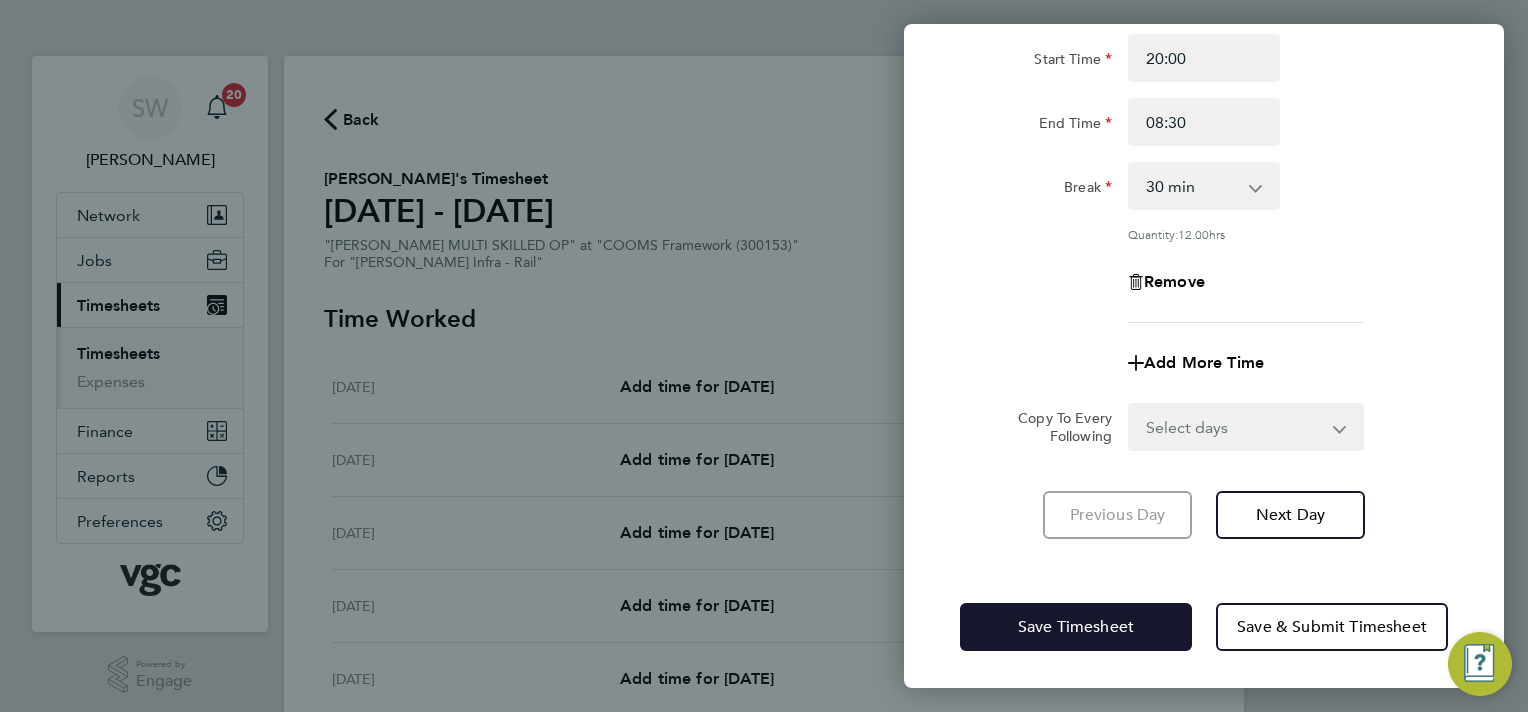 drag, startPoint x: 1027, startPoint y: 615, endPoint x: 1014, endPoint y: 605, distance: 16.40122 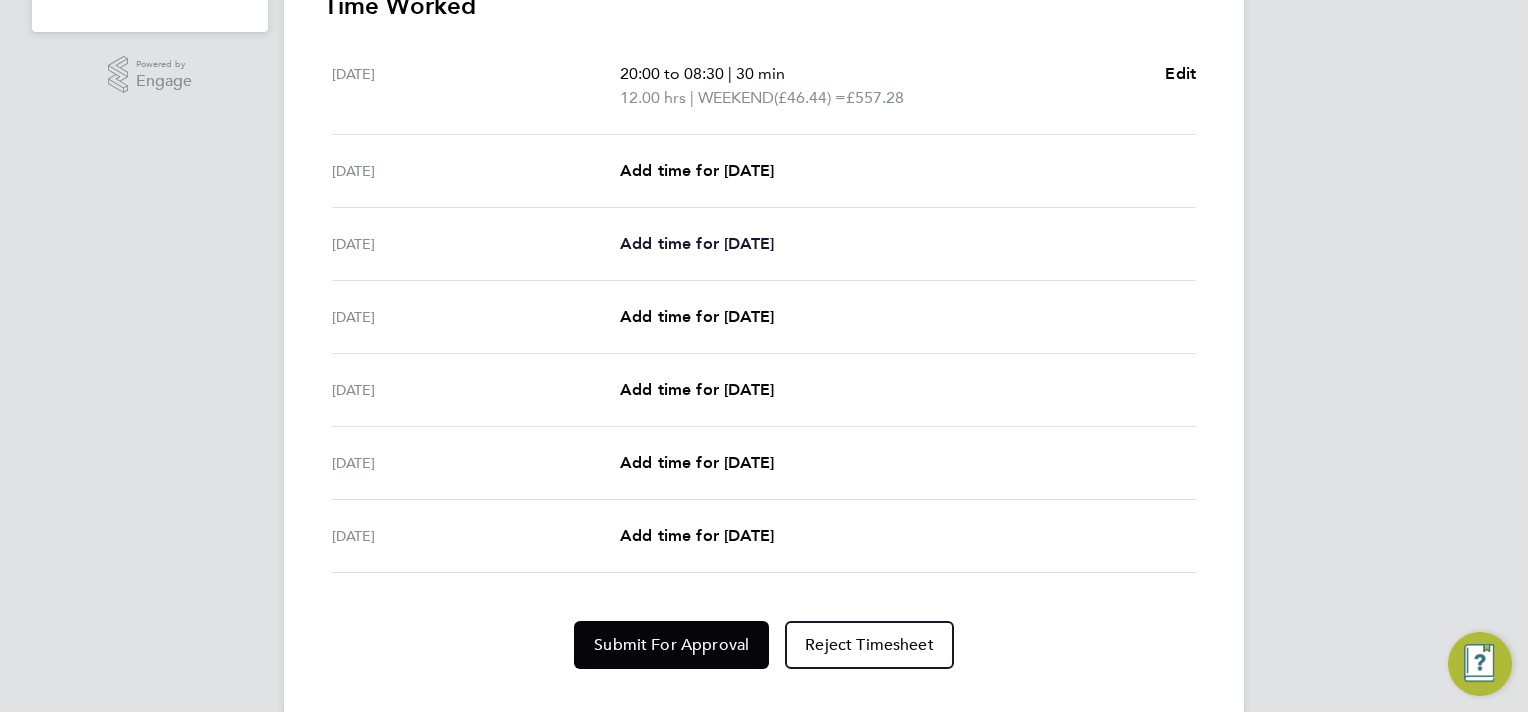 click on "Add time for Mon 21 Jul" at bounding box center (697, 243) 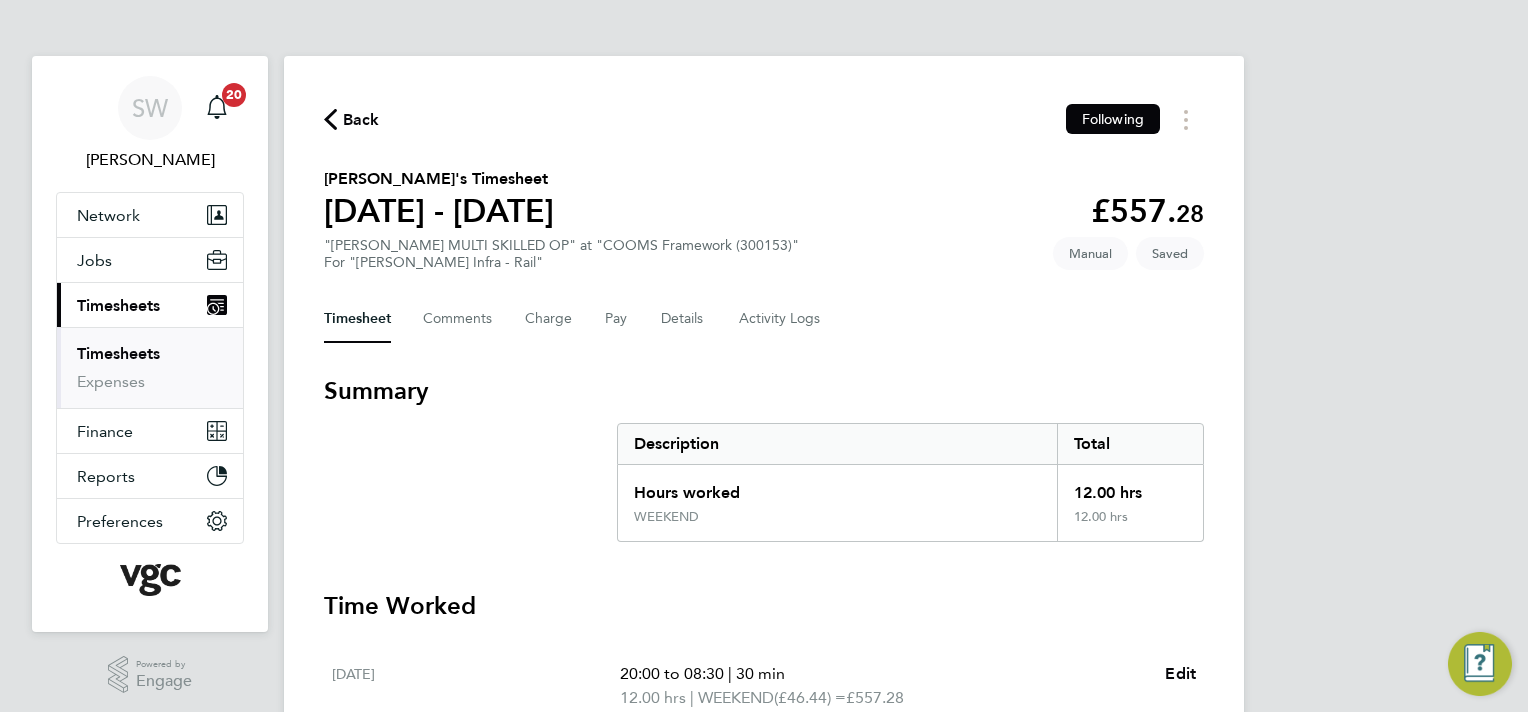select on "30" 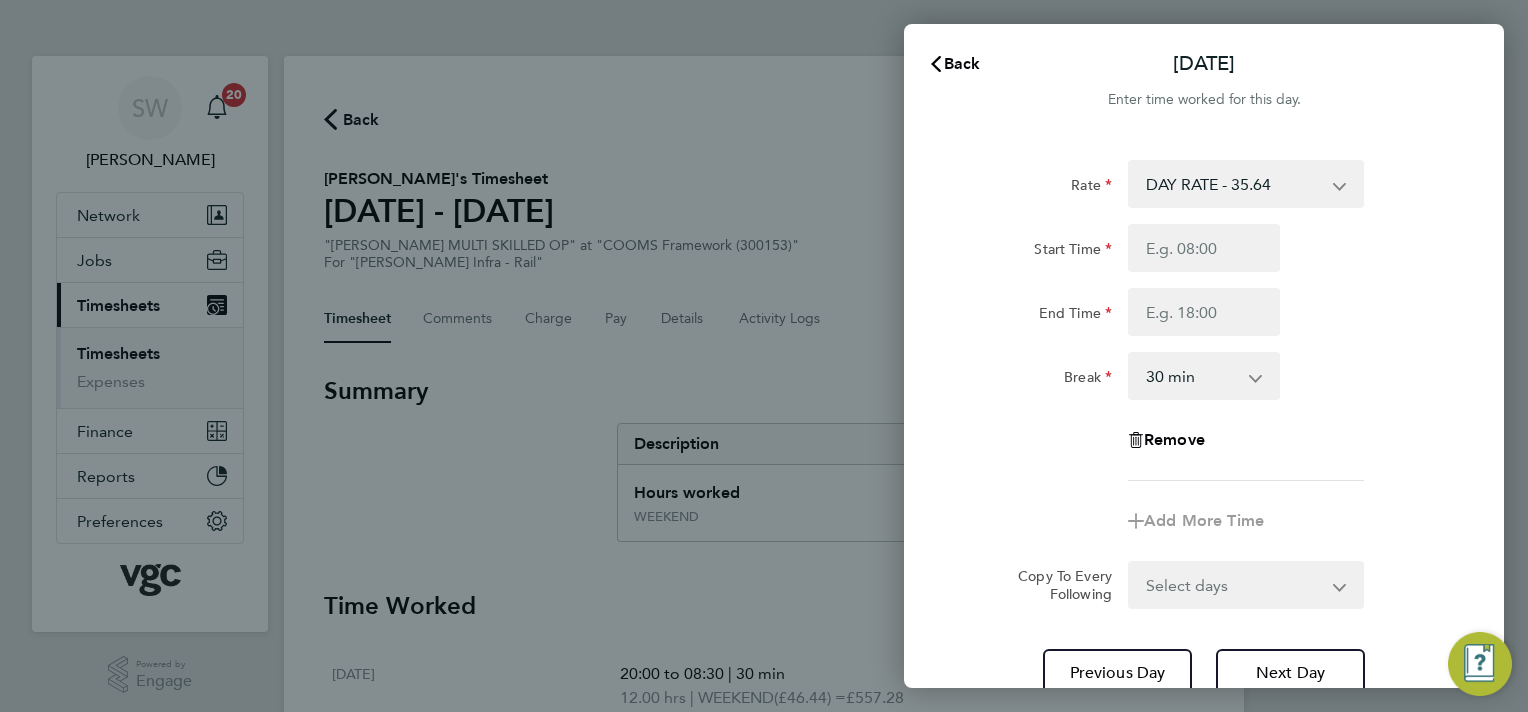click on "DAY RATE - 35.64   NIGHT RATE - 41.04   WEEKEND - 46.44   xmas bonus - 450.00   xmas double - 71.28" at bounding box center [1234, 184] 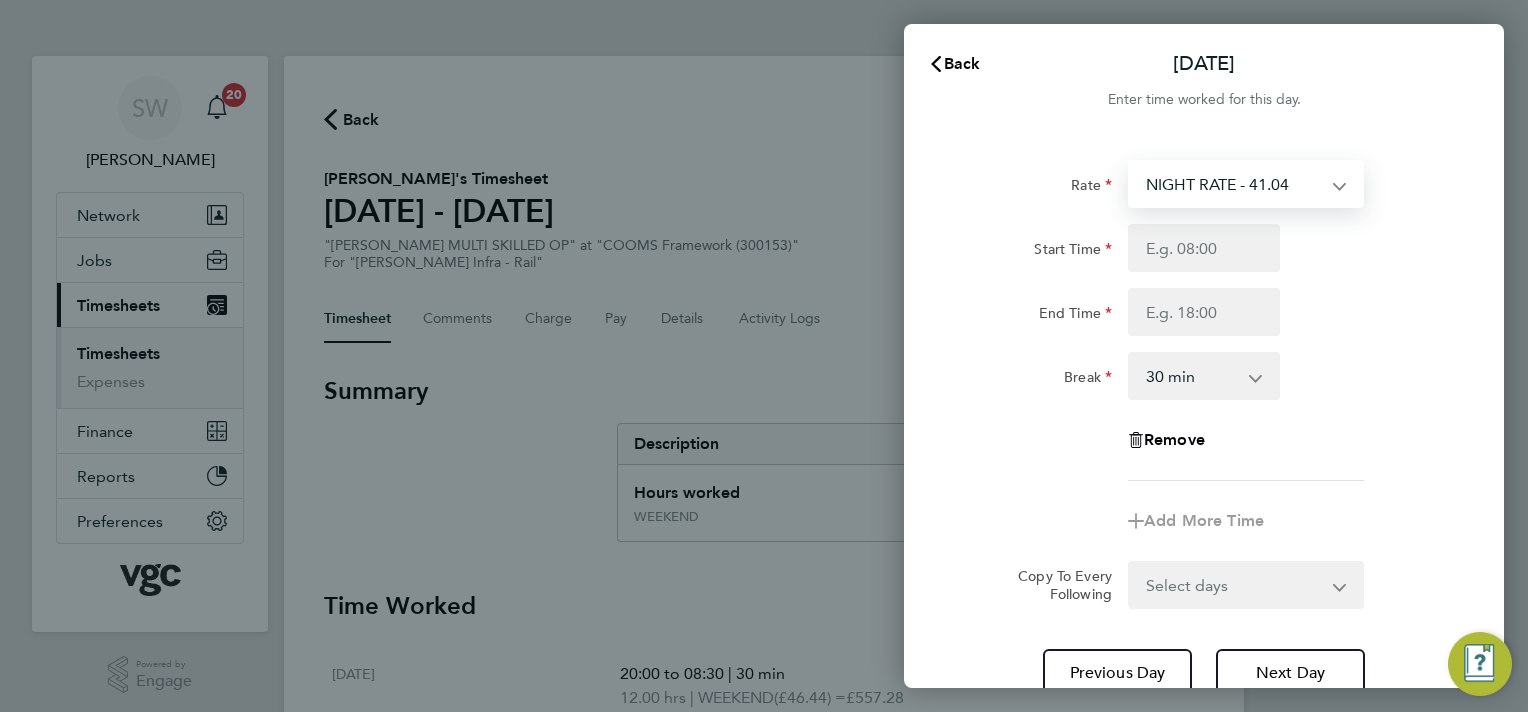 select on "30" 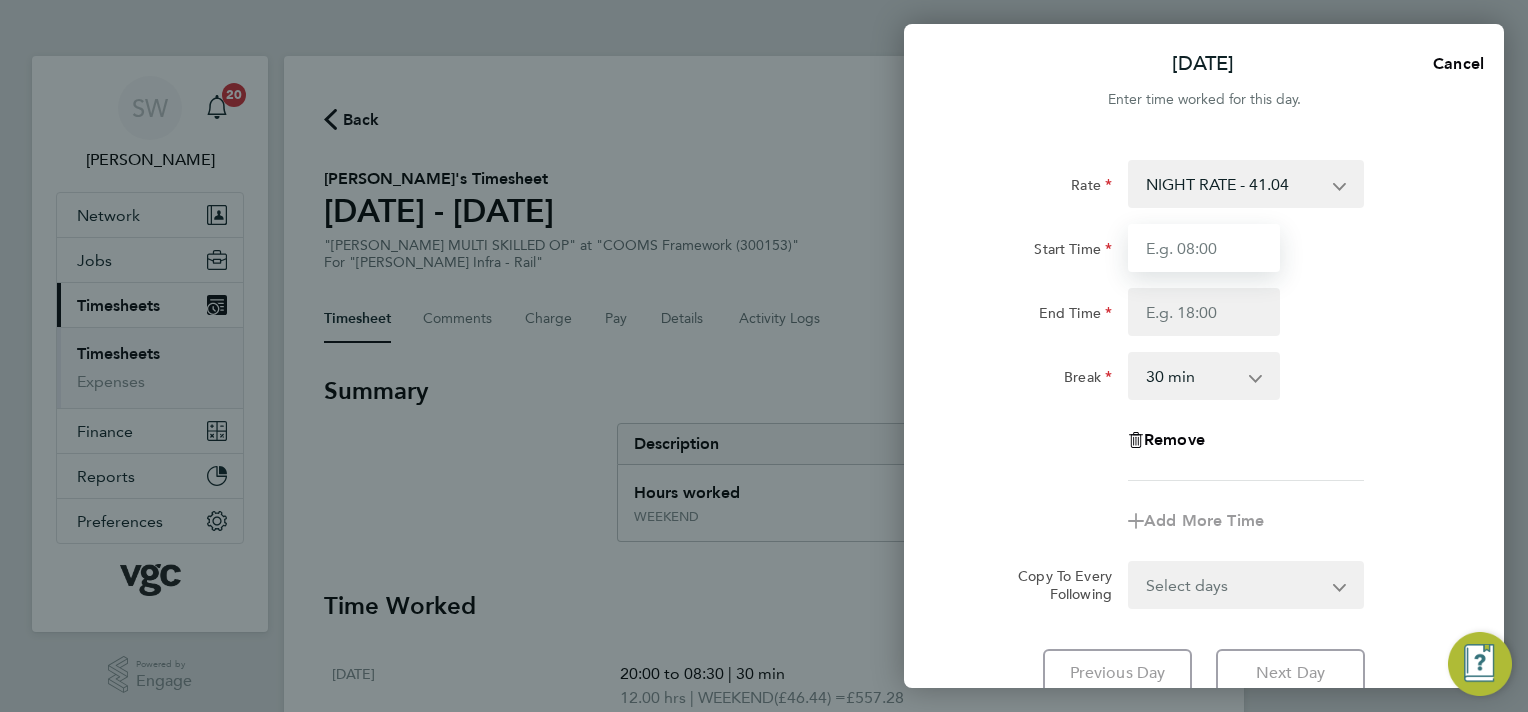 click on "Start Time" at bounding box center [1204, 248] 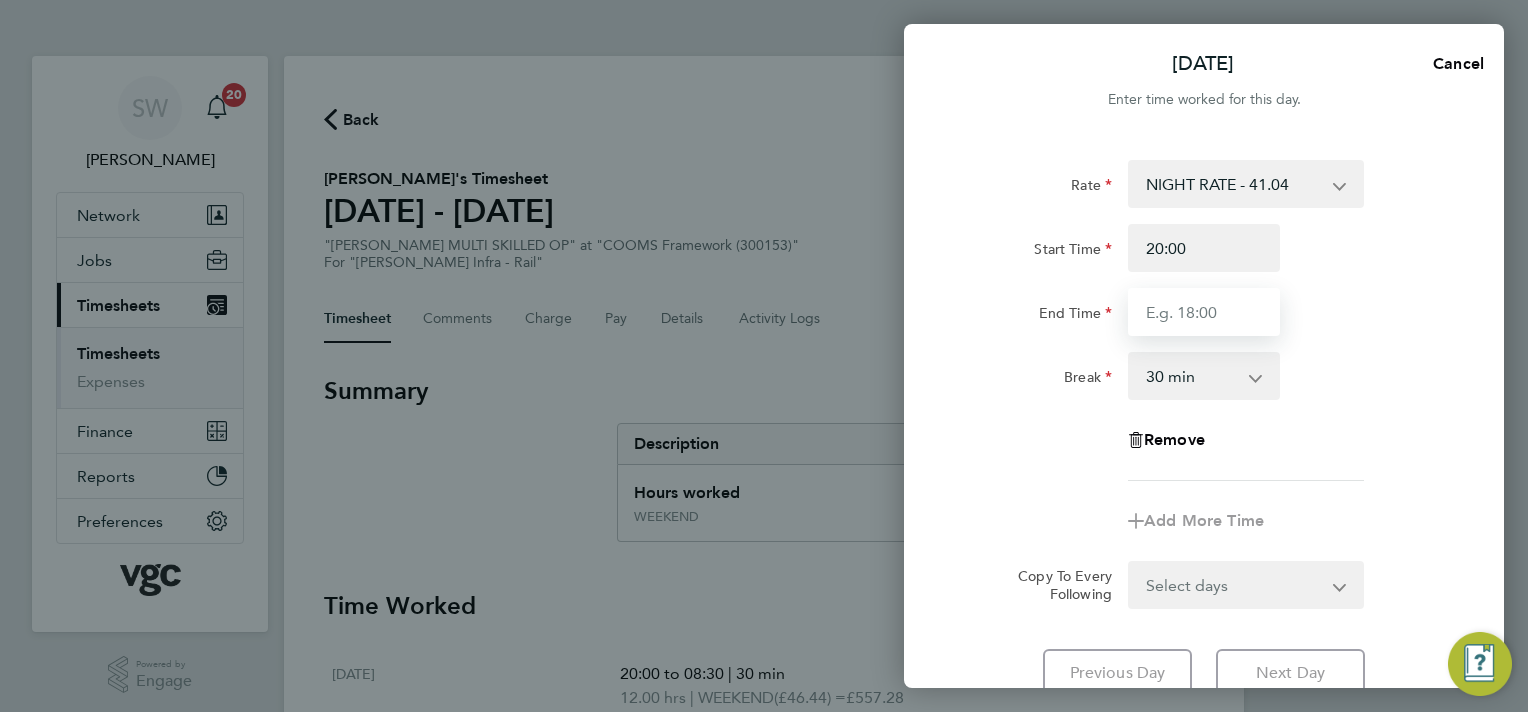 click on "End Time" at bounding box center [1204, 312] 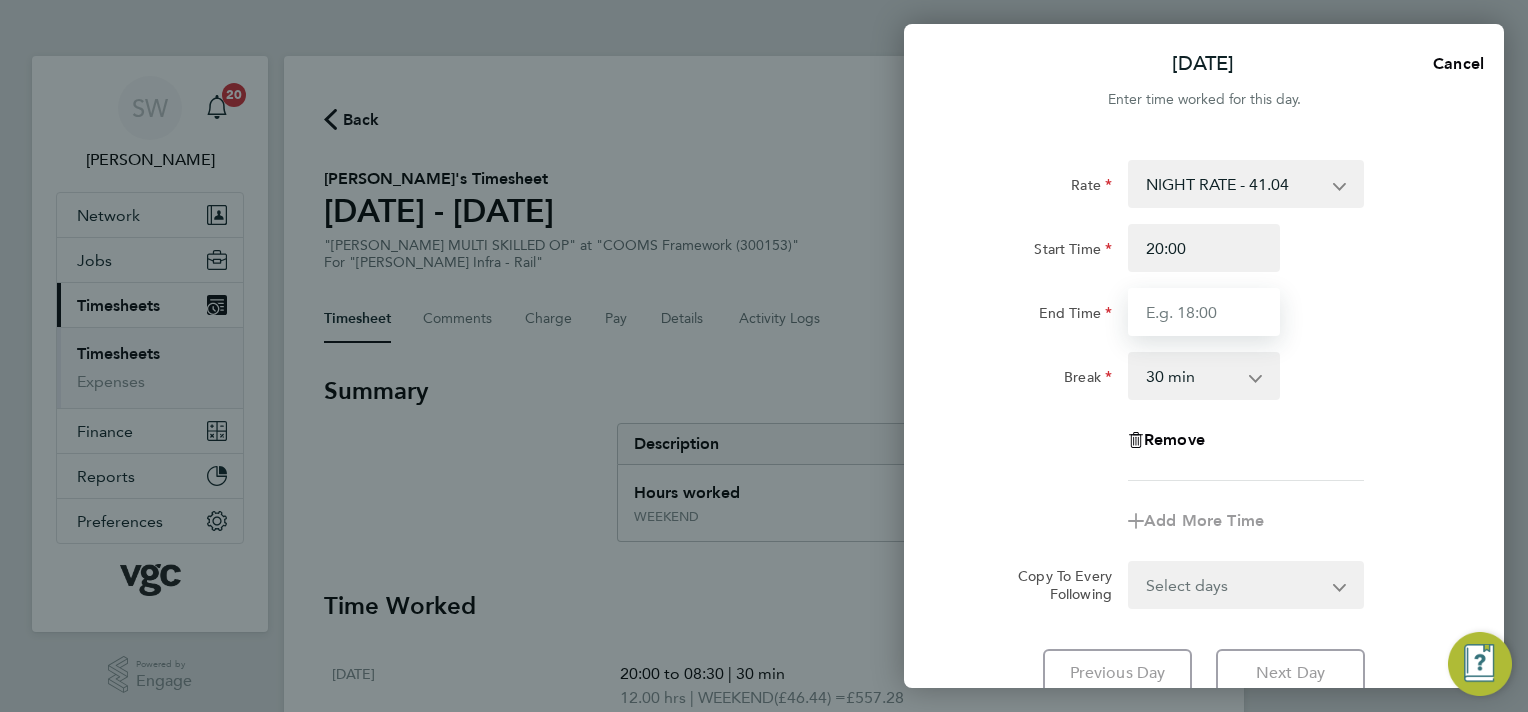 type on "06:30" 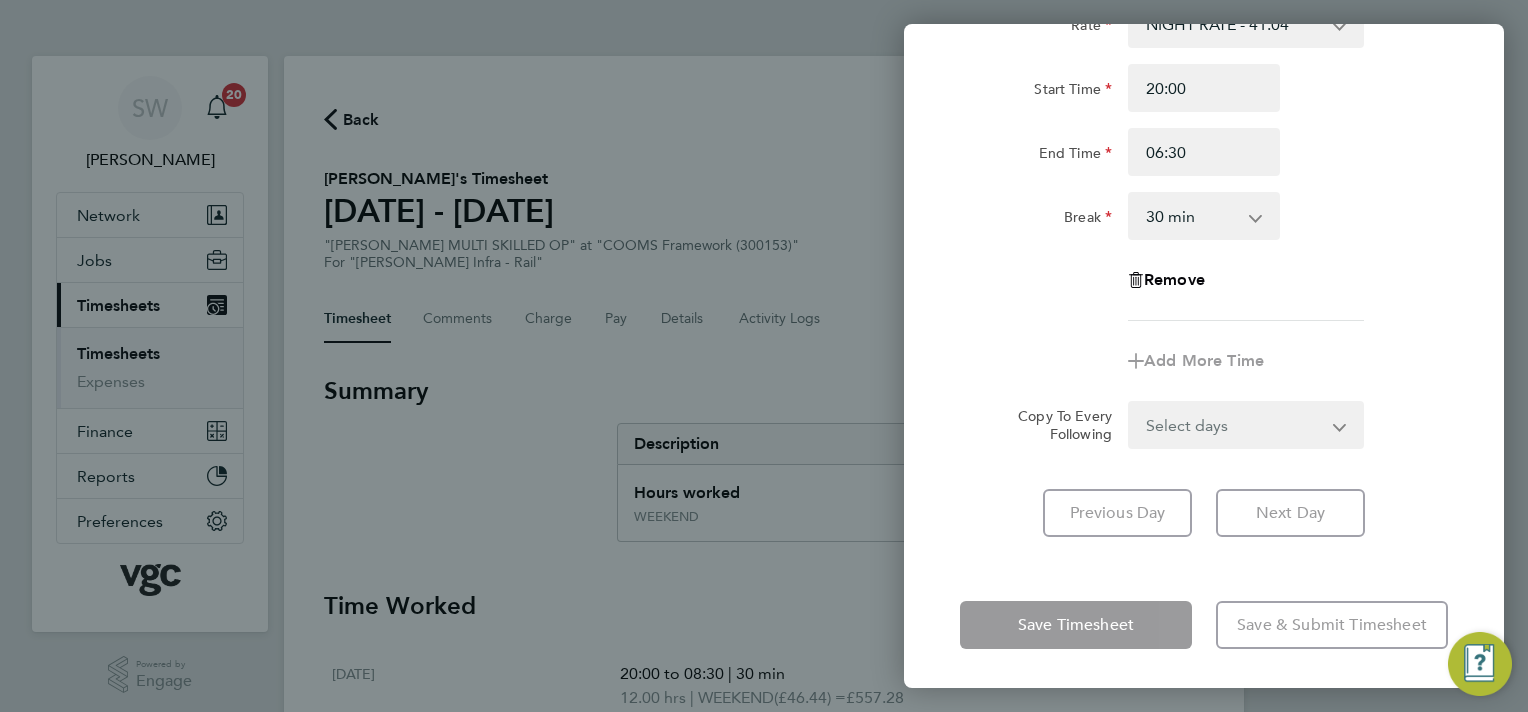 click on "Rate  NIGHT RATE - 41.04   DAY RATE - 35.64   WEEKEND - 46.44   xmas bonus - 450.00   xmas double - 71.28
Start Time 20:00 End Time 06:30 Break  0 min   15 min   30 min   45 min   60 min   75 min   90 min
Remove
Add More Time  Copy To Every Following  Select days   Day   Tuesday   Wednesday   Thursday   Friday" 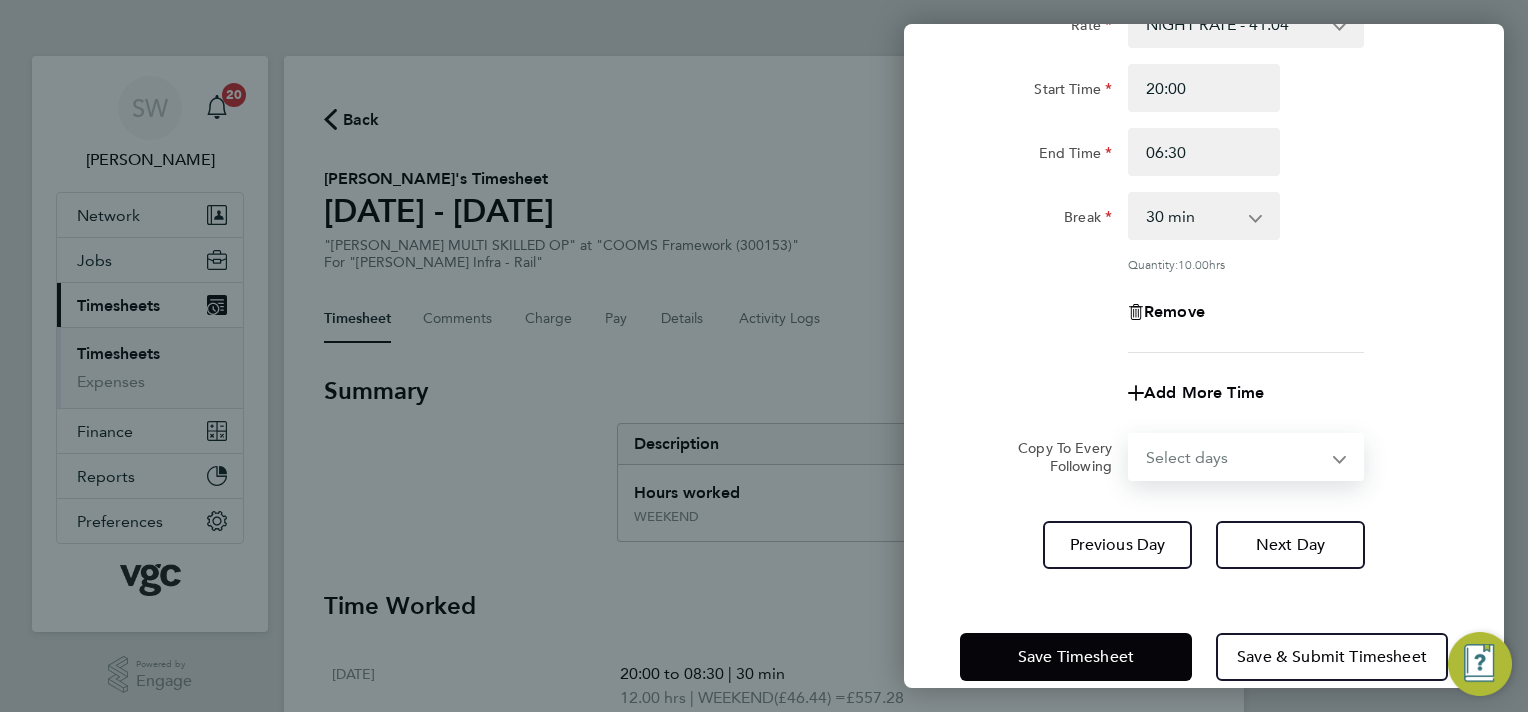 select on "TUE" 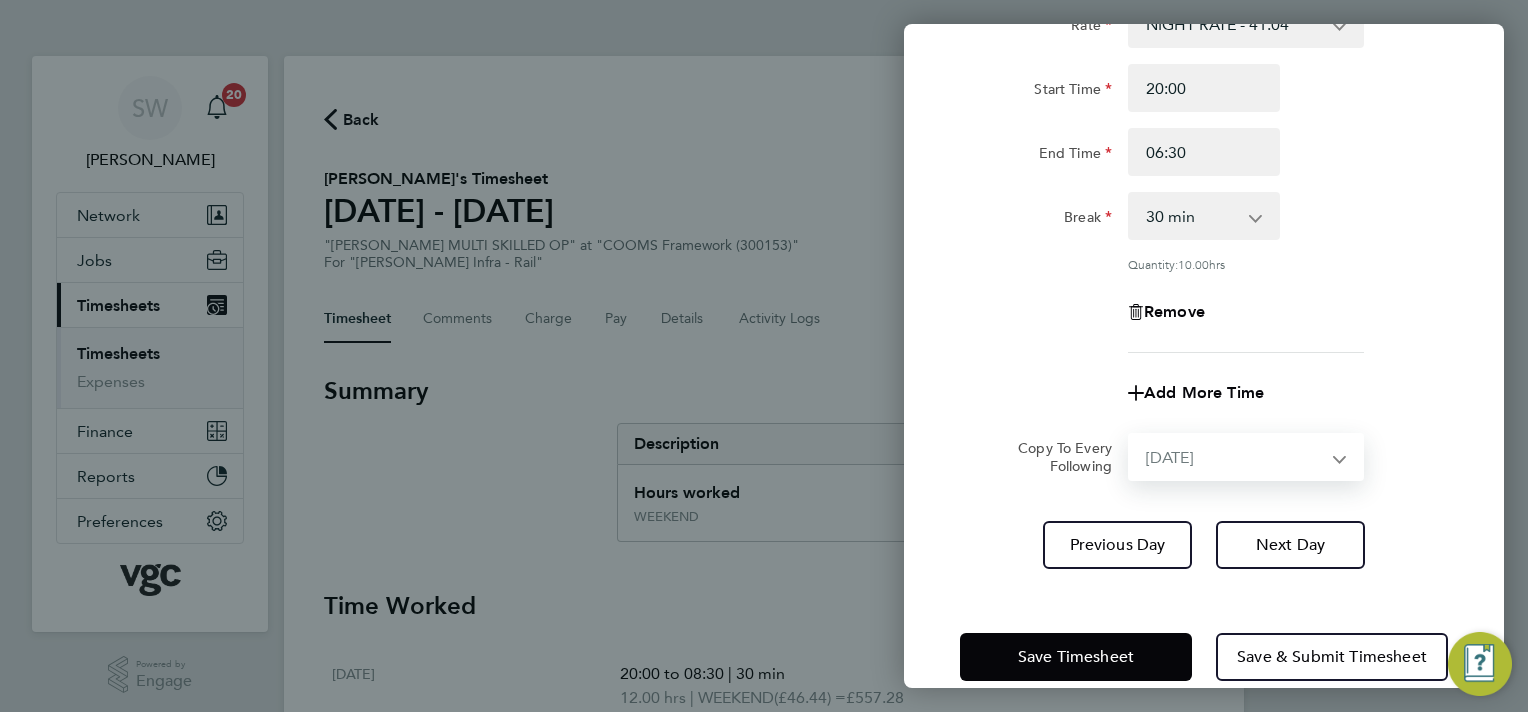 click on "Select days   Day   Tuesday   Wednesday   Thursday   Friday" at bounding box center (1235, 457) 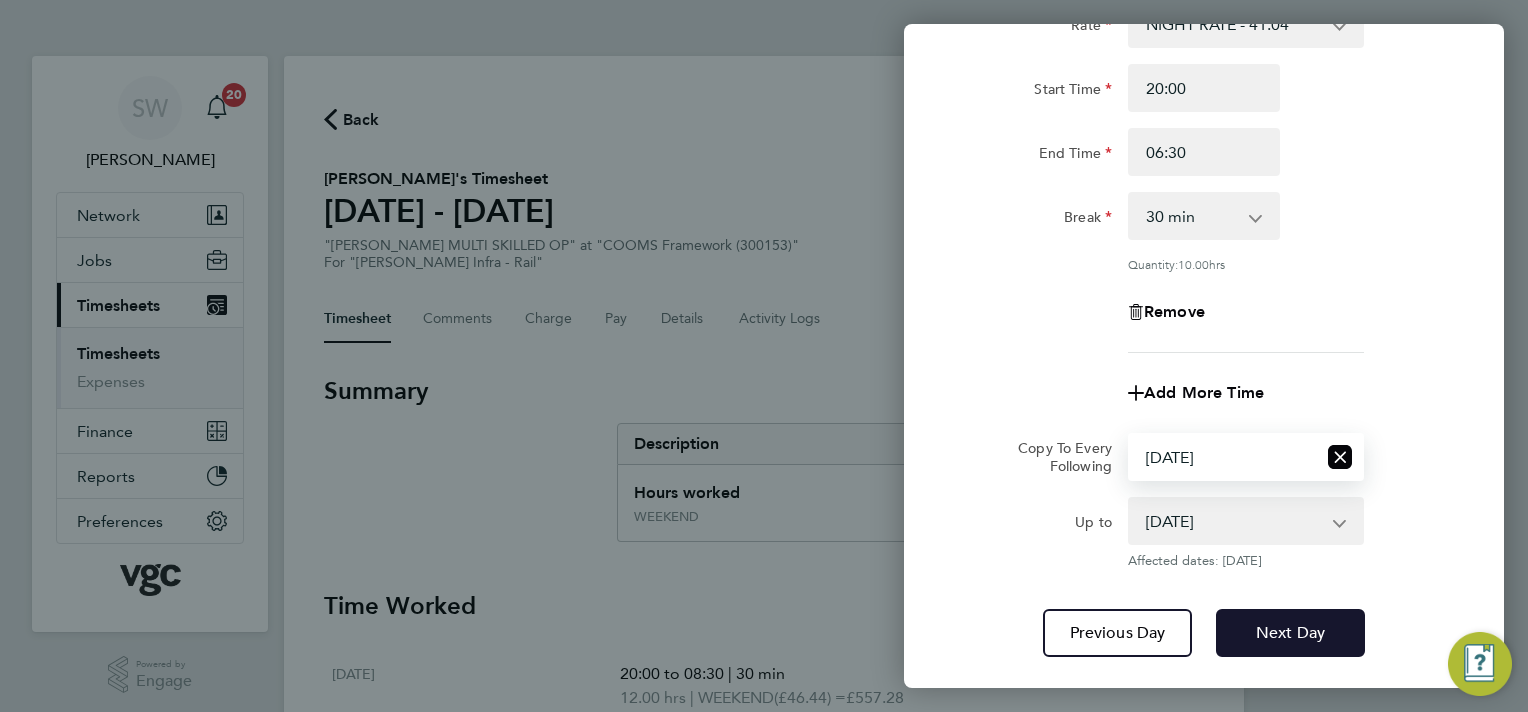 click on "Next Day" 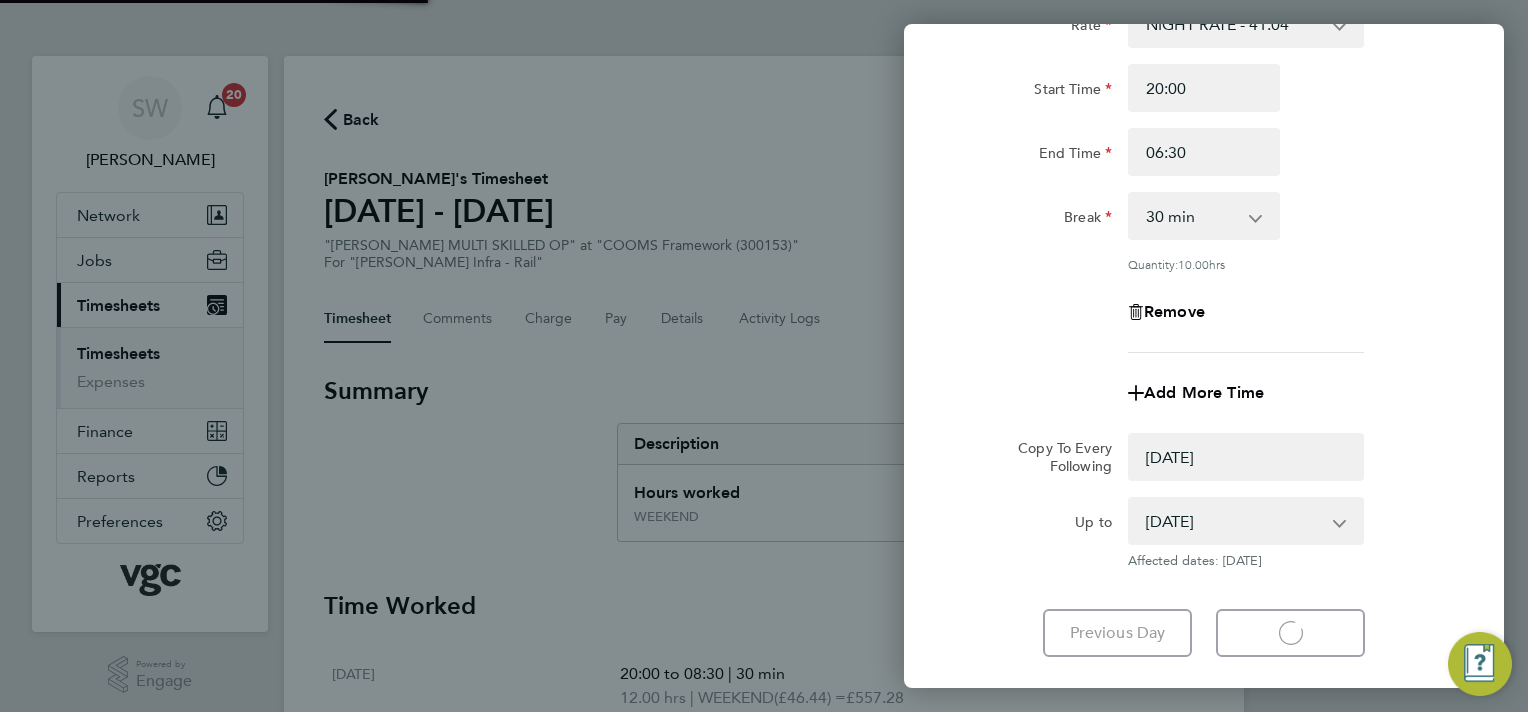 select on "0: null" 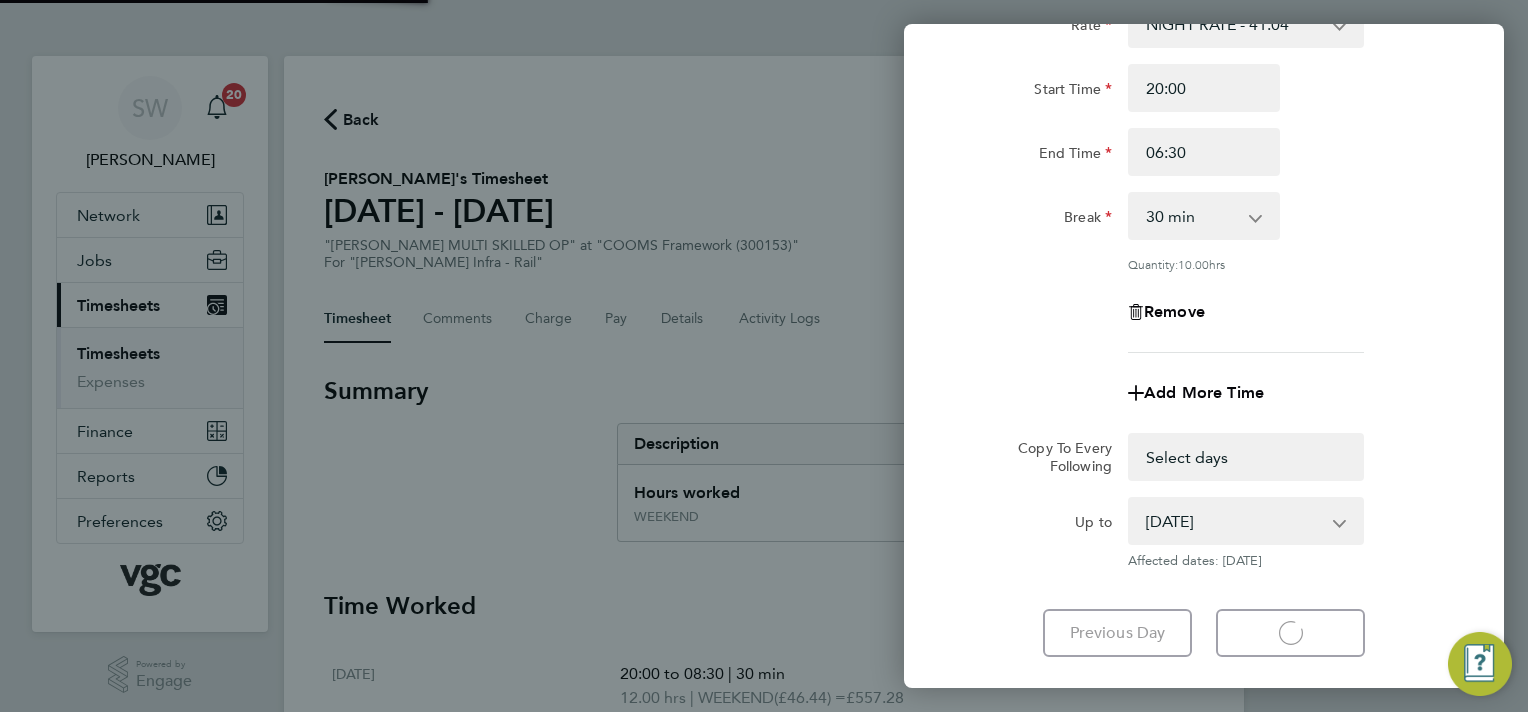 select on "30" 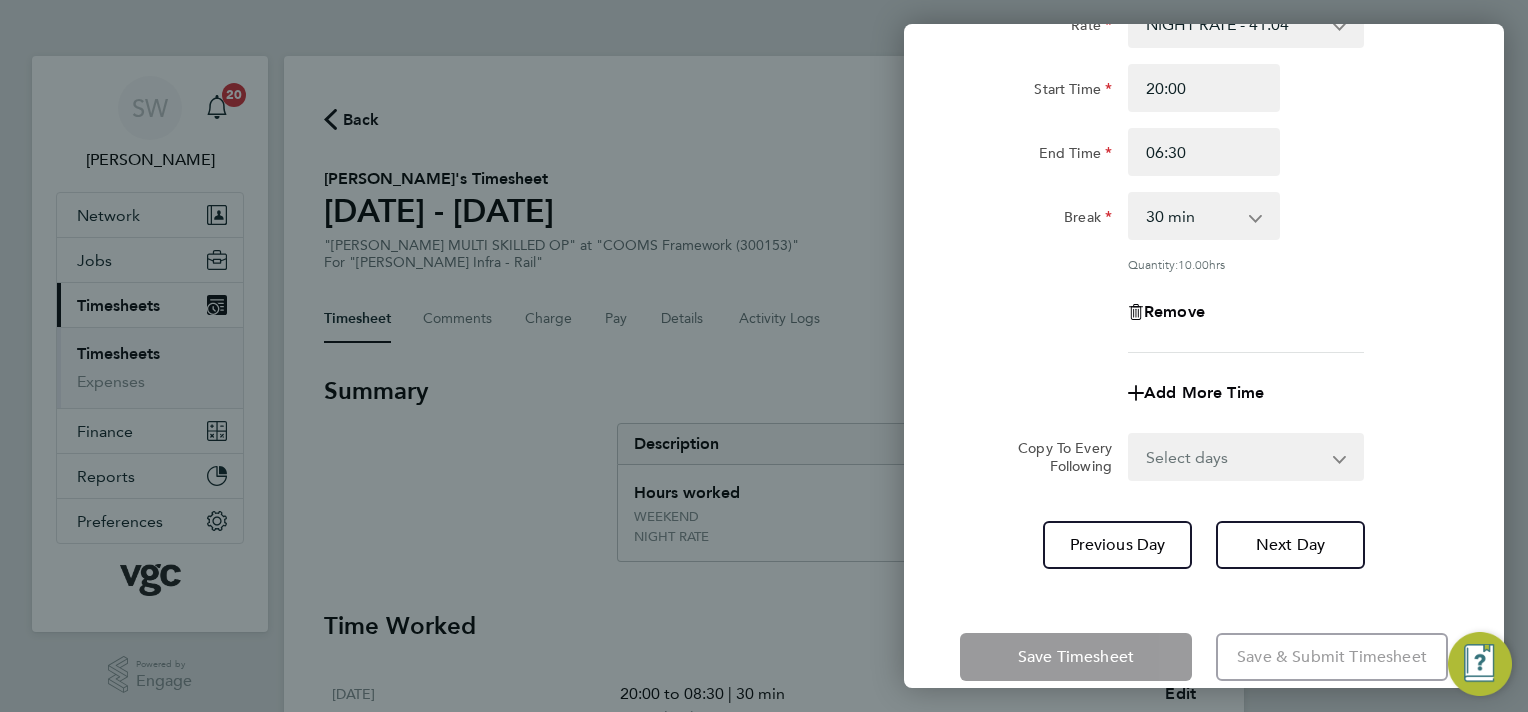 click on "Rate  NIGHT RATE - 41.04   DAY RATE - 35.64   WEEKEND - 46.44   xmas bonus - 450.00   xmas double - 71.28
Start Time 20:00 End Time 06:30 Break  0 min   15 min   30 min   45 min   60 min   75 min   90 min
Quantity:  10.00  hrs
Remove
Add More Time" 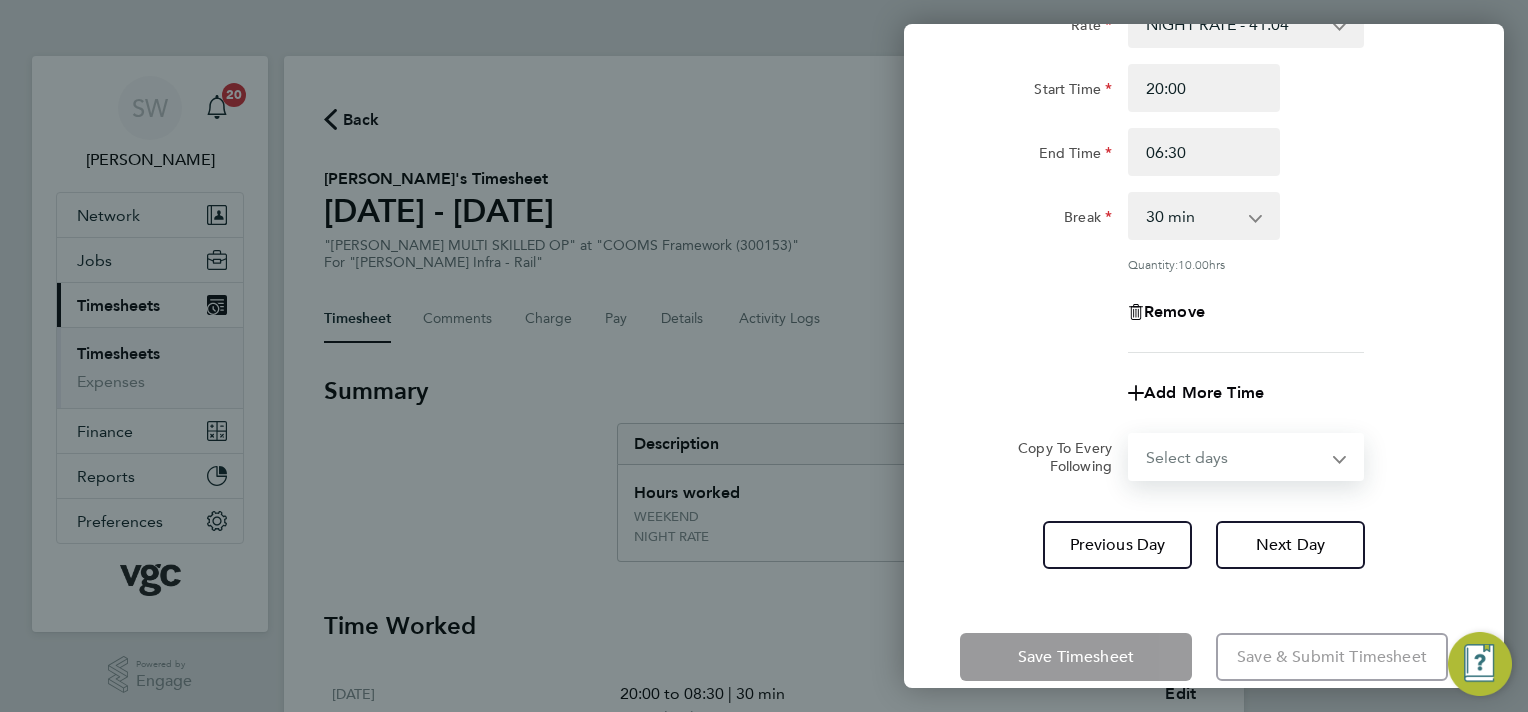 click on "Select days   Day   Wednesday   Thursday   Friday" at bounding box center [1235, 457] 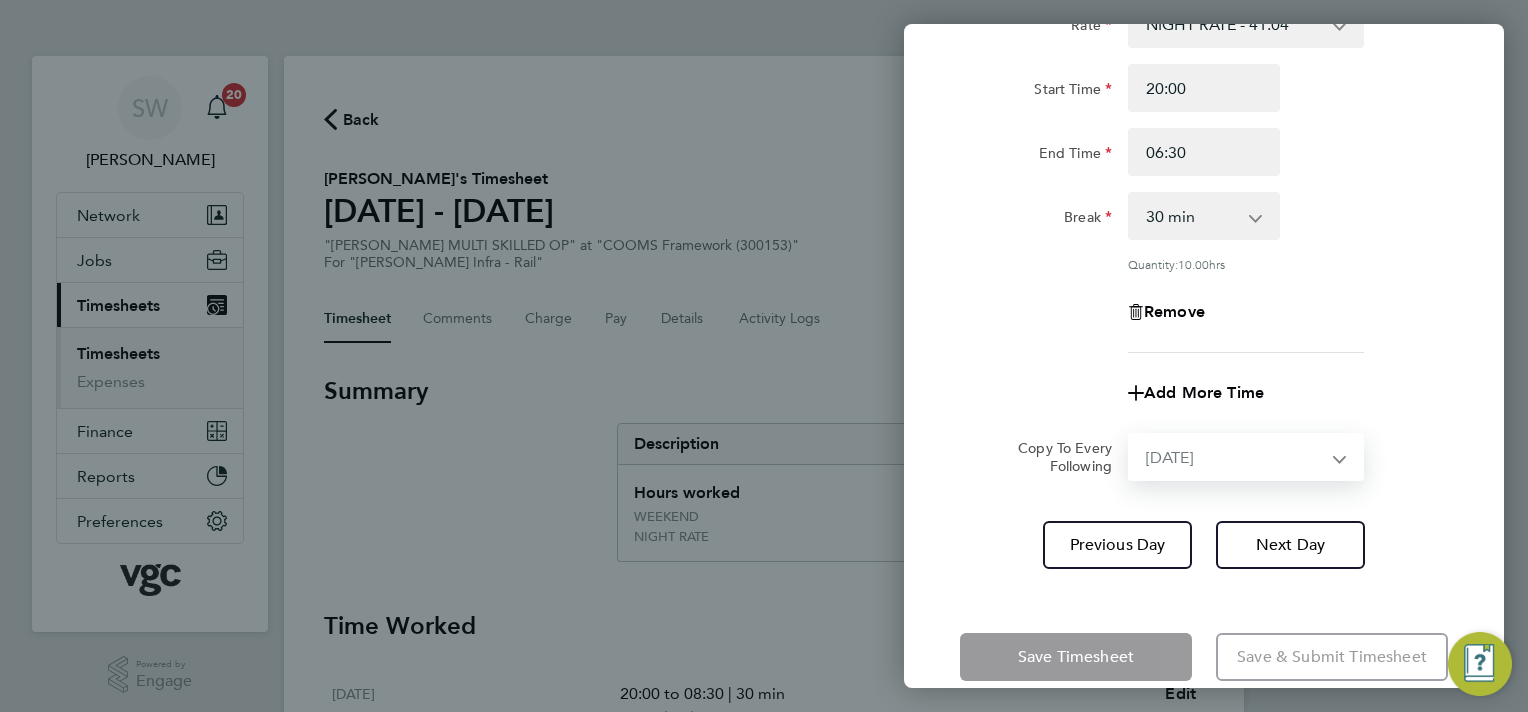 click on "Select days   Day   Wednesday   Thursday   Friday" at bounding box center [1235, 457] 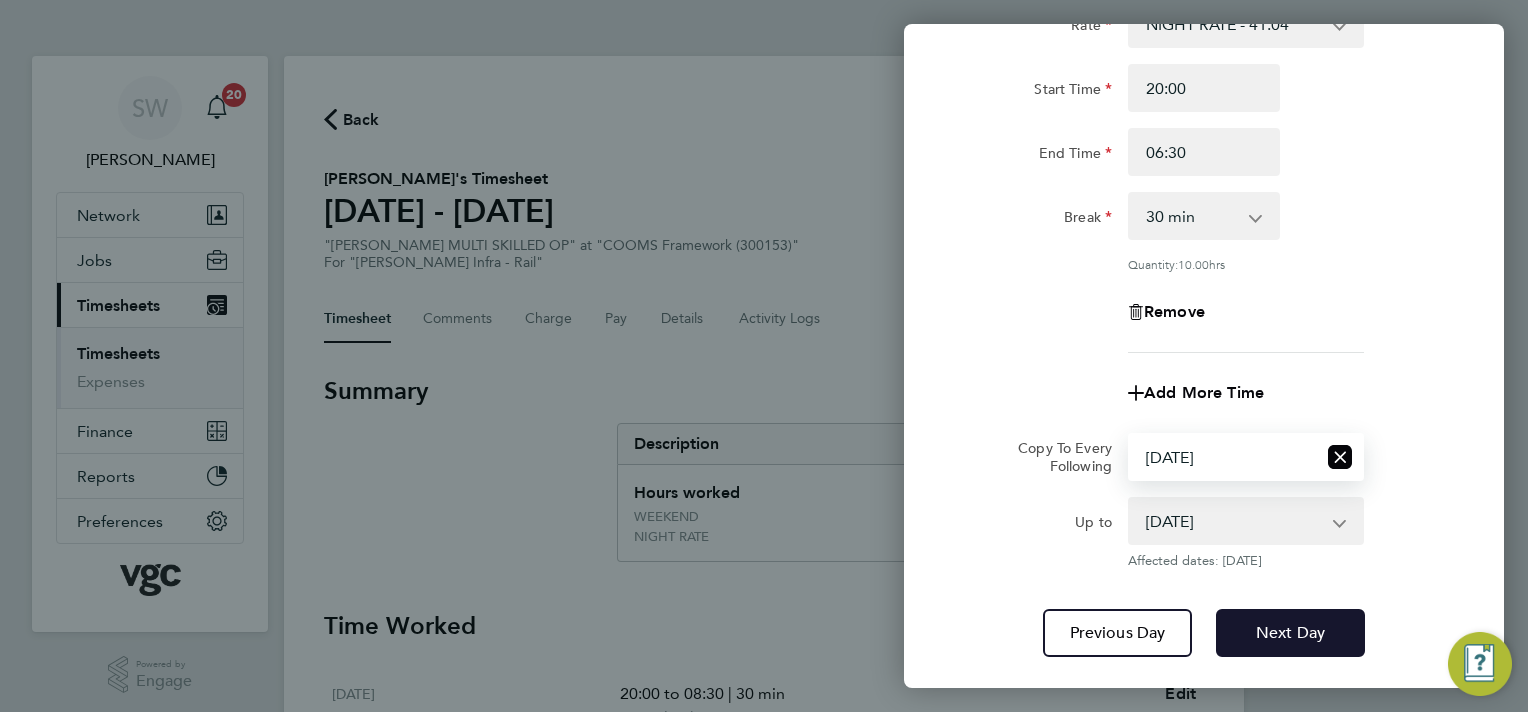 drag, startPoint x: 1271, startPoint y: 623, endPoint x: 1275, endPoint y: 611, distance: 12.649111 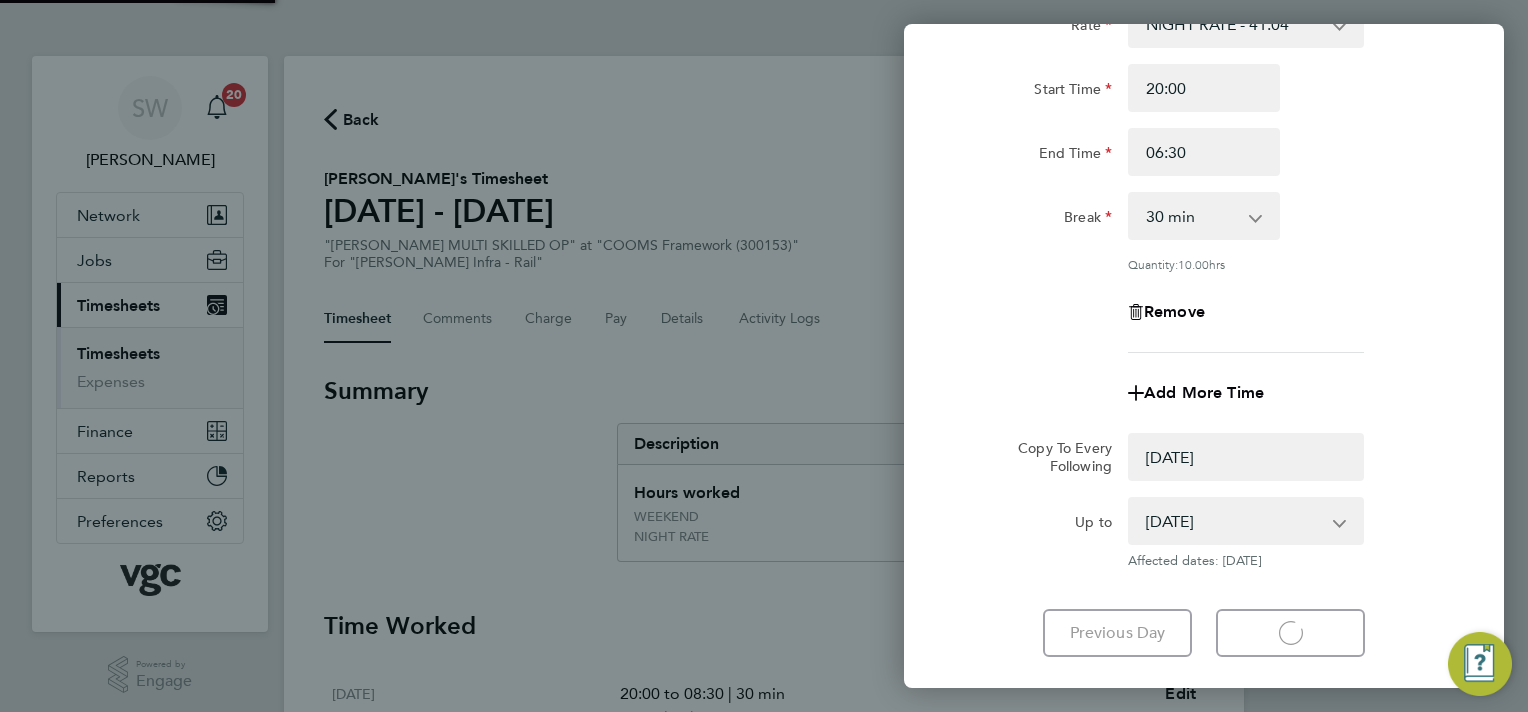 select on "0: null" 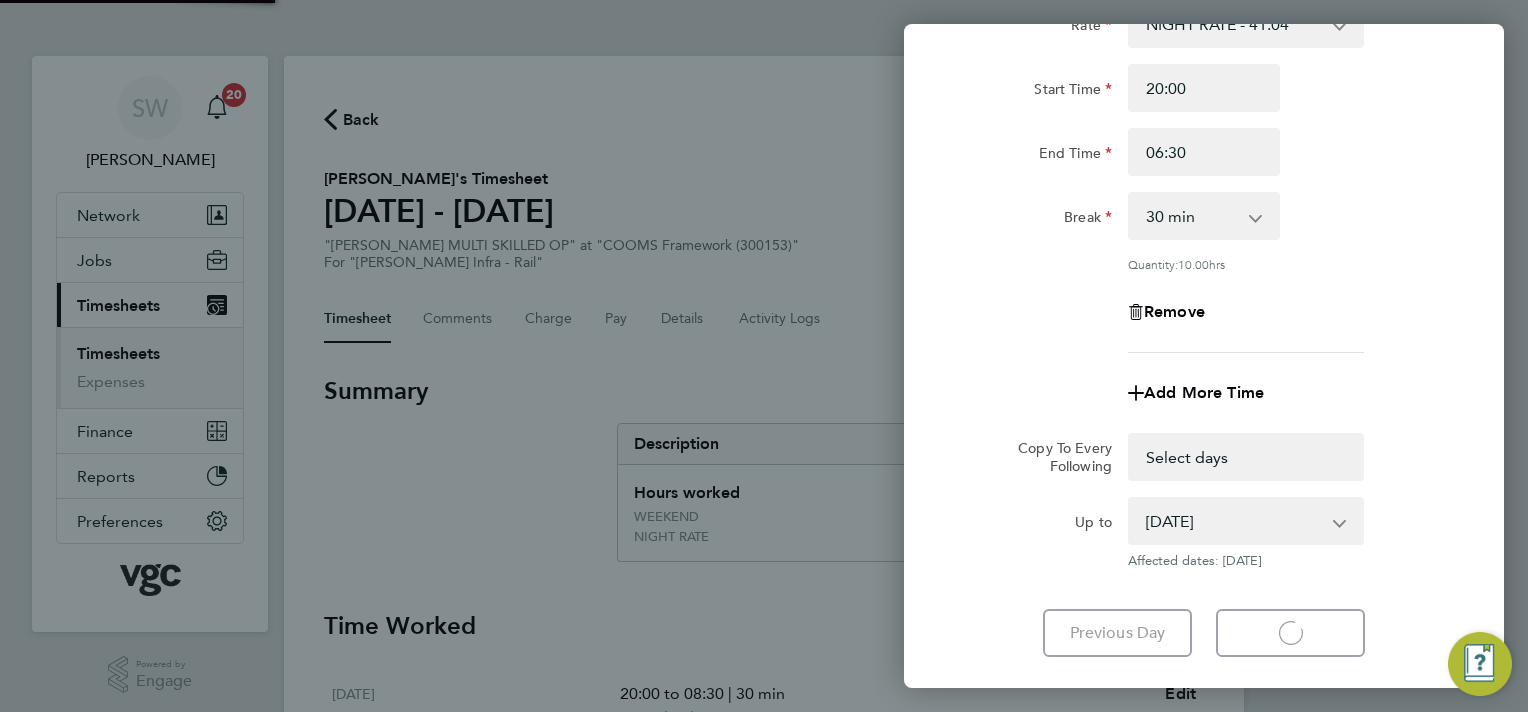 select on "30" 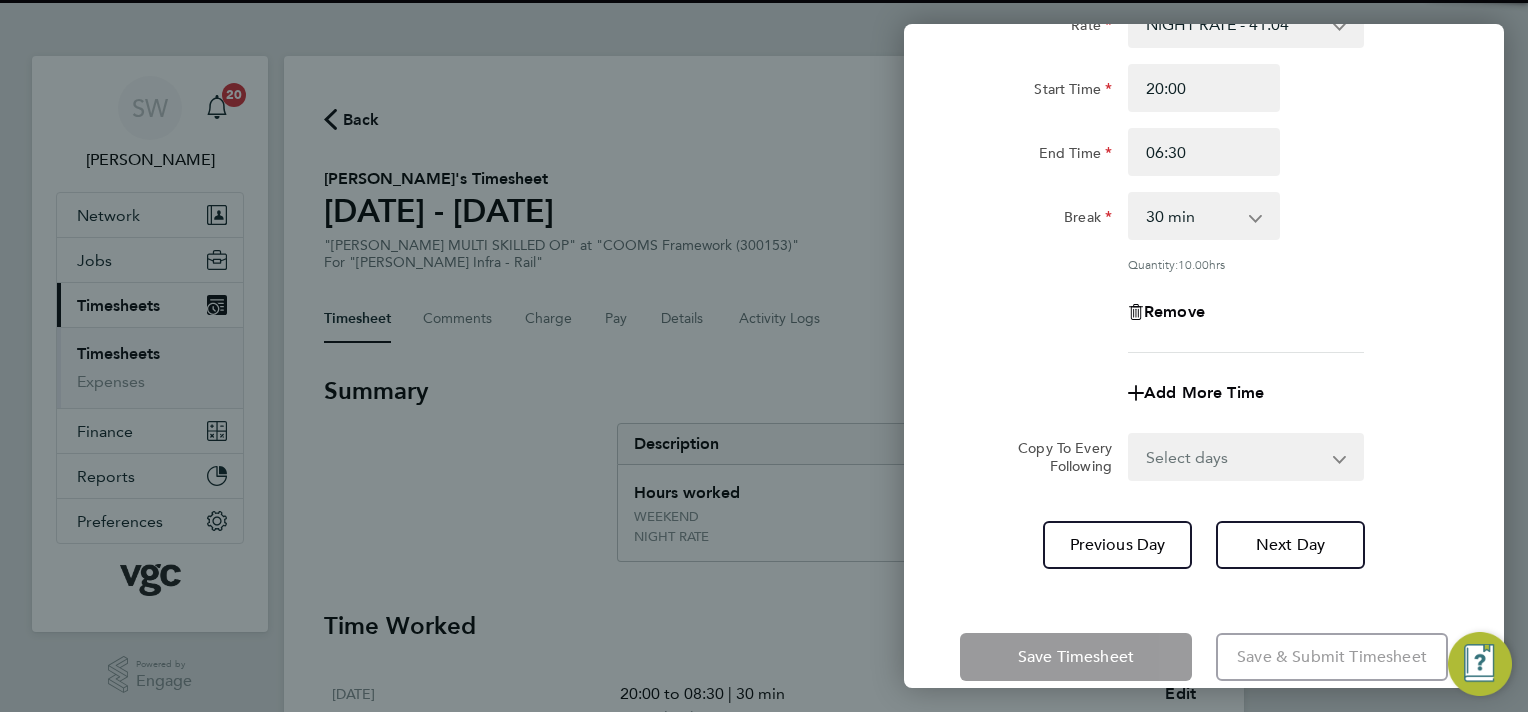 click on "Select days   Day   Thursday   Friday" at bounding box center [1235, 457] 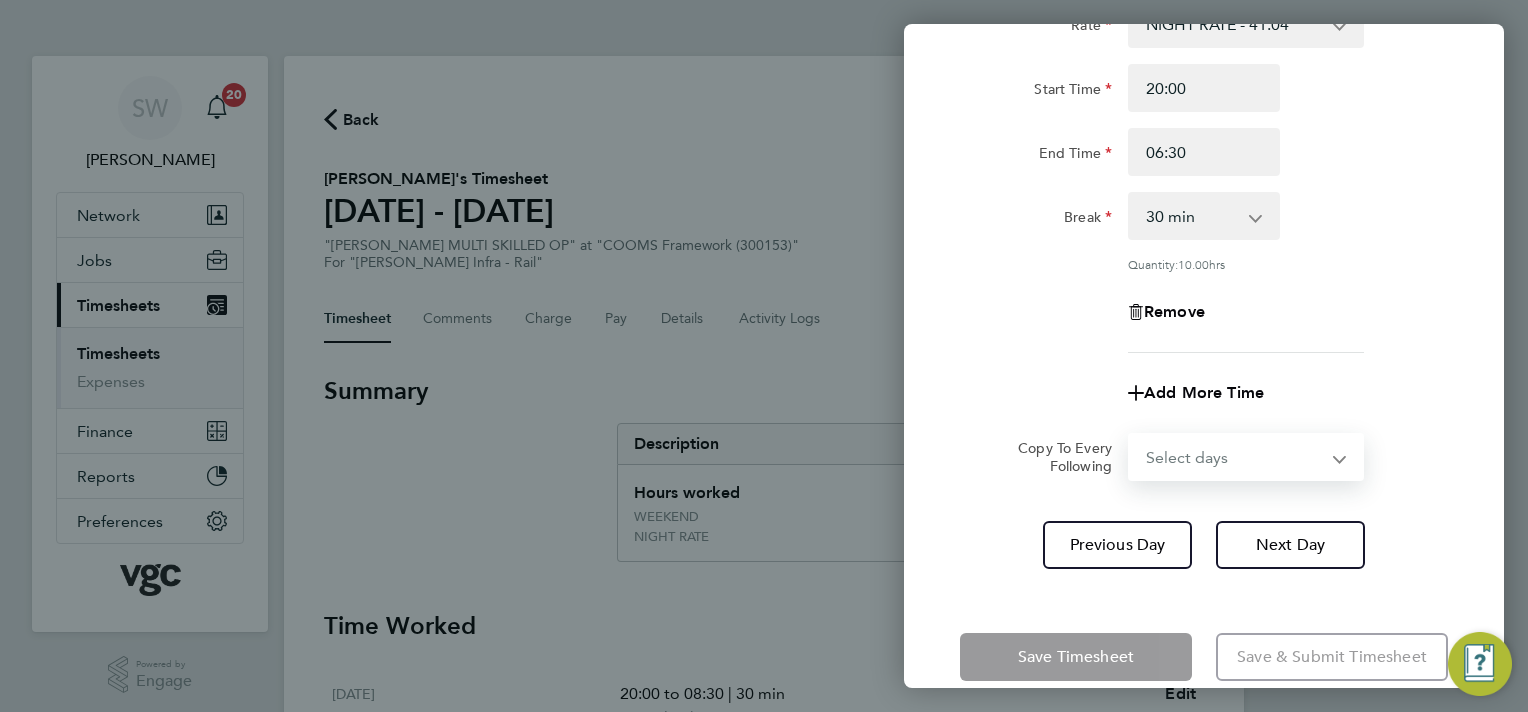 select on "THU" 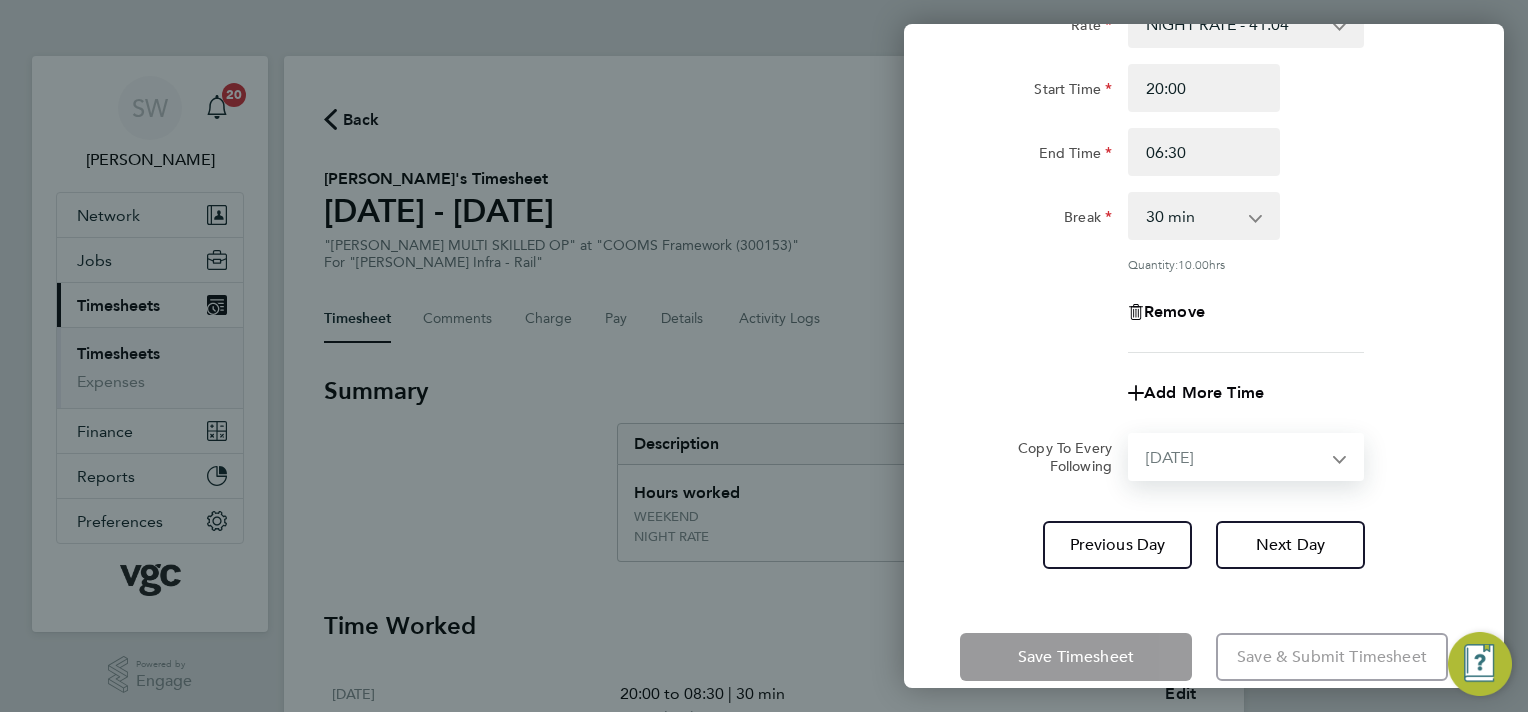click on "Select days   Day   Thursday   Friday" at bounding box center (1235, 457) 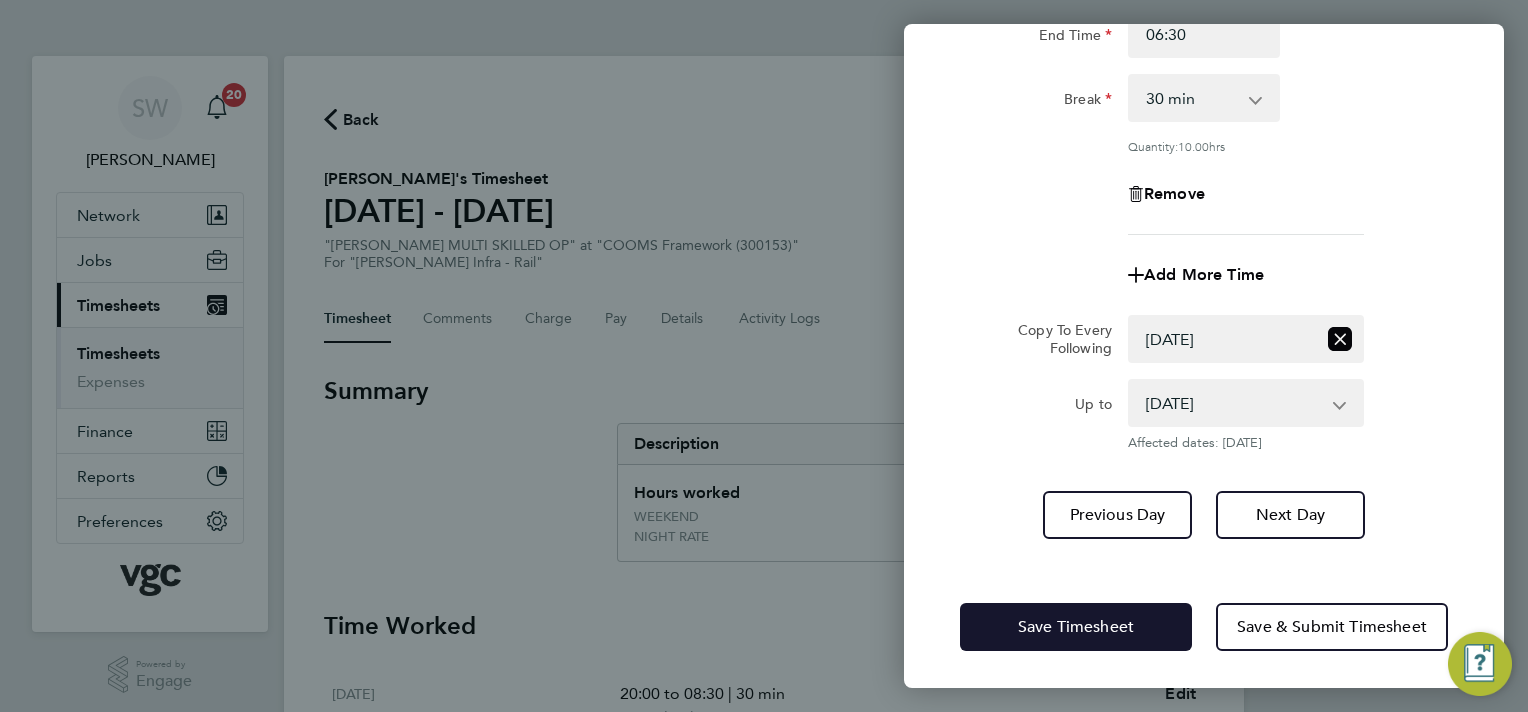 drag, startPoint x: 1037, startPoint y: 624, endPoint x: 993, endPoint y: 589, distance: 56.22277 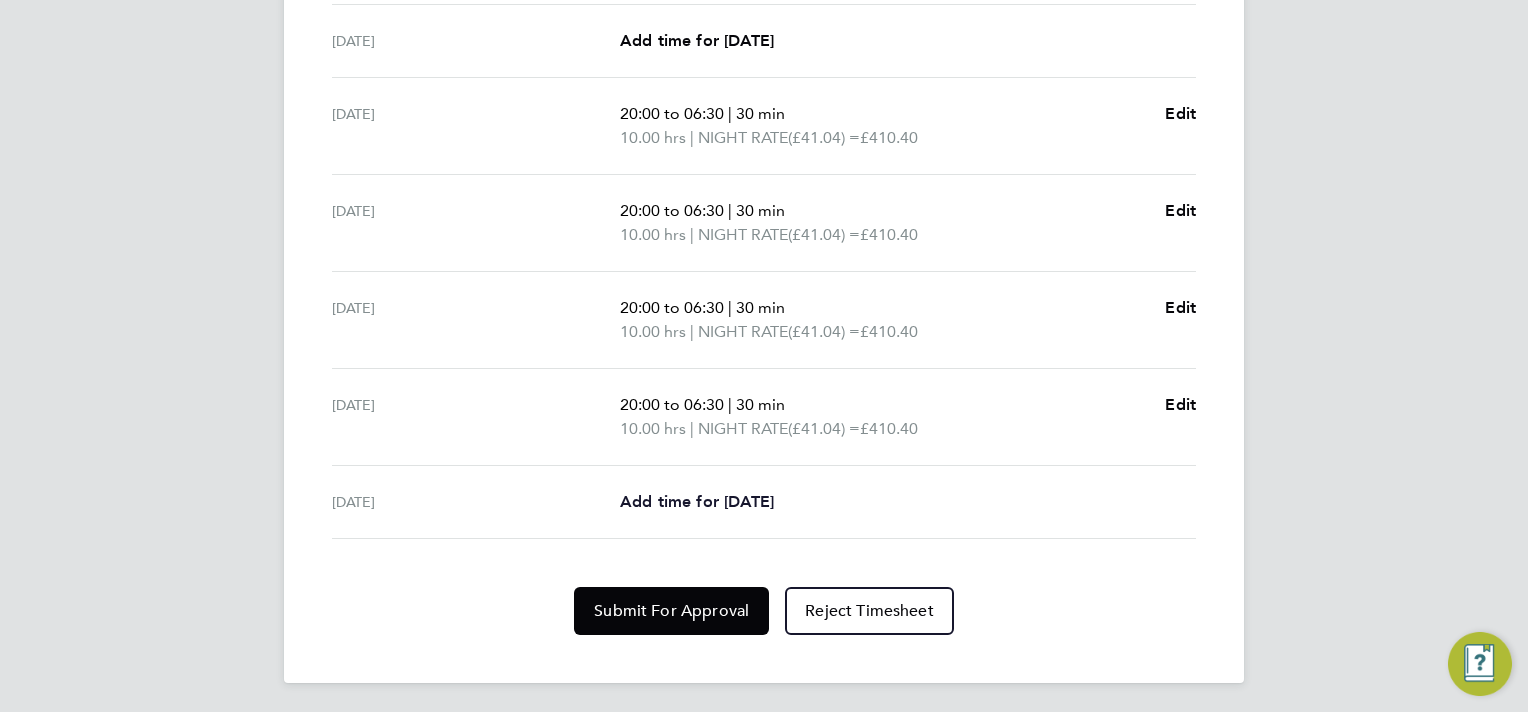 click on "Add time for Fri 25 Jul" at bounding box center [697, 501] 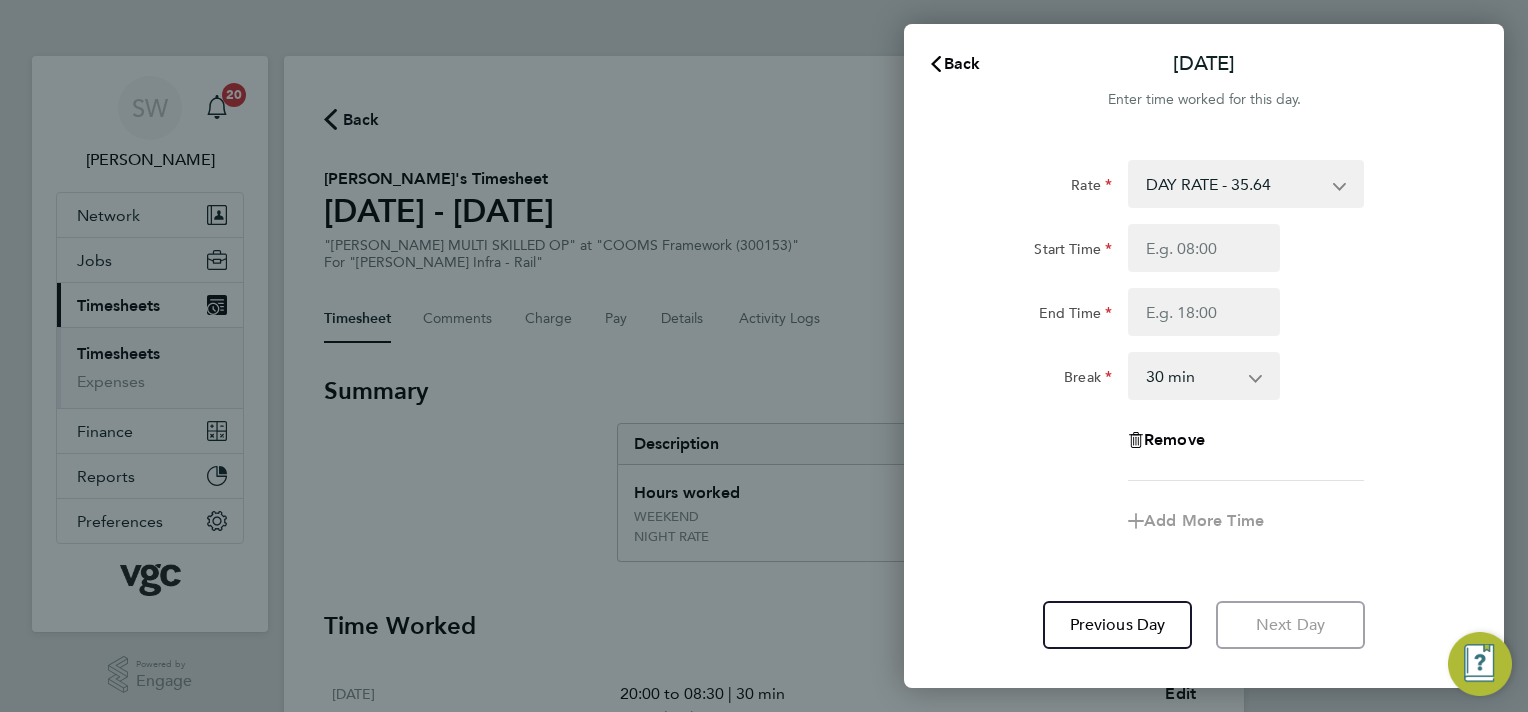 click on "DAY RATE - 35.64   NIGHT RATE - 41.04   WEEKEND - 46.44   xmas bonus - 450.00   xmas double - 71.28" at bounding box center [1234, 184] 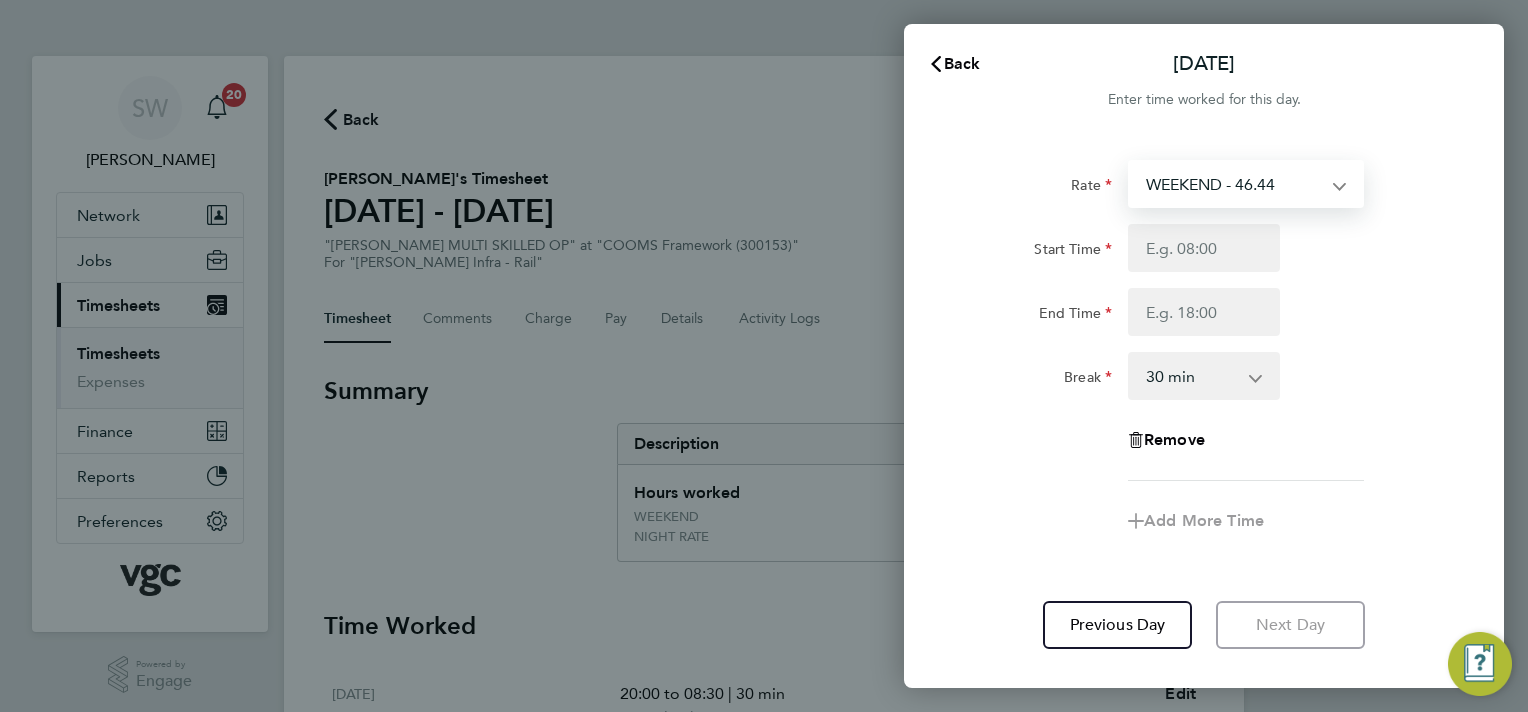 select on "30" 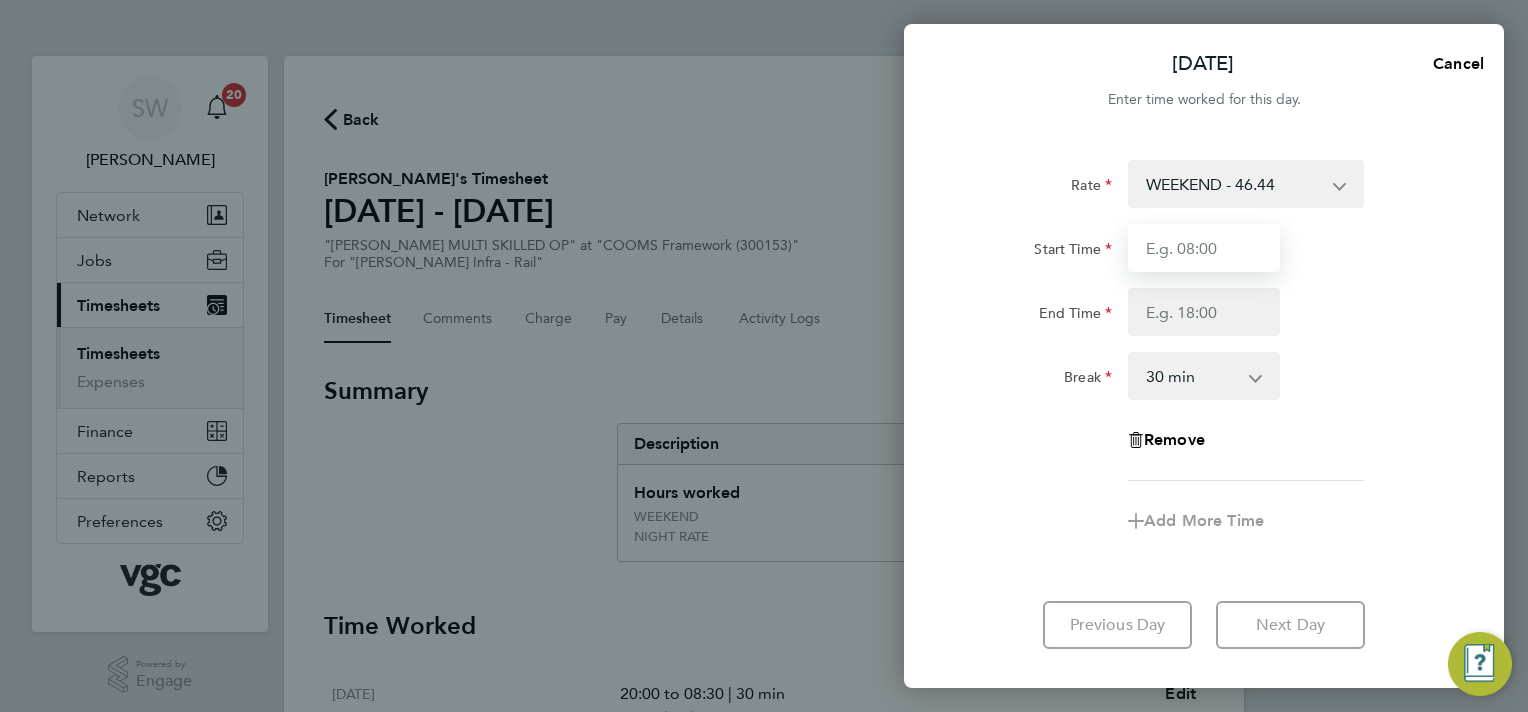 click on "Start Time" at bounding box center [1204, 248] 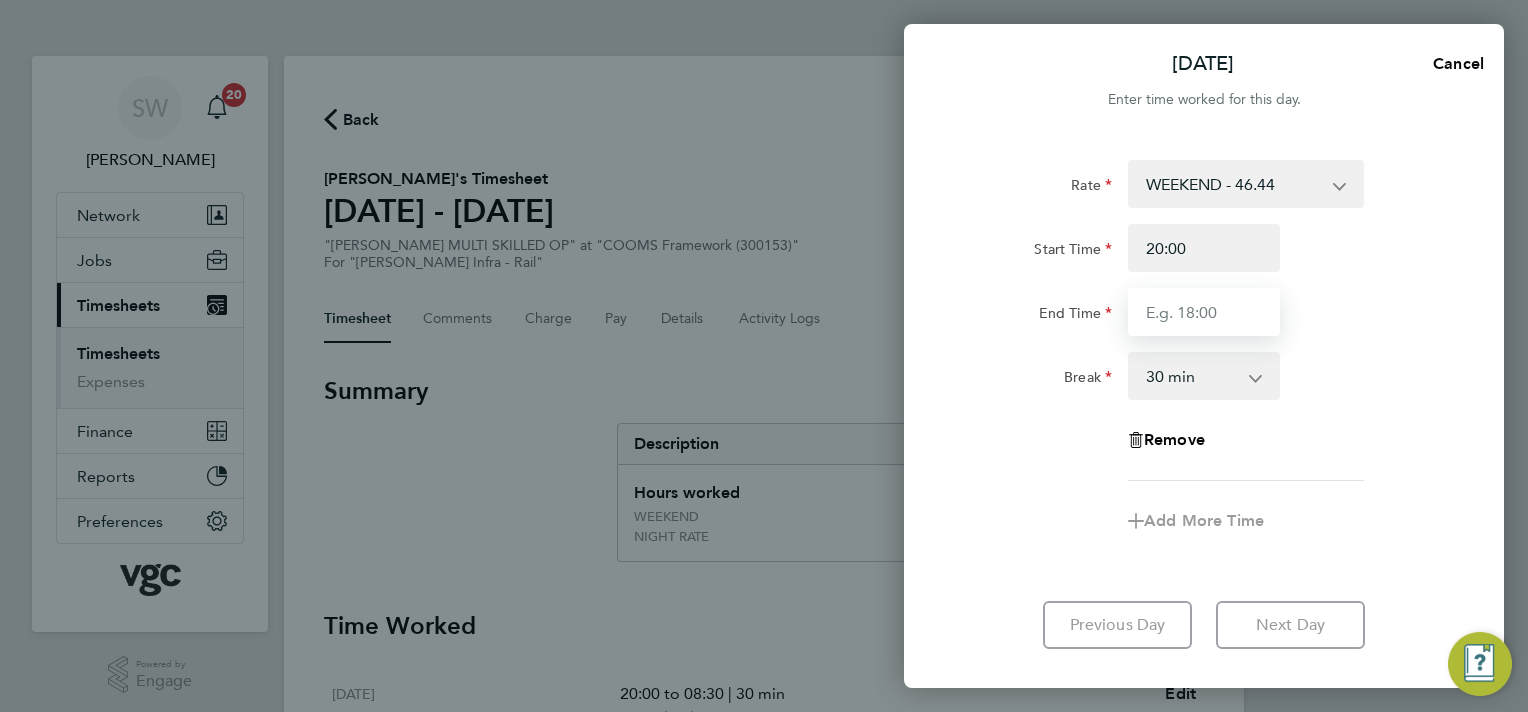 click on "End Time" at bounding box center [1204, 312] 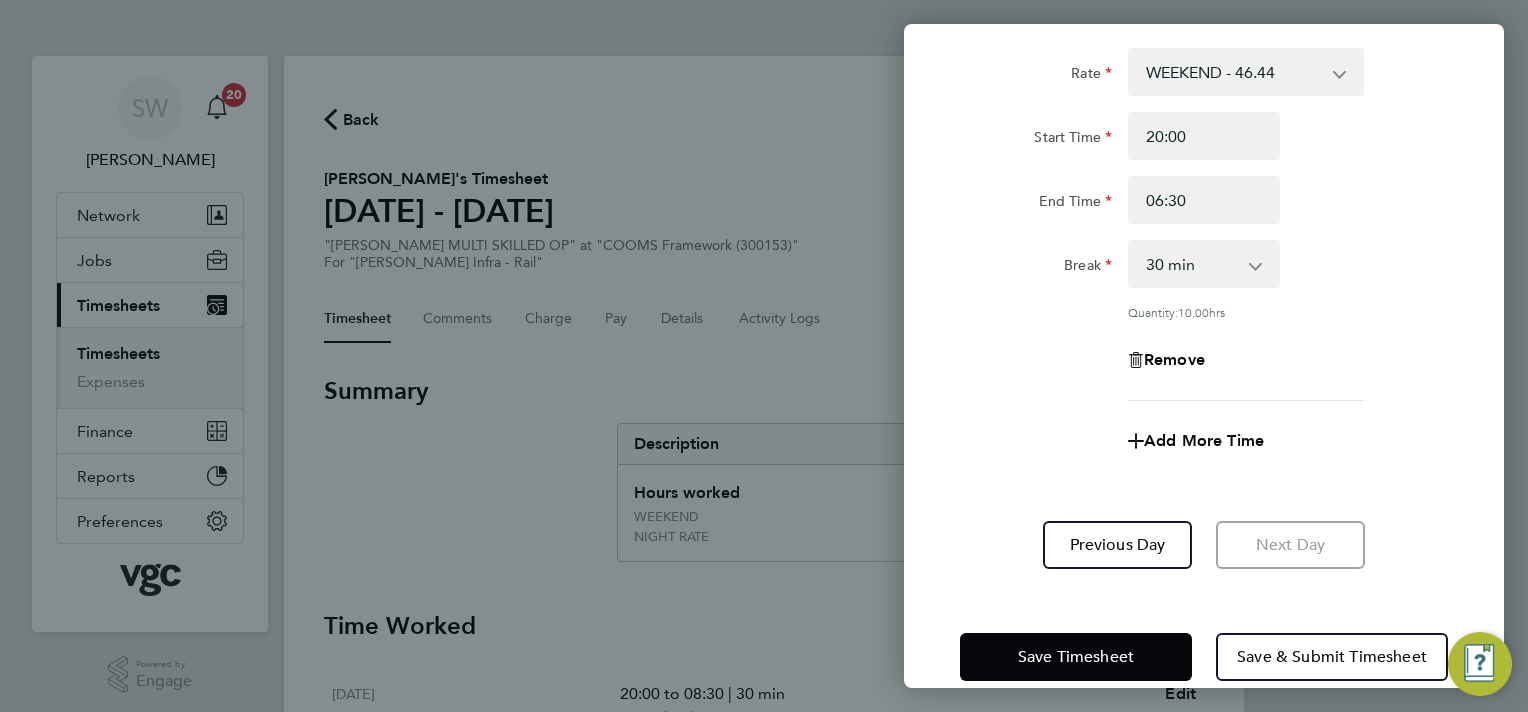 click on "Rate  WEEKEND - 46.44   DAY RATE - 35.64   NIGHT RATE - 41.04   xmas bonus - 450.00   xmas double - 71.28
Start Time 20:00 End Time 06:30 Break  0 min   15 min   30 min   45 min   60 min   75 min   90 min
Quantity:  10.00  hrs
Remove
Add More Time   Previous Day   Next Day" 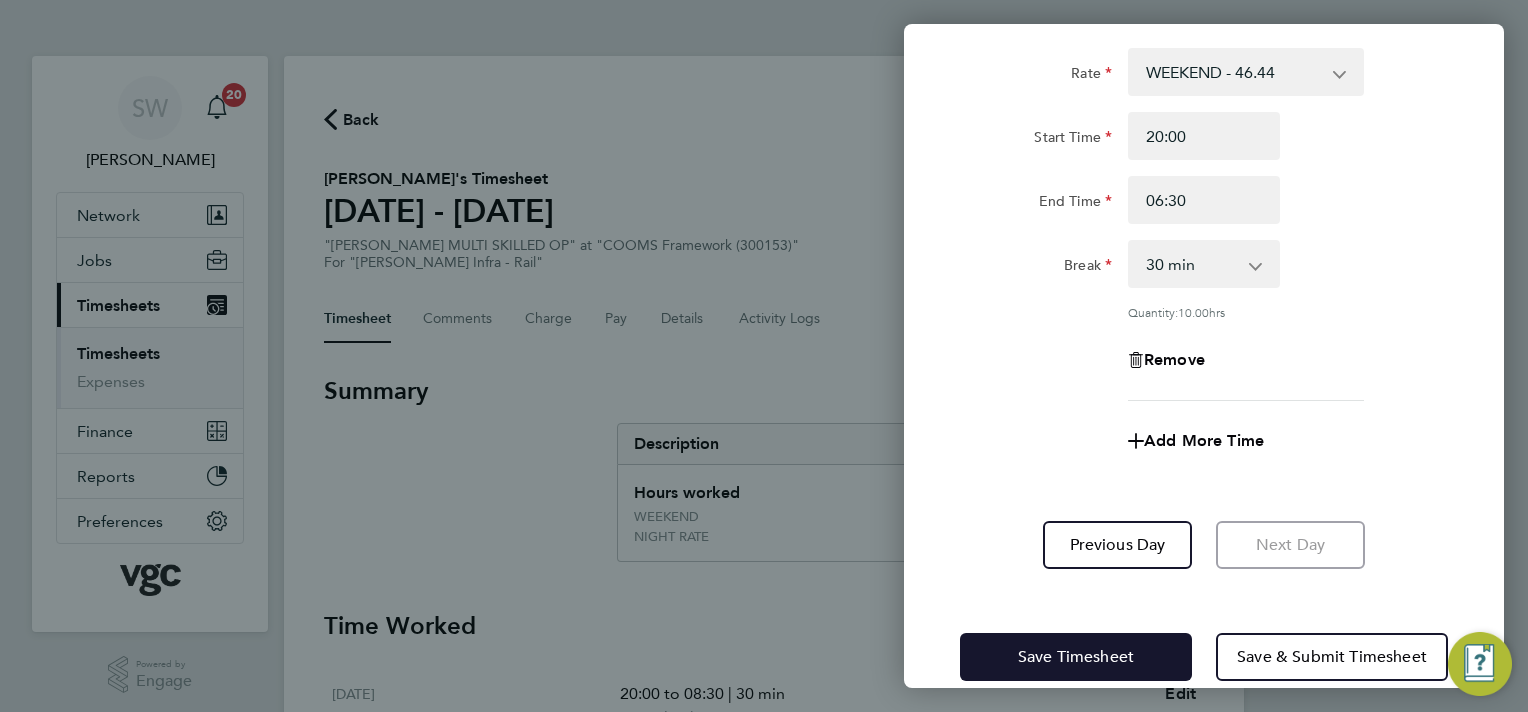 click on "Save Timesheet" 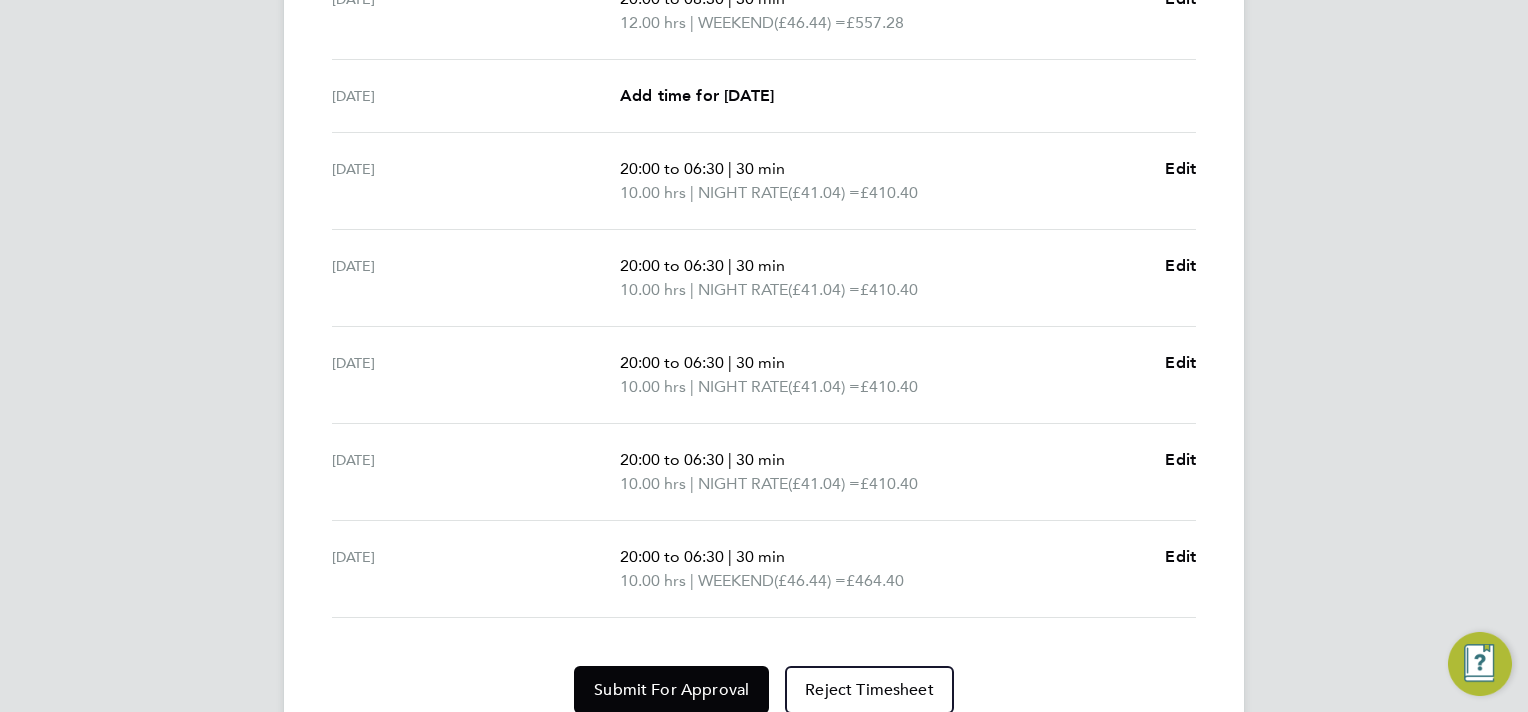 scroll, scrollTop: 774, scrollLeft: 0, axis: vertical 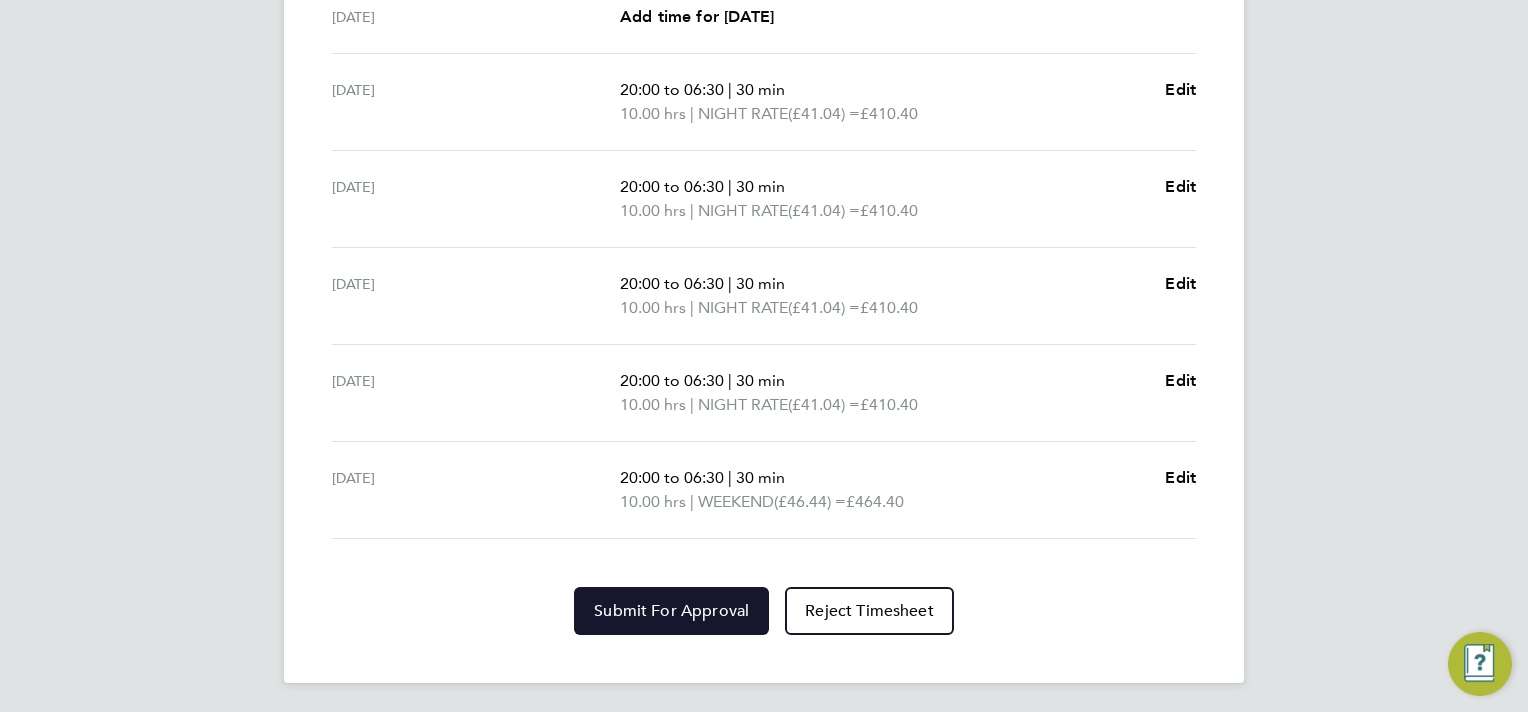 click on "Time Worked   Sat 19 Jul   20:00 to 08:30   |   30 min   12.00 hrs   |   WEEKEND   (£46.44) =   £557.28   Edit   Sun 20 Jul   Add time for Sun 20 Jul   Add time for Sun 20 Jul   Mon 21 Jul   20:00 to 06:30   |   30 min   10.00 hrs   |   NIGHT RATE   (£41.04) =   £410.40   Edit   Tue 22 Jul   20:00 to 06:30   |   30 min   10.00 hrs   |   NIGHT RATE   (£41.04) =   £410.40   Edit   Wed 23 Jul   20:00 to 06:30   |   30 min   10.00 hrs   |   NIGHT RATE   (£41.04) =   £410.40   Edit   Thu 24 Jul   20:00 to 06:30   |   30 min   10.00 hrs   |   NIGHT RATE   (£41.04) =   £410.40   Edit   Fri 25 Jul   20:00 to 06:30   |   30 min   10.00 hrs   |   WEEKEND   (£46.44) =   £464.40   Edit   Submit For Approval   Reject Timesheet" at bounding box center [764, 235] 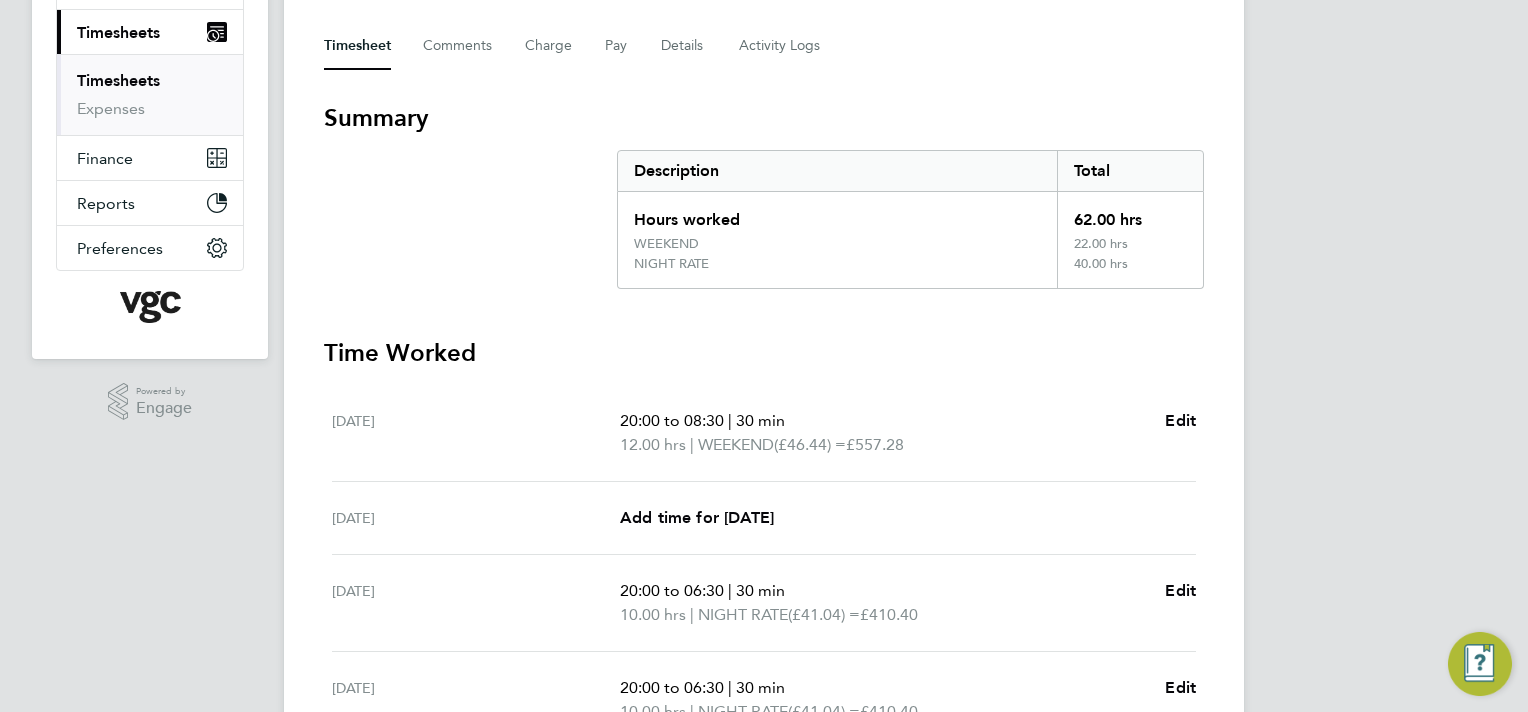 scroll, scrollTop: 0, scrollLeft: 0, axis: both 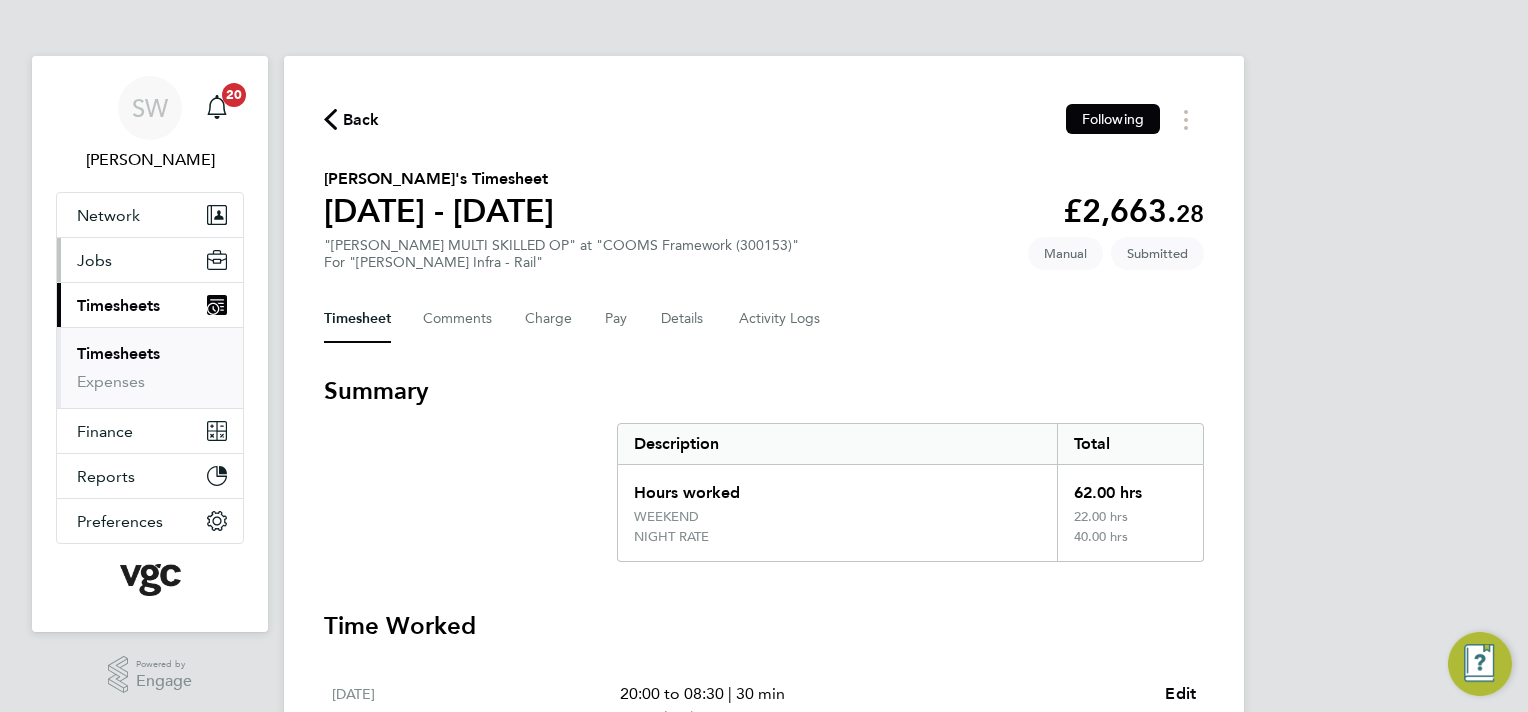 click on "Jobs" at bounding box center [94, 260] 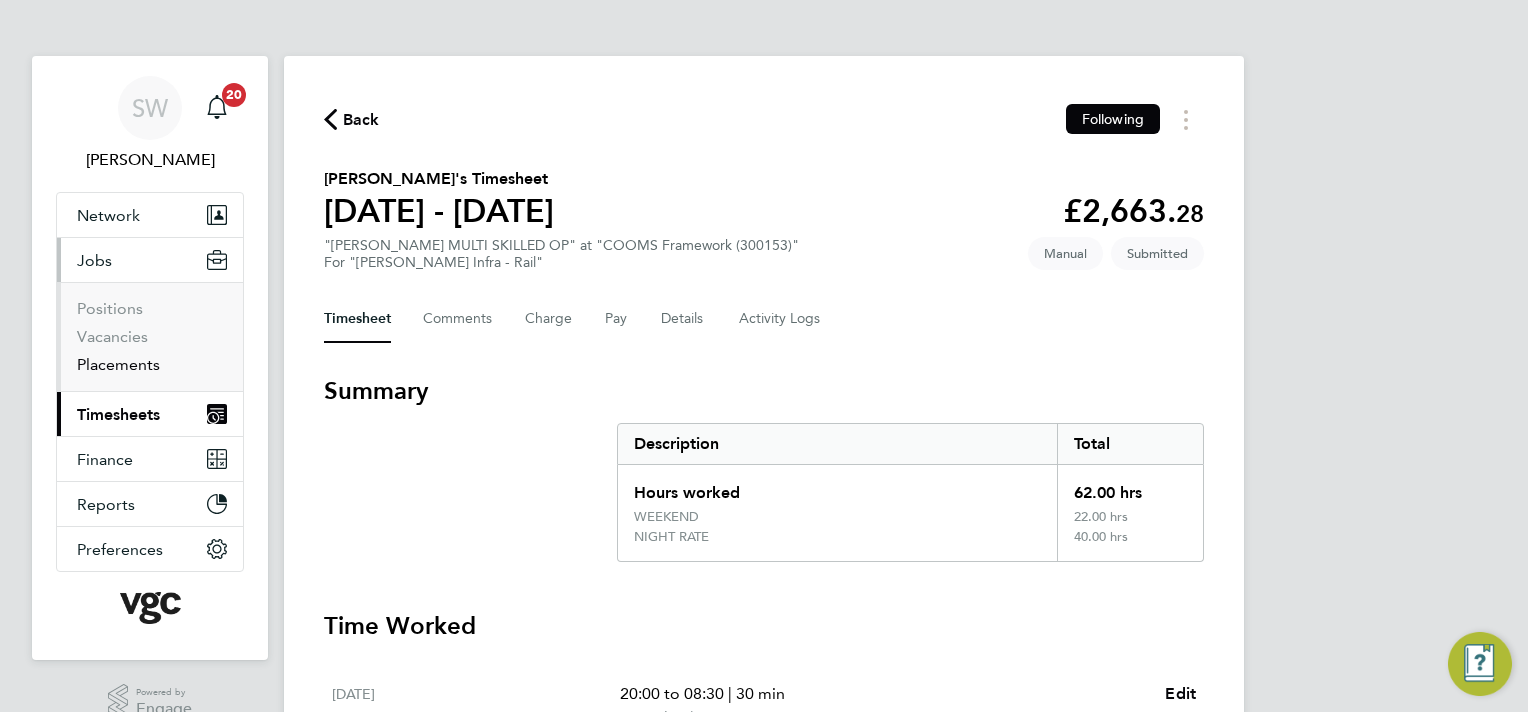 click on "Placements" at bounding box center (118, 364) 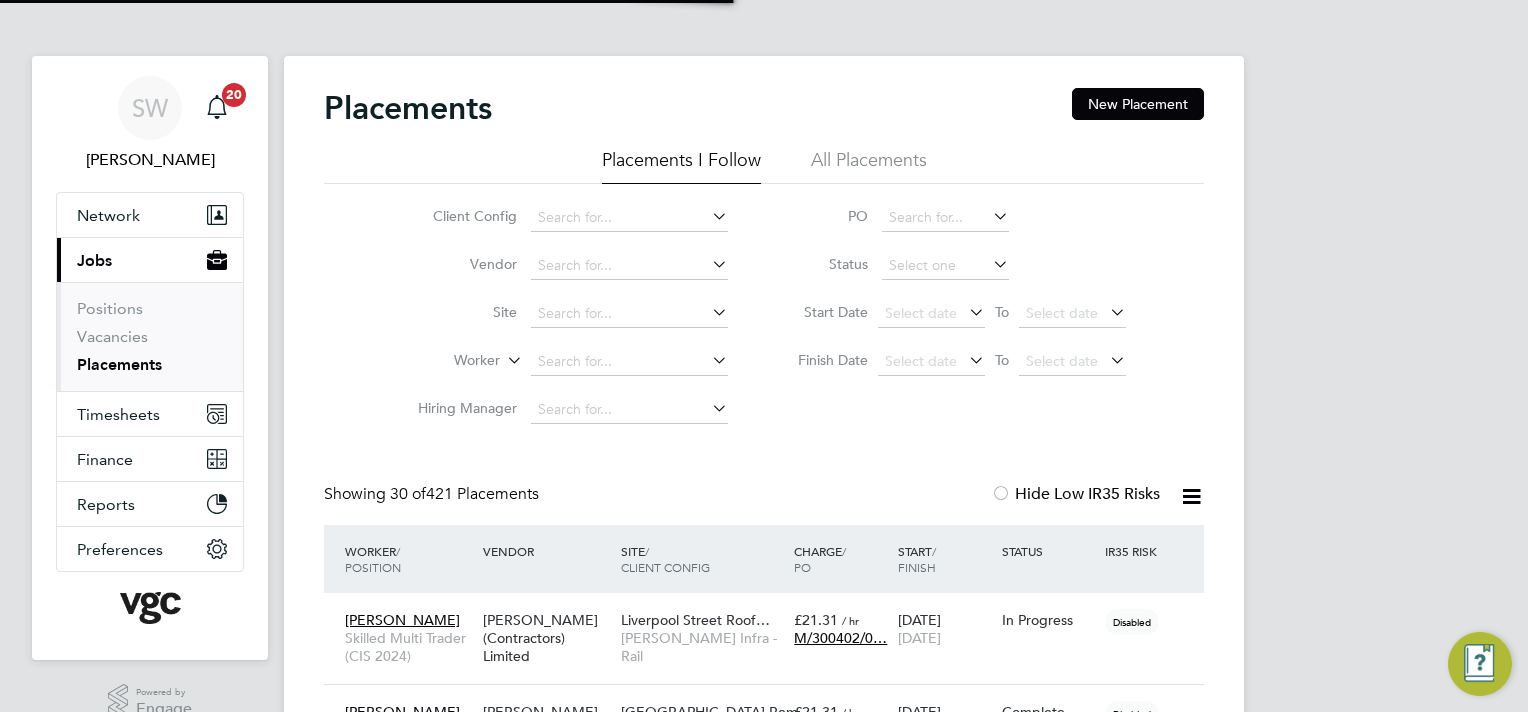 scroll, scrollTop: 10, scrollLeft: 9, axis: both 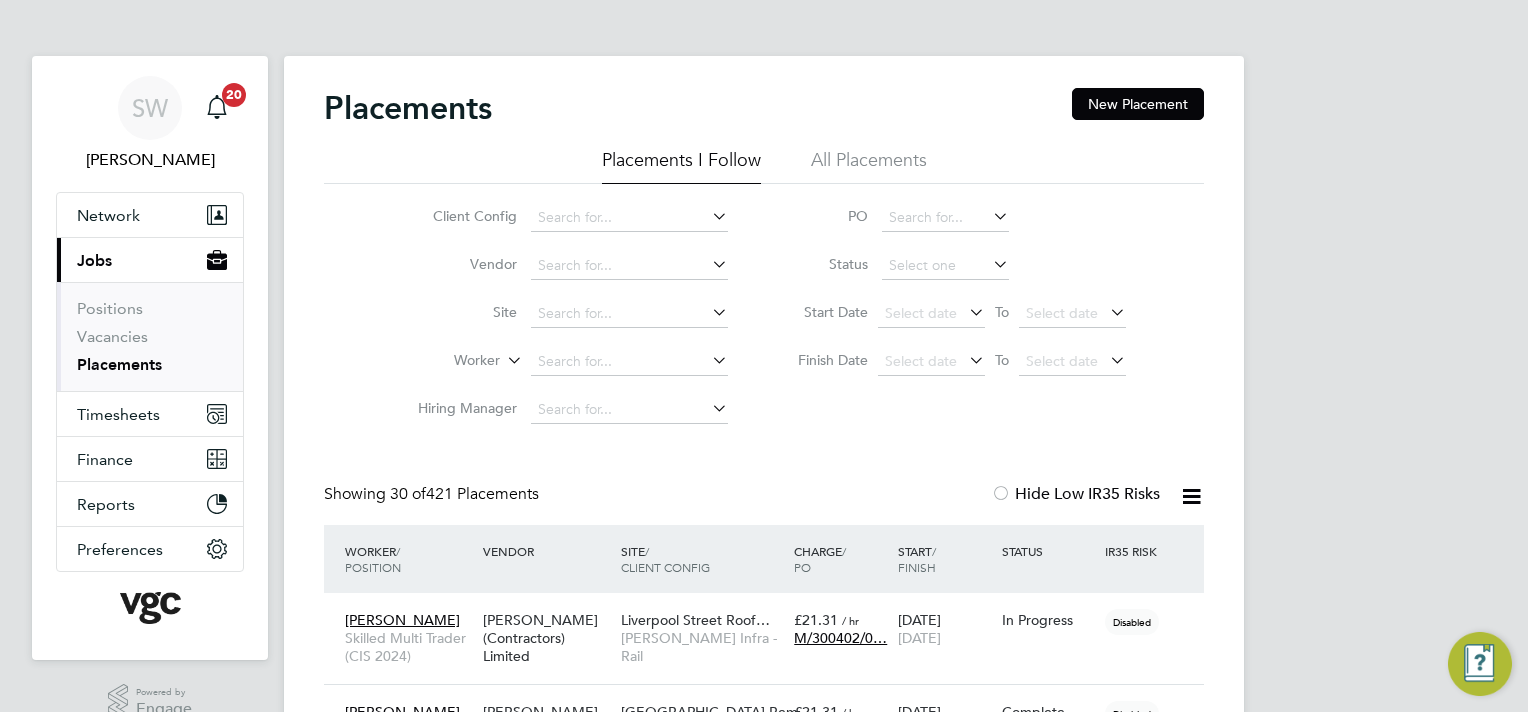drag, startPoint x: 366, startPoint y: 248, endPoint x: 343, endPoint y: 249, distance: 23.021729 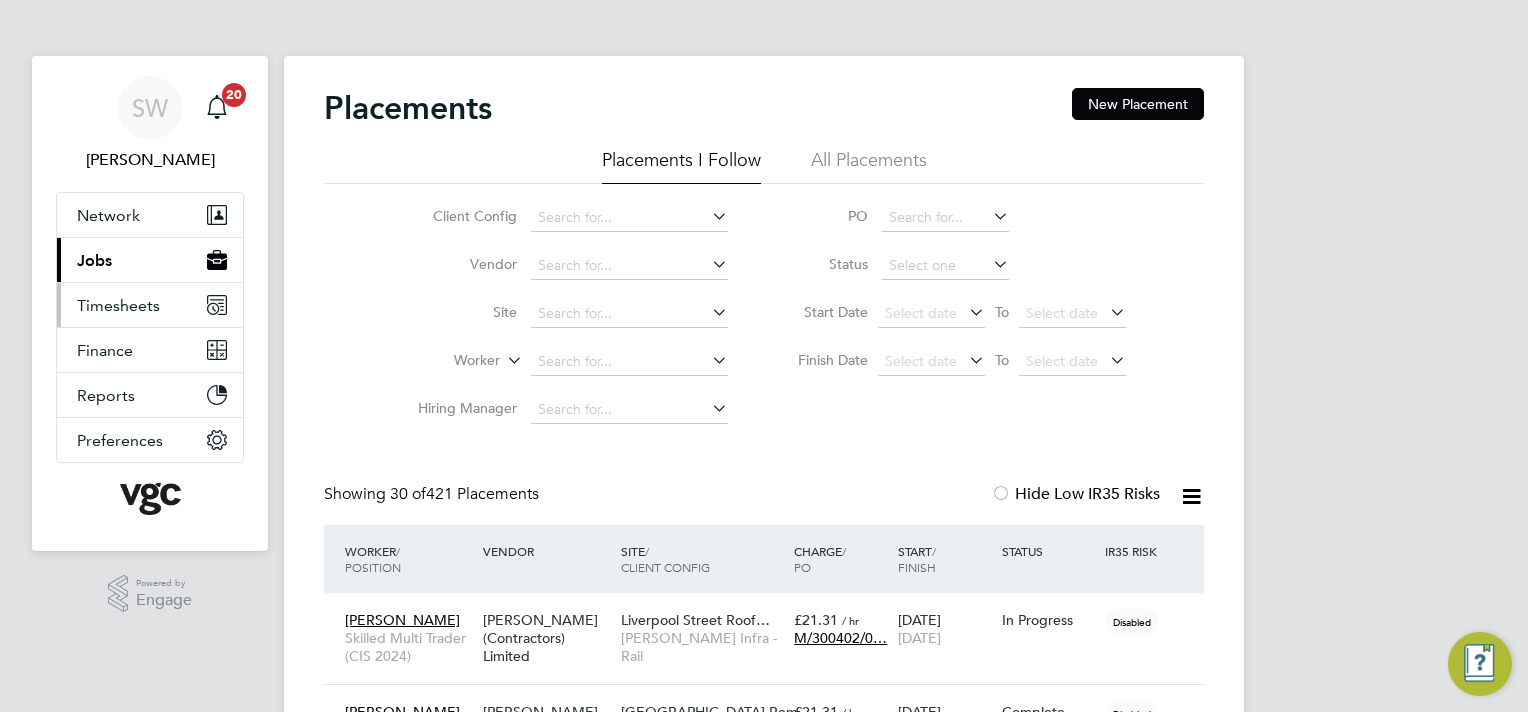 click on "Timesheets" at bounding box center (118, 305) 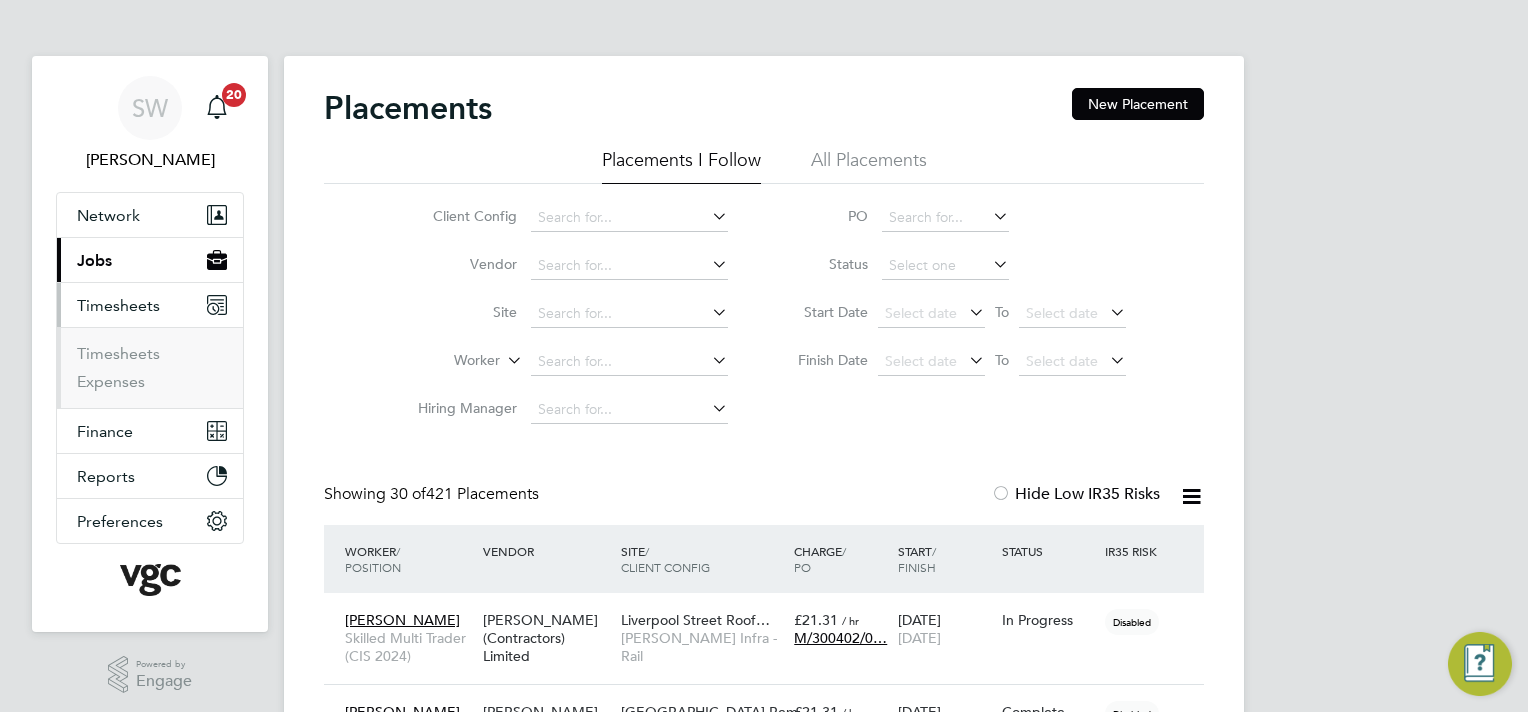 click on "Timesheets" at bounding box center [118, 305] 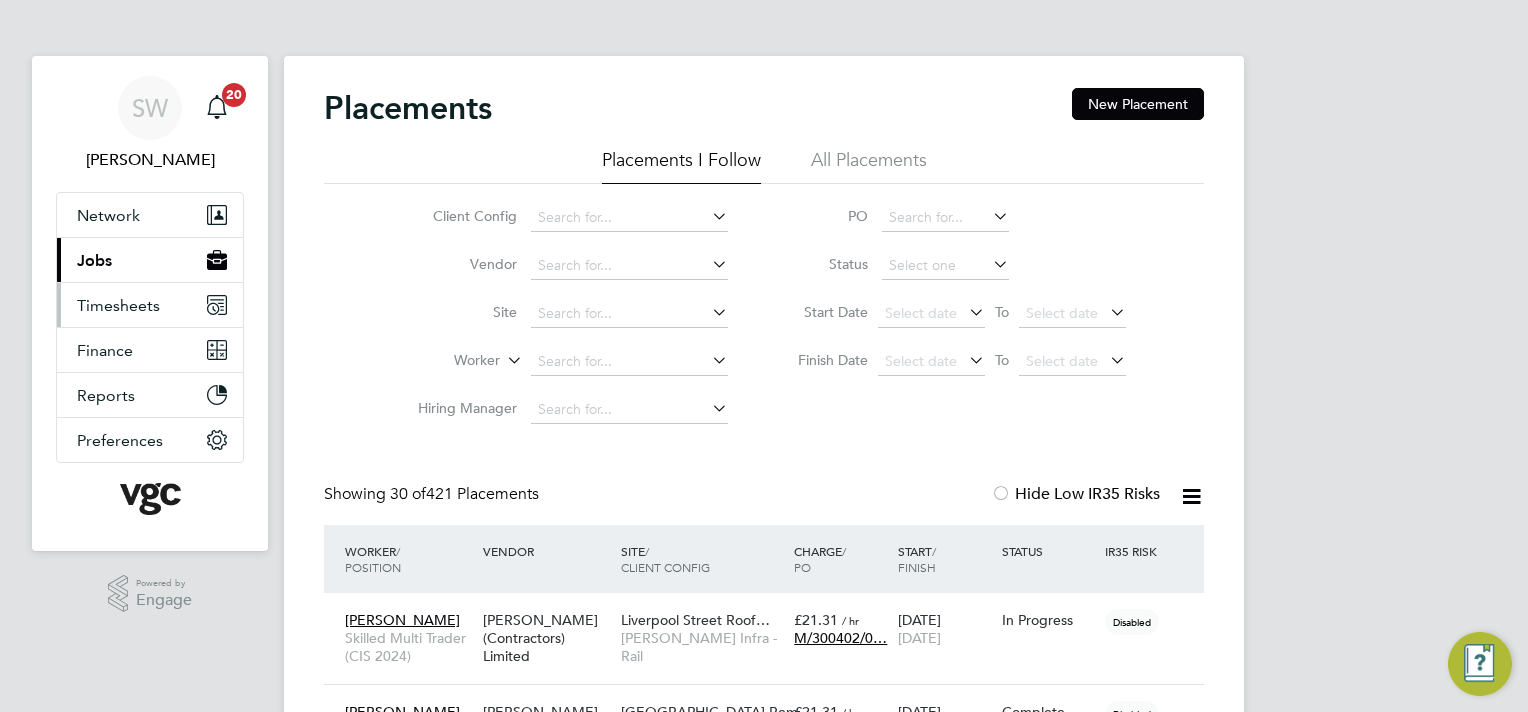 click on "Timesheets" at bounding box center (118, 305) 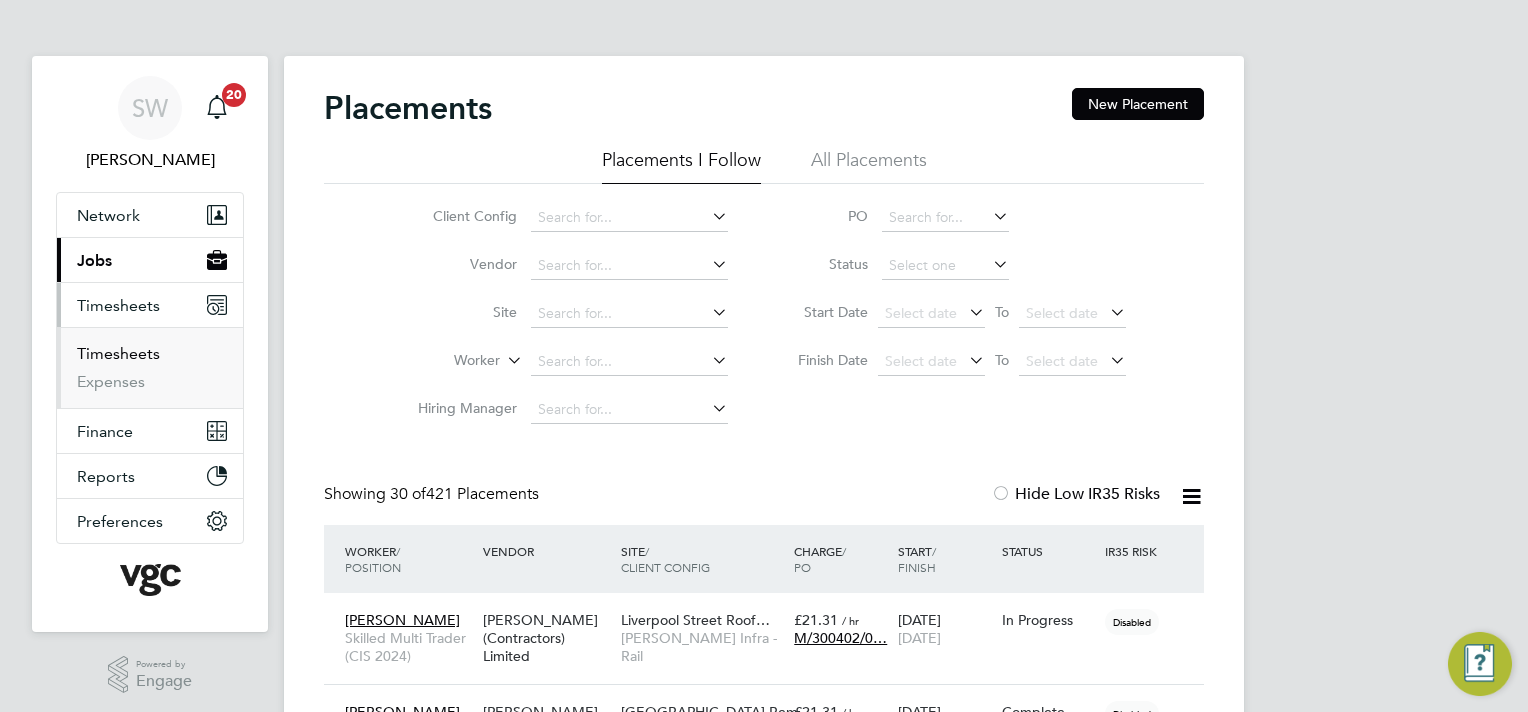 click on "Timesheets" at bounding box center (118, 353) 